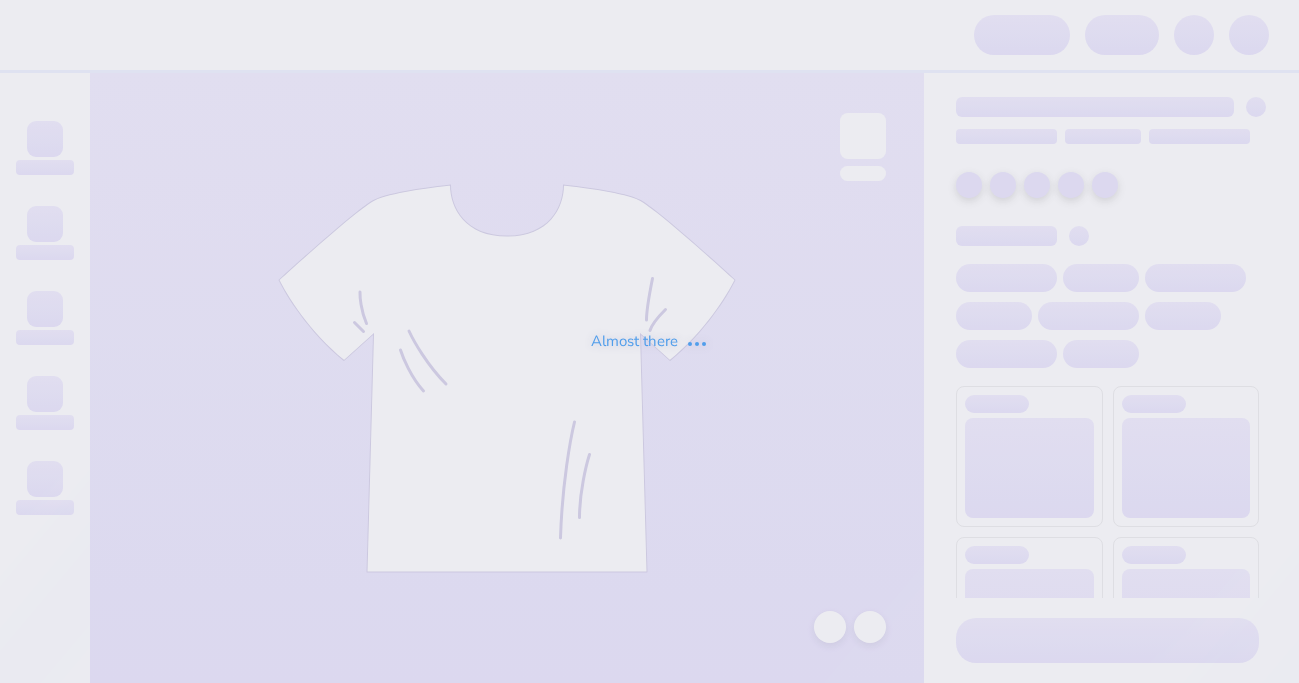 scroll, scrollTop: 0, scrollLeft: 0, axis: both 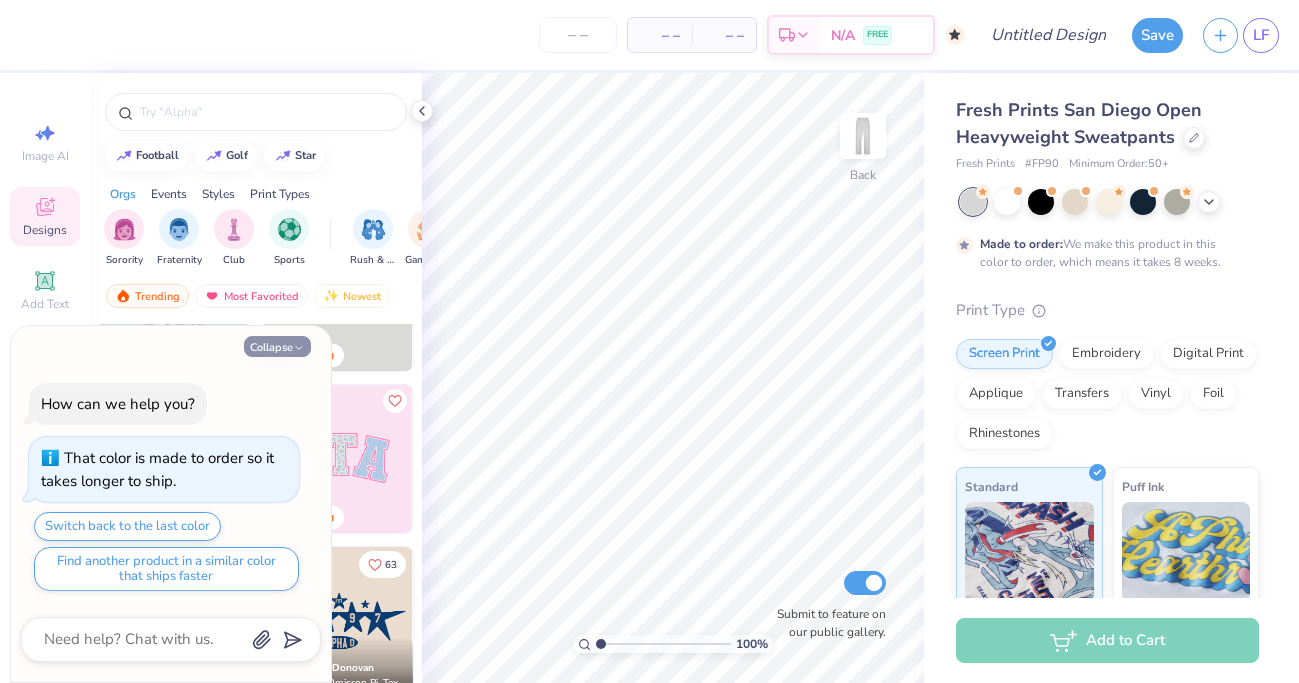 click on "Collapse" at bounding box center [277, 346] 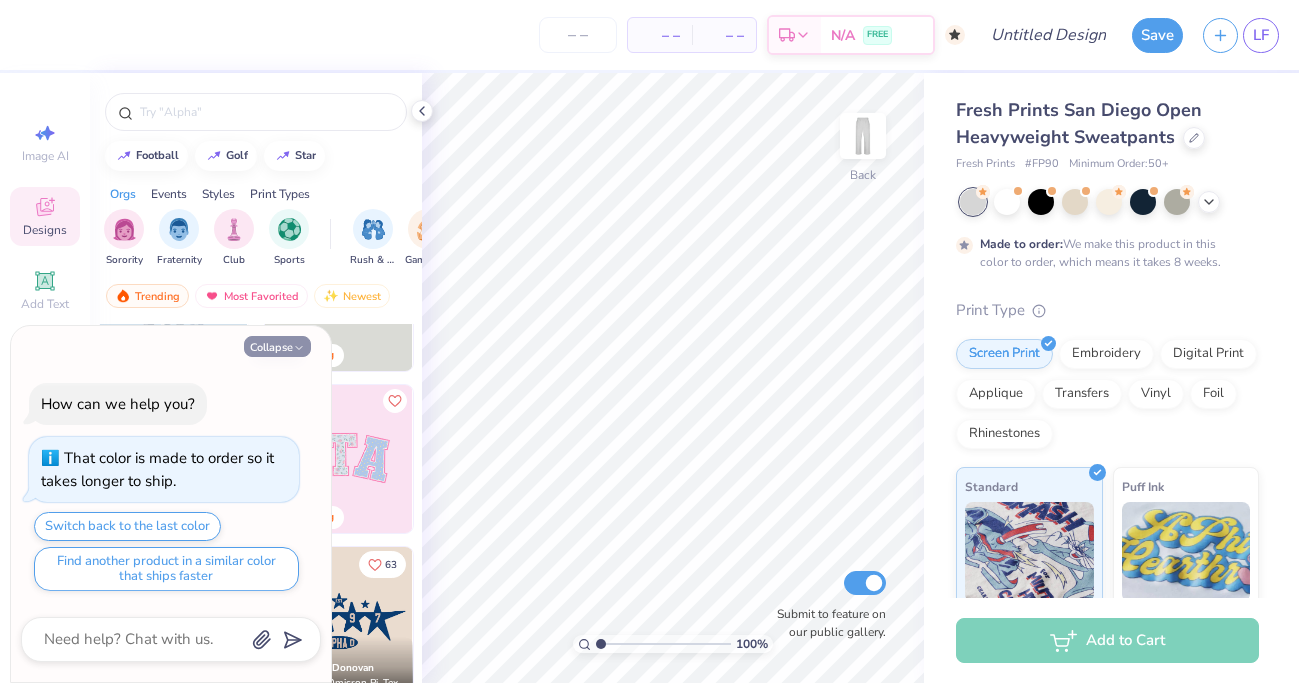 type on "x" 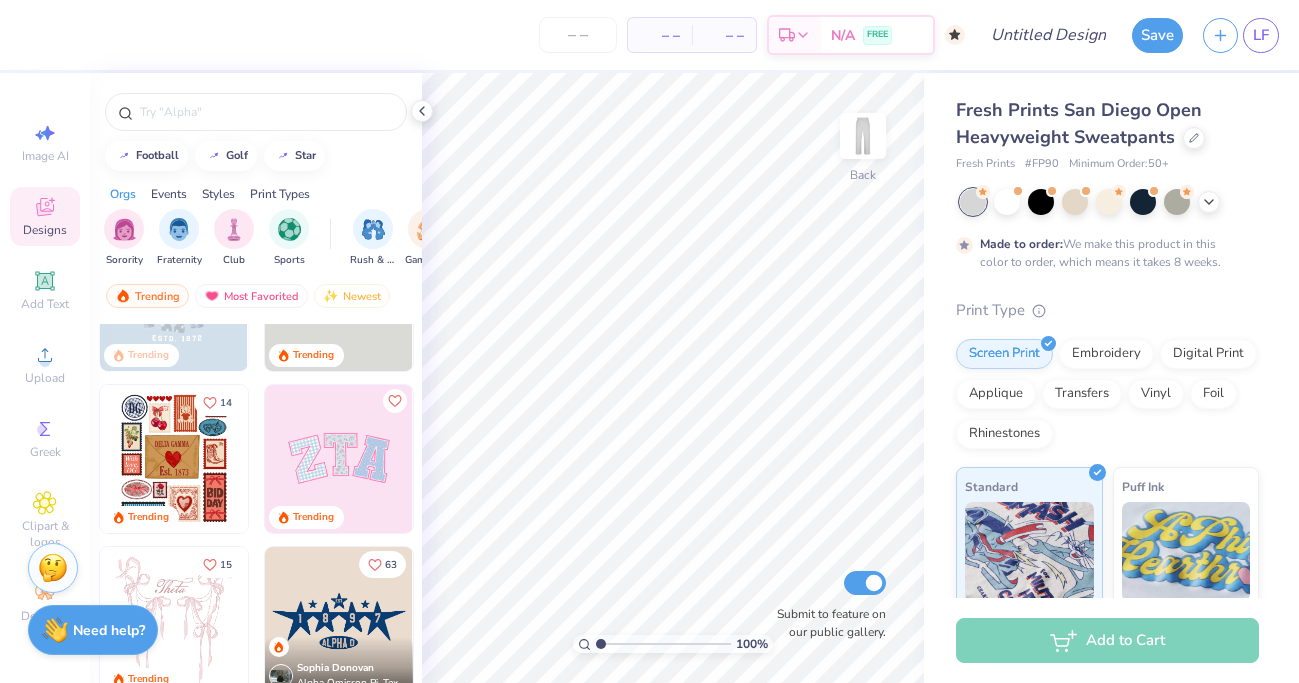scroll, scrollTop: 0, scrollLeft: 0, axis: both 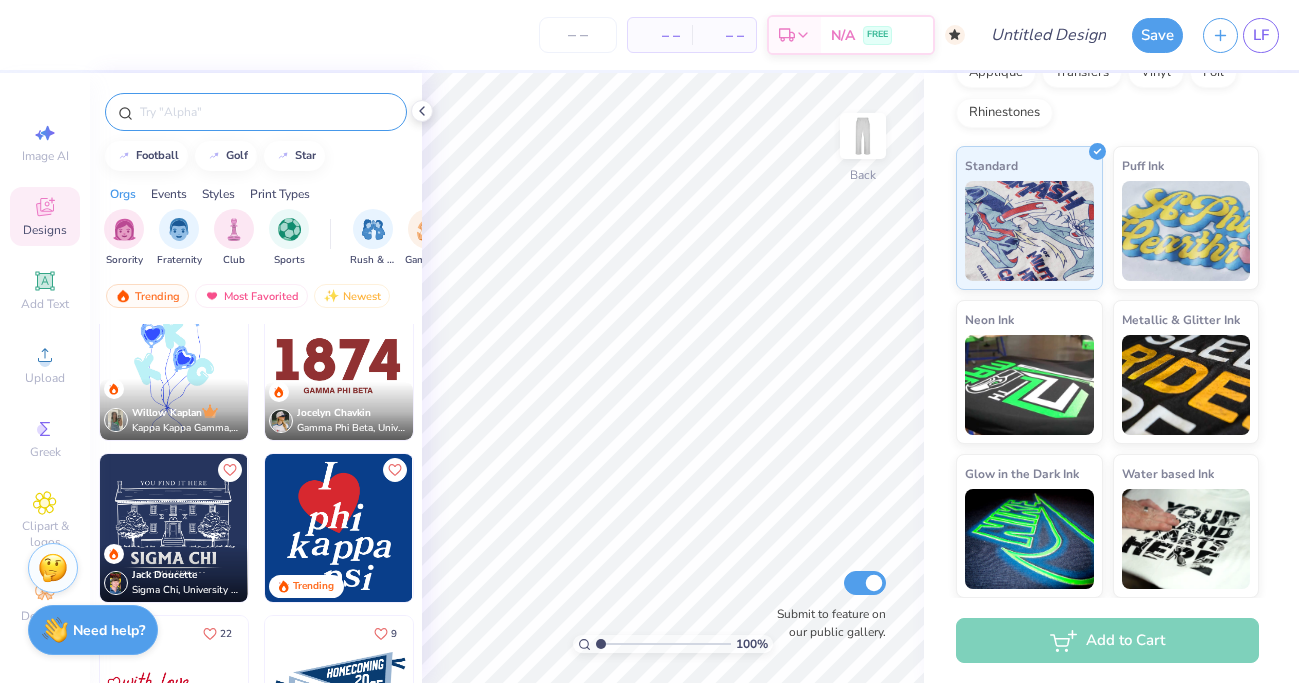 click at bounding box center [266, 112] 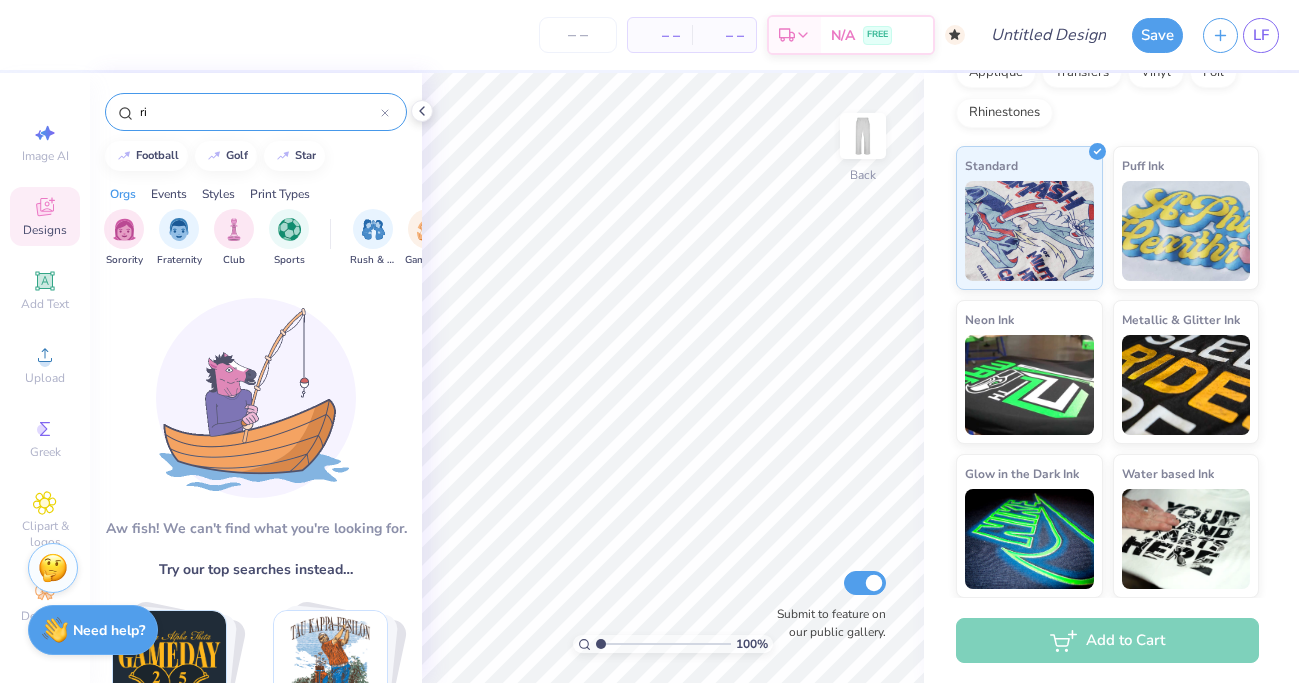 type on "r" 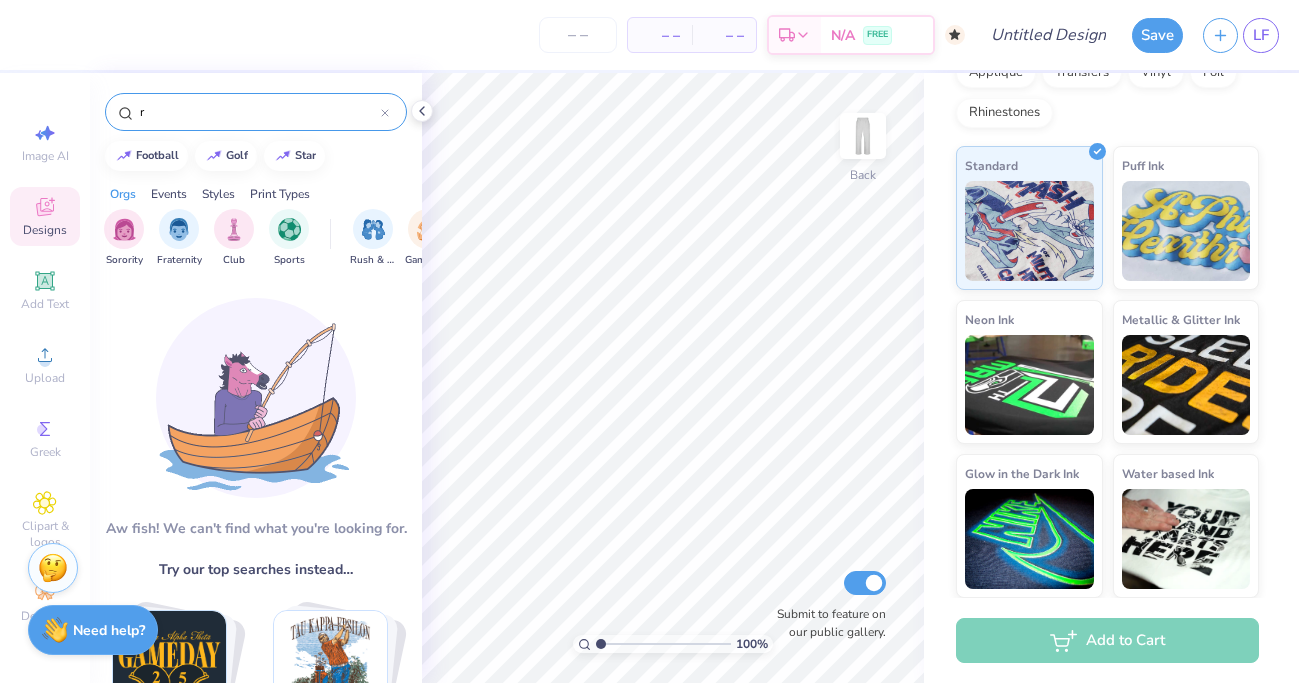 type 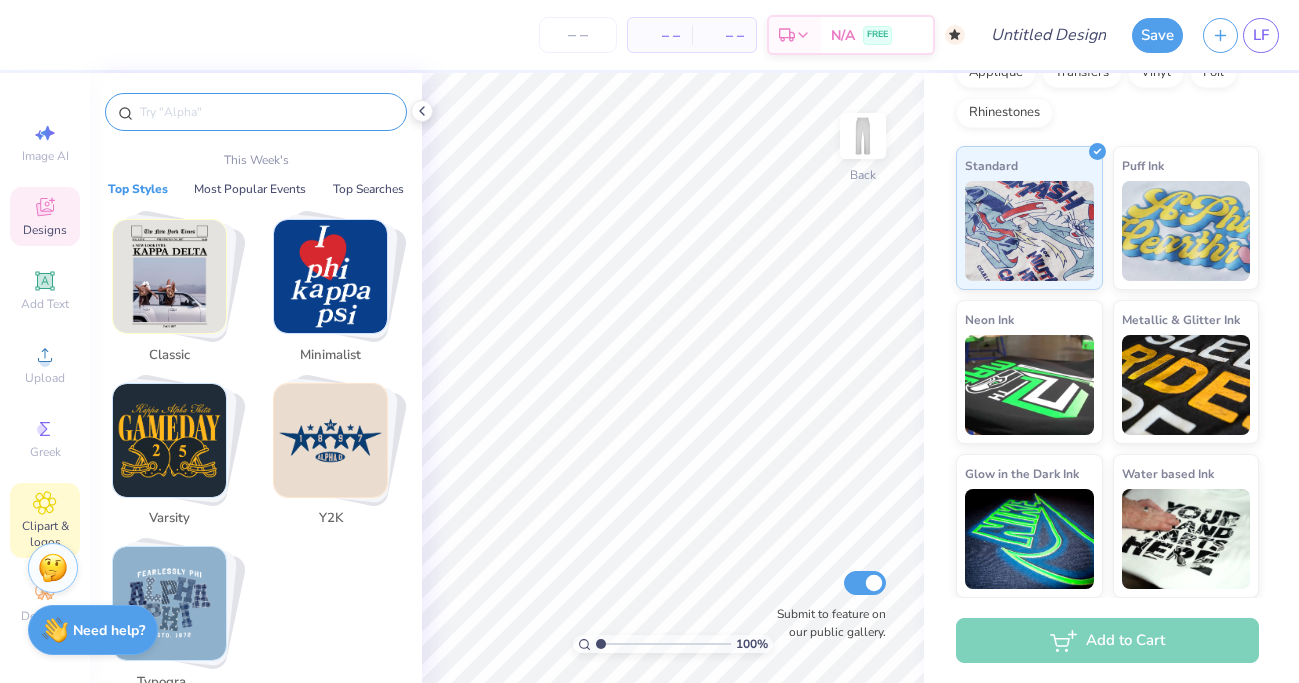 click 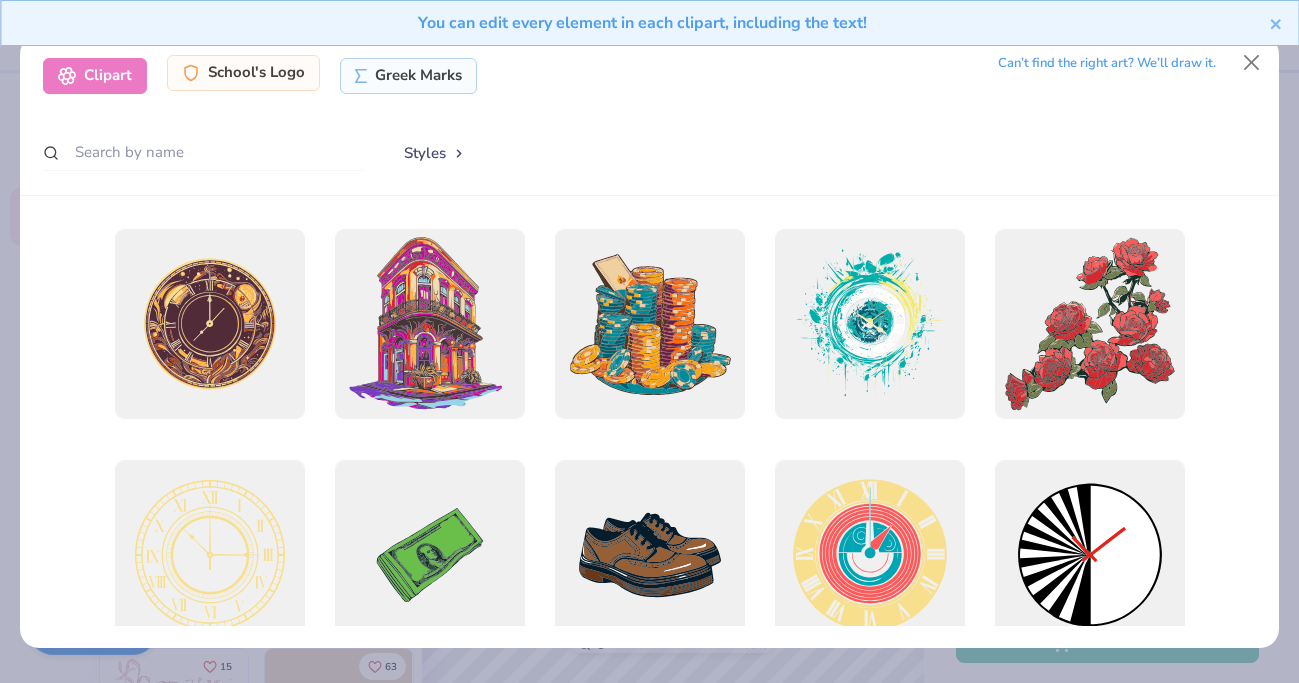 click on "School's Logo" at bounding box center [243, 73] 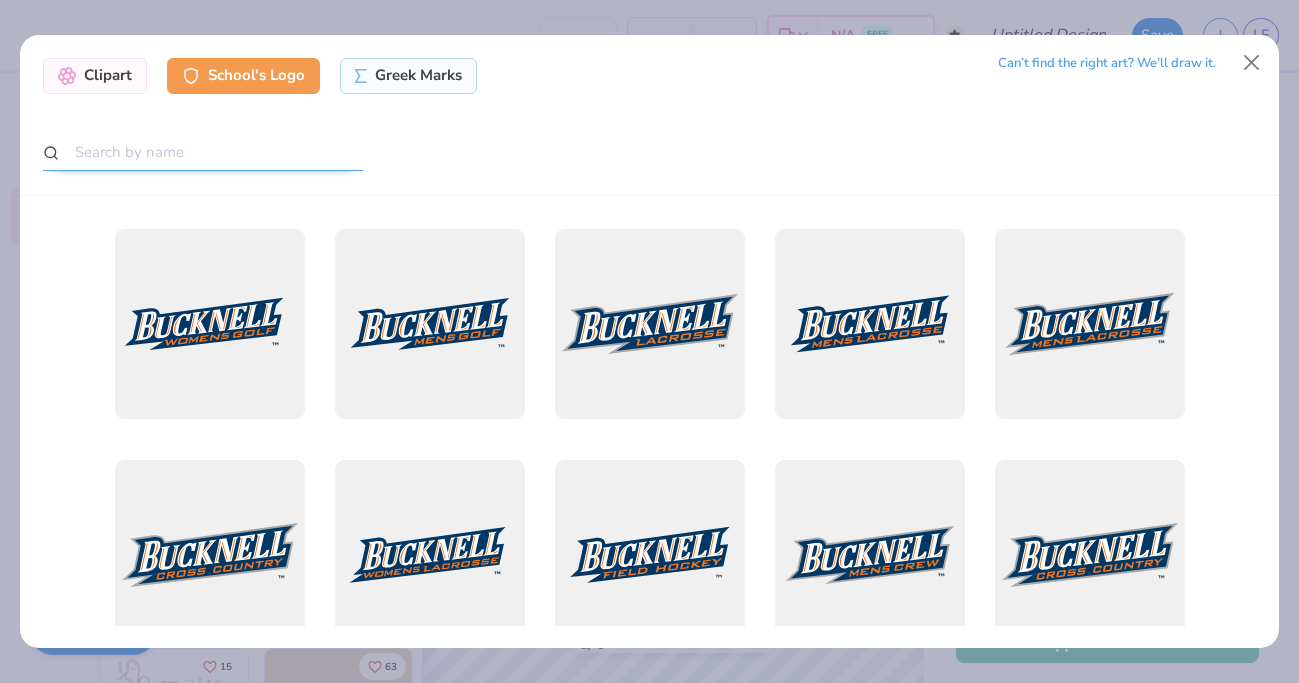 click at bounding box center [203, 152] 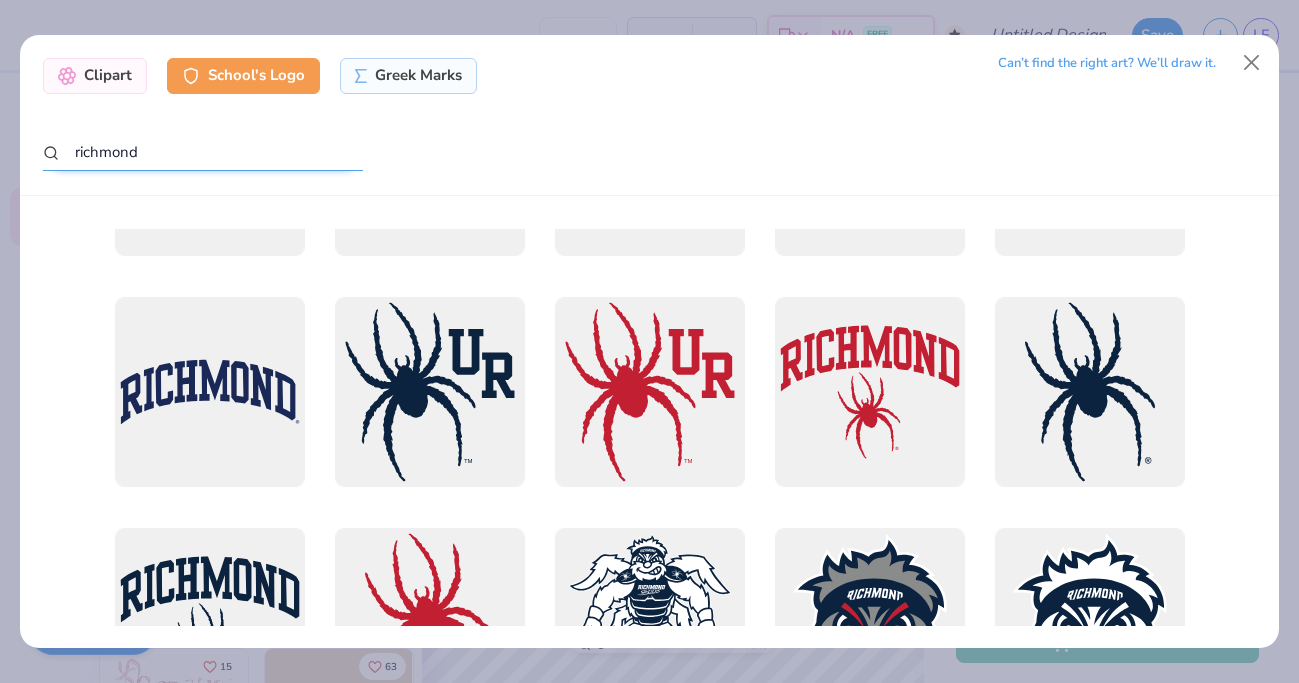 scroll, scrollTop: 856, scrollLeft: 0, axis: vertical 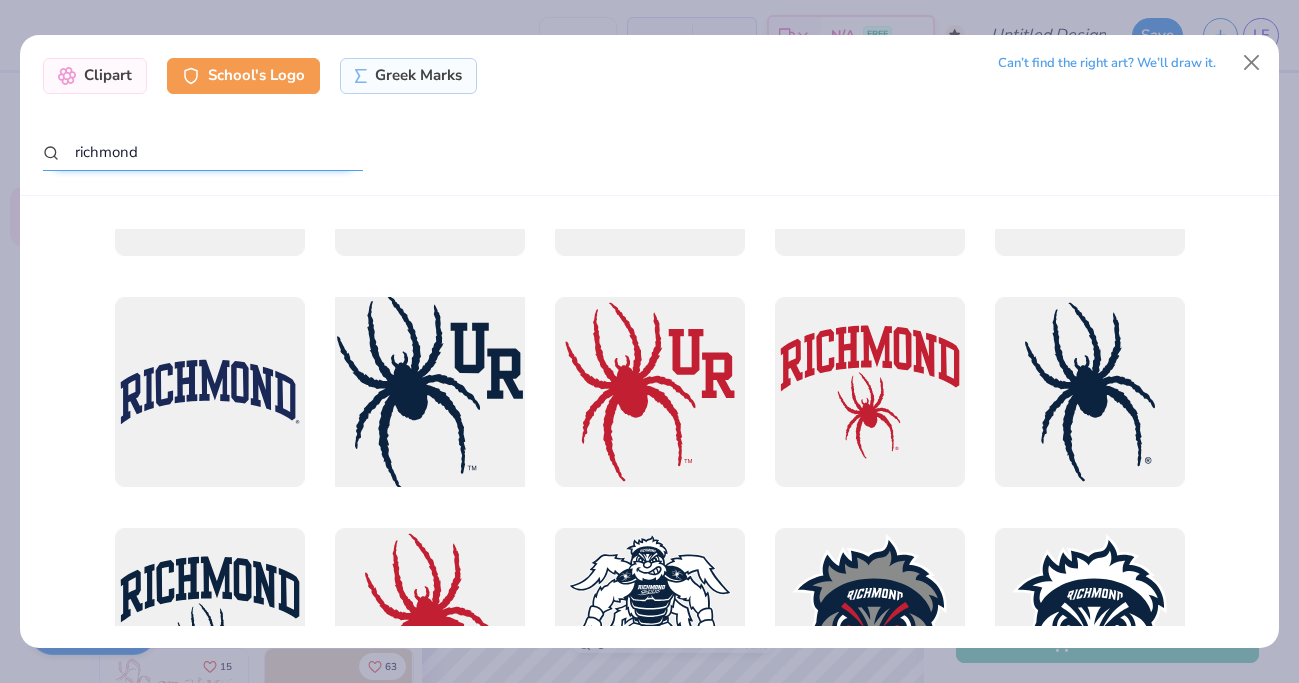 type on "richmond" 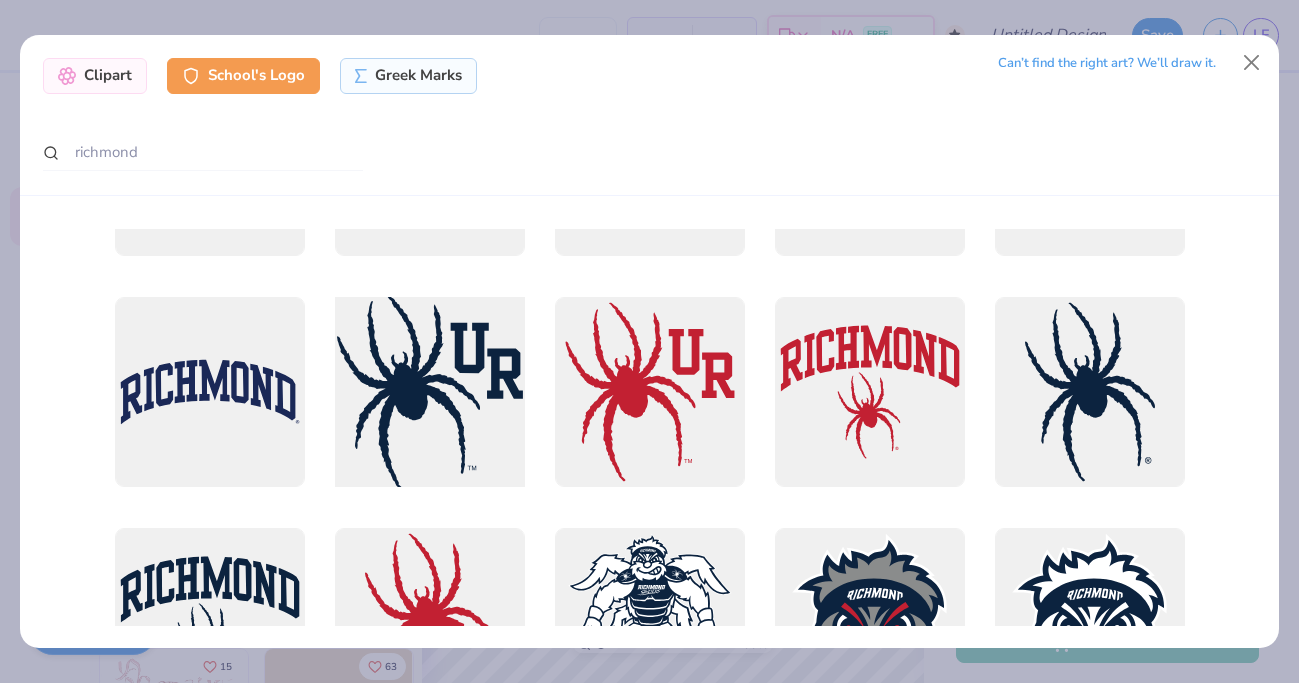 click at bounding box center (429, 391) 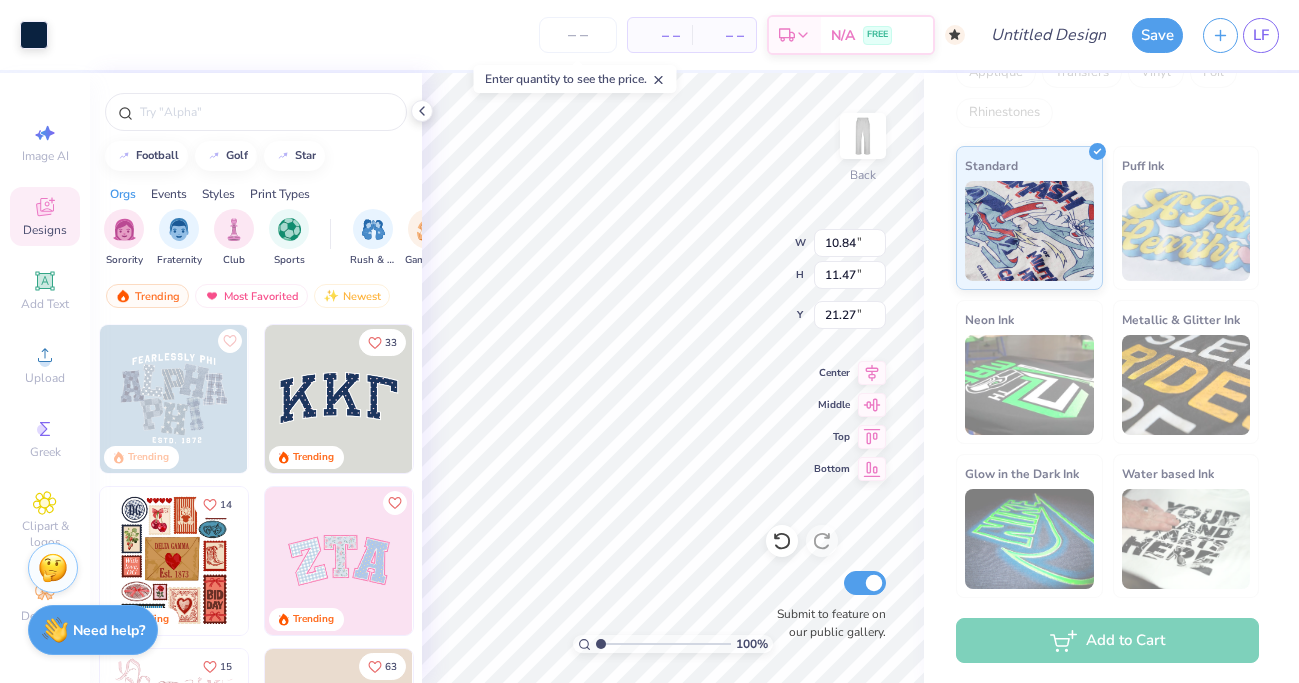 type on "3.96" 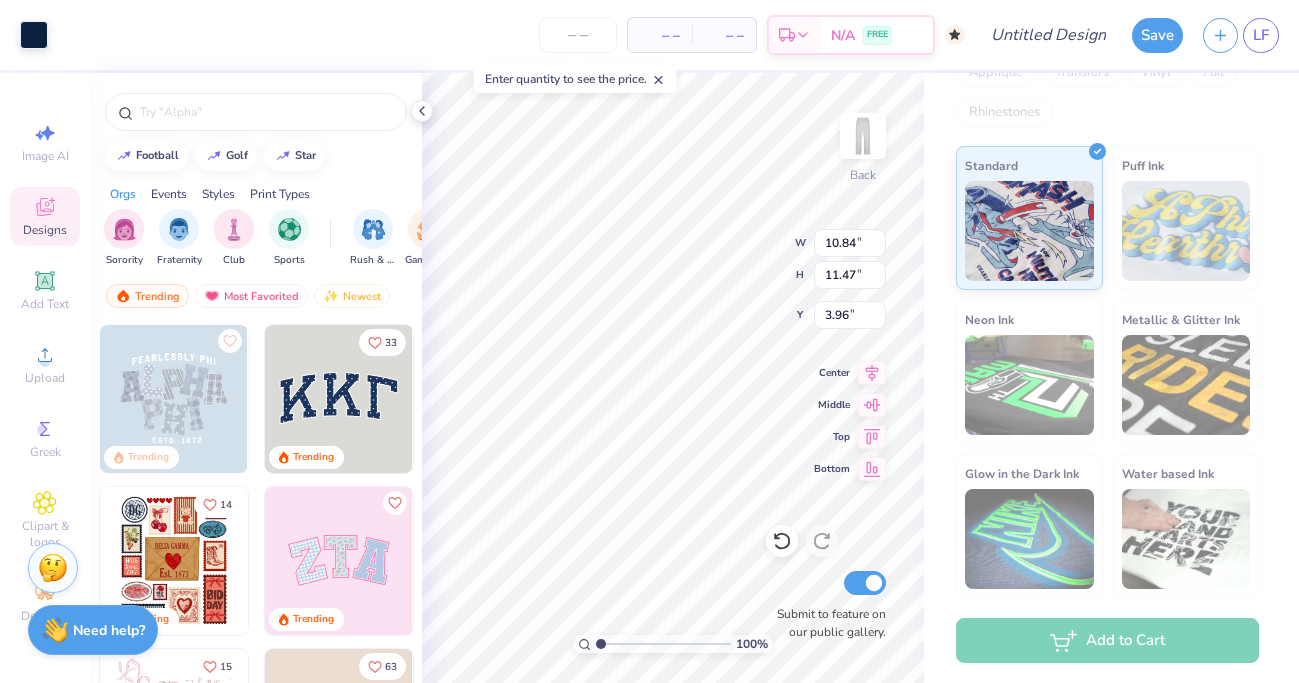 type on "6.00" 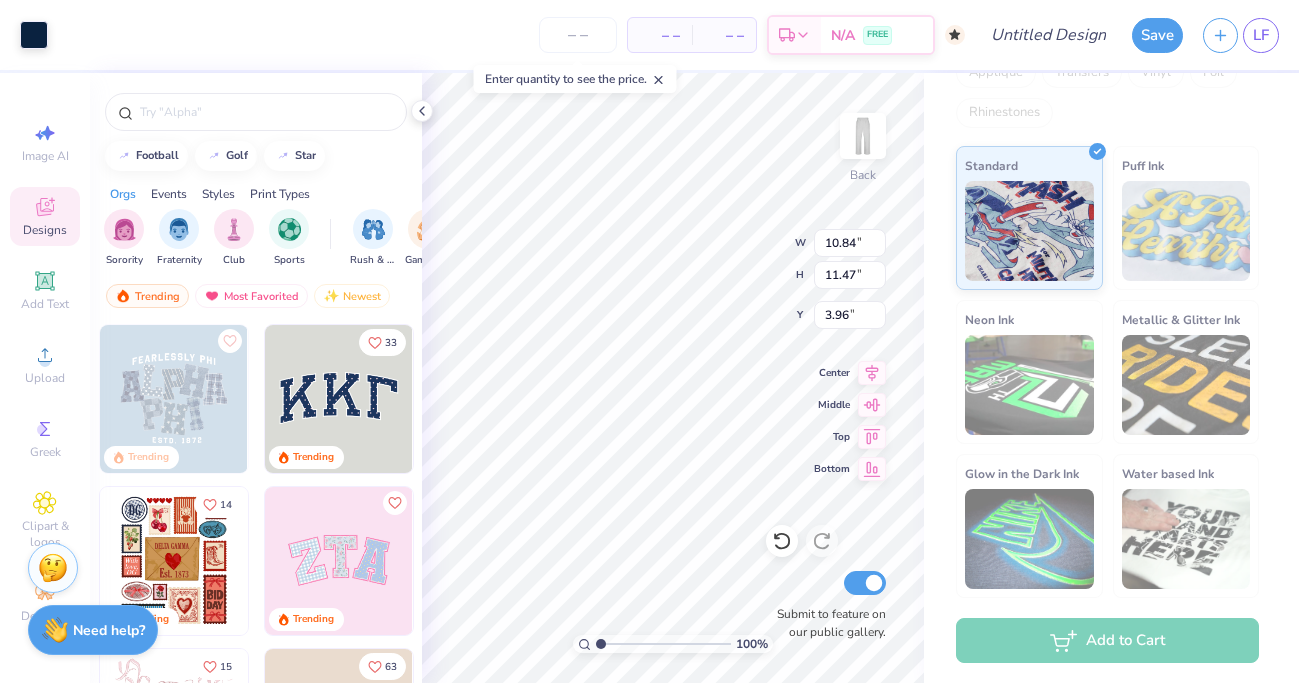 type on "6.35" 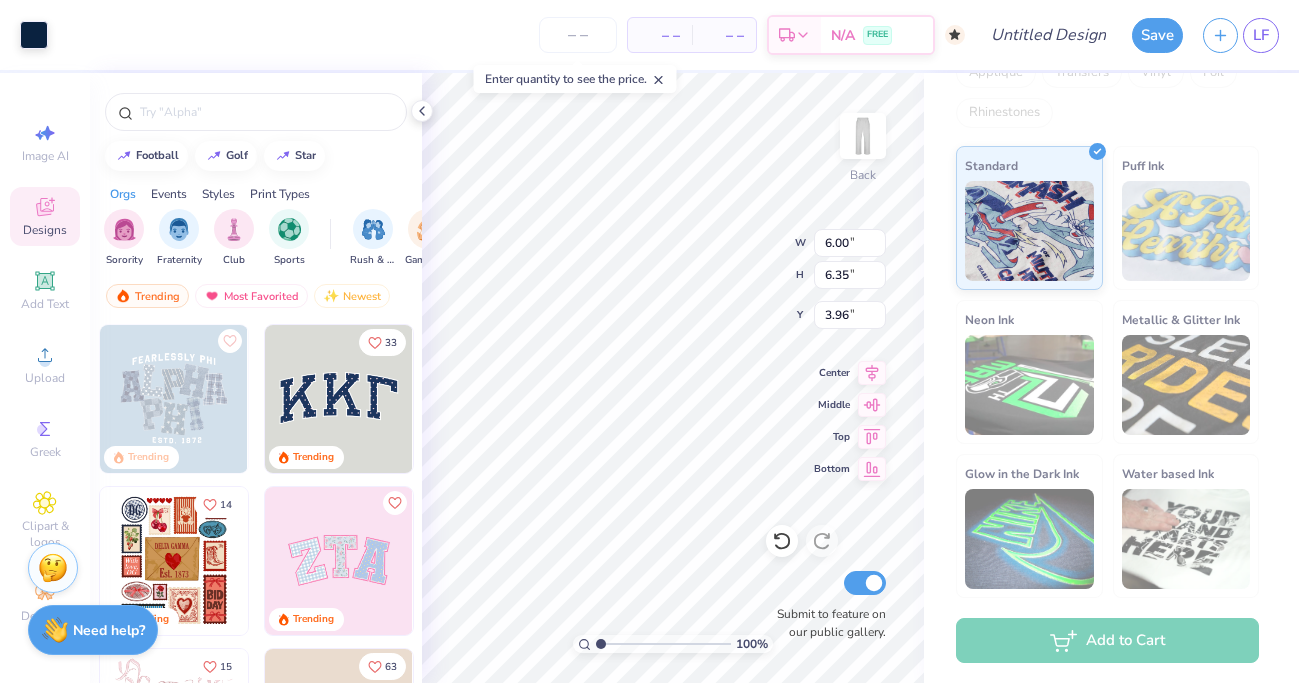 type on "5.52" 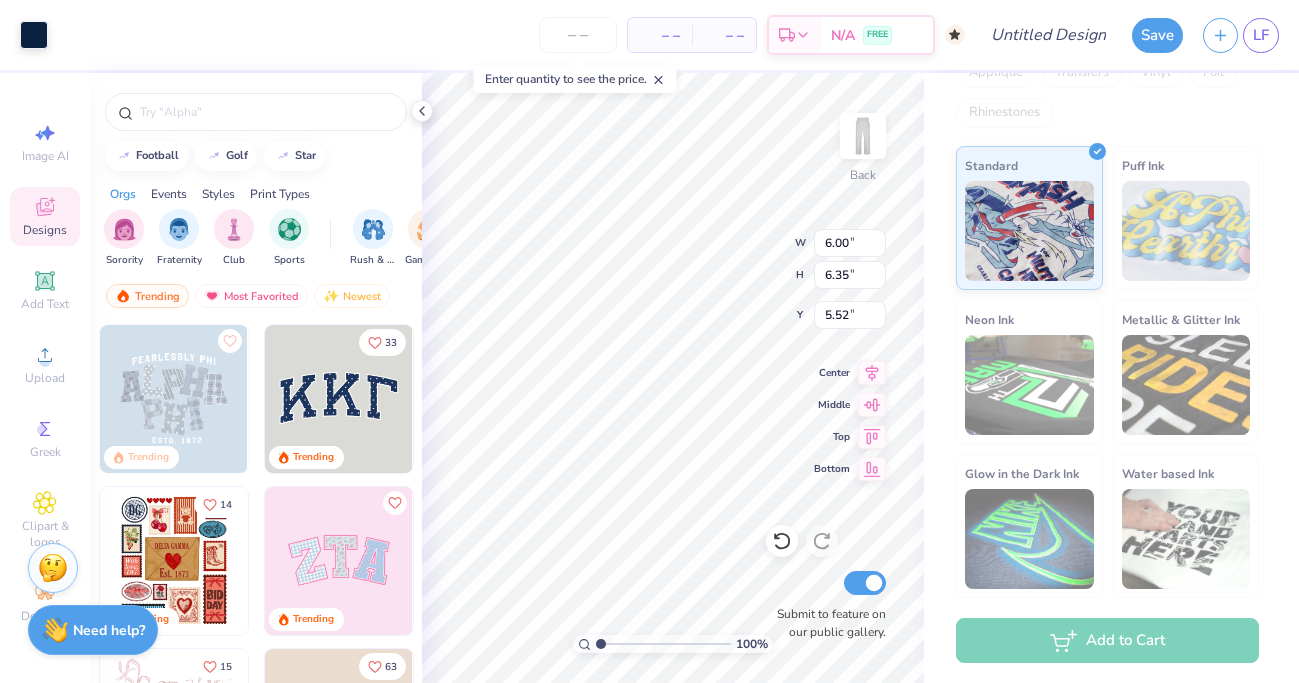 type on "5.83" 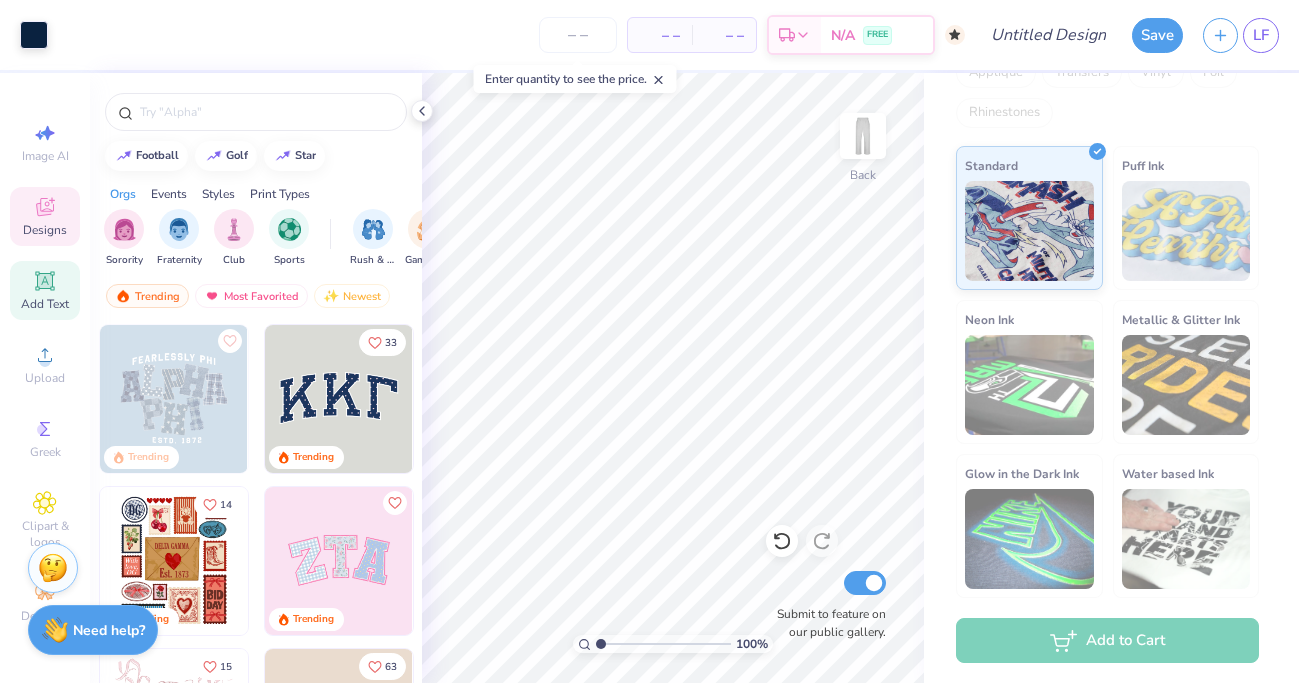 click on "Add Text" at bounding box center (45, 304) 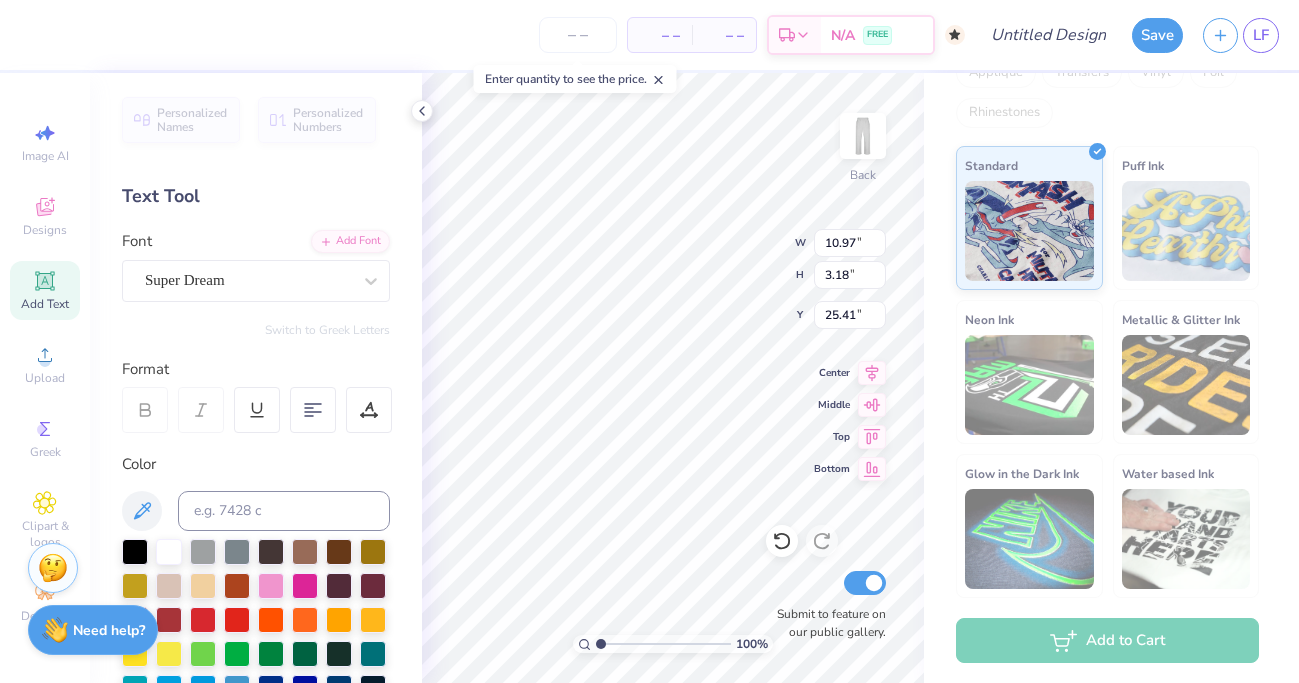scroll, scrollTop: 0, scrollLeft: 3, axis: horizontal 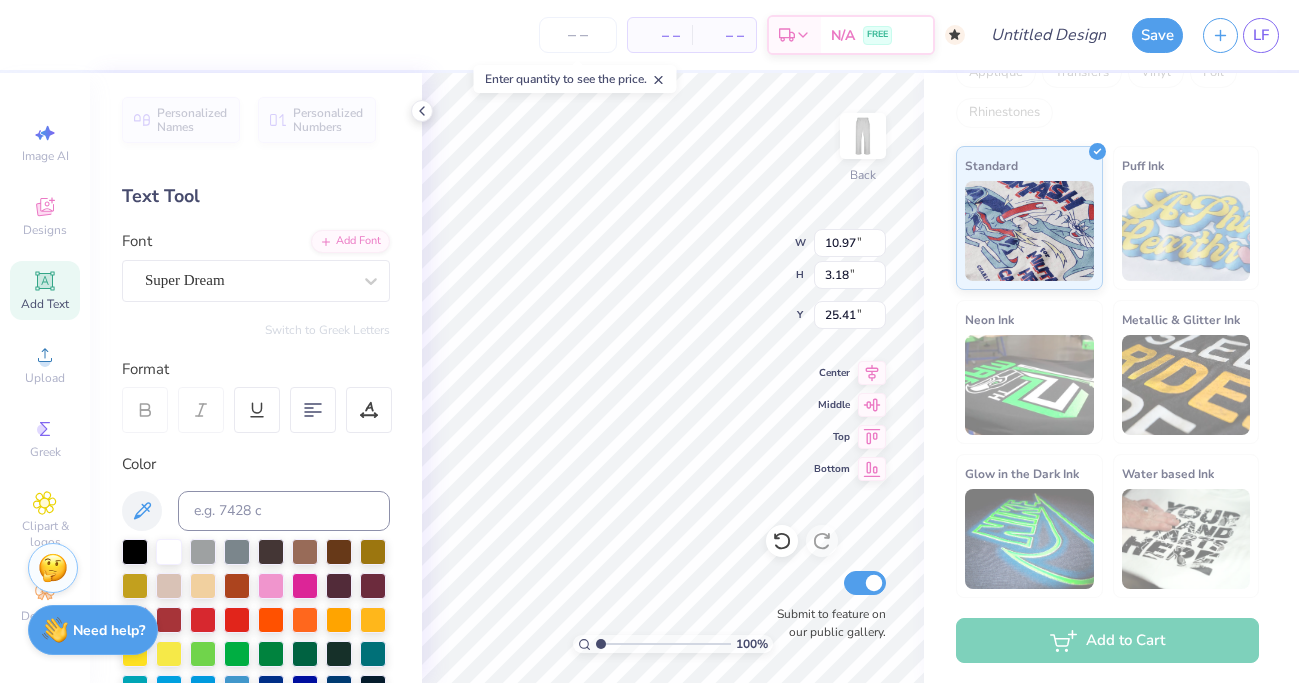 type on "Dance Team" 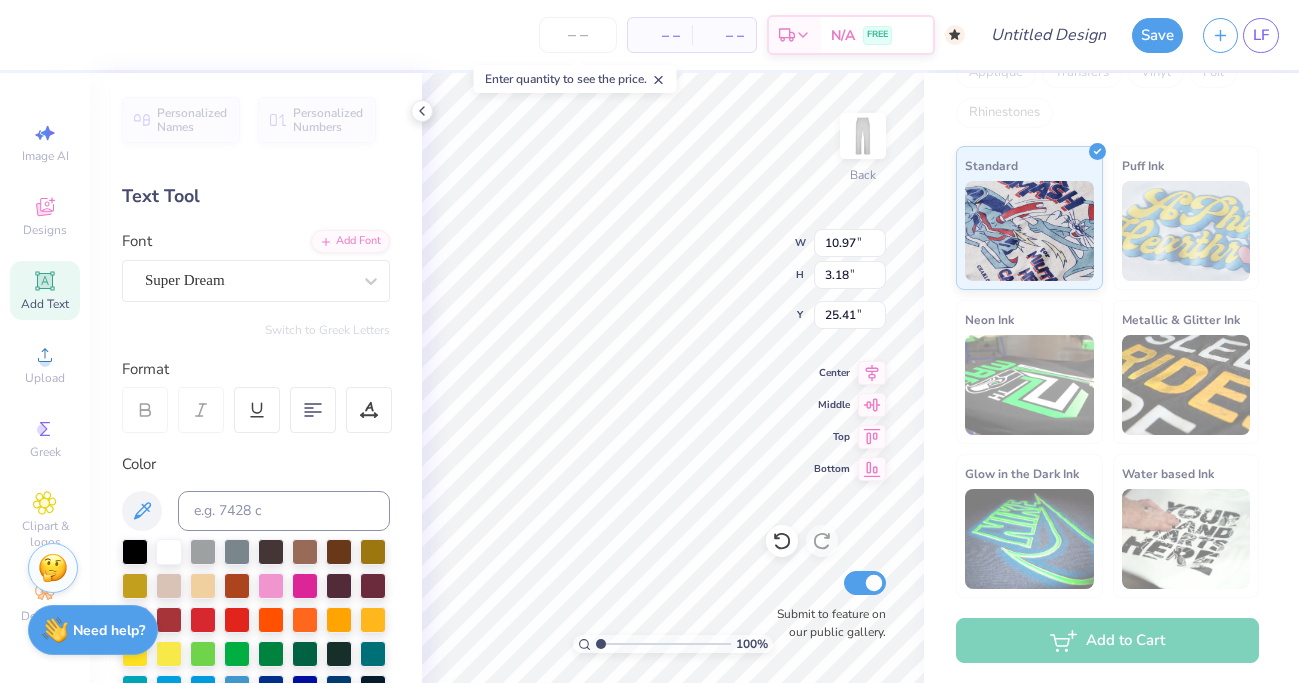 scroll, scrollTop: 0, scrollLeft: 2, axis: horizontal 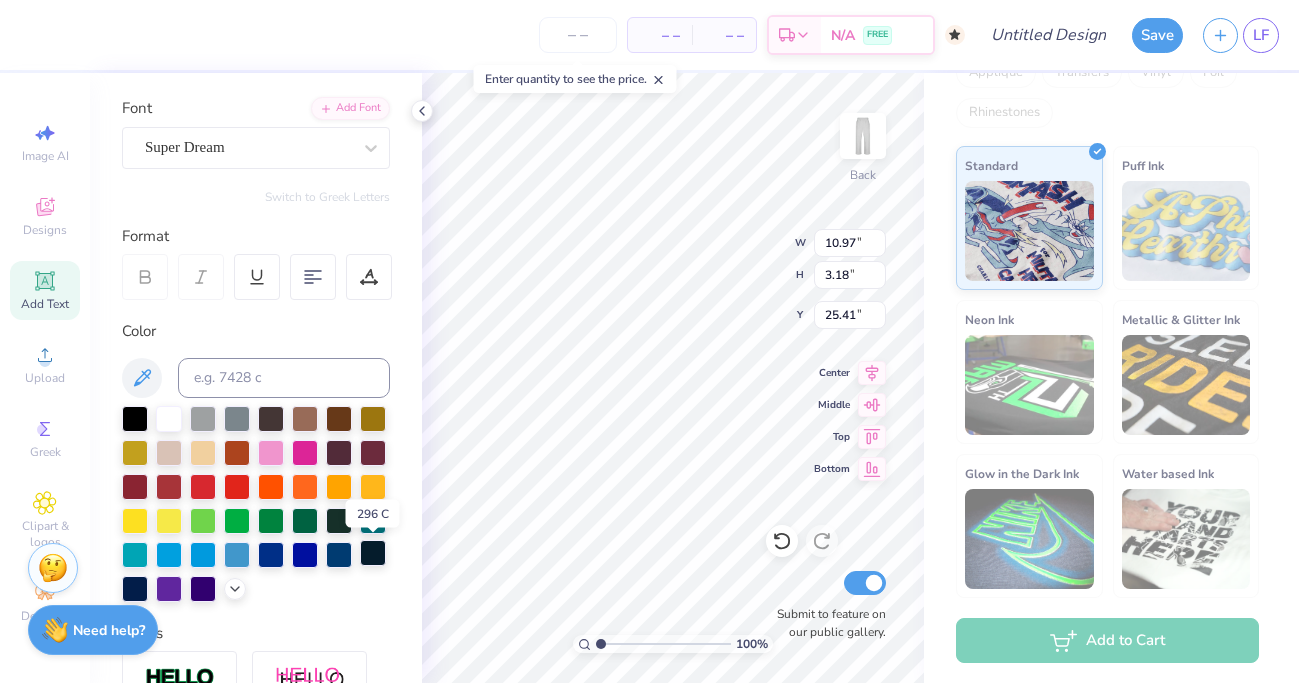 click at bounding box center (373, 553) 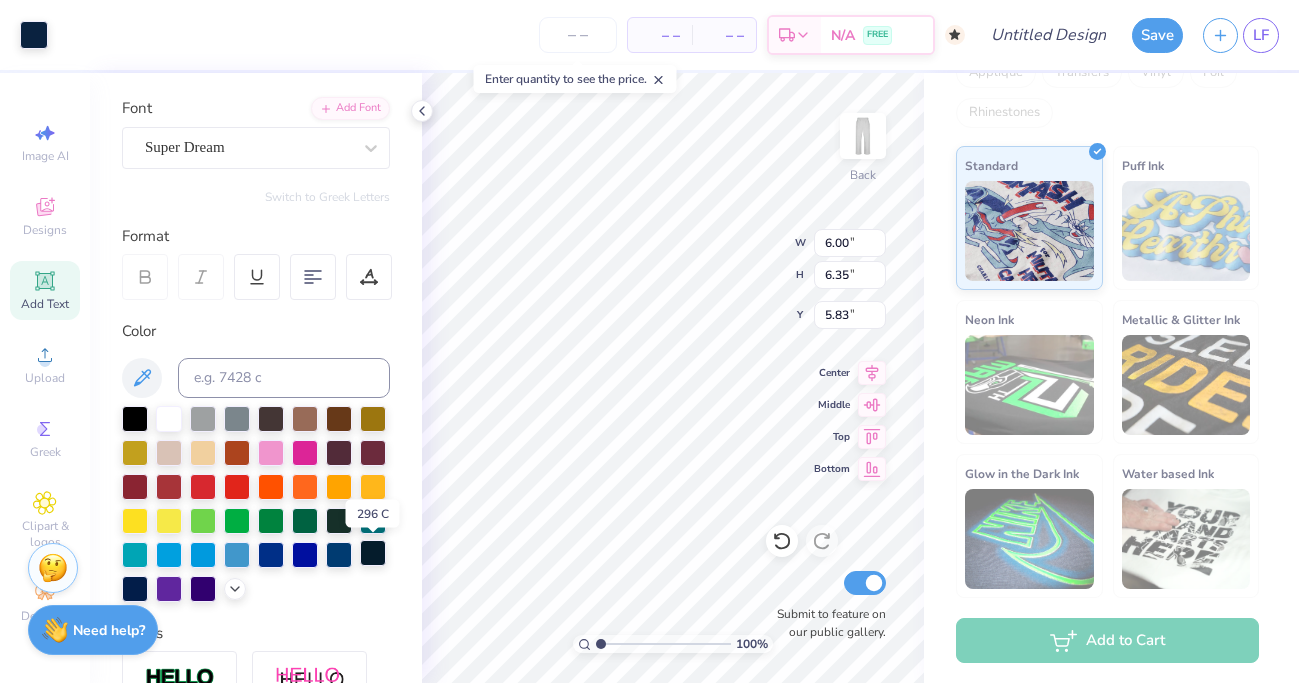 click at bounding box center [373, 553] 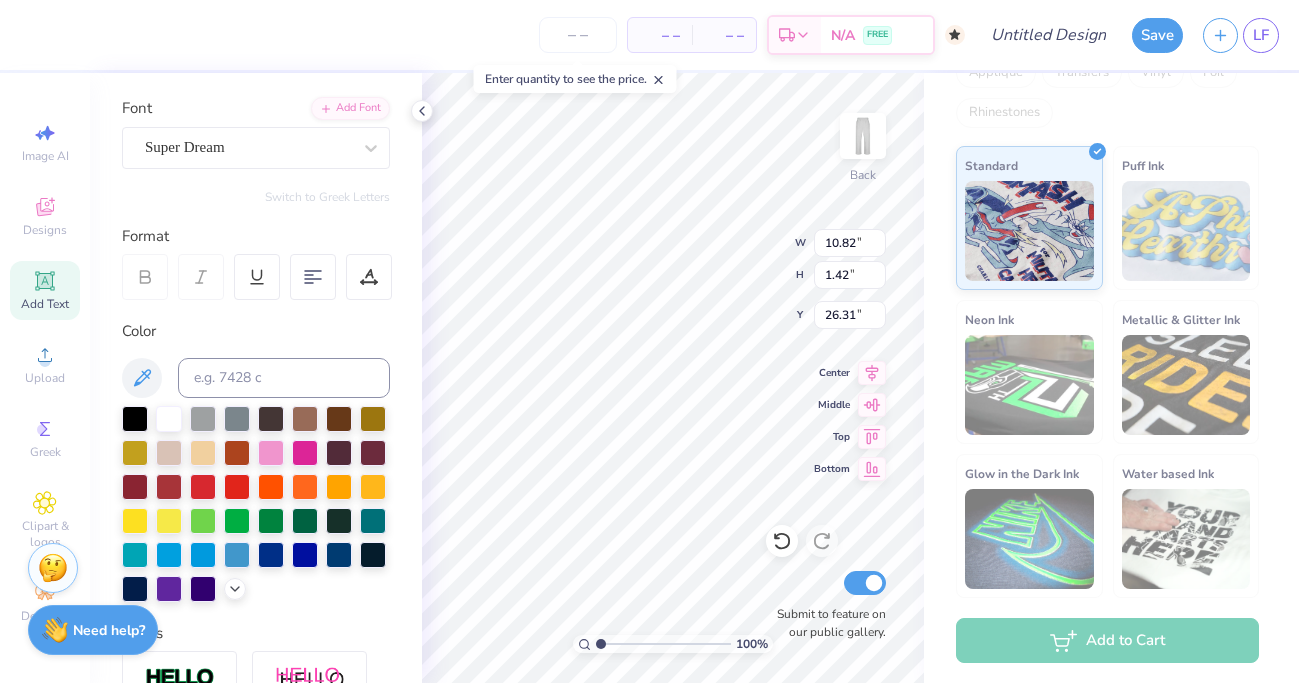 scroll, scrollTop: 0, scrollLeft: 3, axis: horizontal 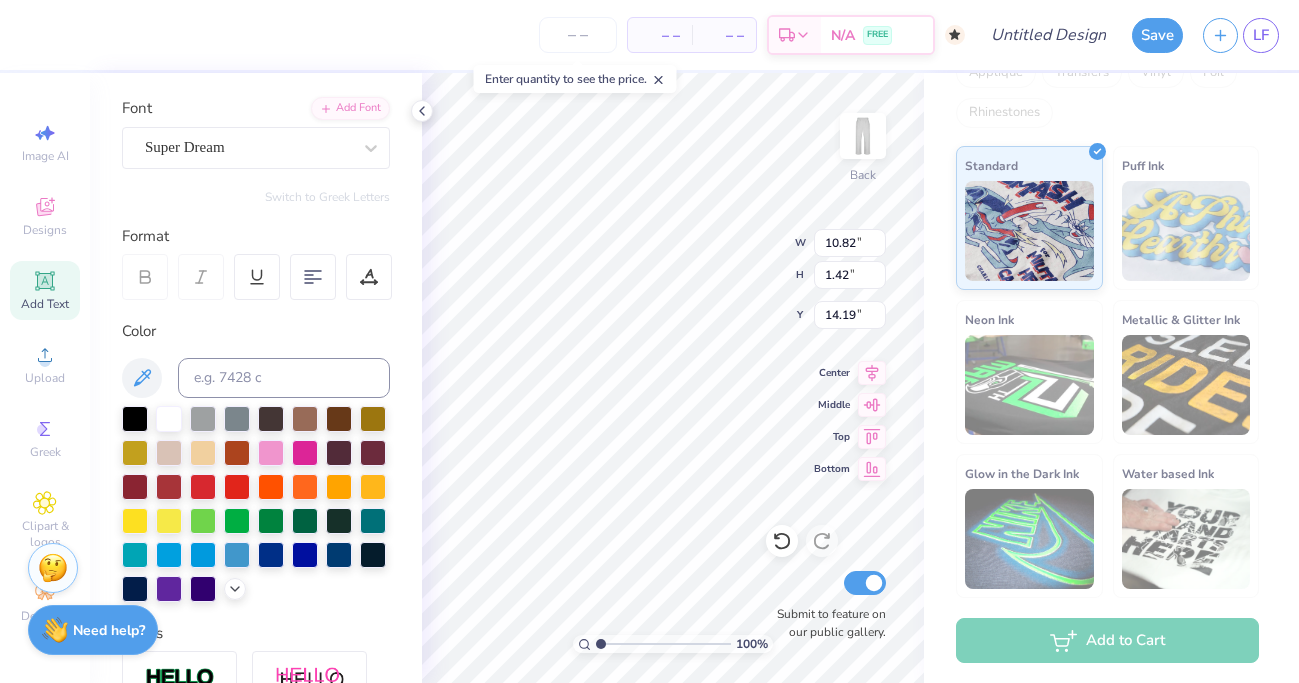 type on "12.18" 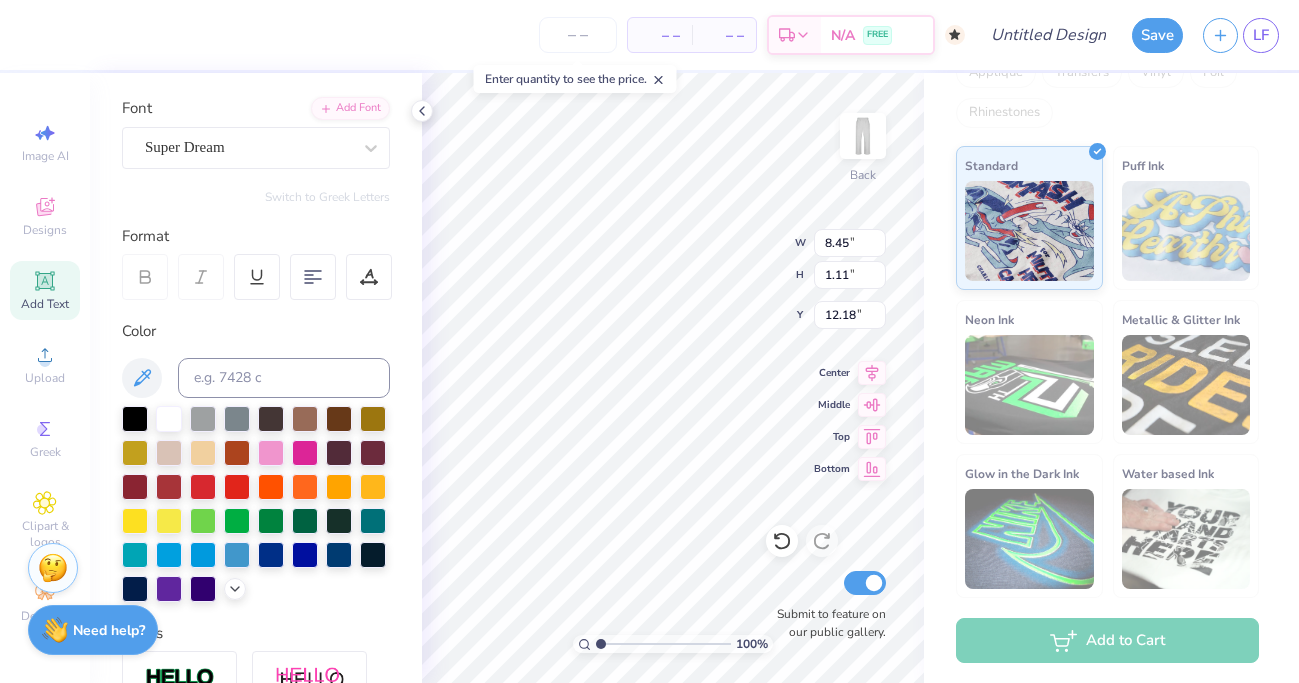 type on "8.45" 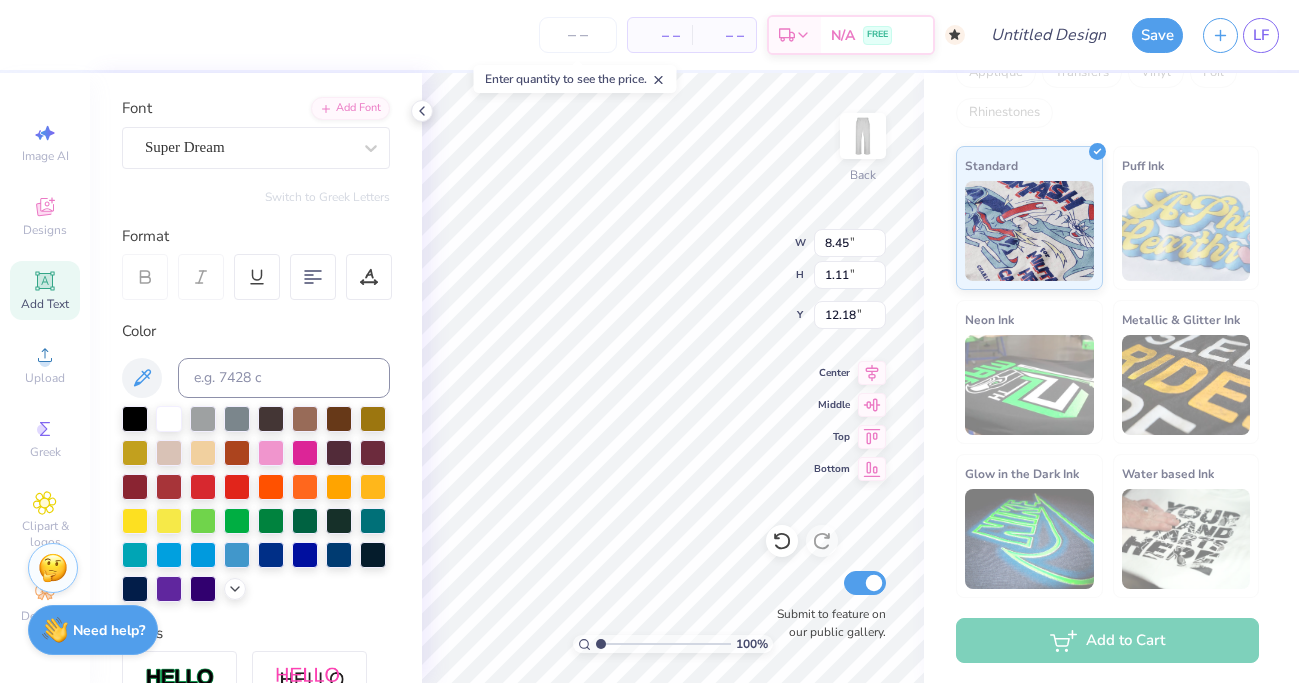 type on "1.11" 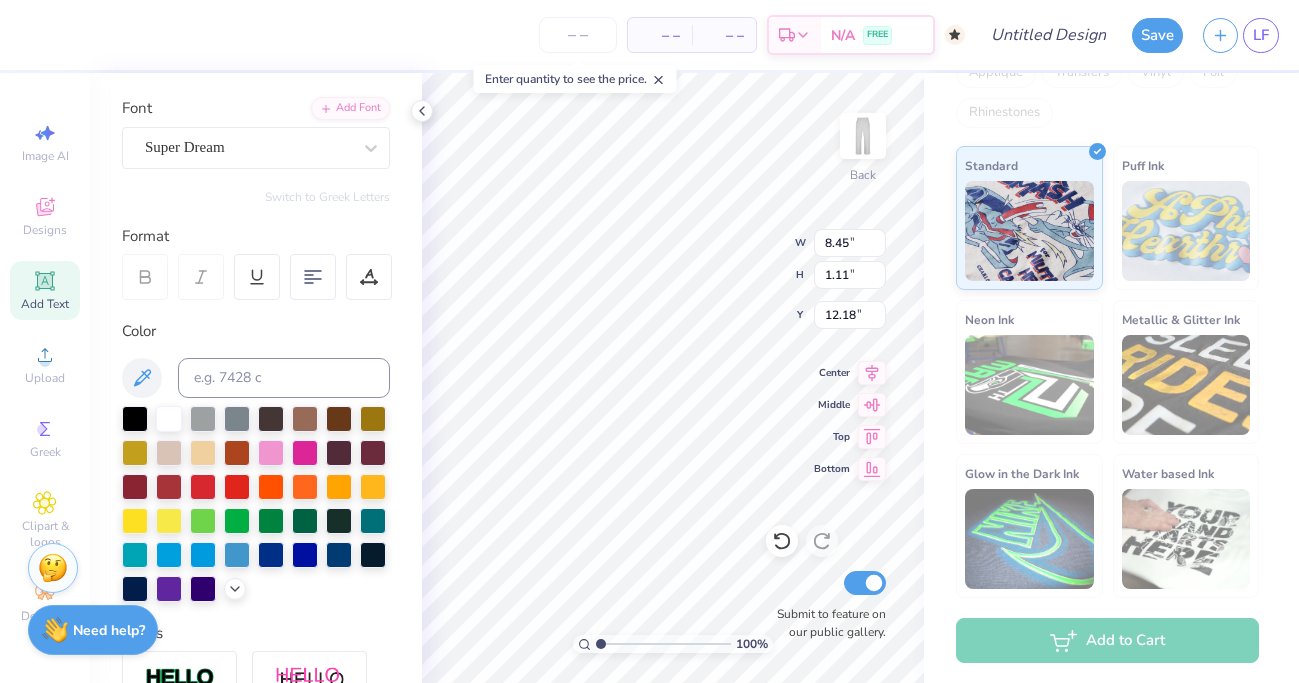 type on "13.17" 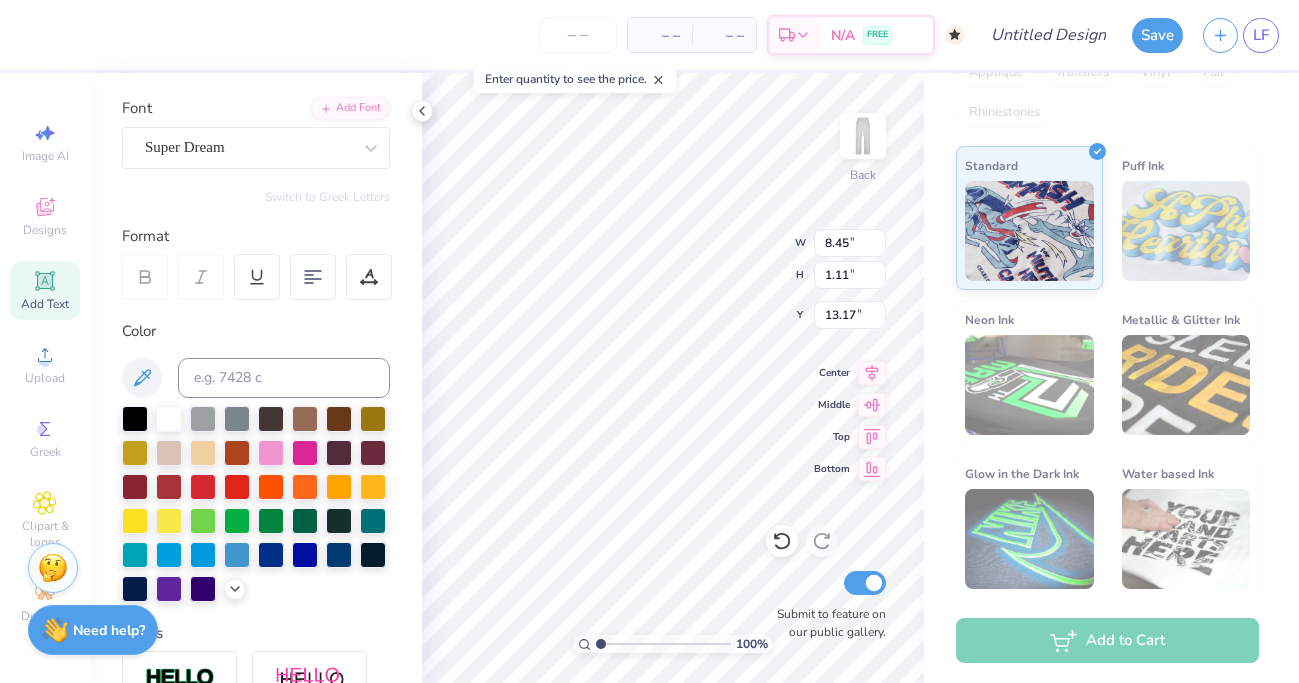 type on "13.18" 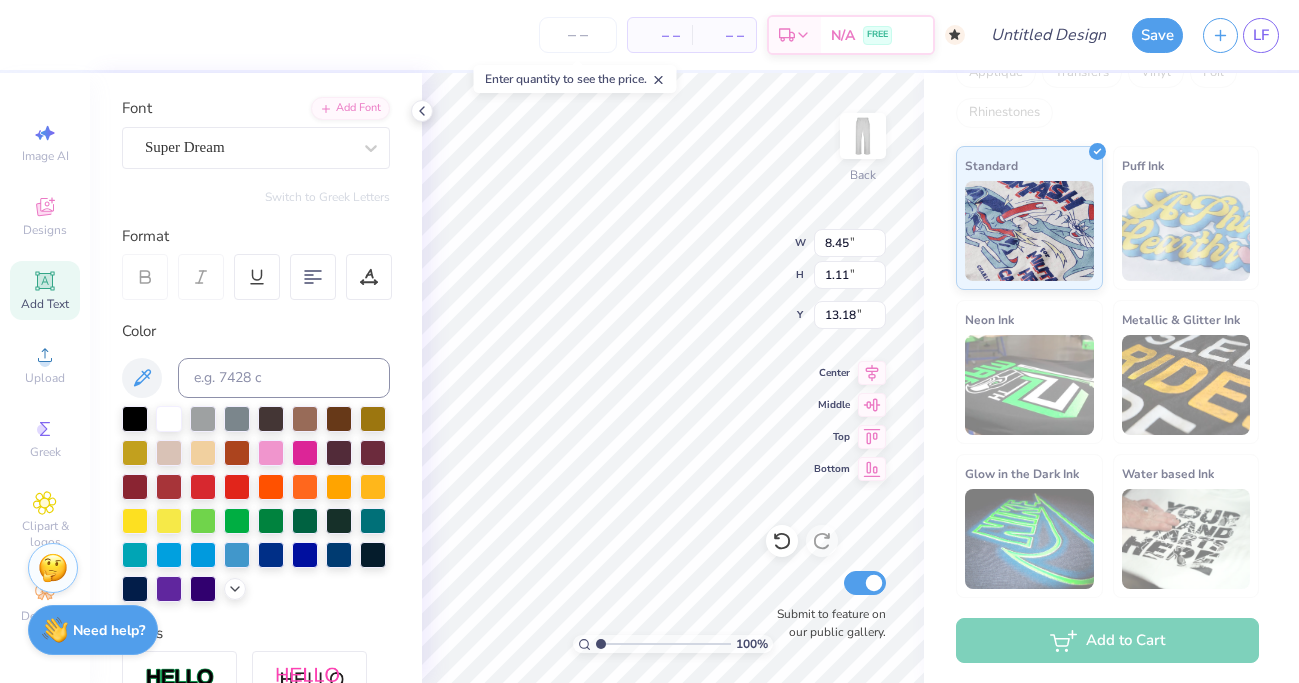 scroll, scrollTop: 0, scrollLeft: 3, axis: horizontal 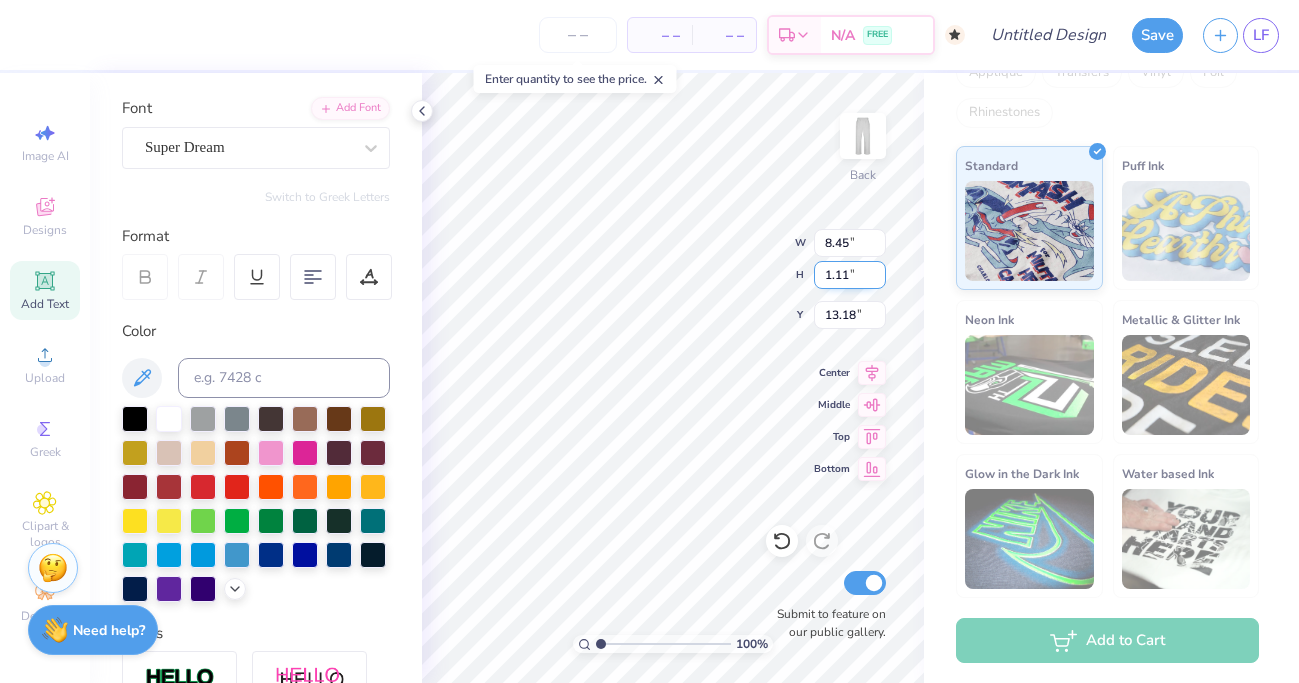 type on "Dance
Team" 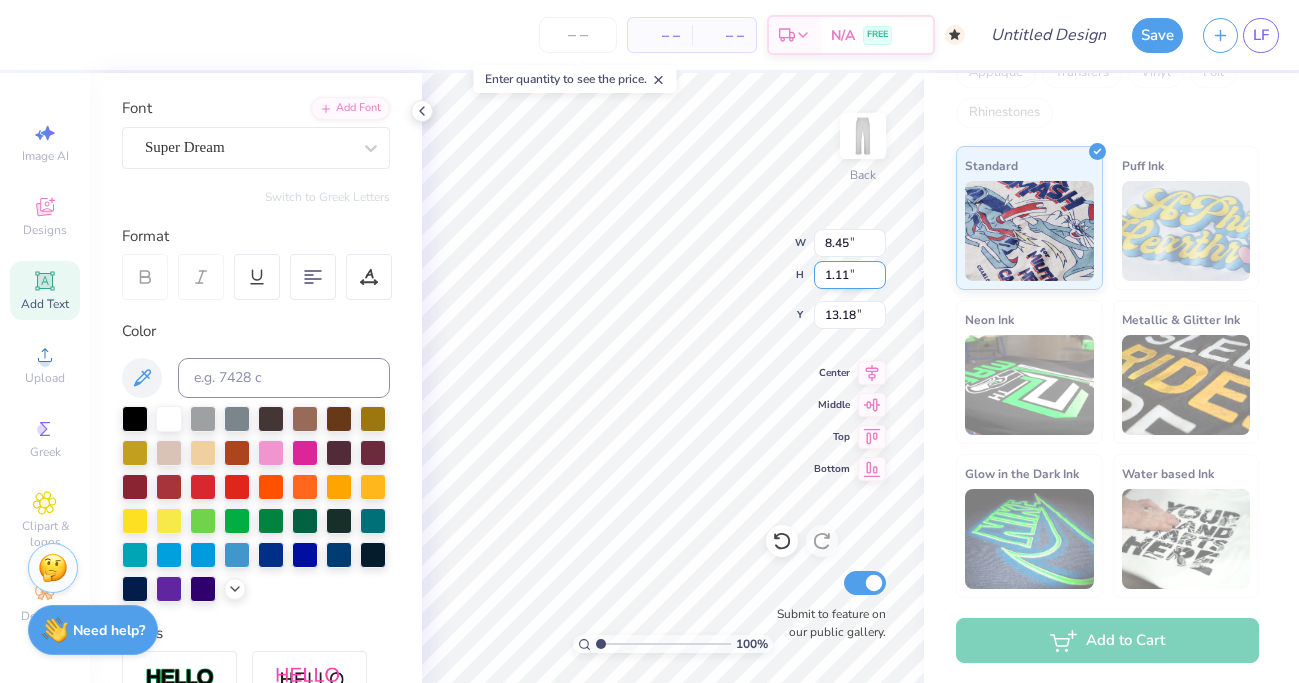click on "100  % Back W 8.45 8.45 " H 1.11 1.11 " Y 13.18 13.18 " Center Middle Top Bottom Submit to feature on our public gallery." at bounding box center (673, 378) 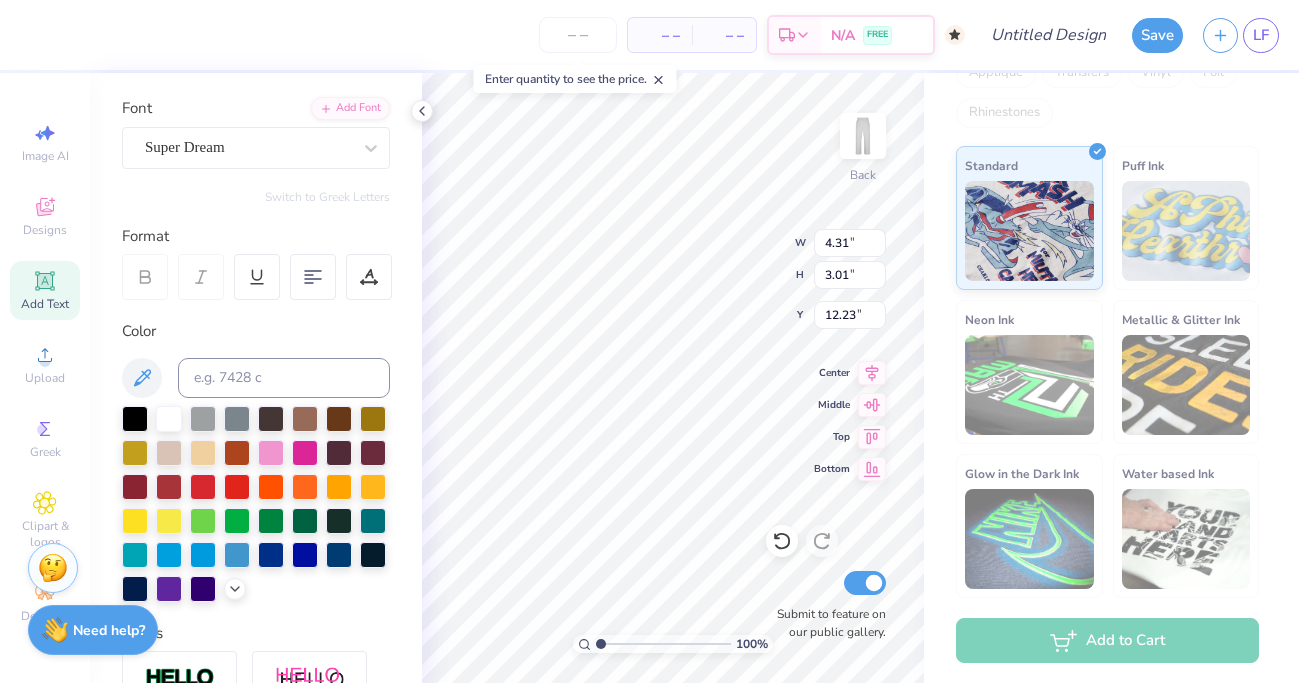 type on "5.30" 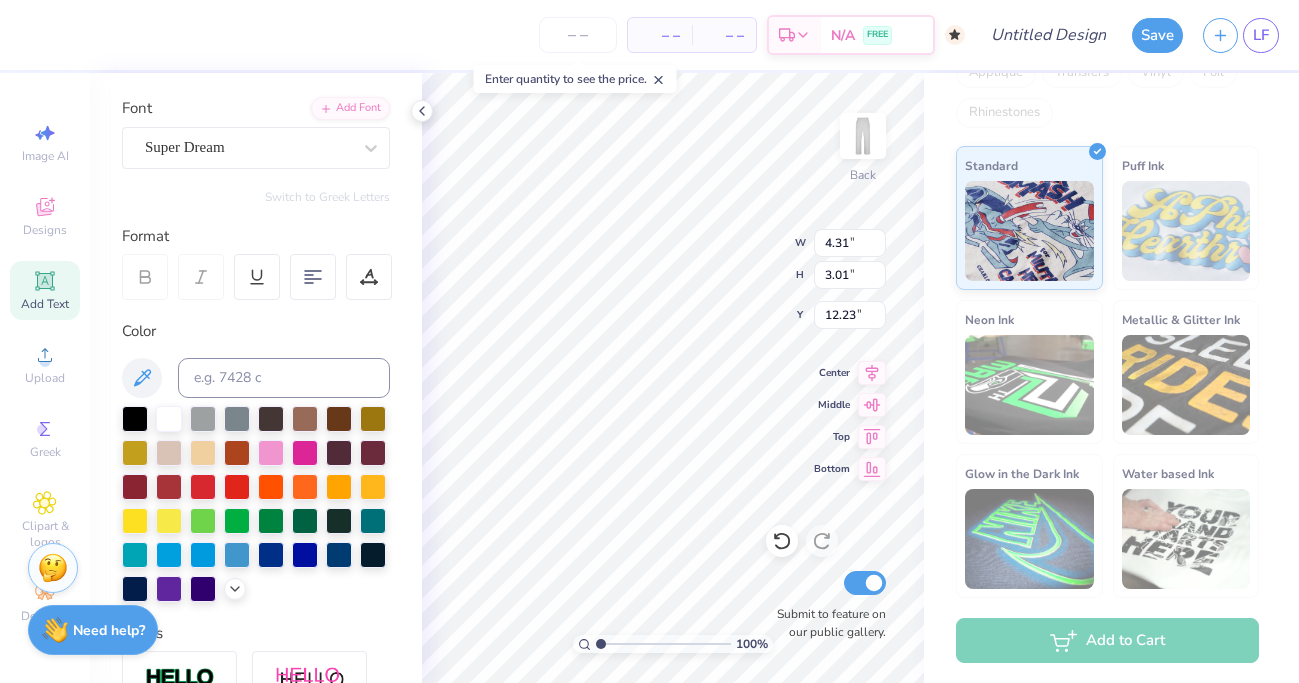 type on "3.69" 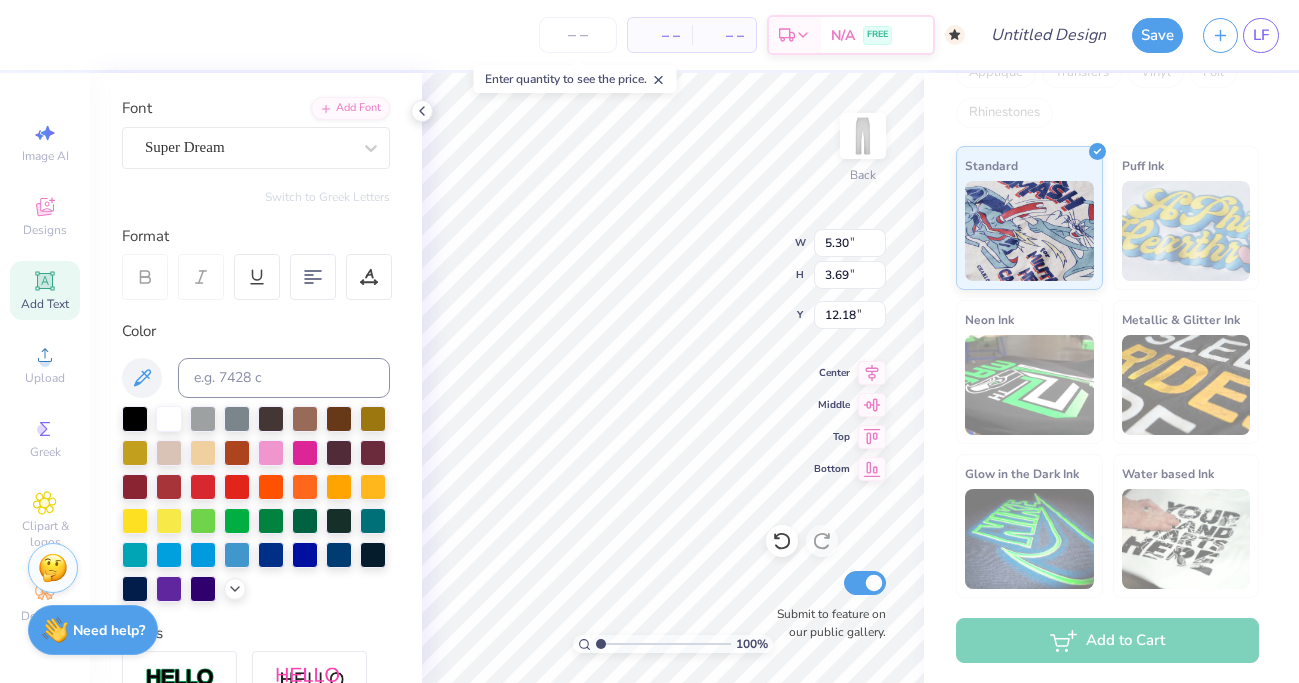type on "12.18" 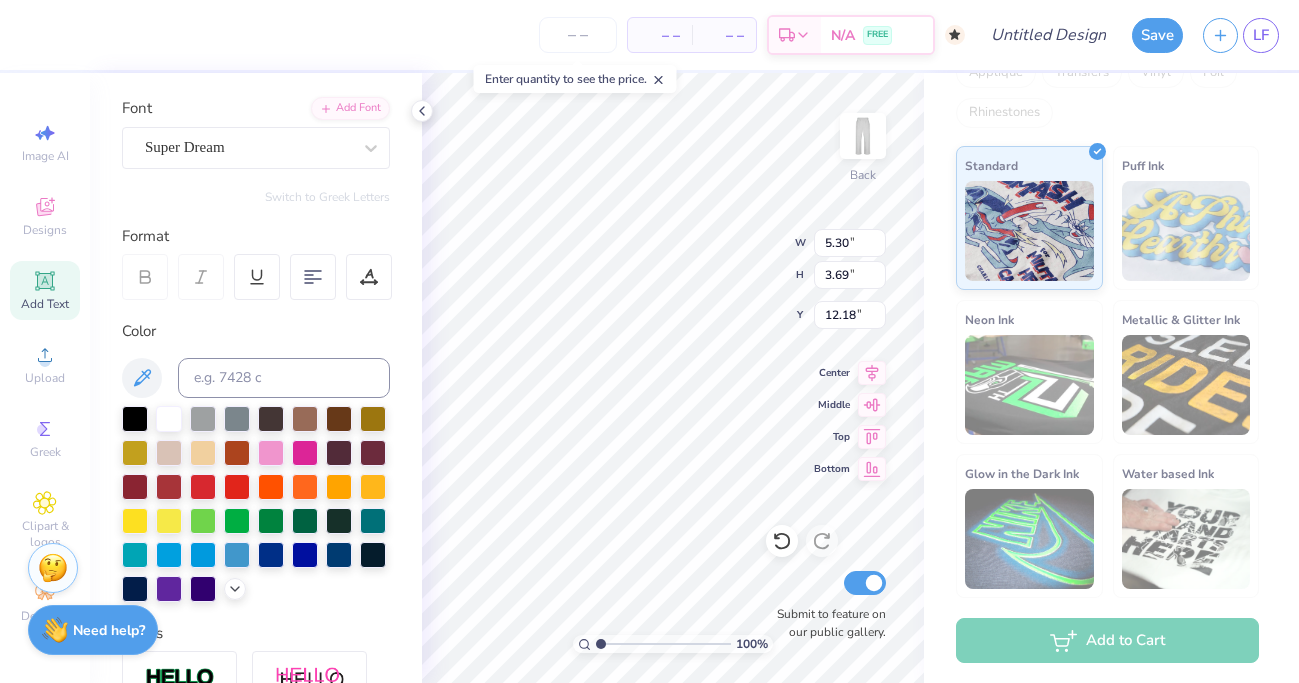 scroll, scrollTop: 0, scrollLeft: 0, axis: both 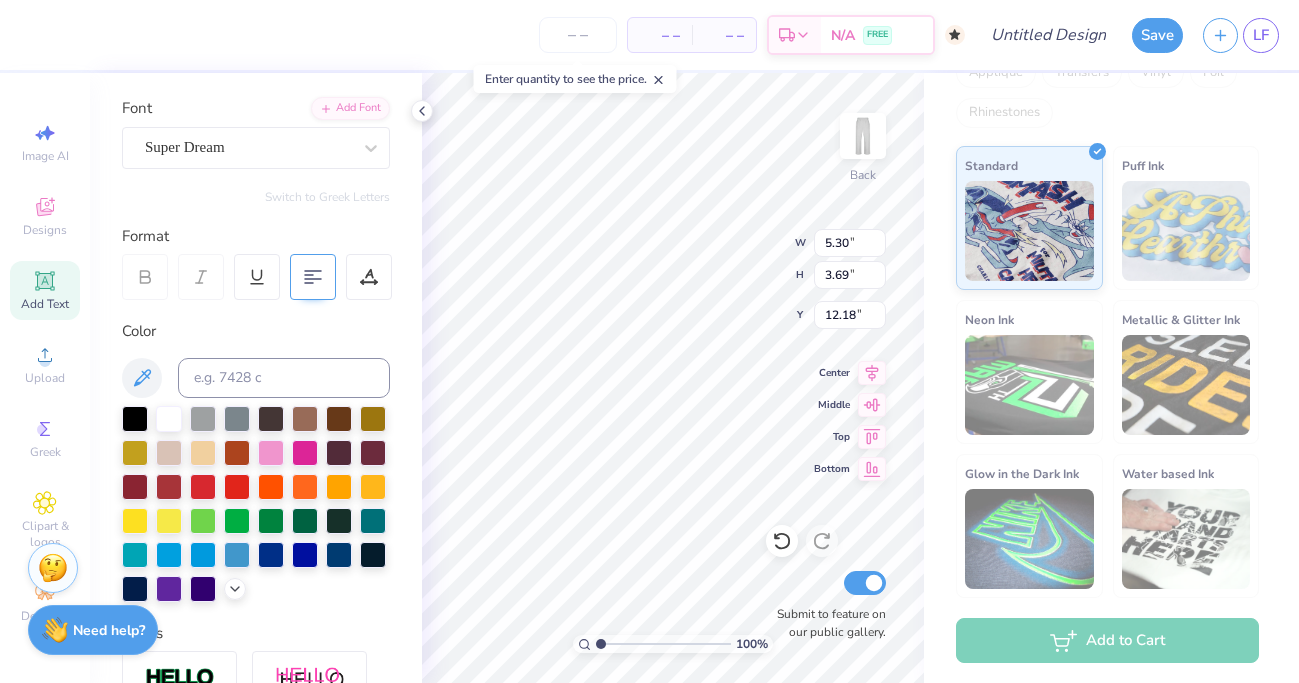 click 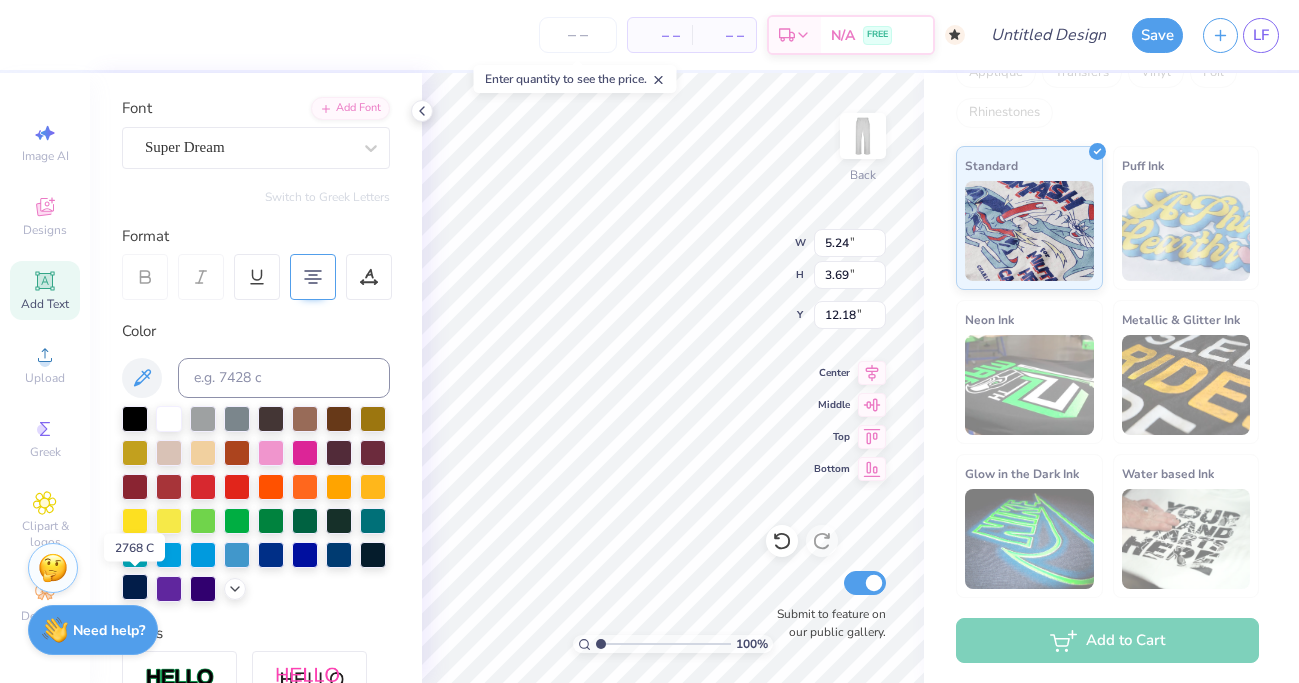 click at bounding box center (135, 587) 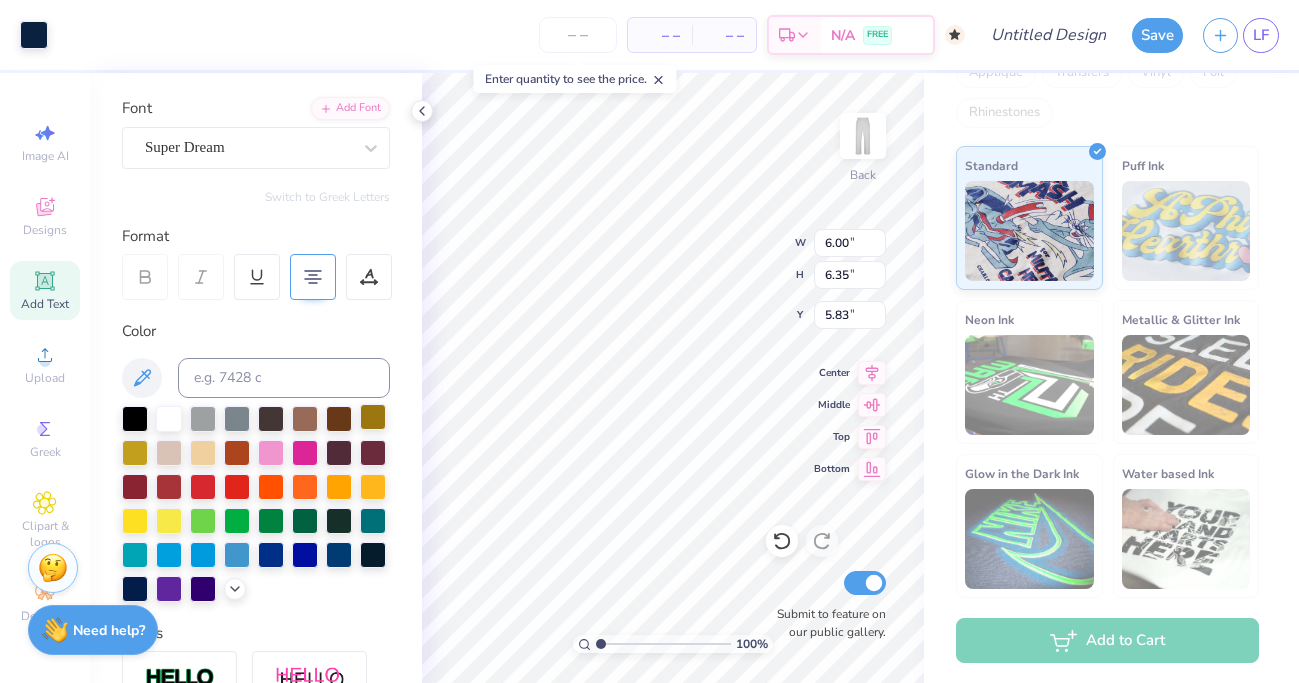 type on "6.00" 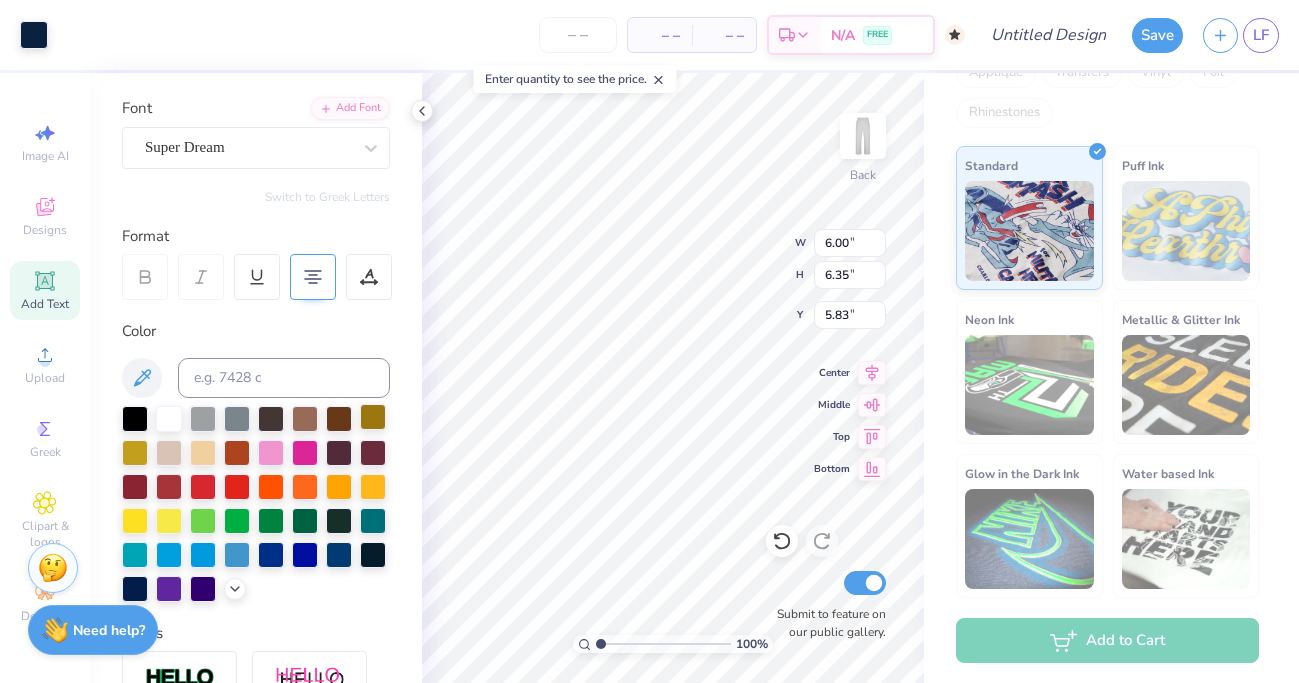 type on "6.35" 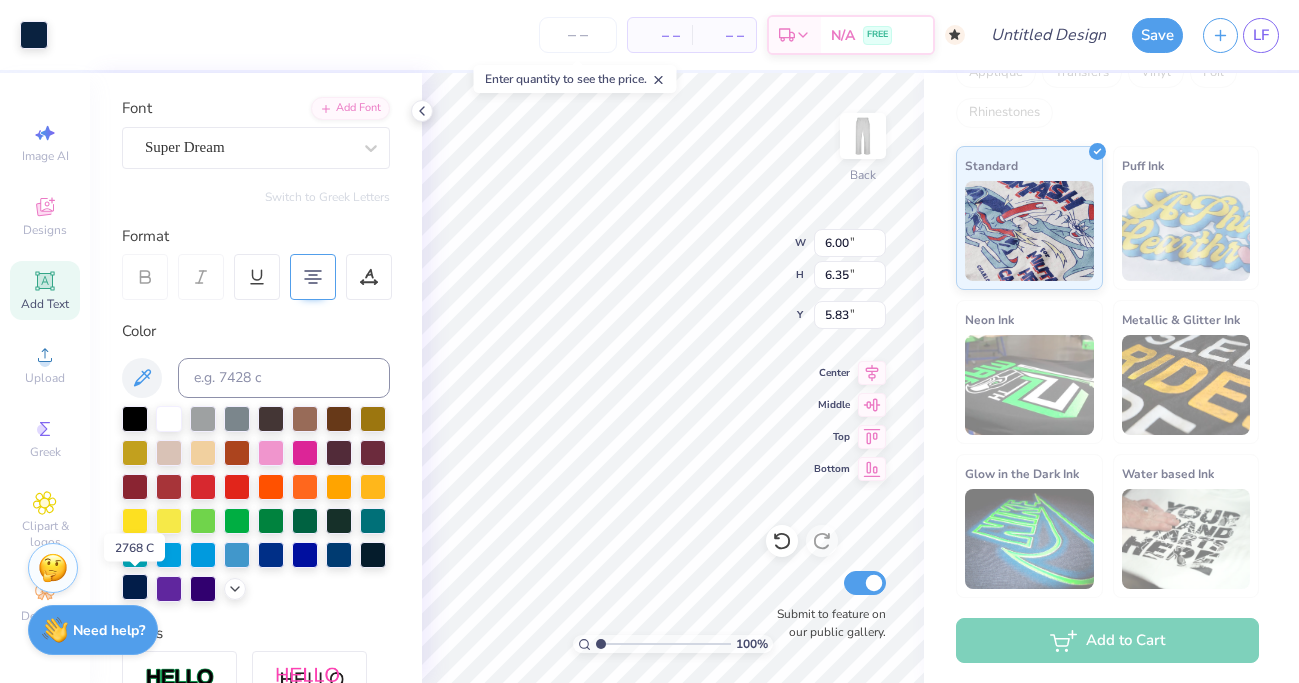 click at bounding box center (135, 587) 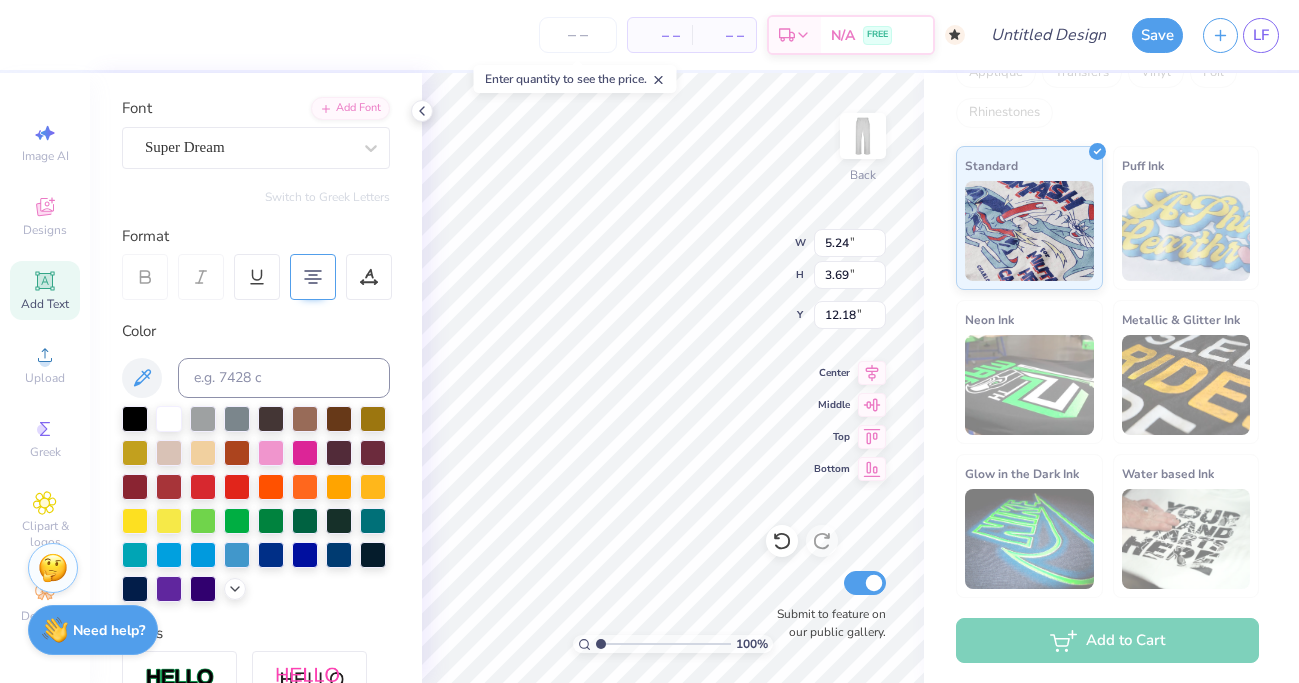 scroll, scrollTop: 0, scrollLeft: 0, axis: both 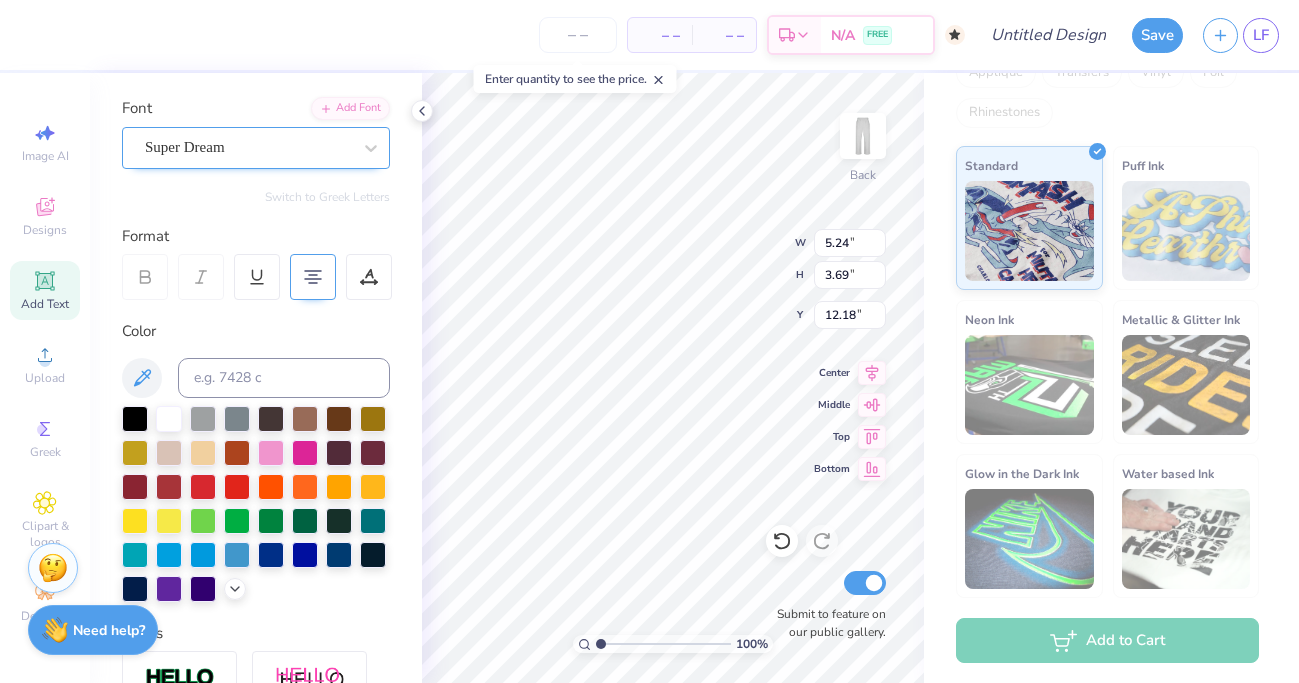 click on "Super Dream" at bounding box center (248, 147) 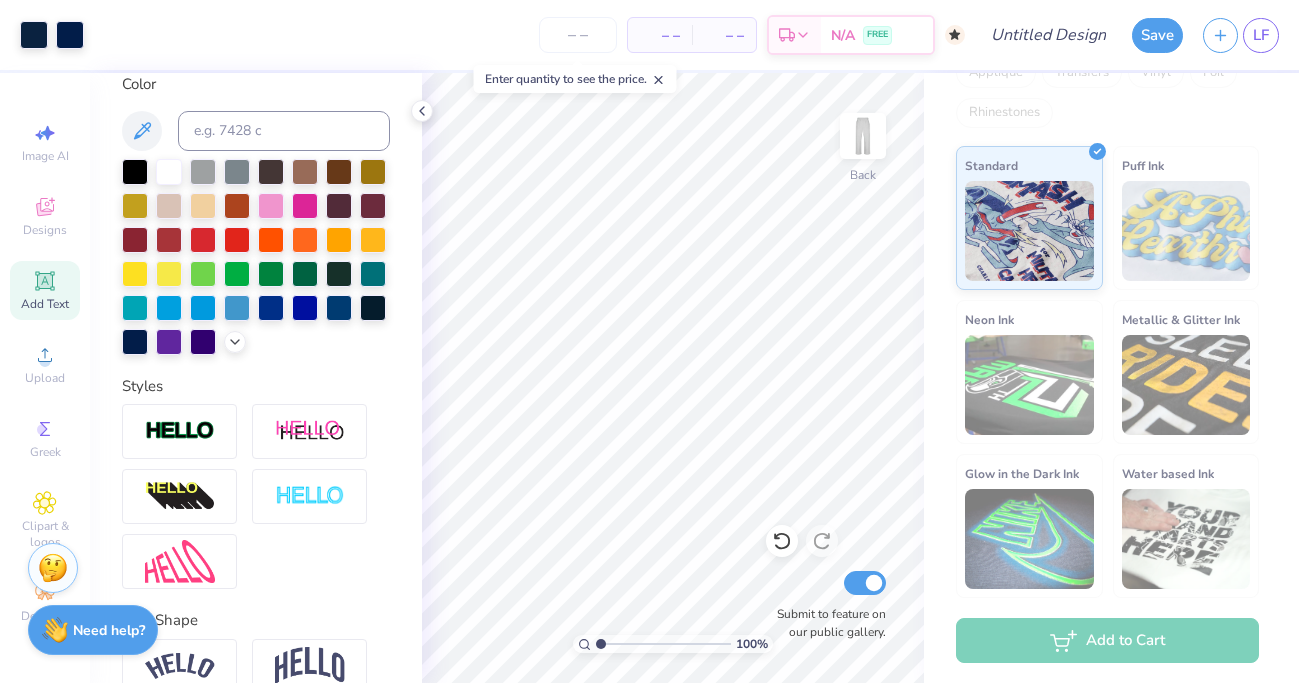 scroll, scrollTop: 479, scrollLeft: 0, axis: vertical 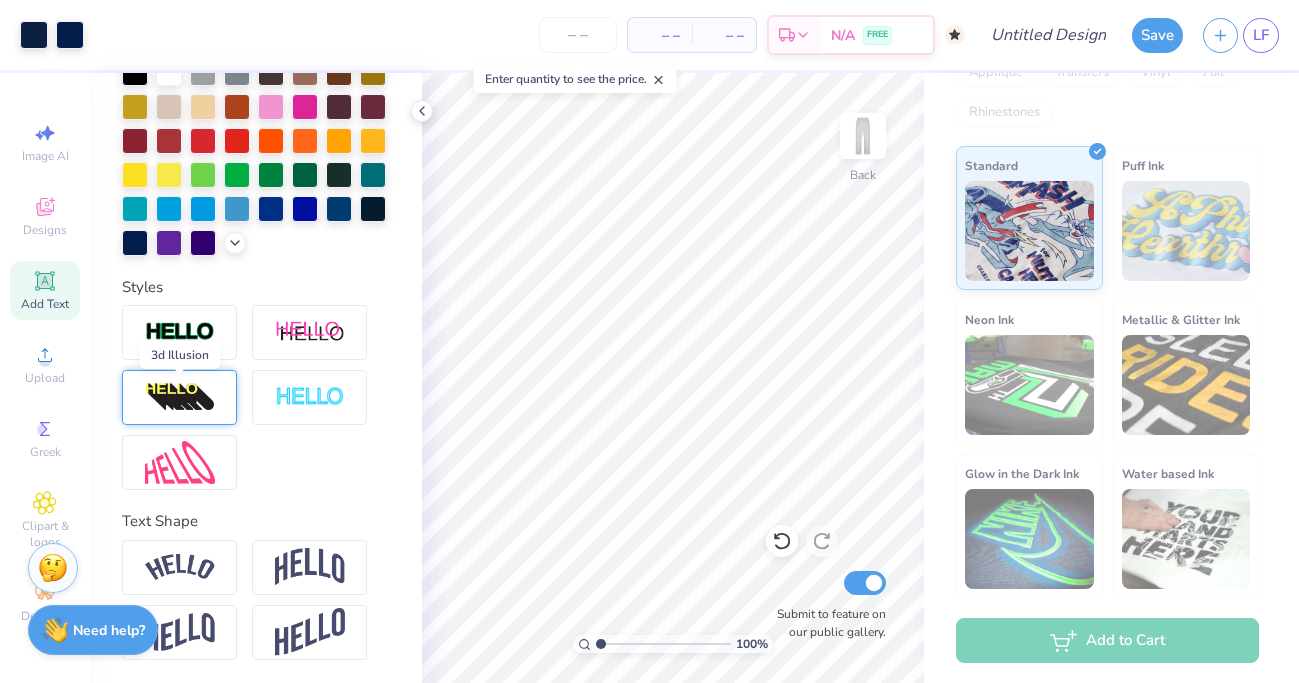 click at bounding box center (180, 398) 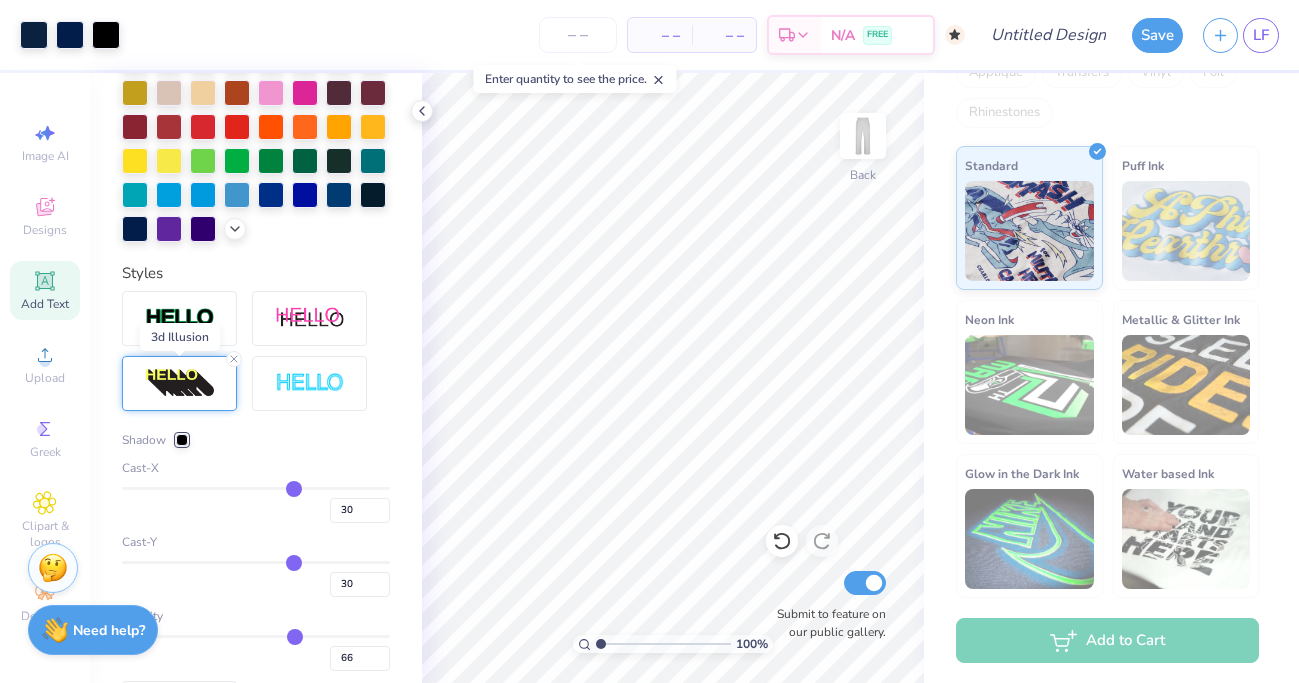 scroll, scrollTop: 497, scrollLeft: 0, axis: vertical 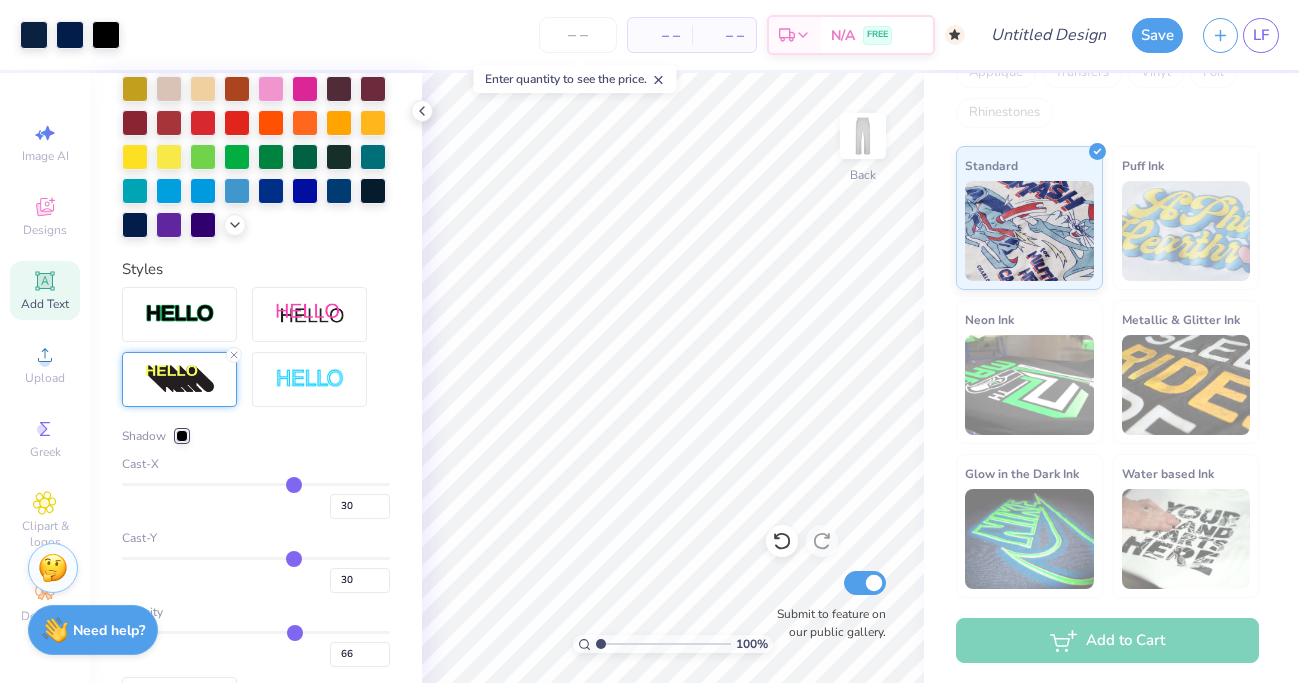 click at bounding box center (182, 436) 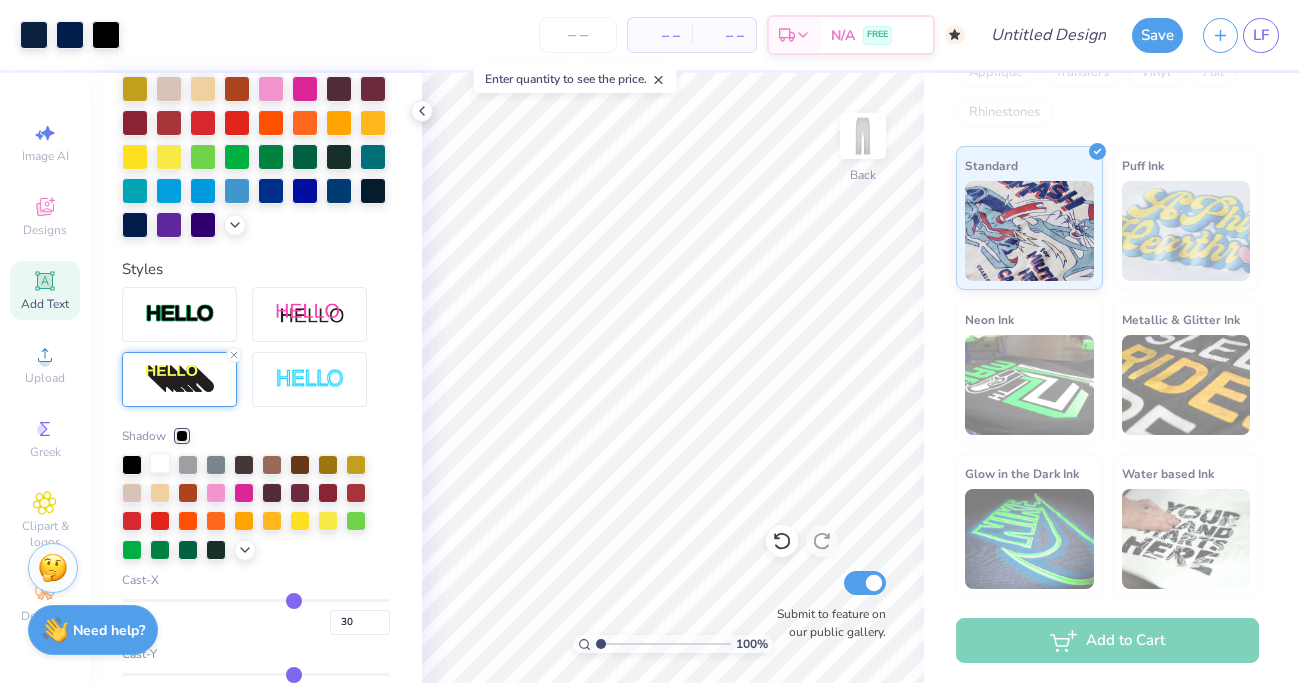 click at bounding box center (160, 463) 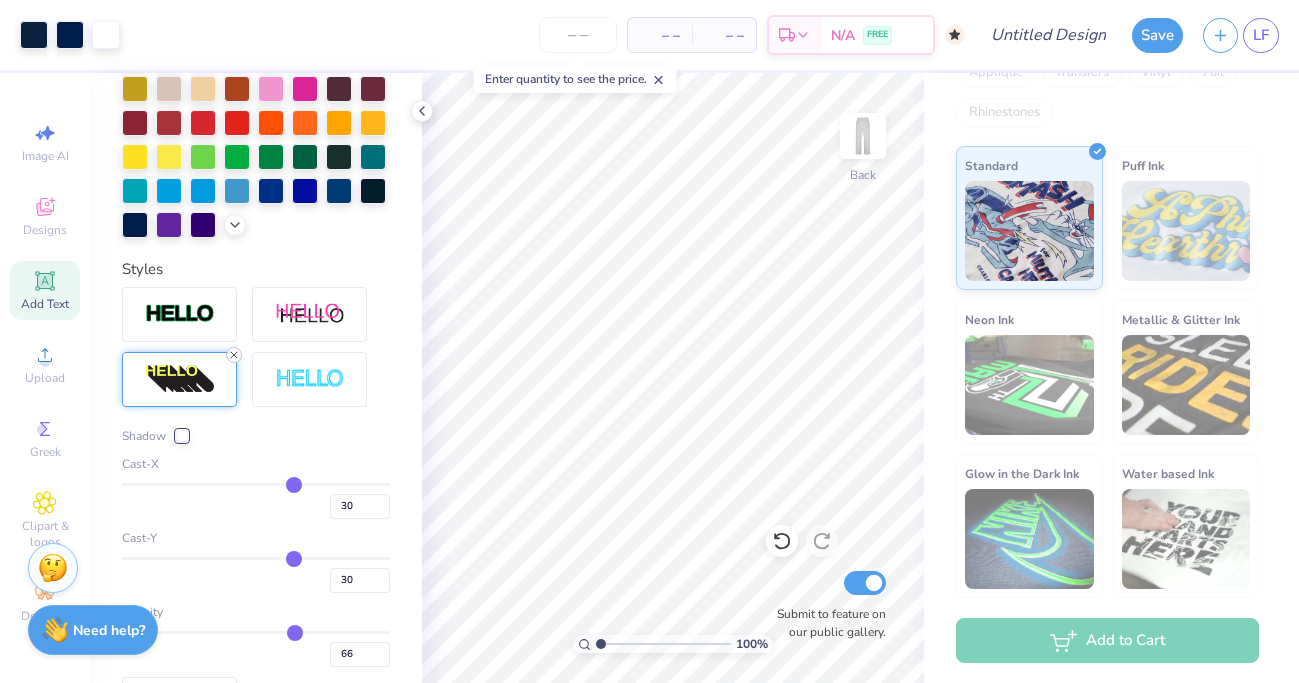 click 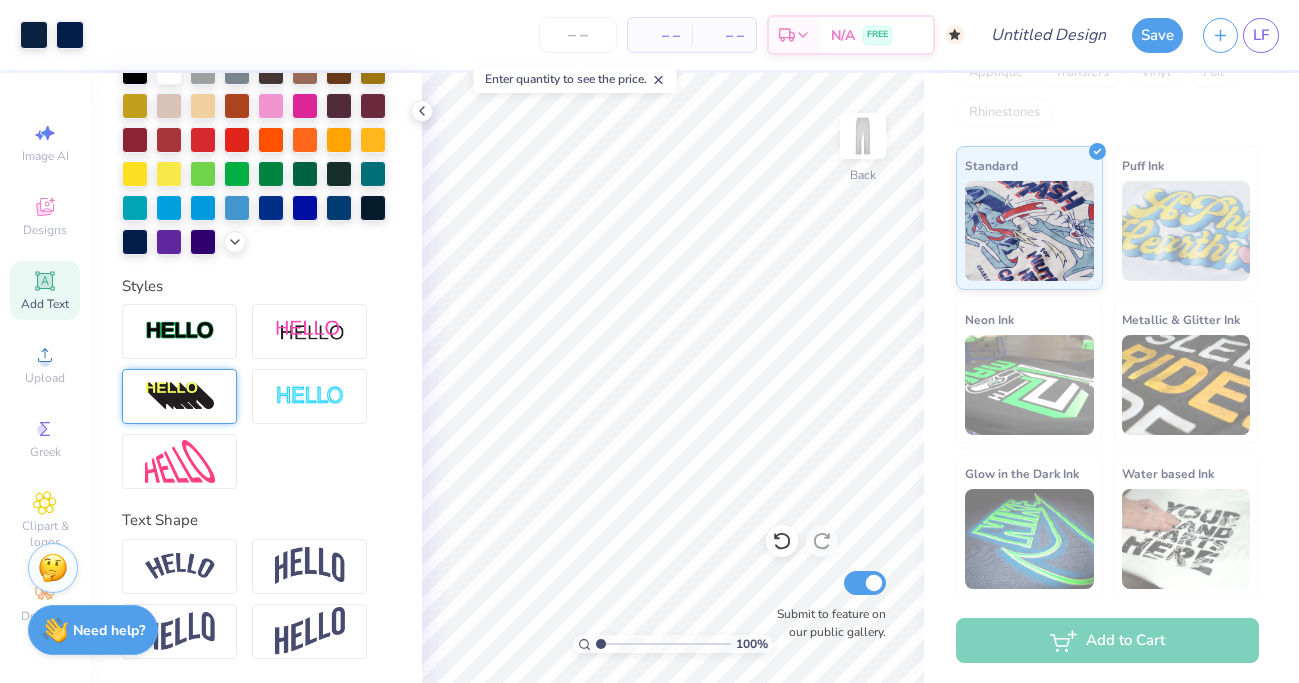 scroll, scrollTop: 479, scrollLeft: 0, axis: vertical 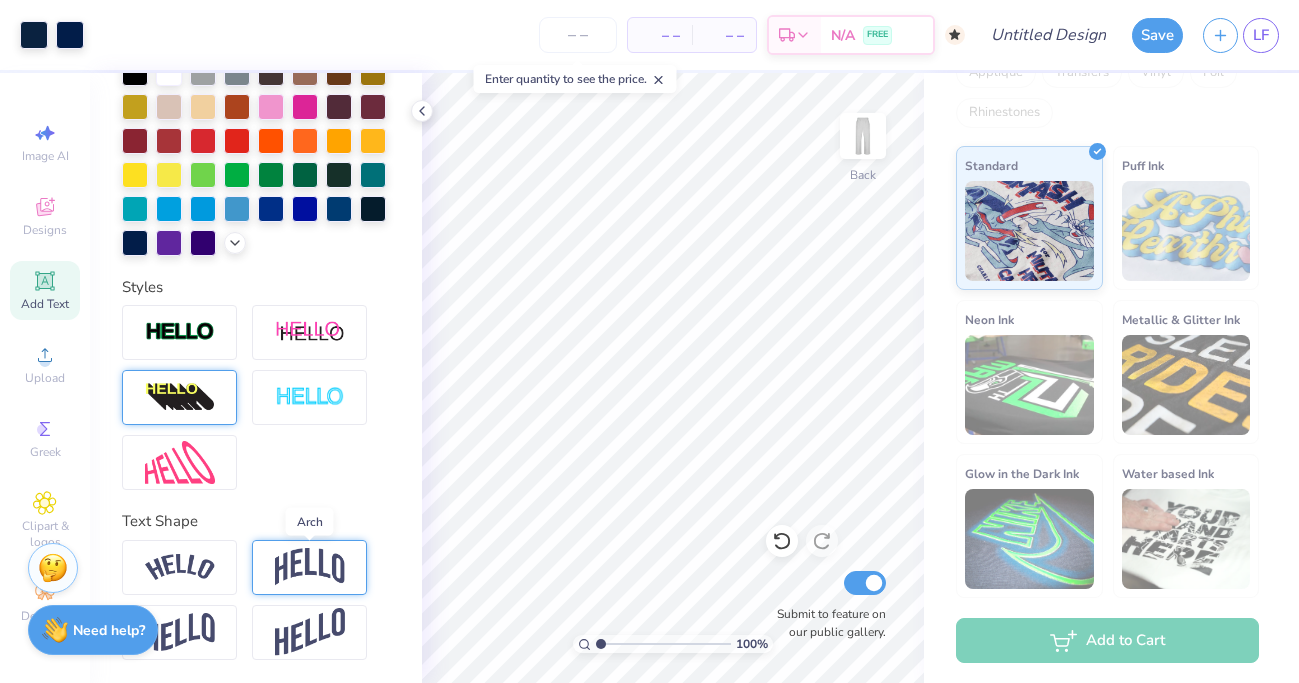 click at bounding box center (310, 567) 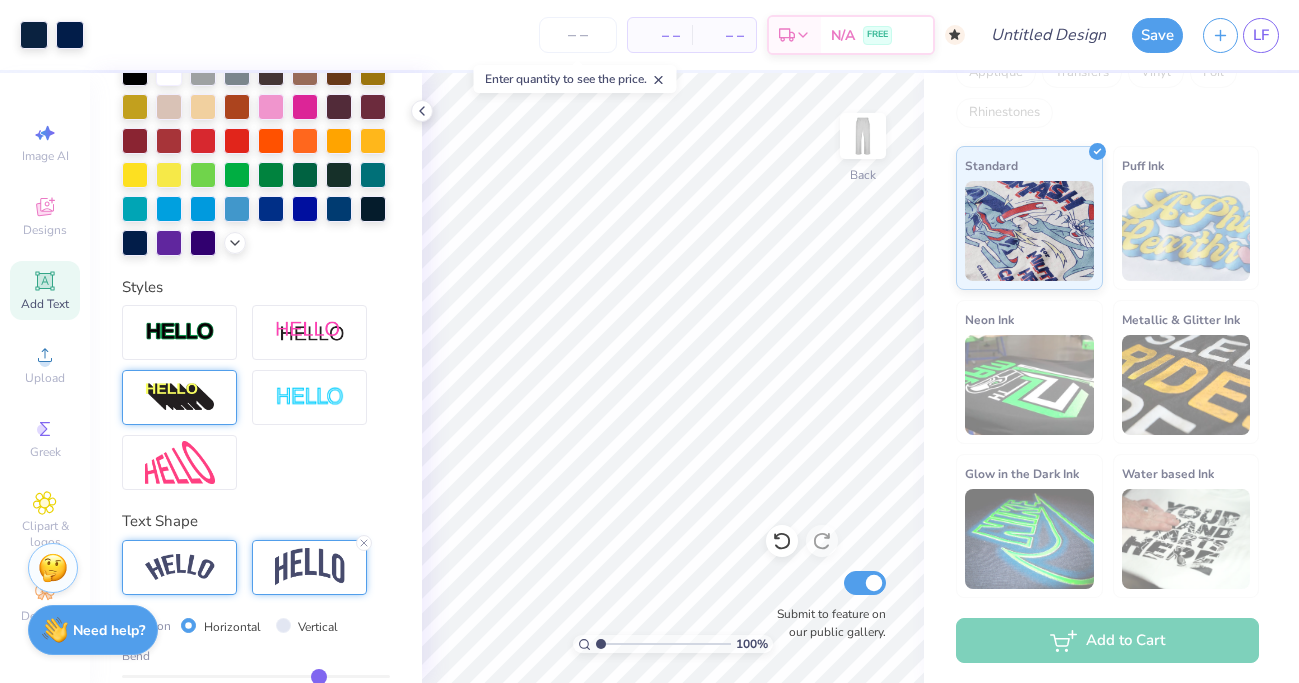 click at bounding box center [180, 567] 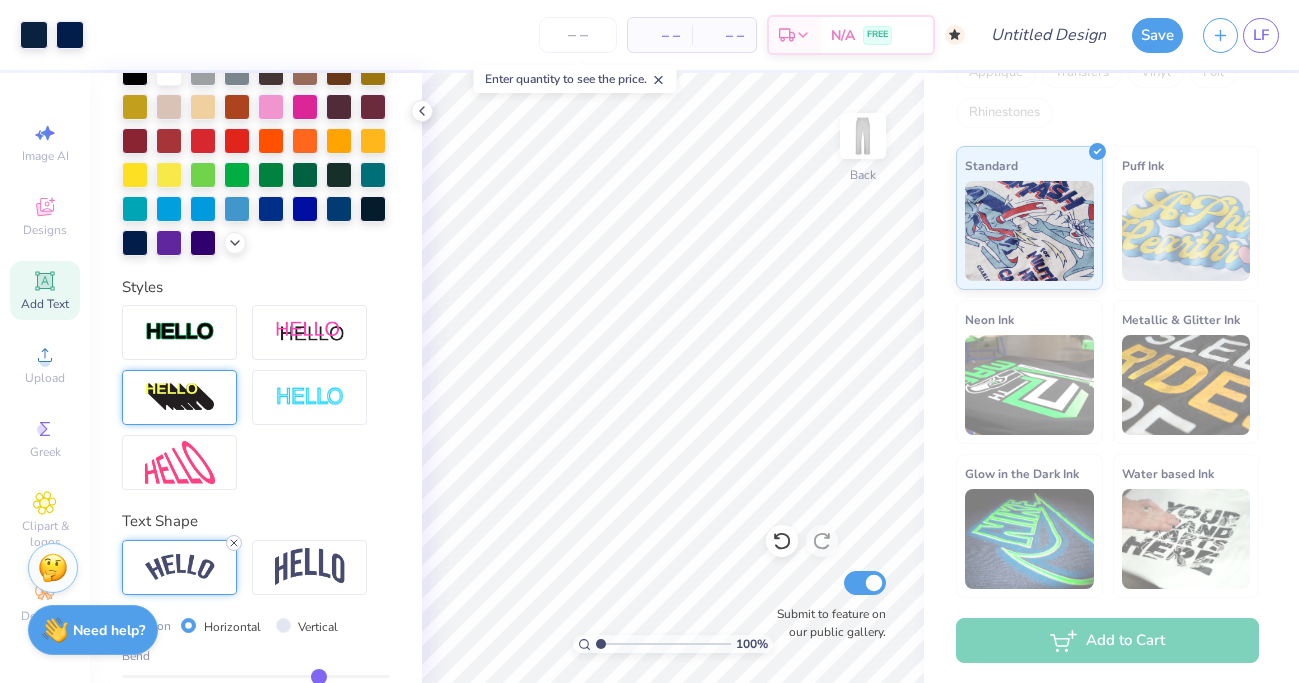 click 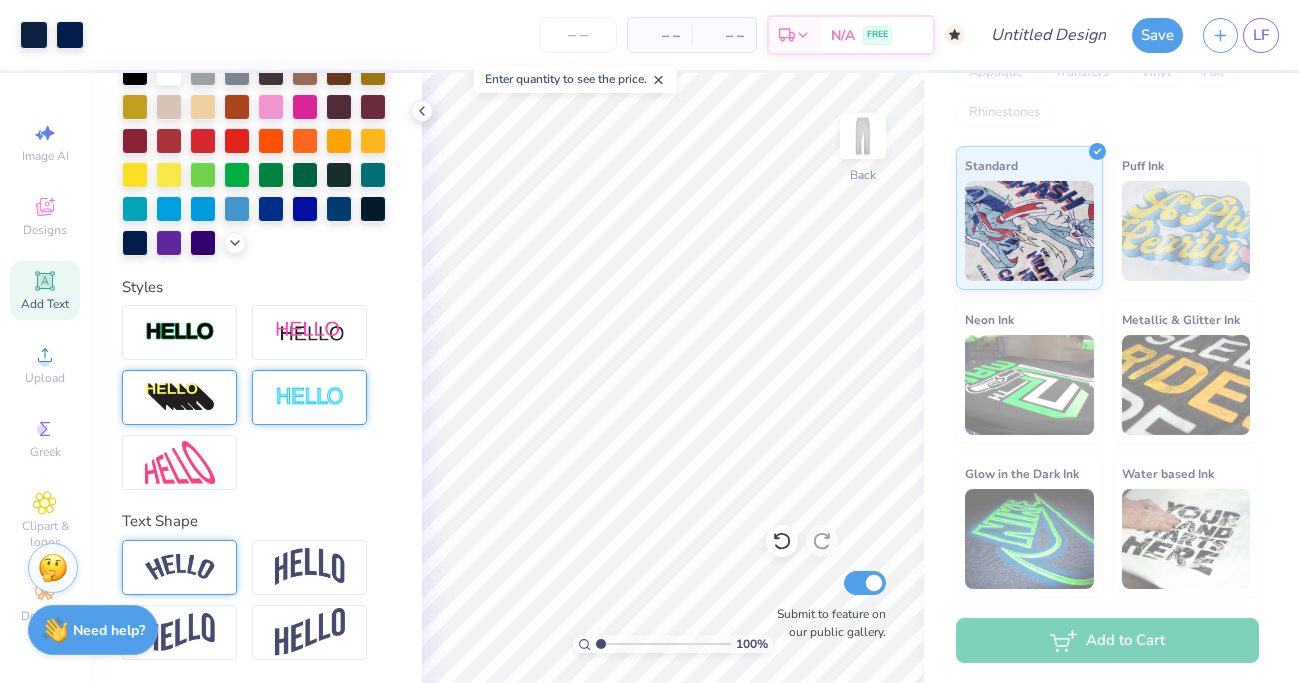 click at bounding box center [309, 397] 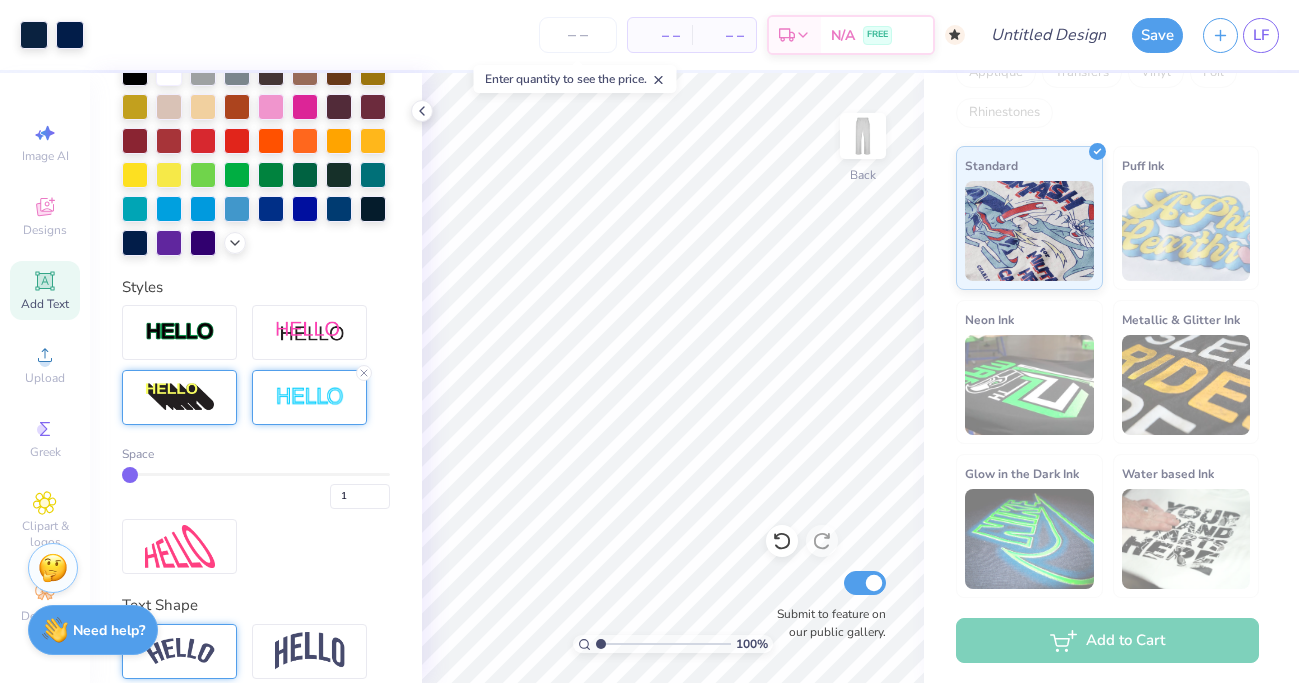 type on "2" 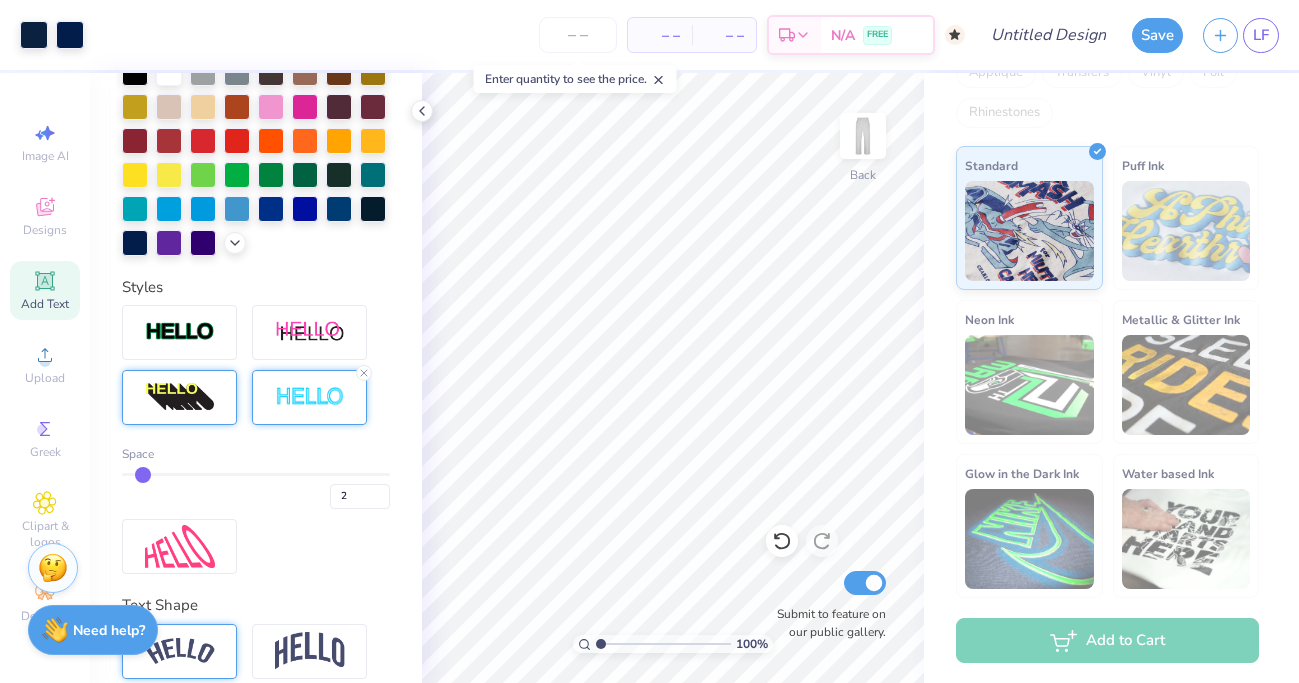 type on "3" 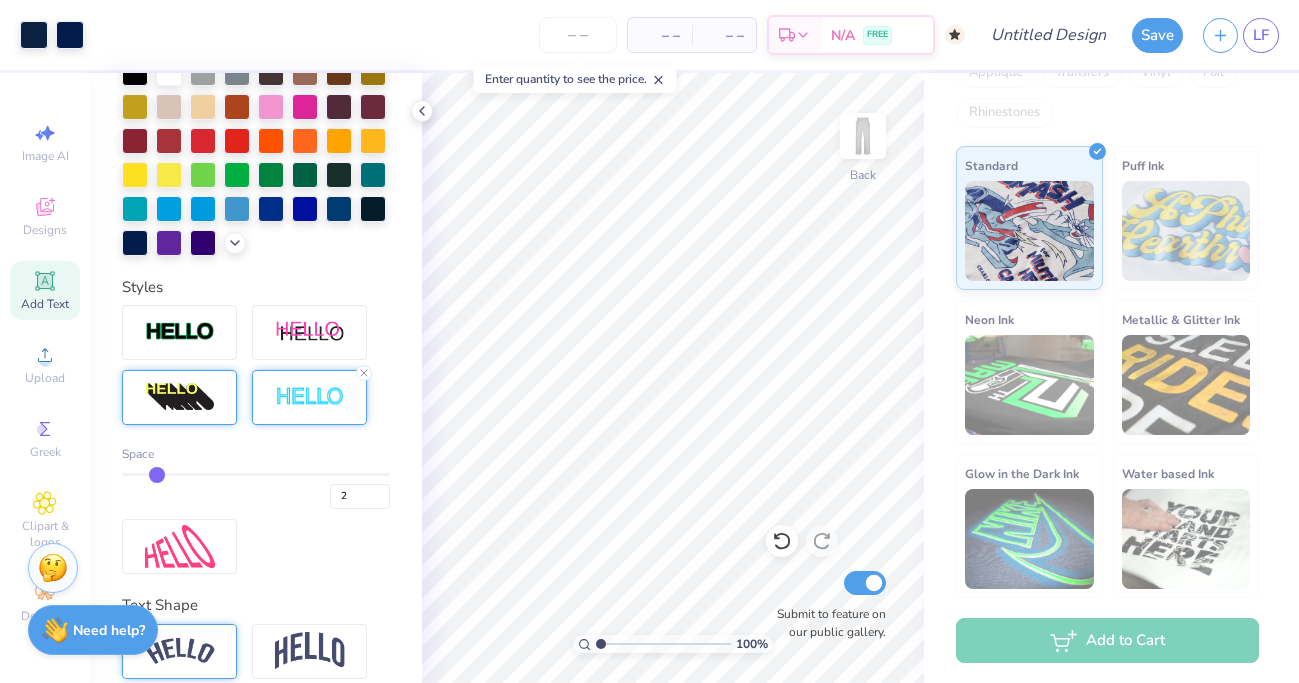 type on "3" 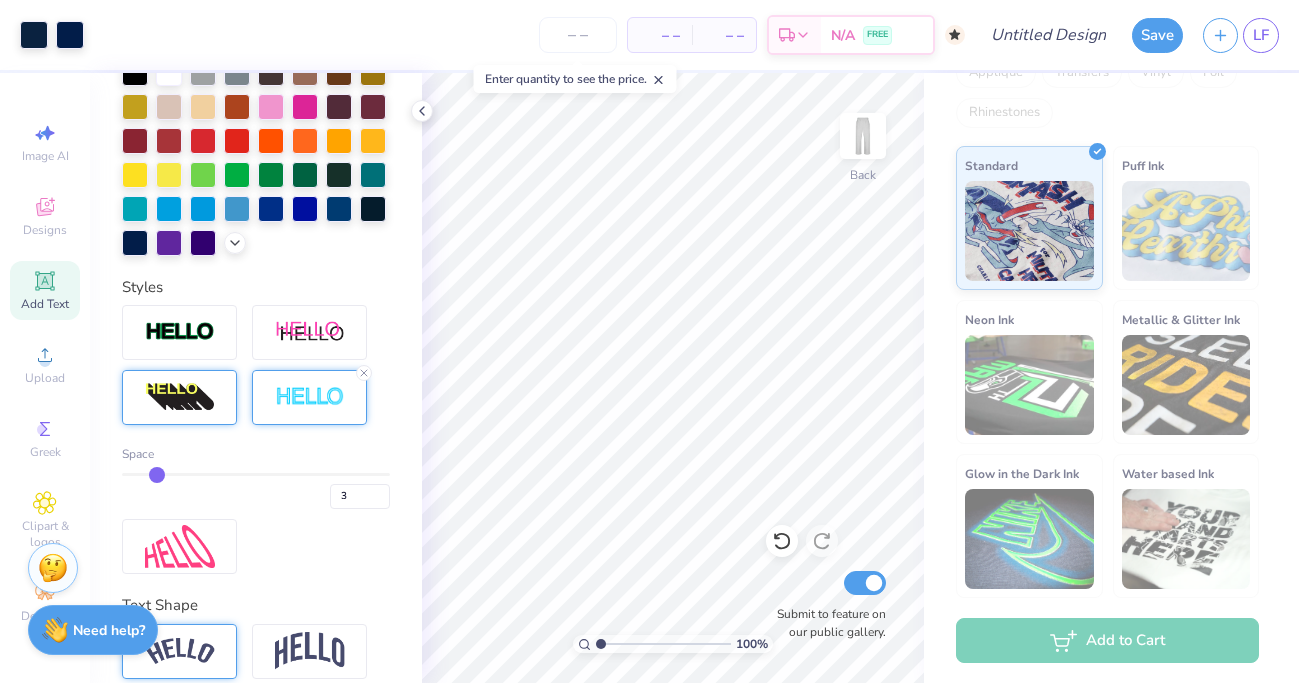 type on "5" 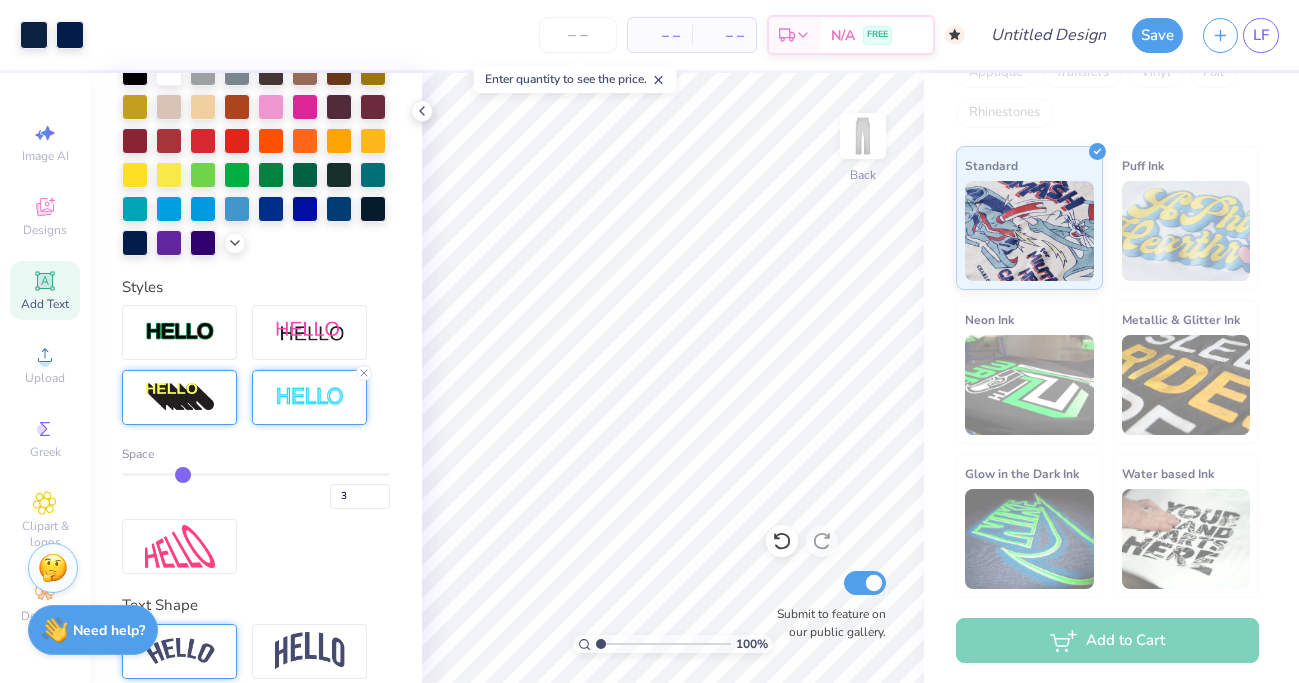 type on "5" 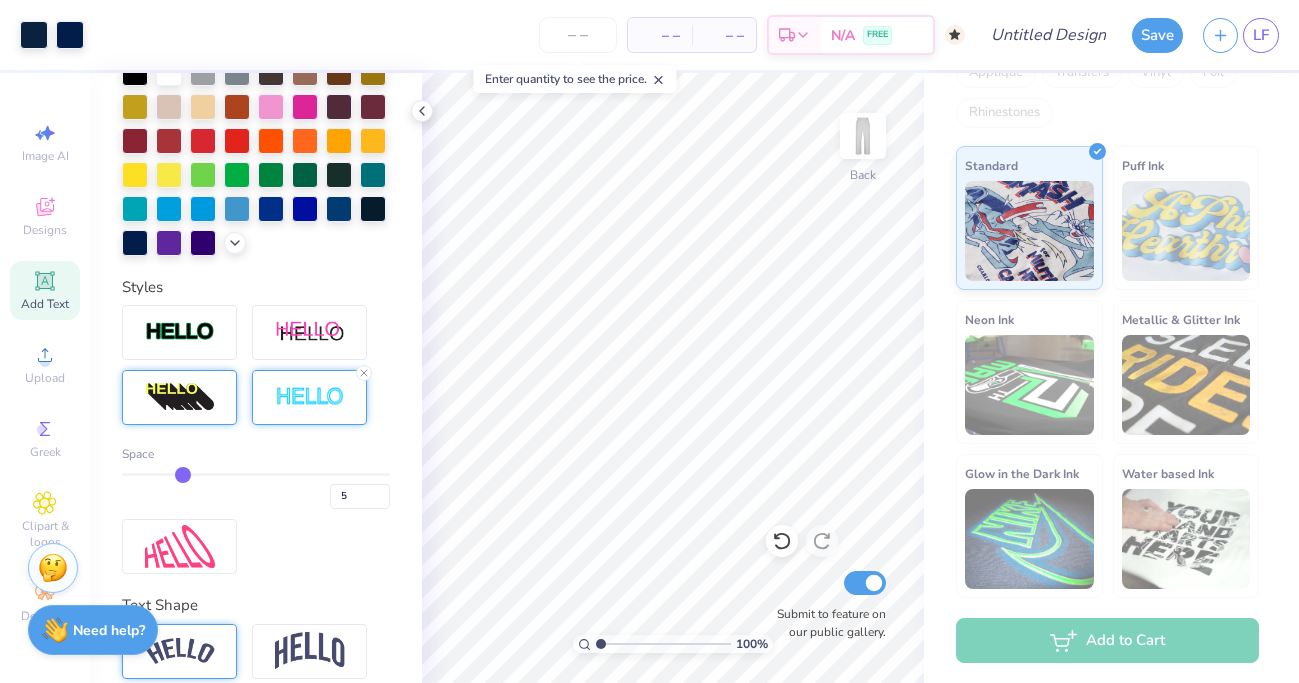 drag, startPoint x: 126, startPoint y: 477, endPoint x: 189, endPoint y: 473, distance: 63.126858 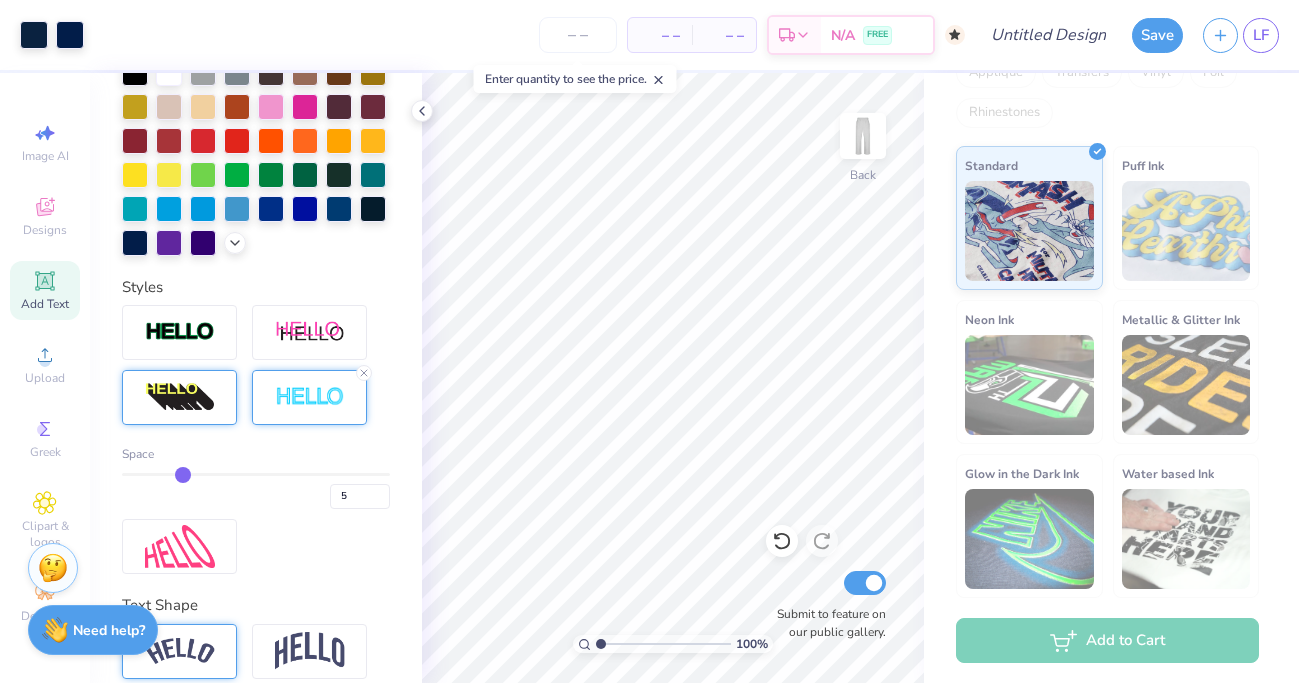 type on "9" 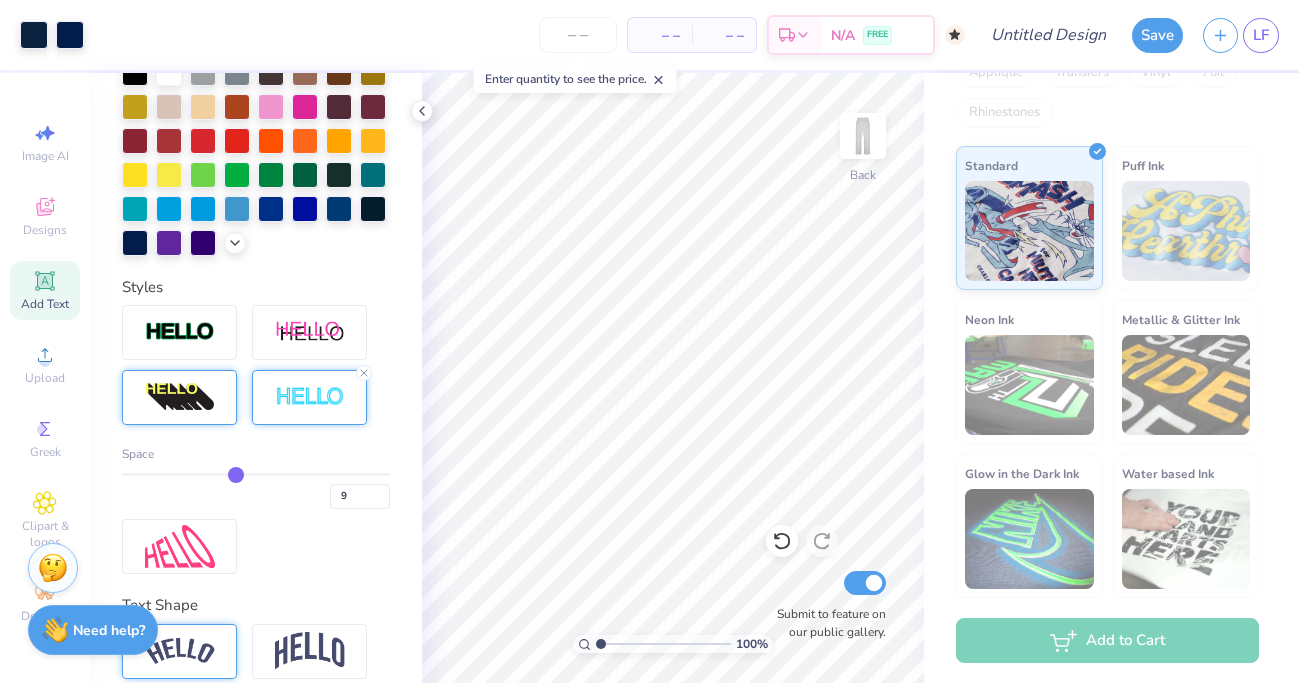 click at bounding box center (256, 474) 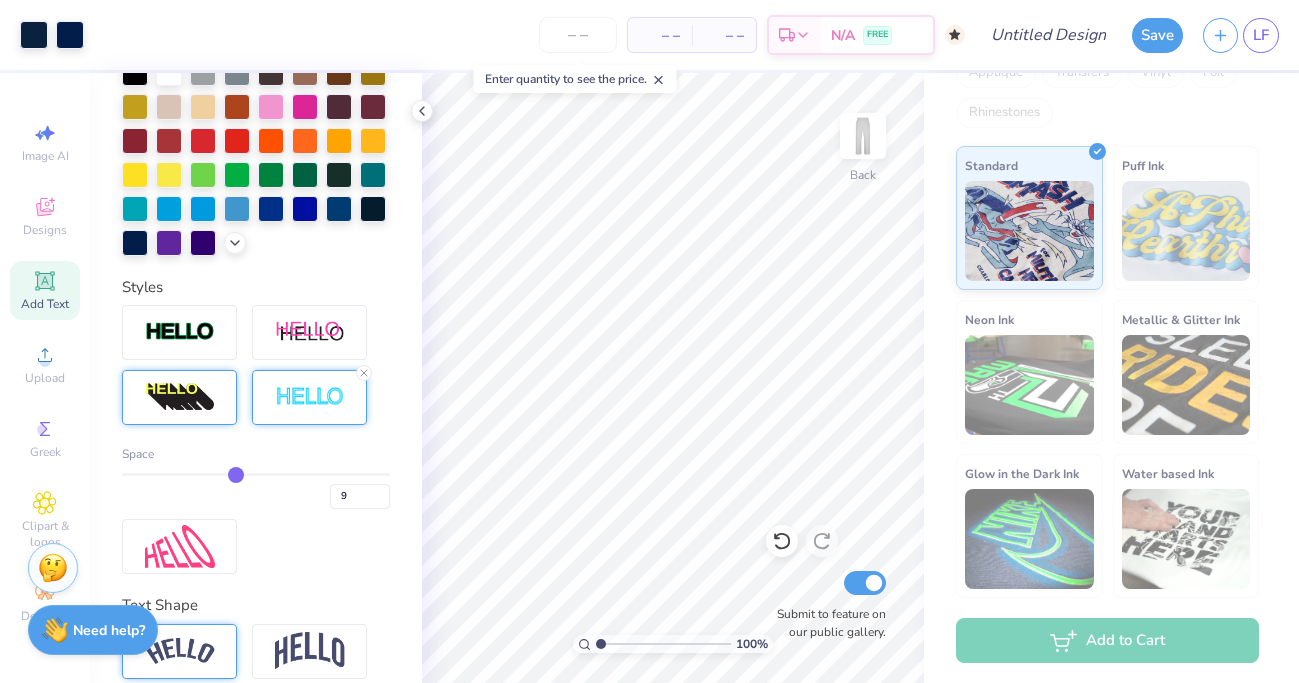 type on "10" 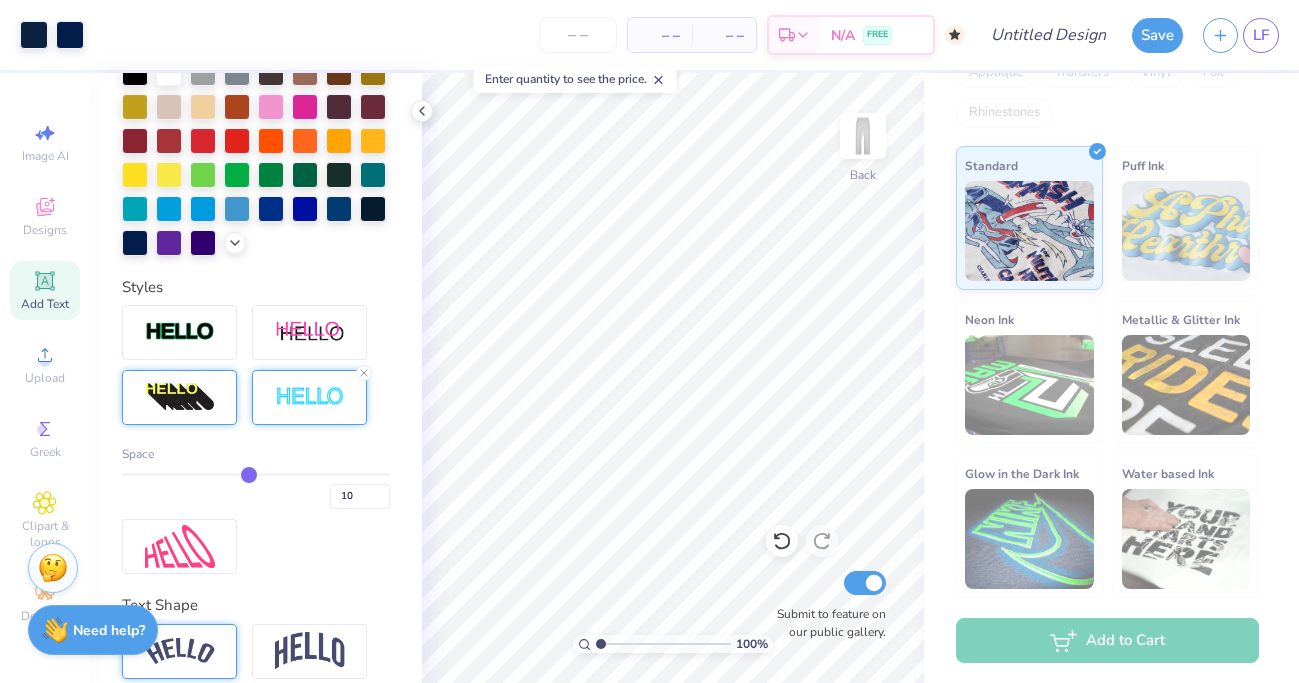 type on "11" 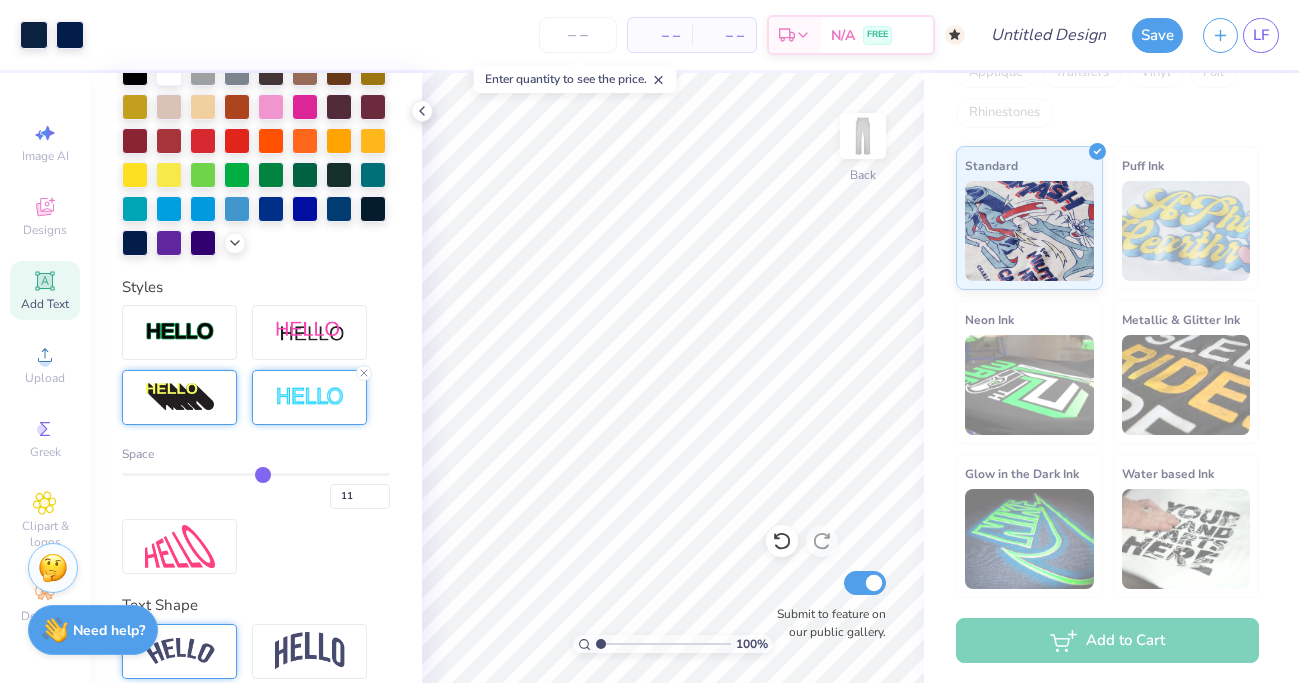 type on "12" 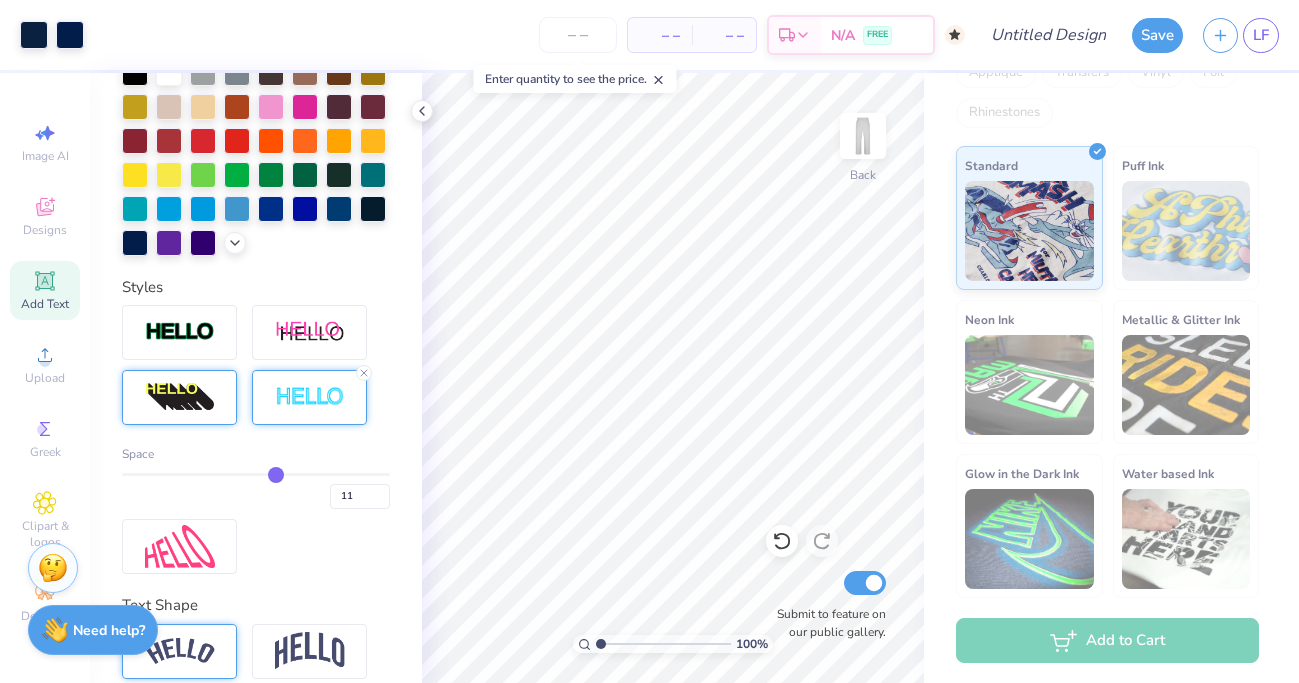 type on "12" 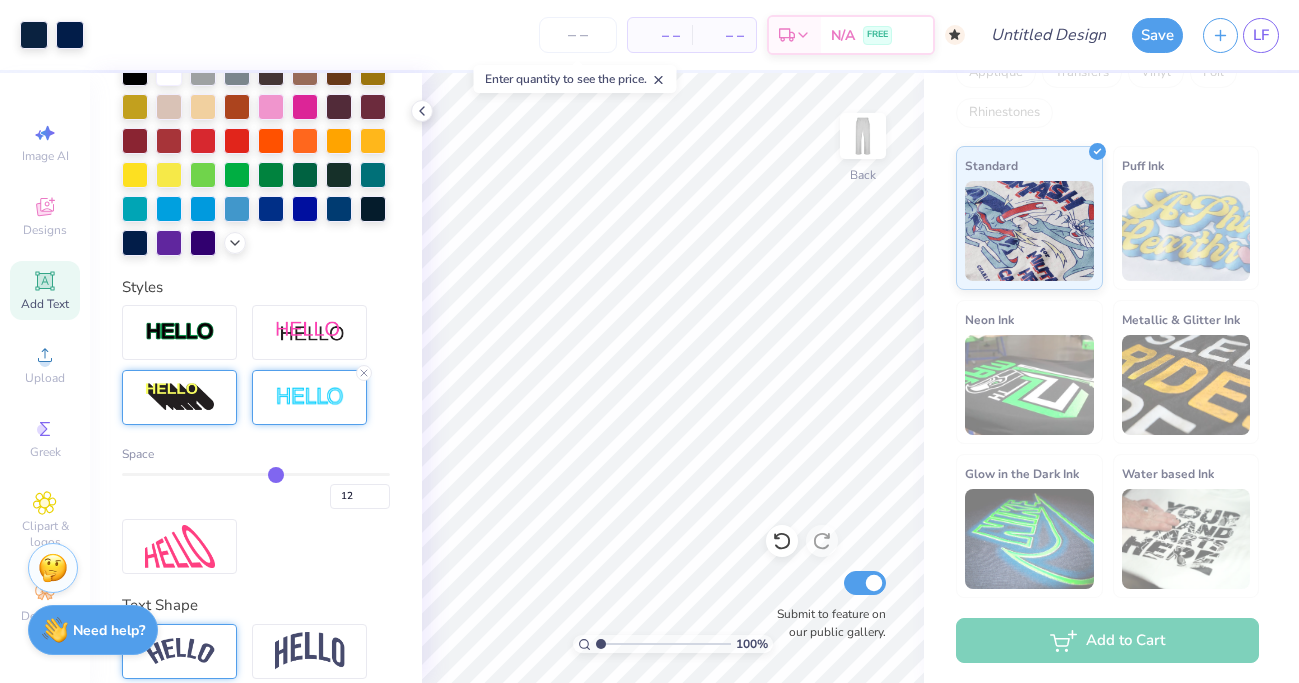 type on "13" 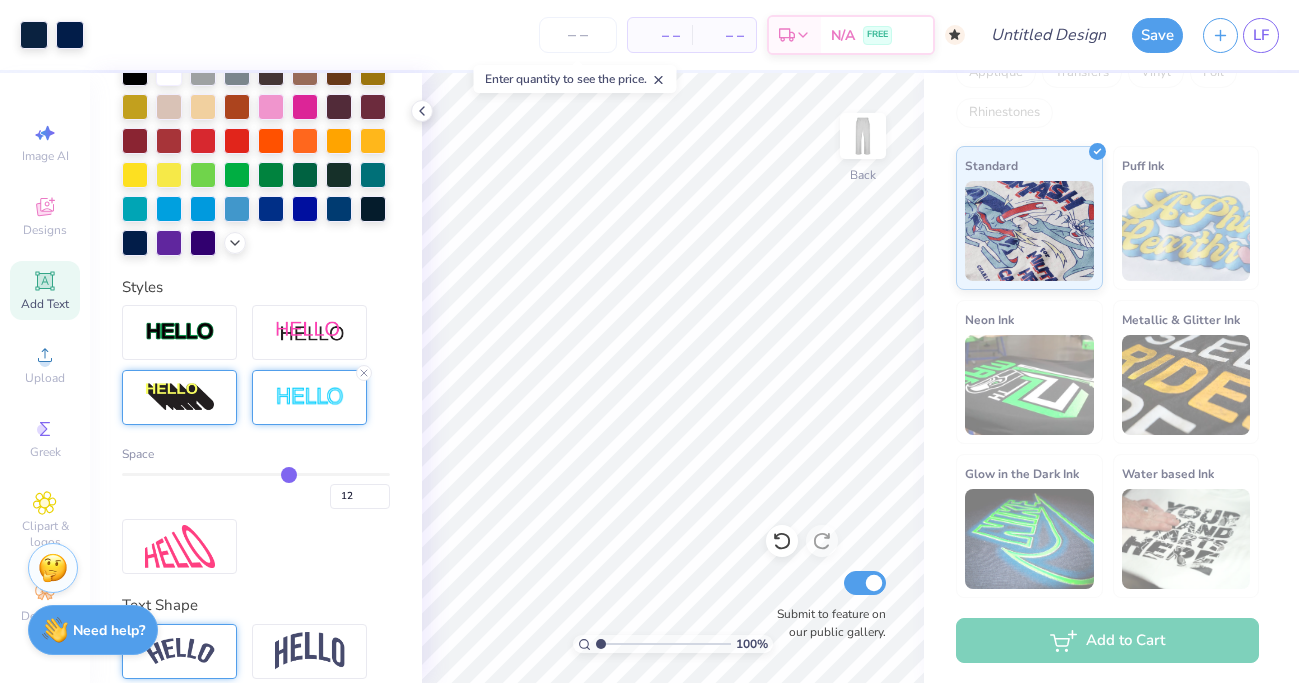 type on "13" 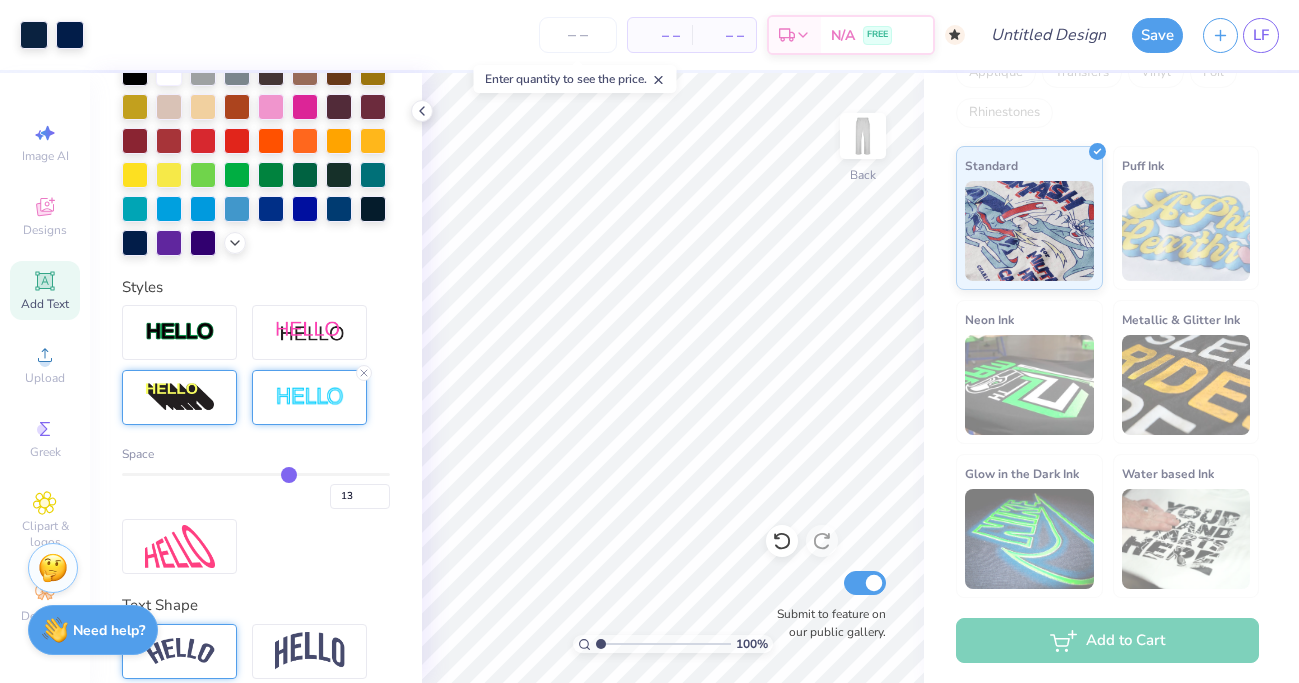type on "14" 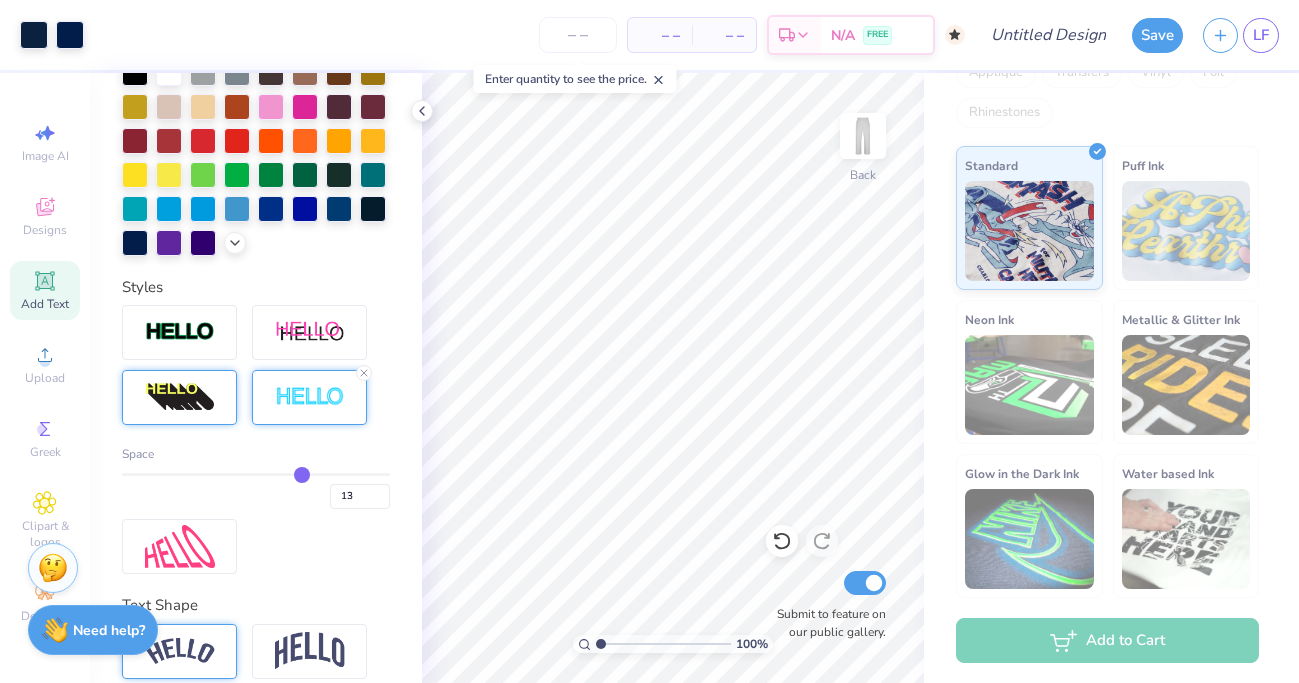 type on "14" 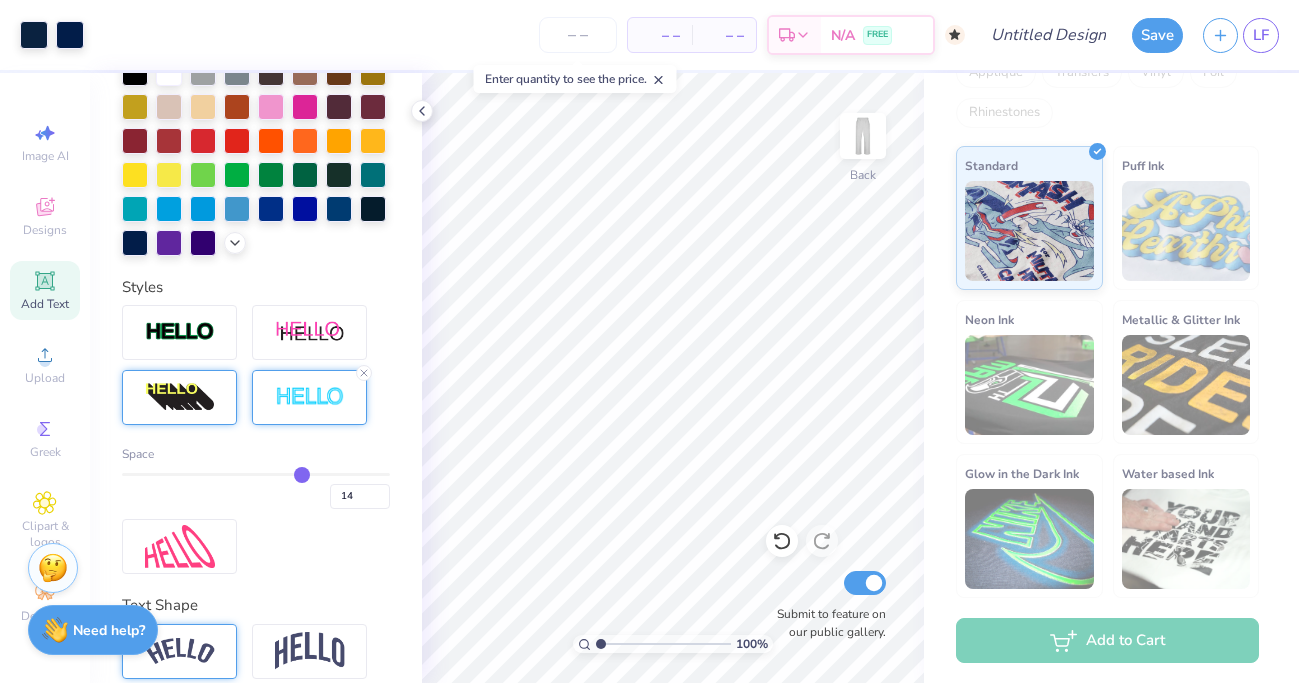type on "15" 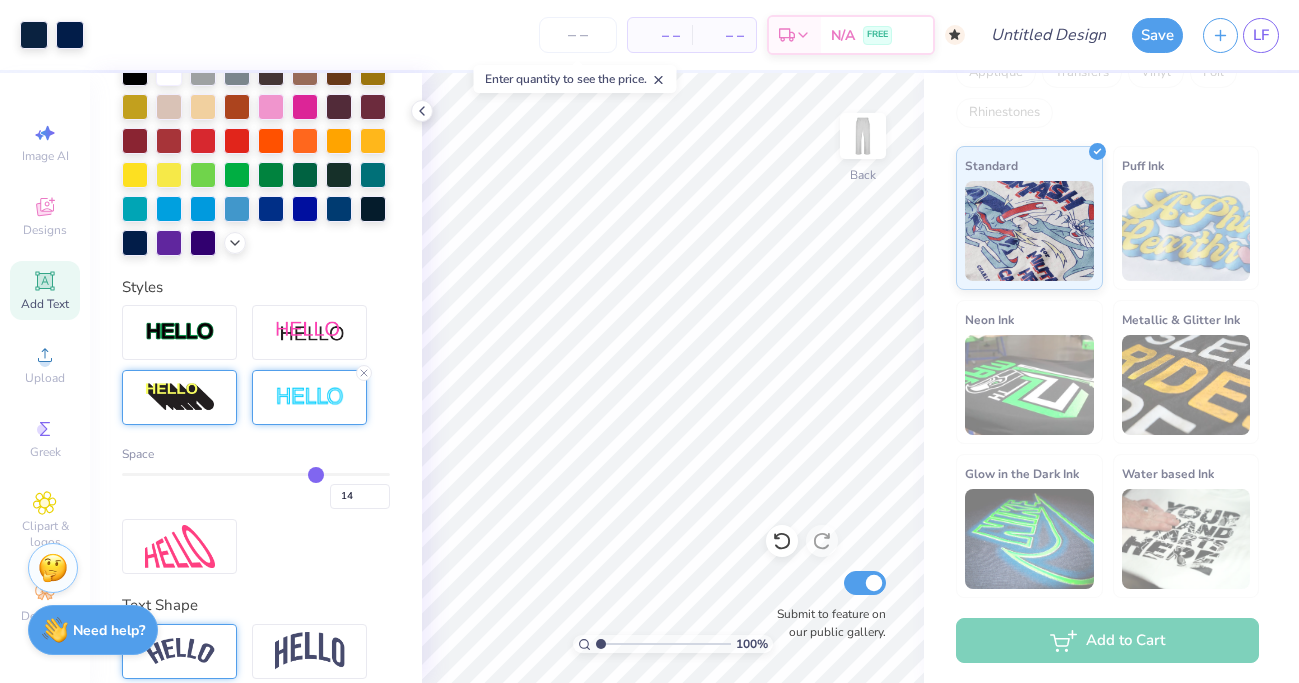 type on "15" 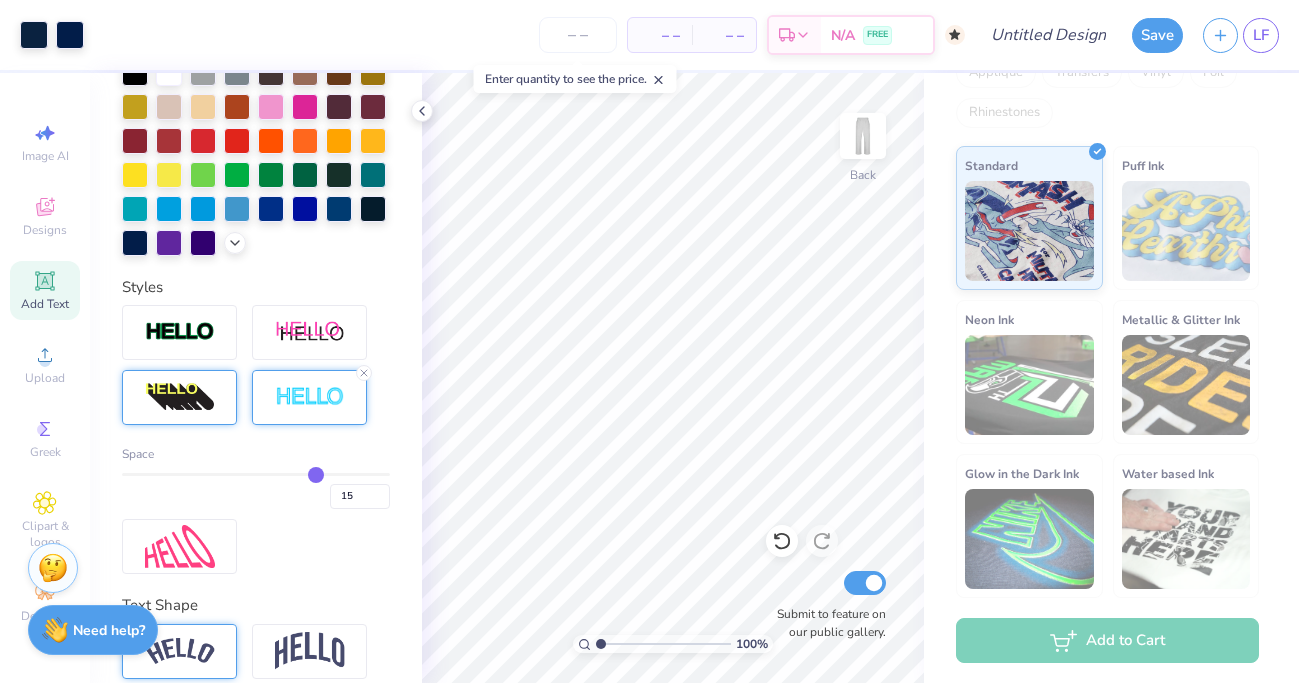 type on "16" 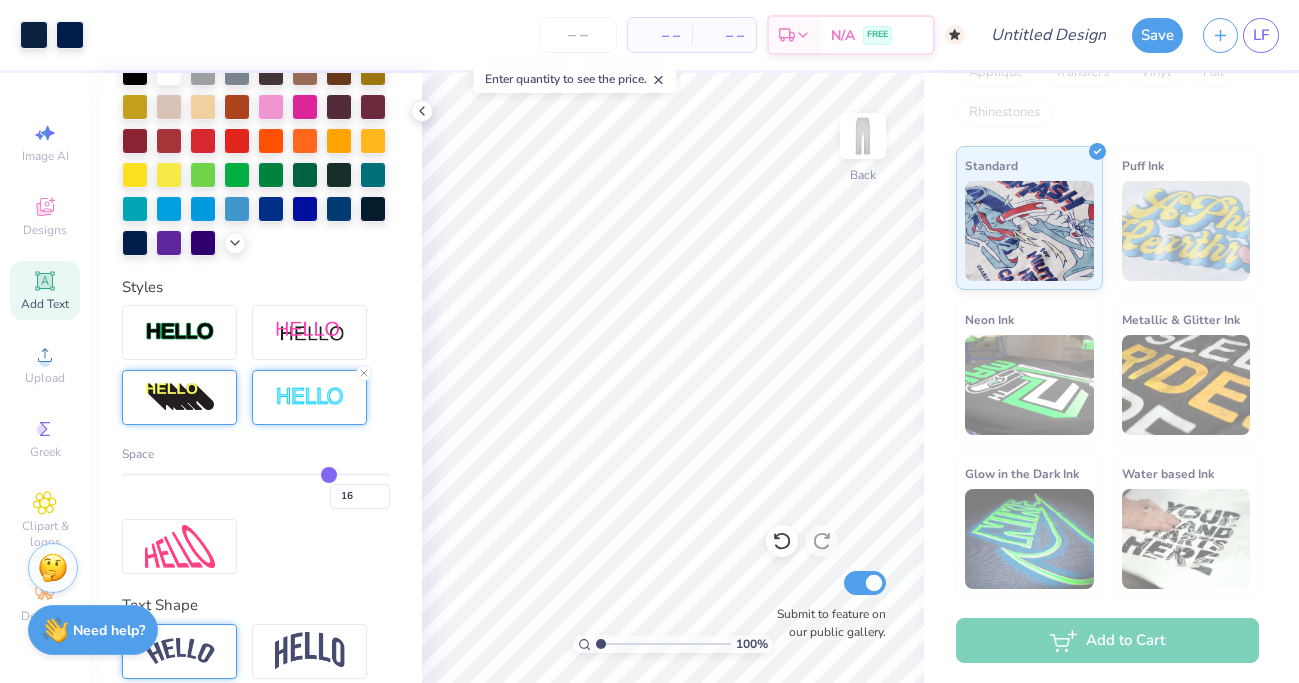 type on "17" 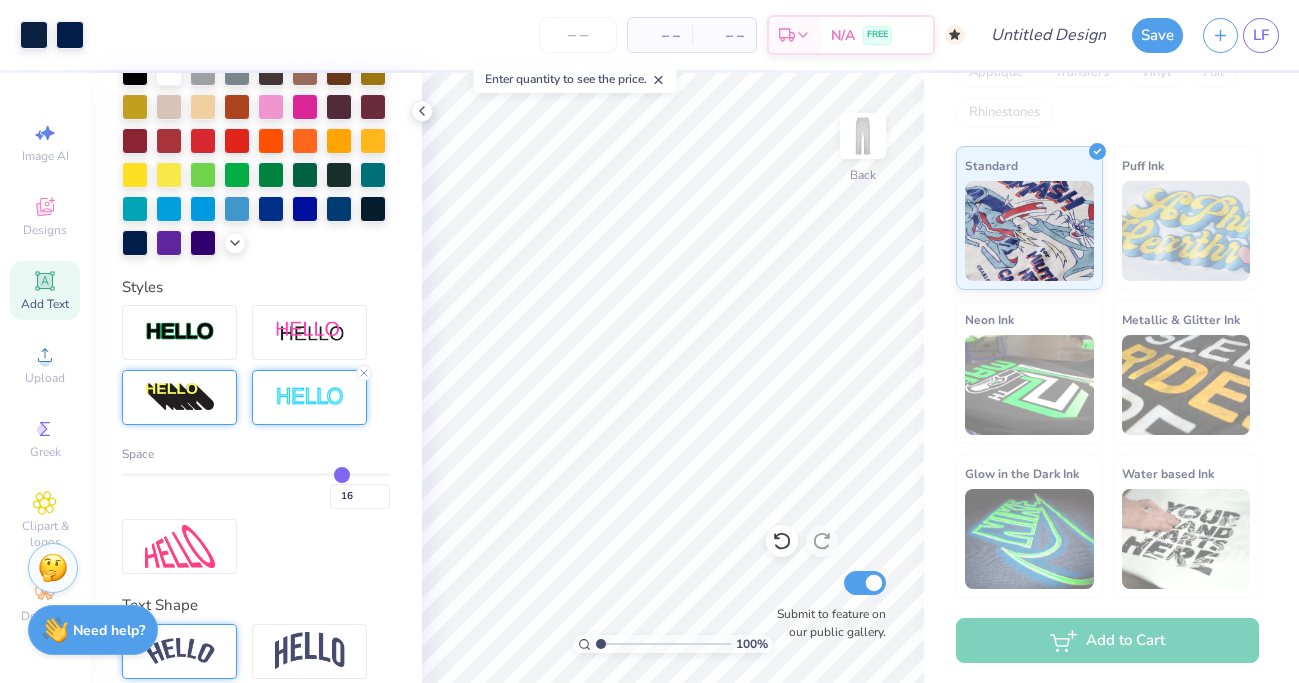 type on "17" 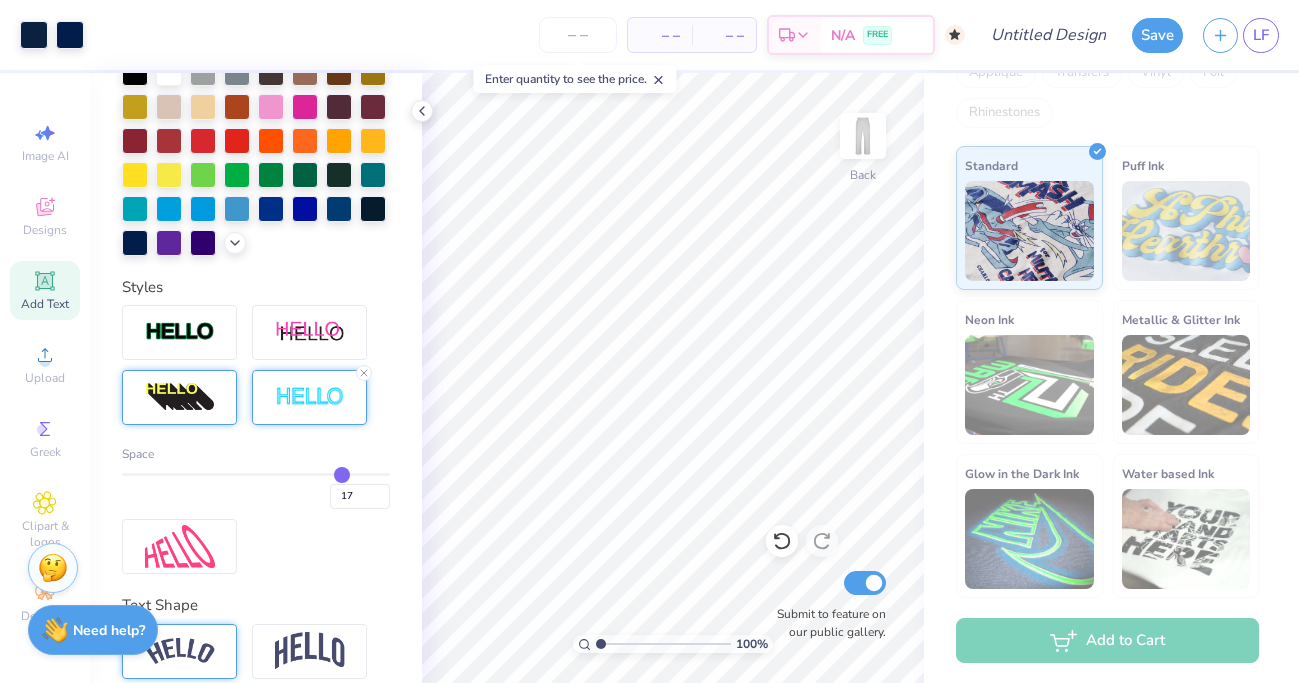type on "18" 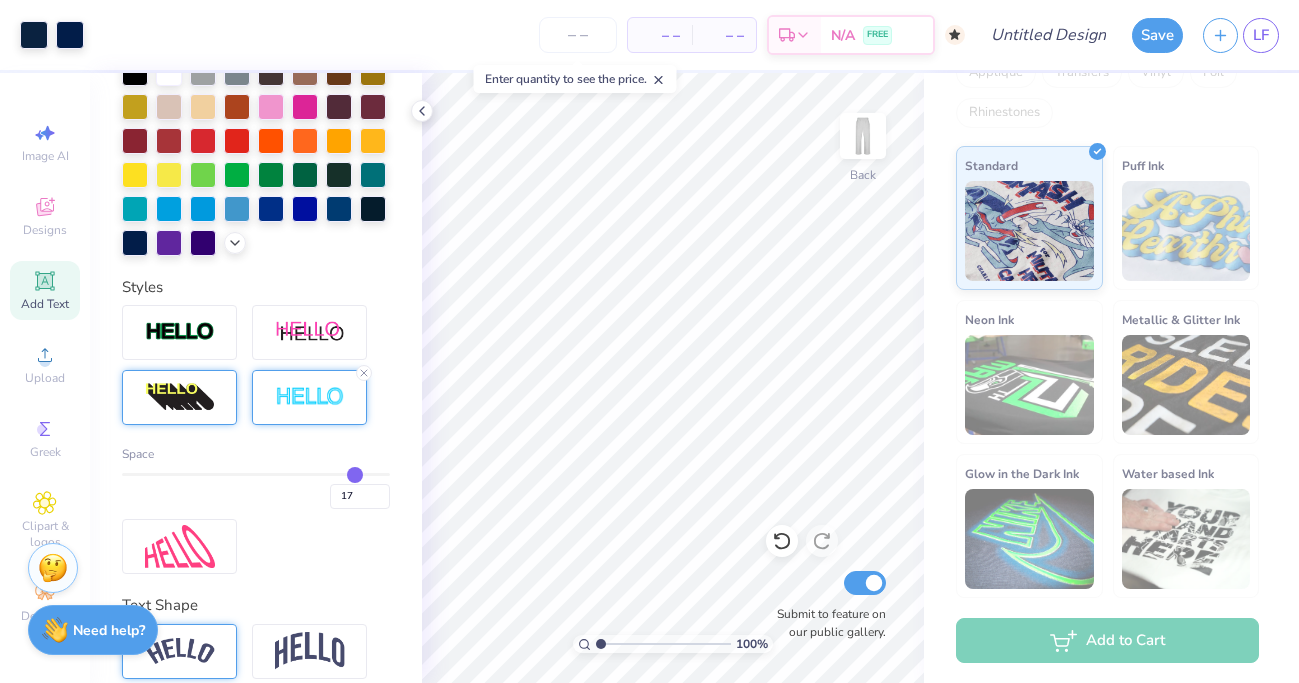 type on "18" 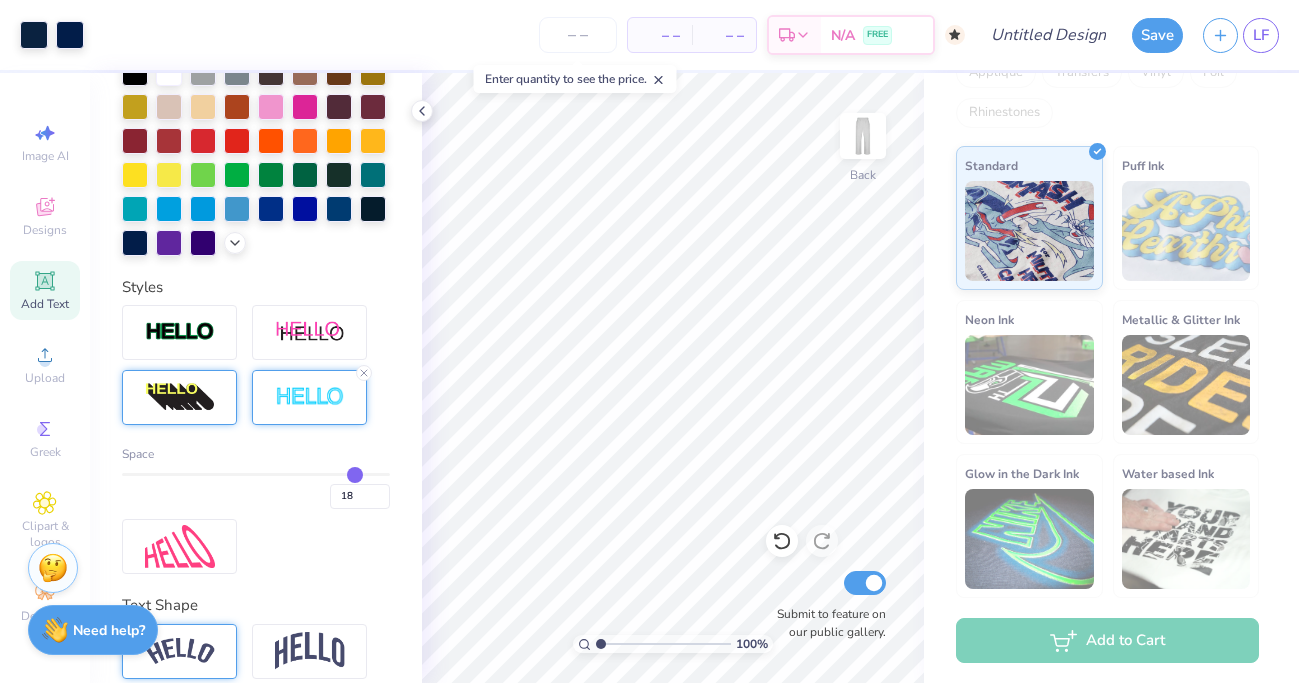 type on "17" 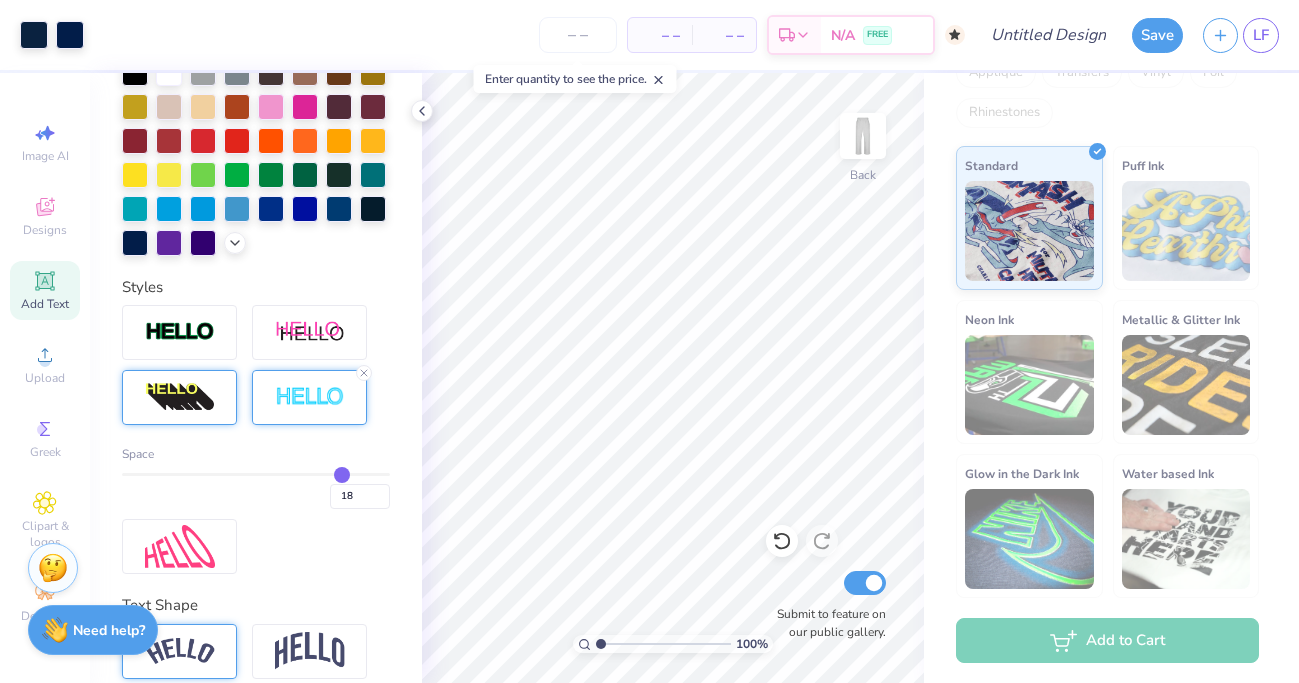 type on "17" 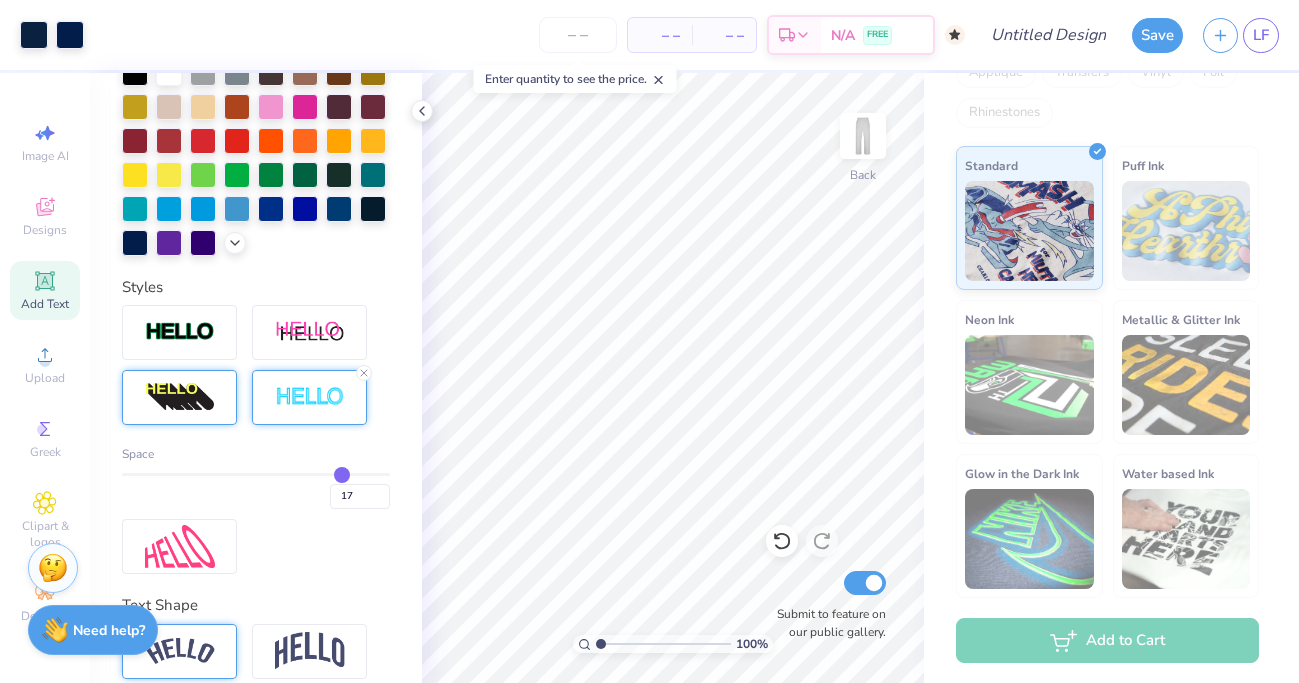 type on "16" 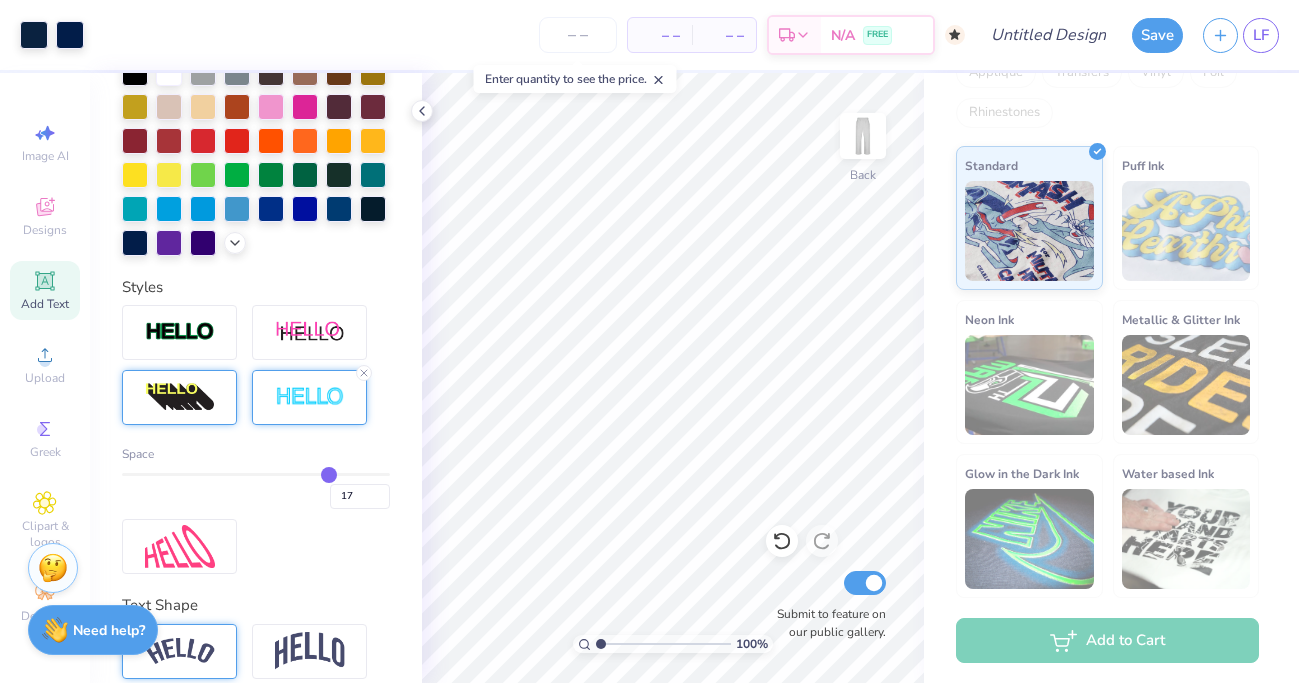 type on "16" 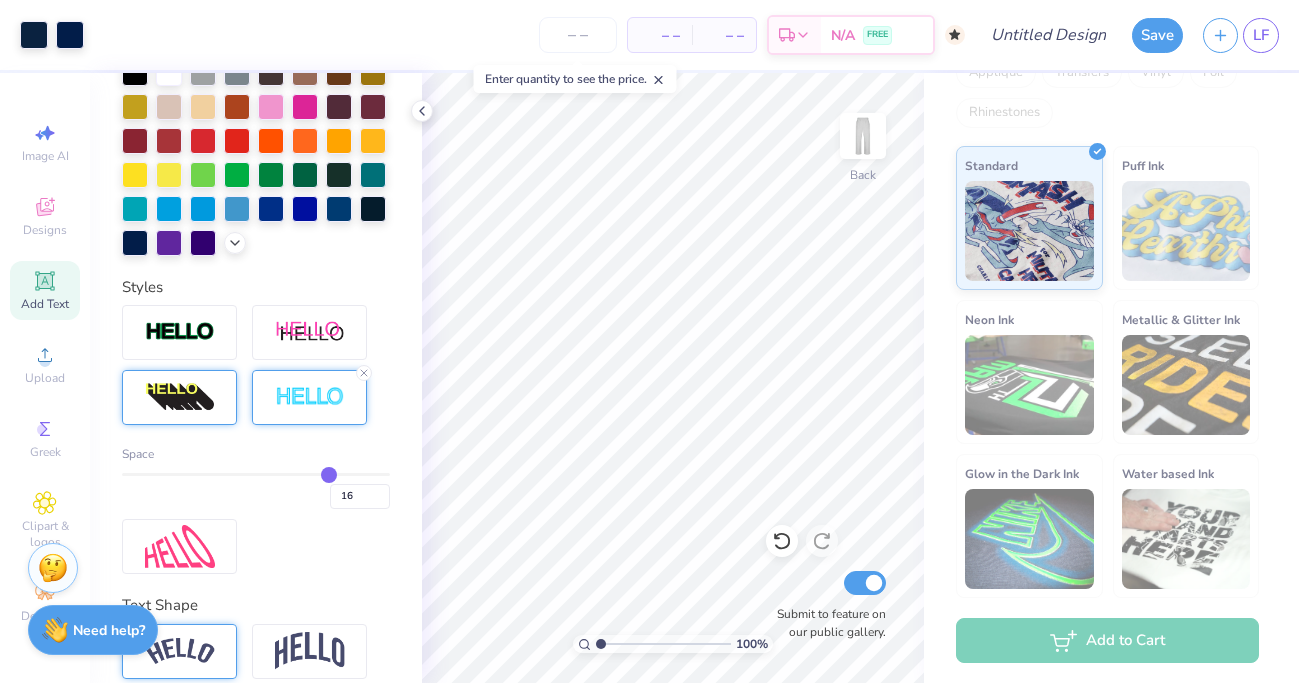 type on "14" 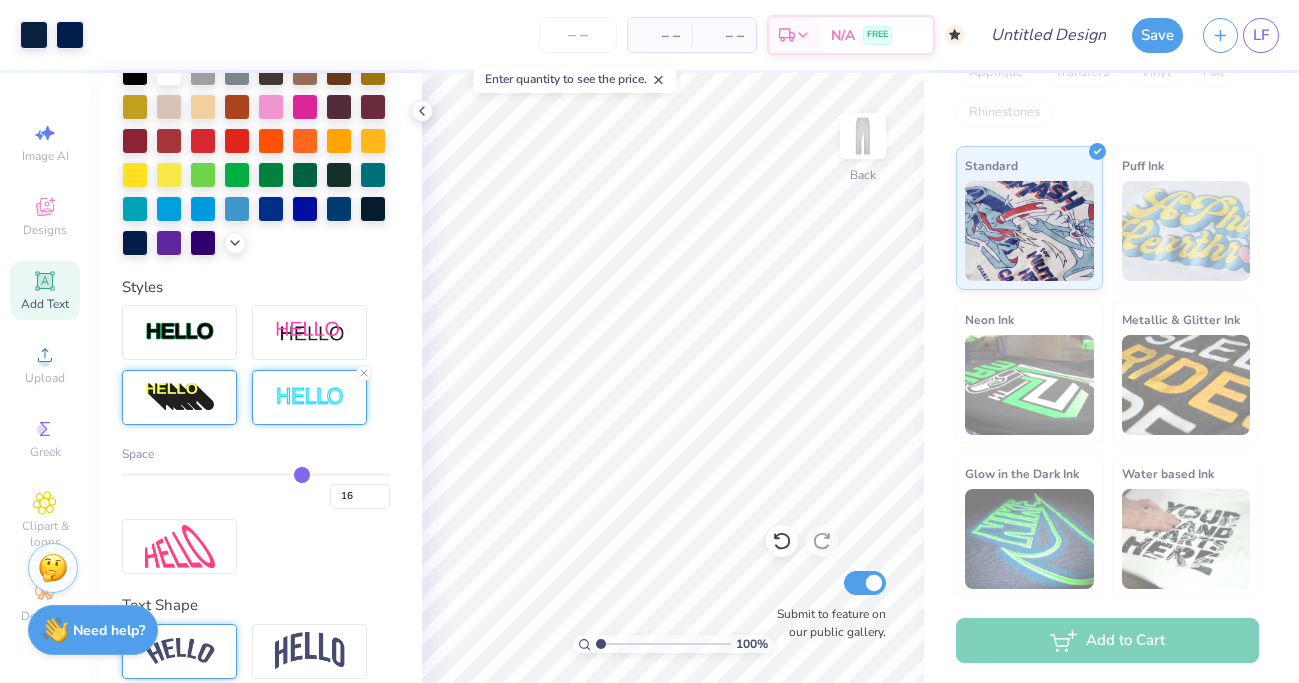 type on "14" 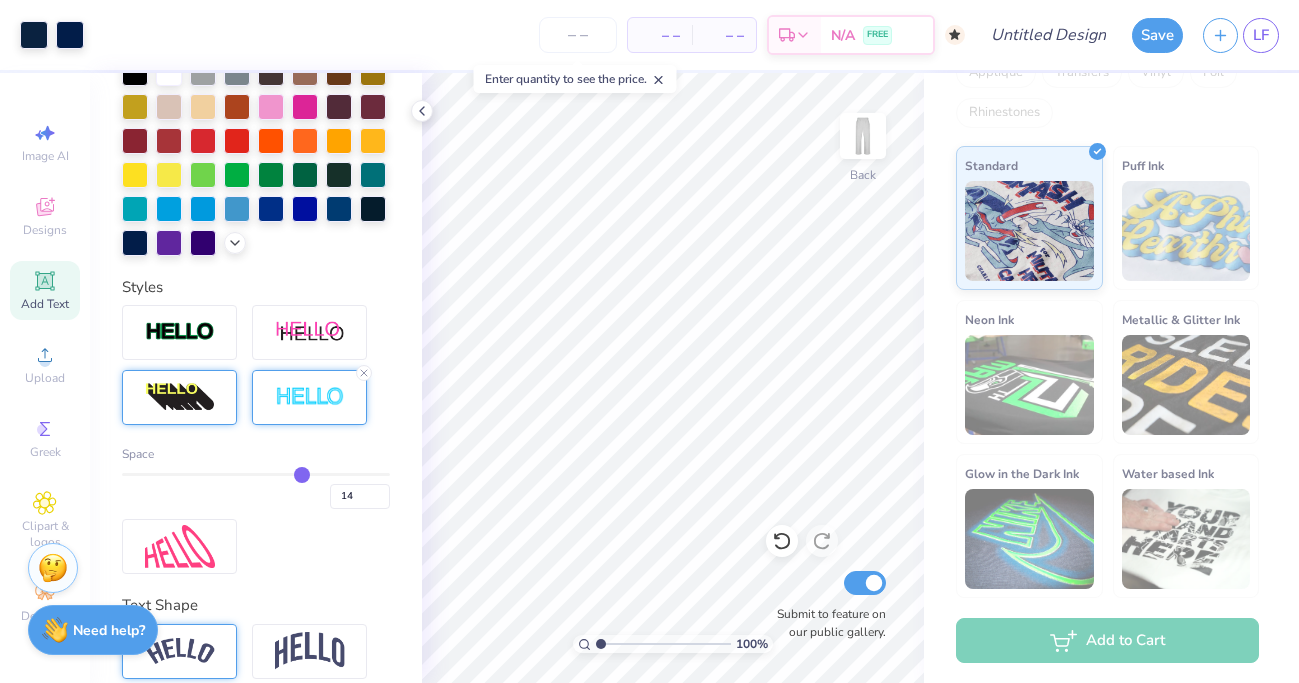 type on "13" 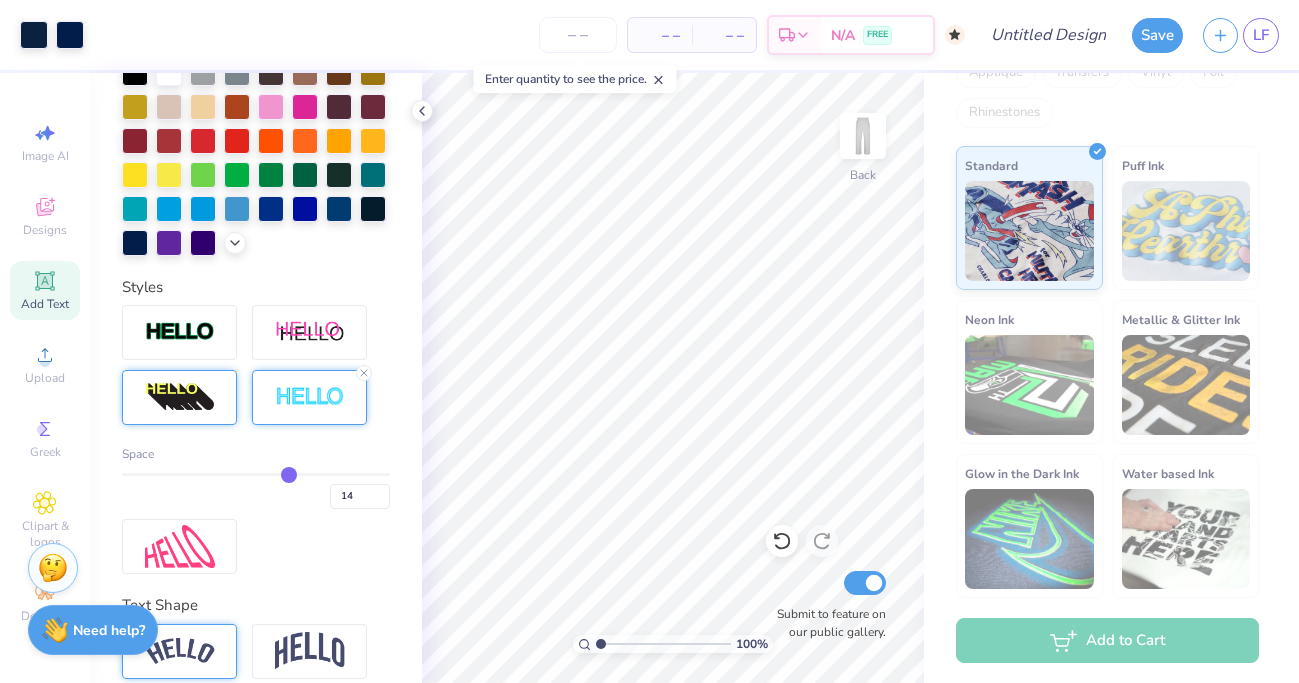 type on "13" 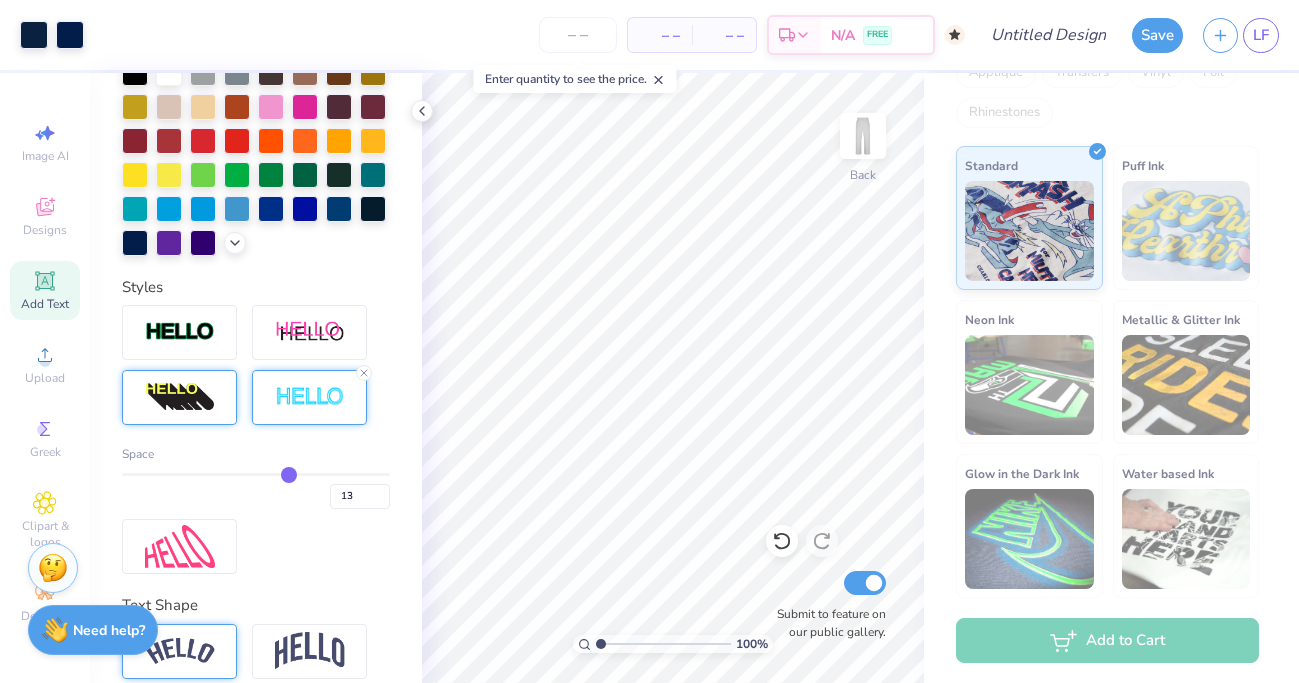 type on "12" 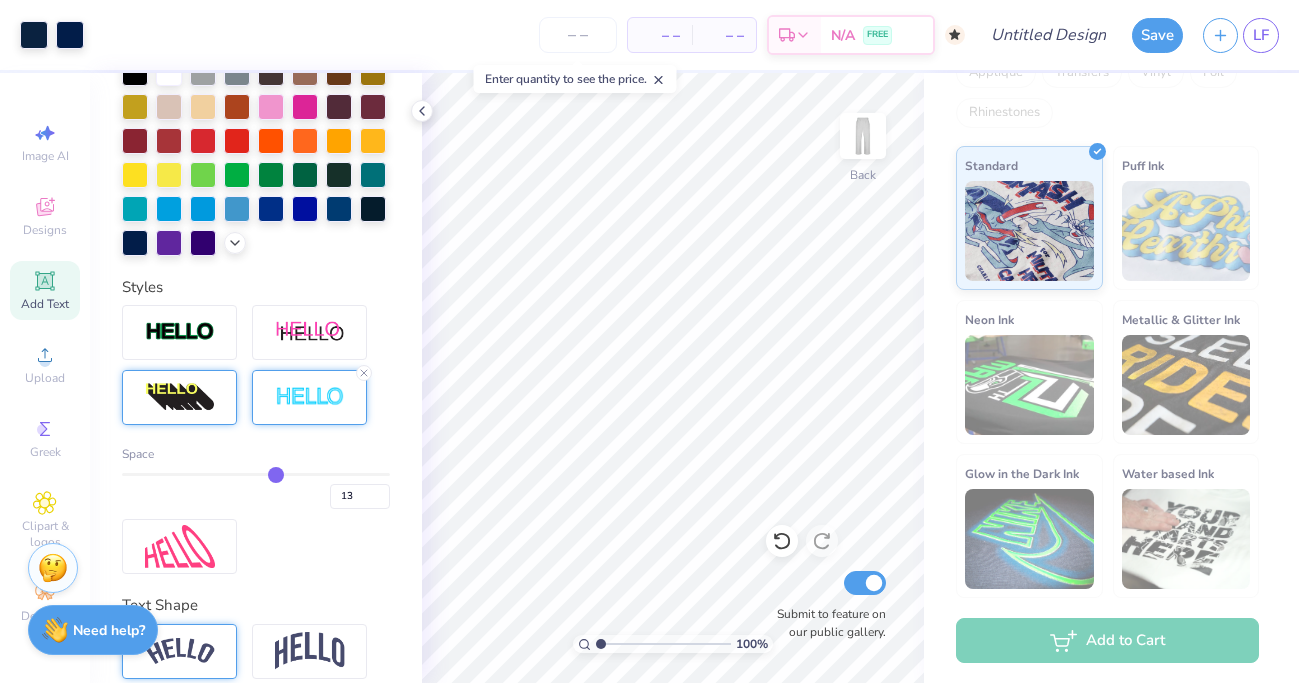 type on "12" 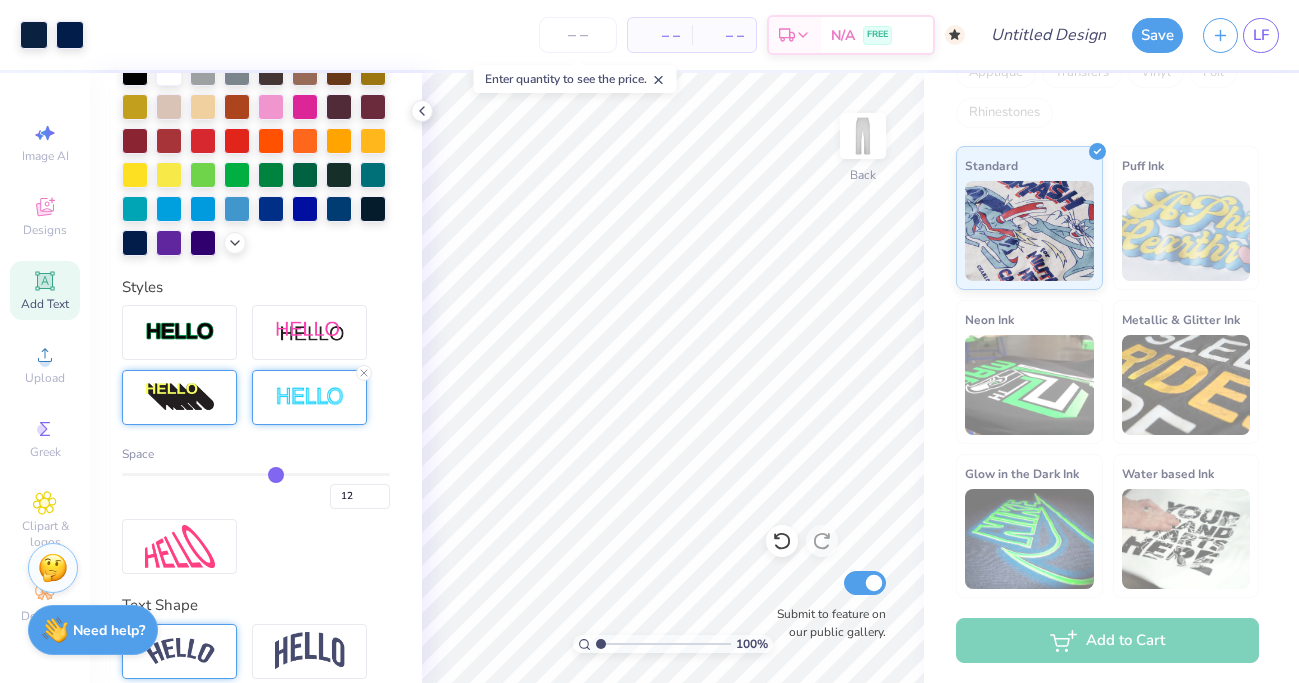 type on "11" 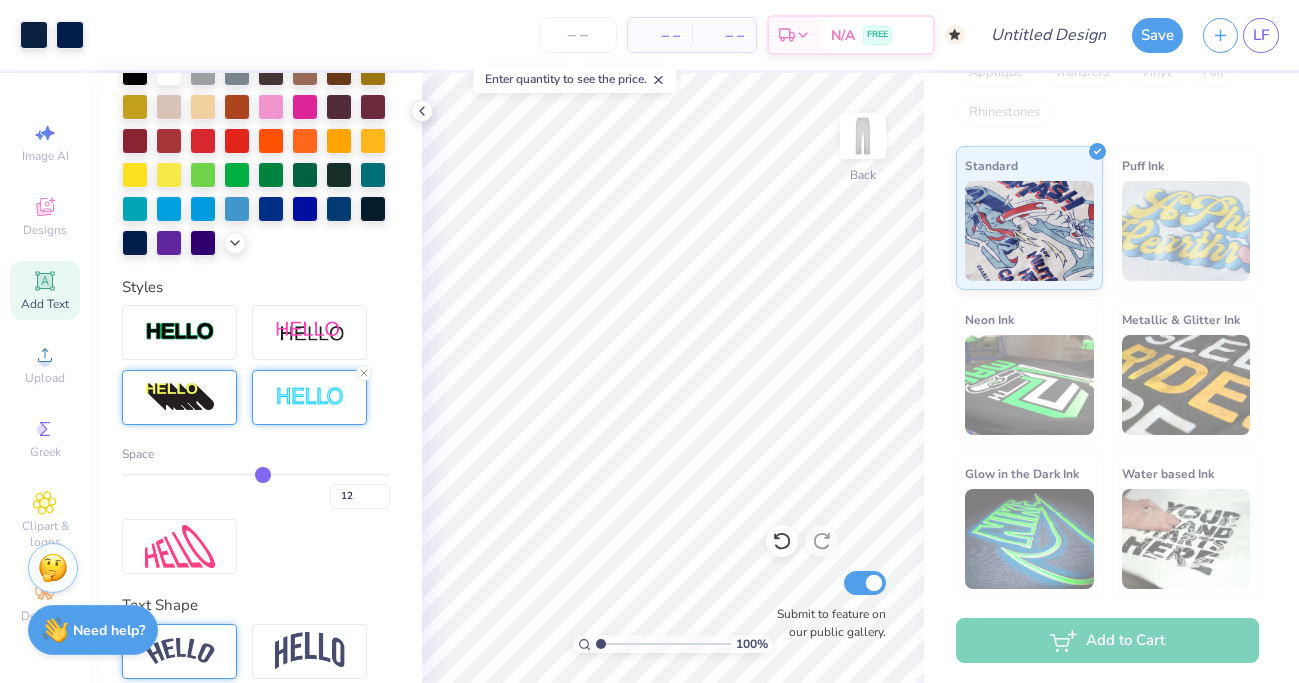 type on "11" 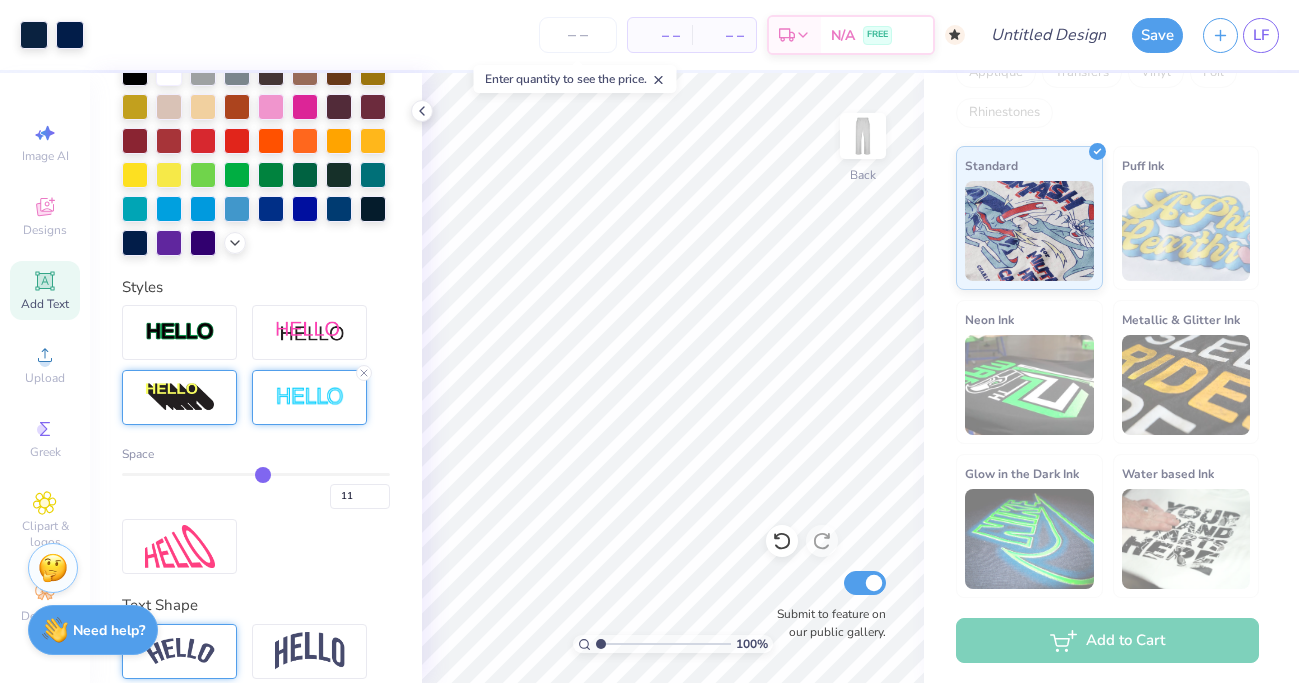 type on "10" 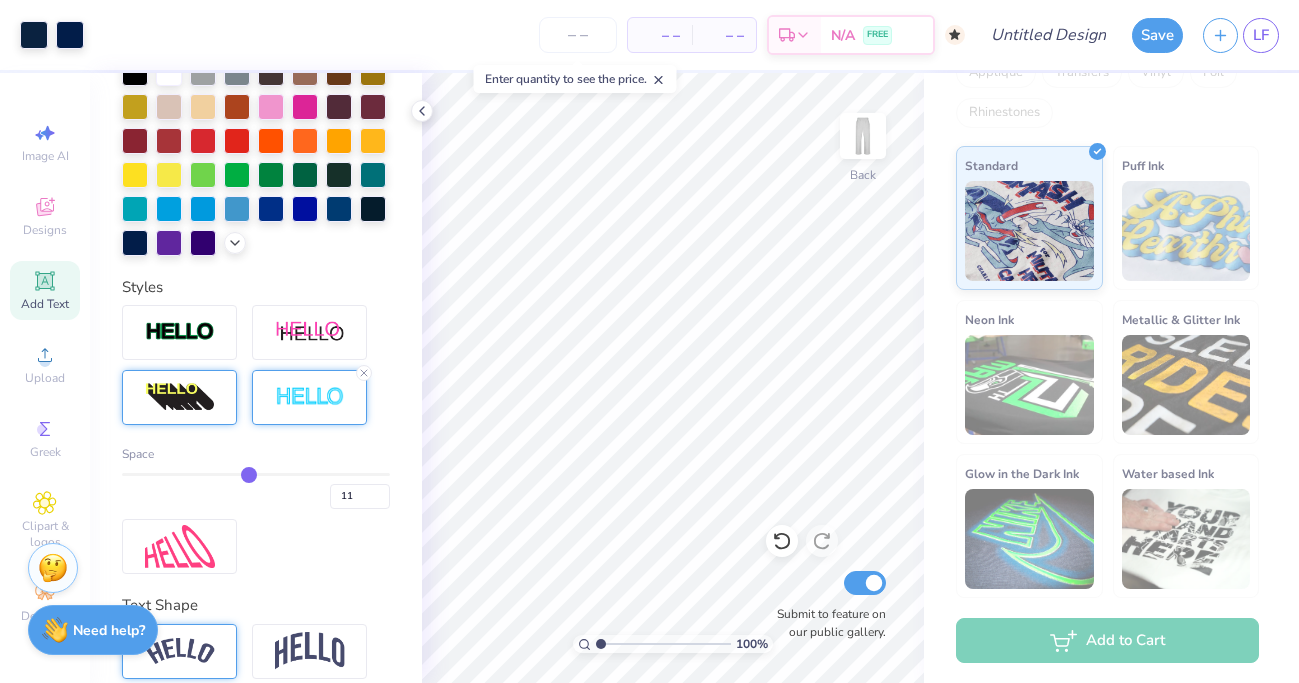 type on "10" 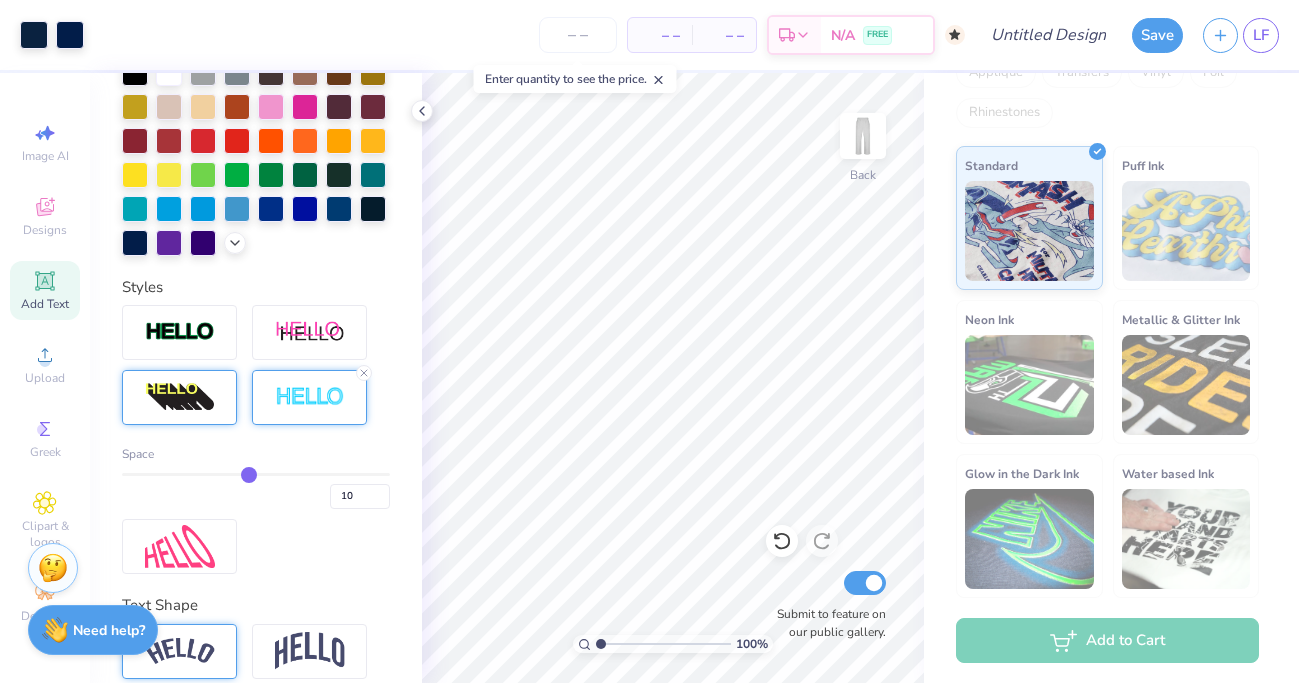 click at bounding box center (256, 474) 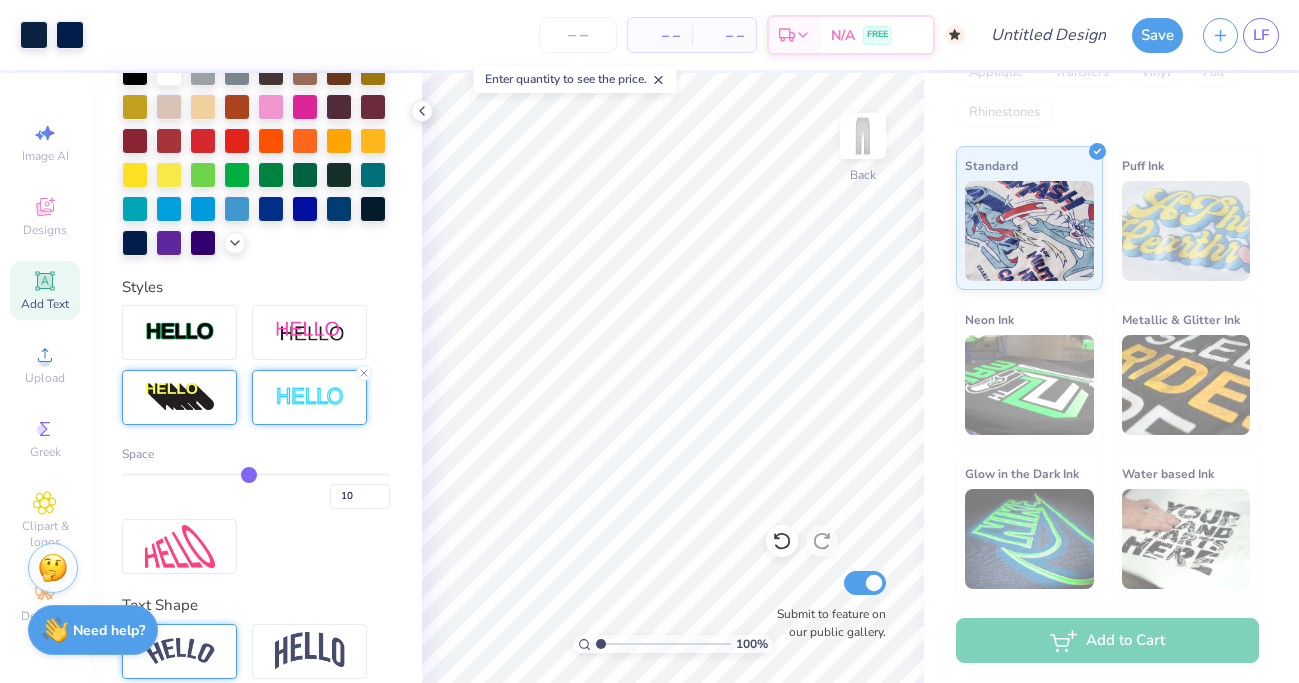 type on "9" 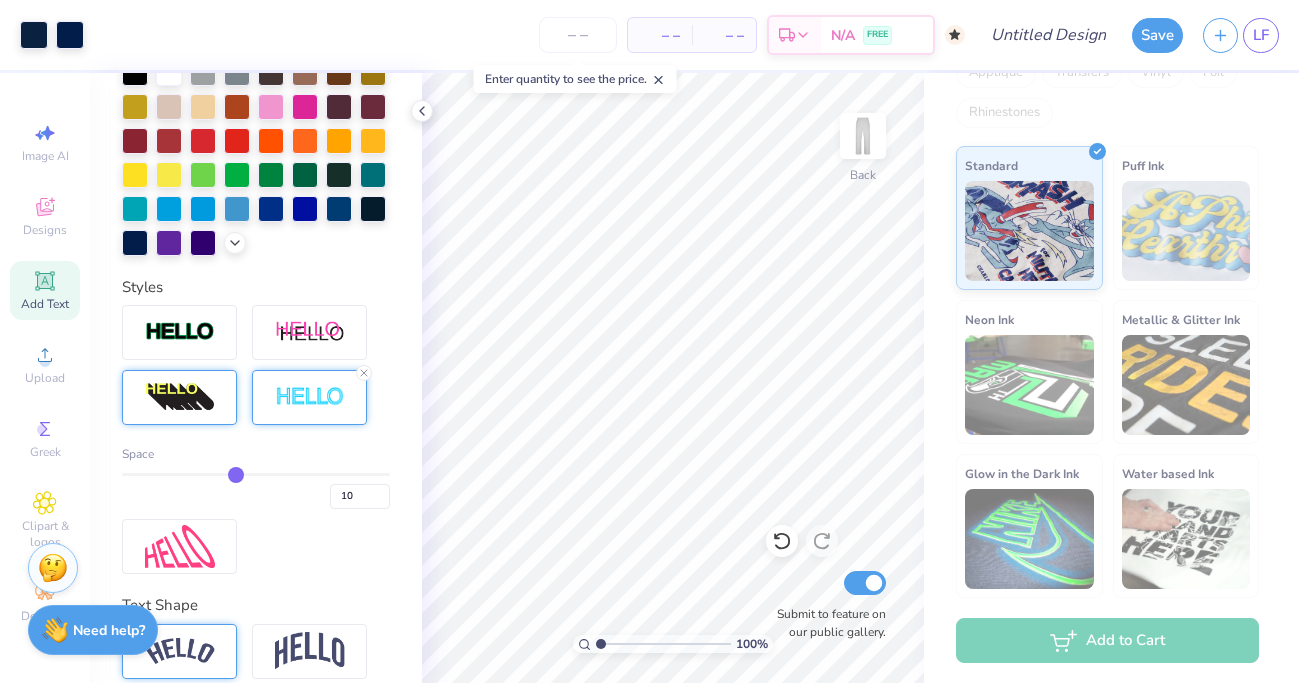 type on "9" 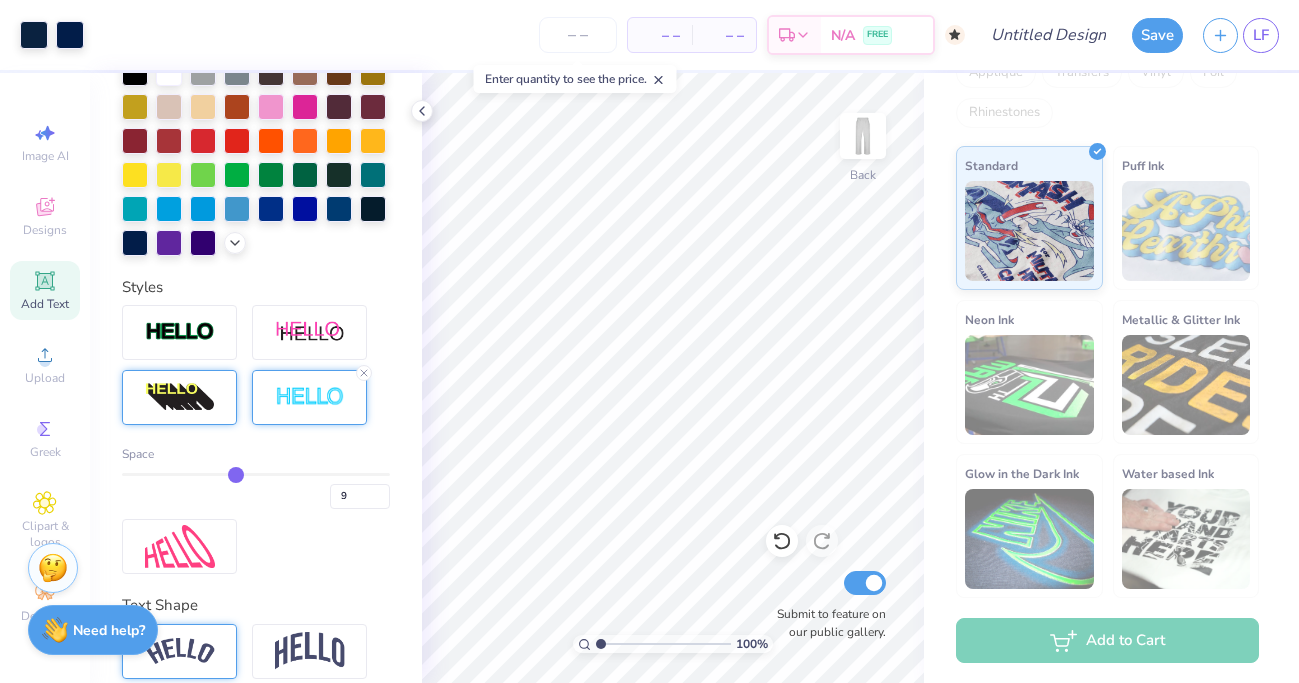 type on "7" 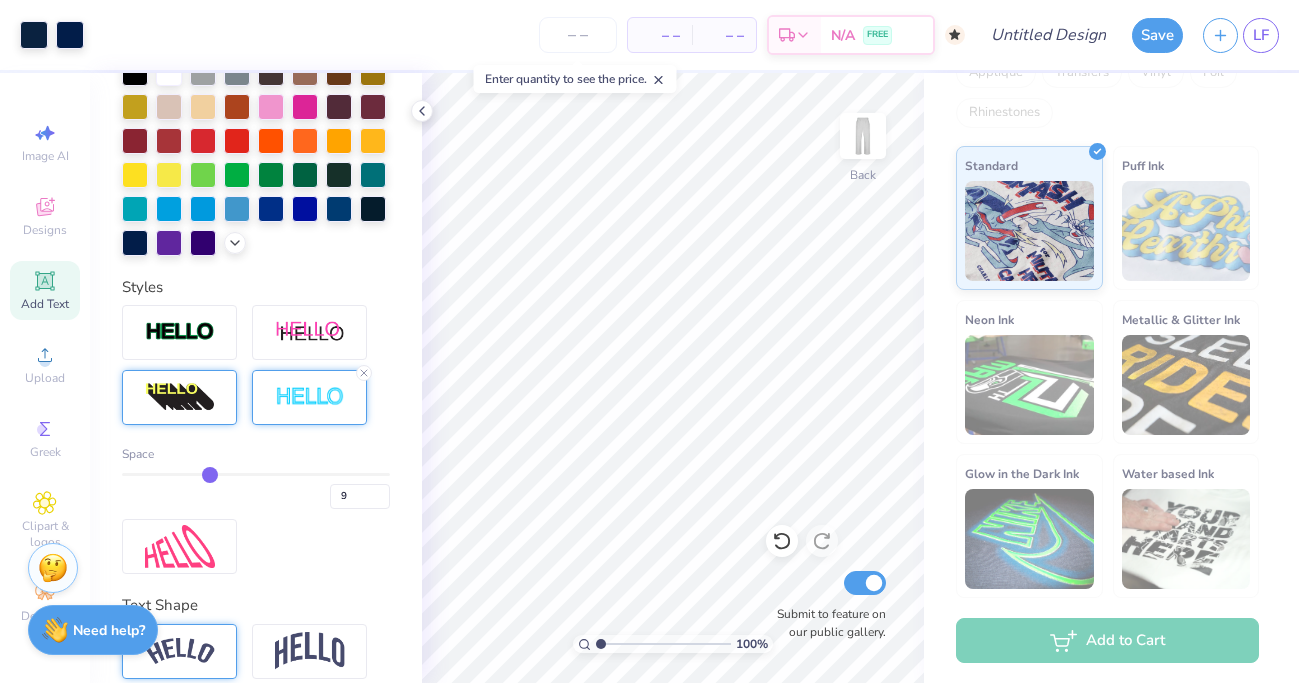 type on "7" 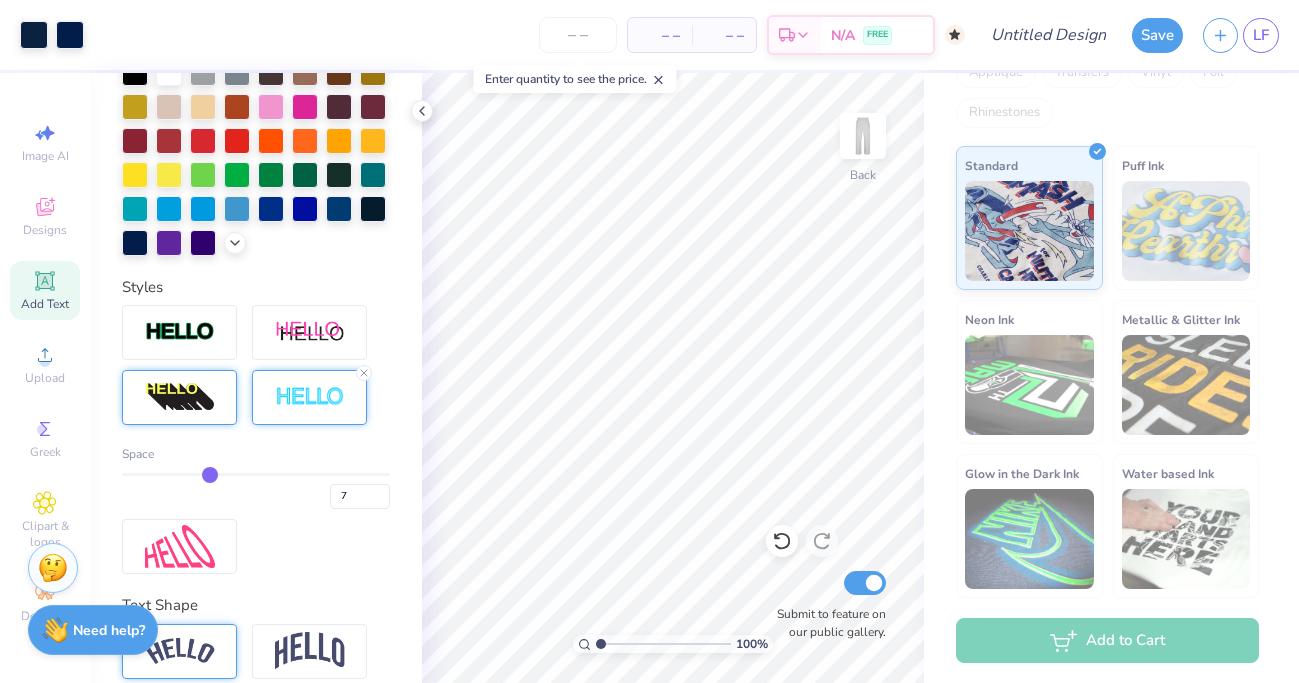 type on "6" 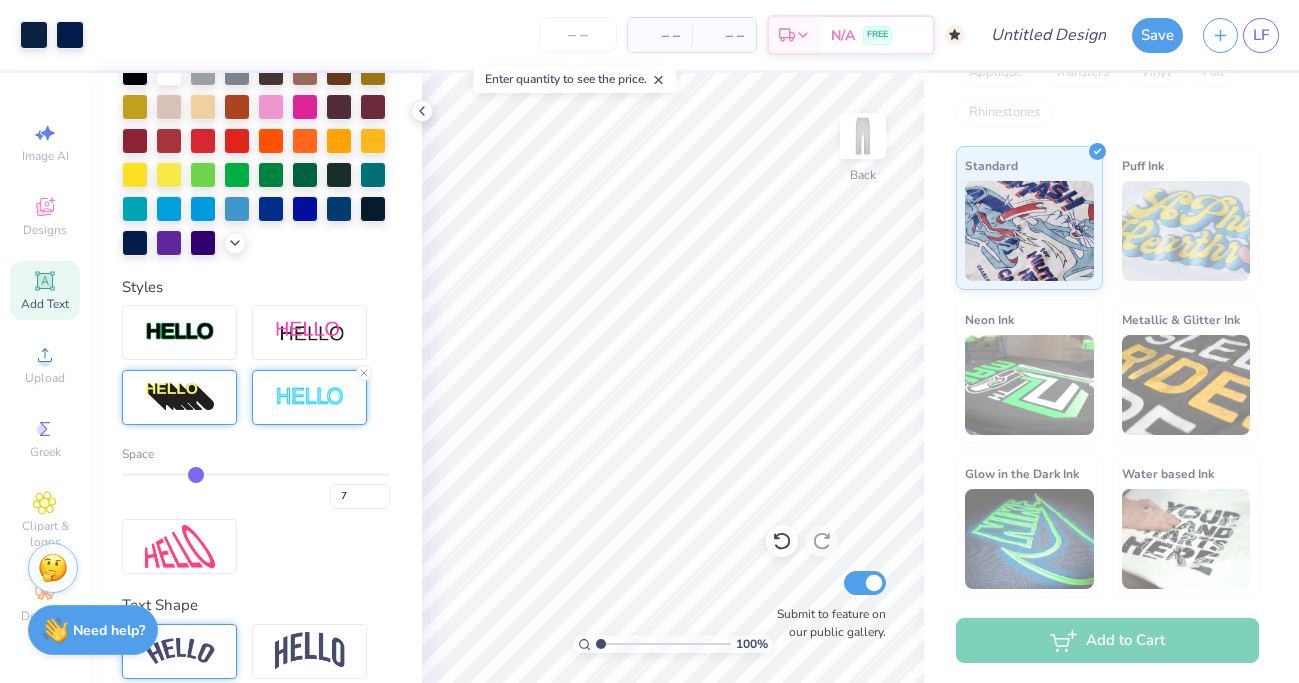 type on "6" 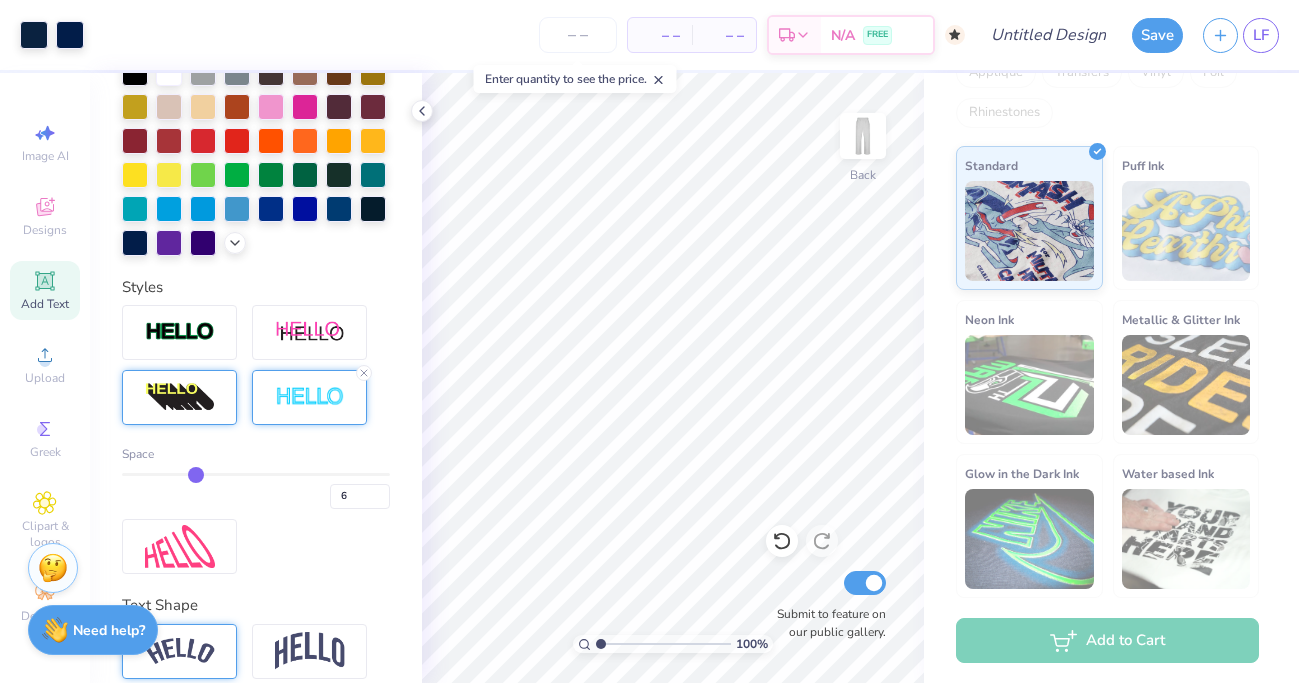 type on "5" 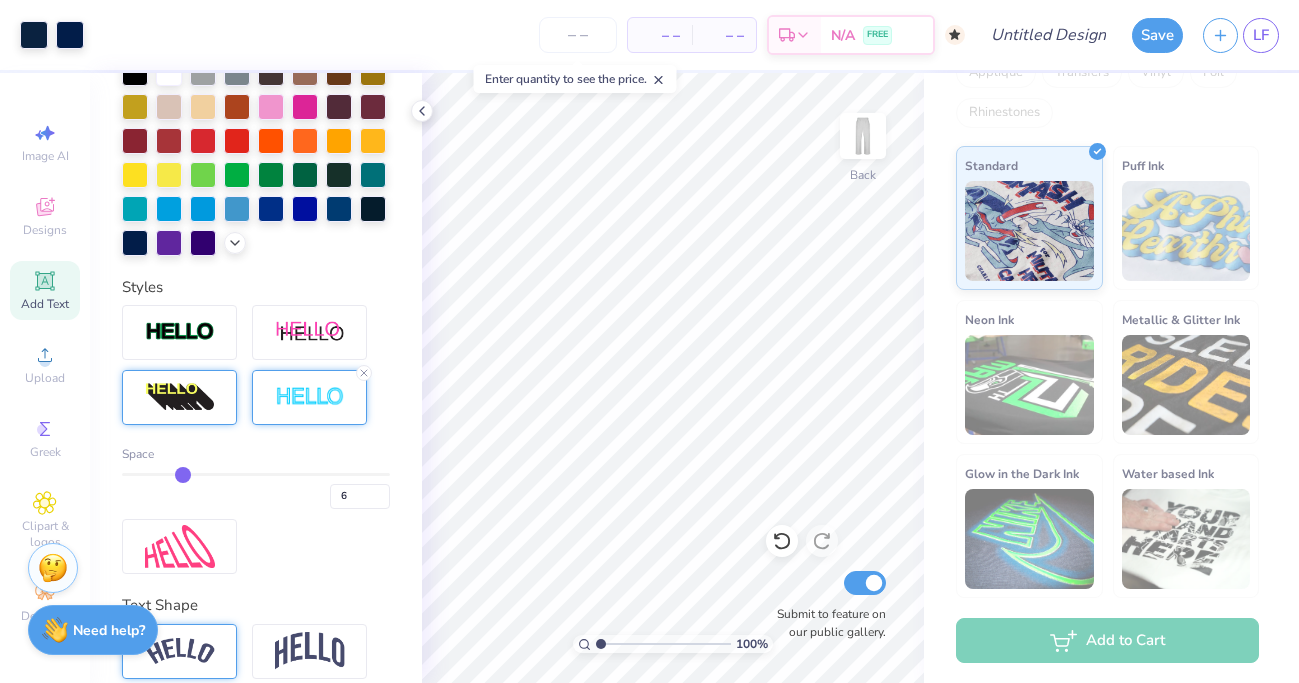 type on "5" 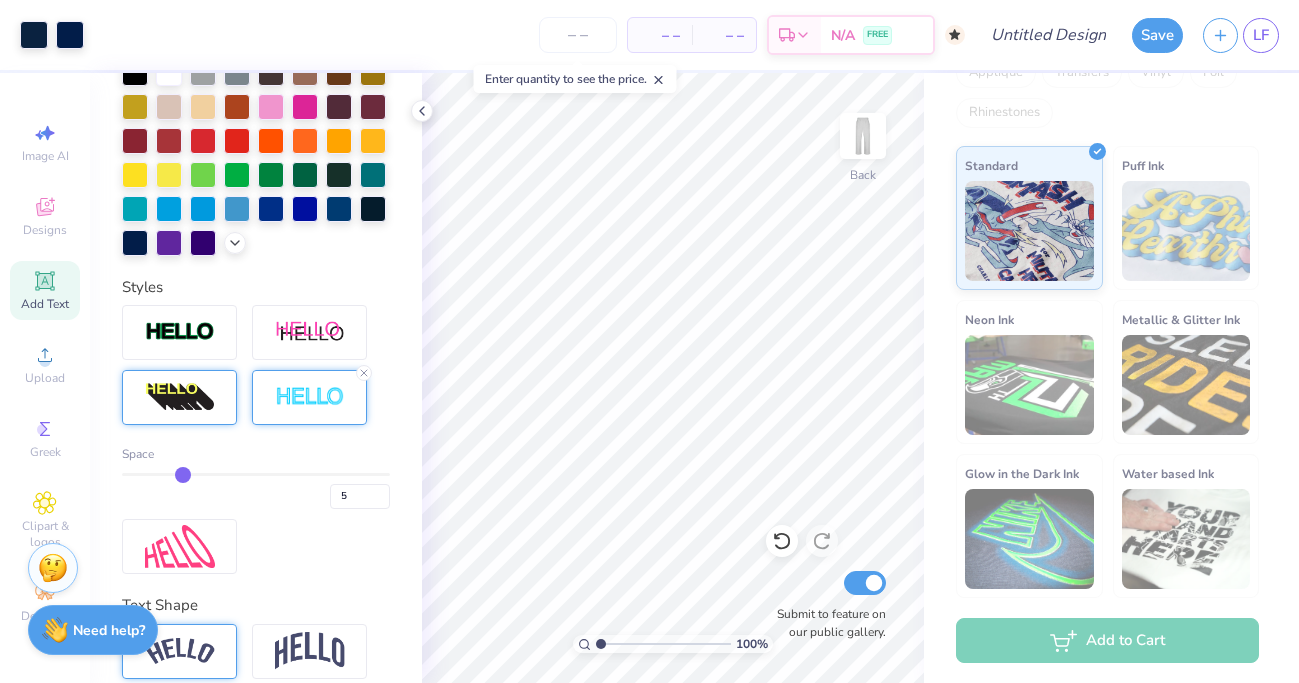 drag, startPoint x: 244, startPoint y: 476, endPoint x: 188, endPoint y: 476, distance: 56 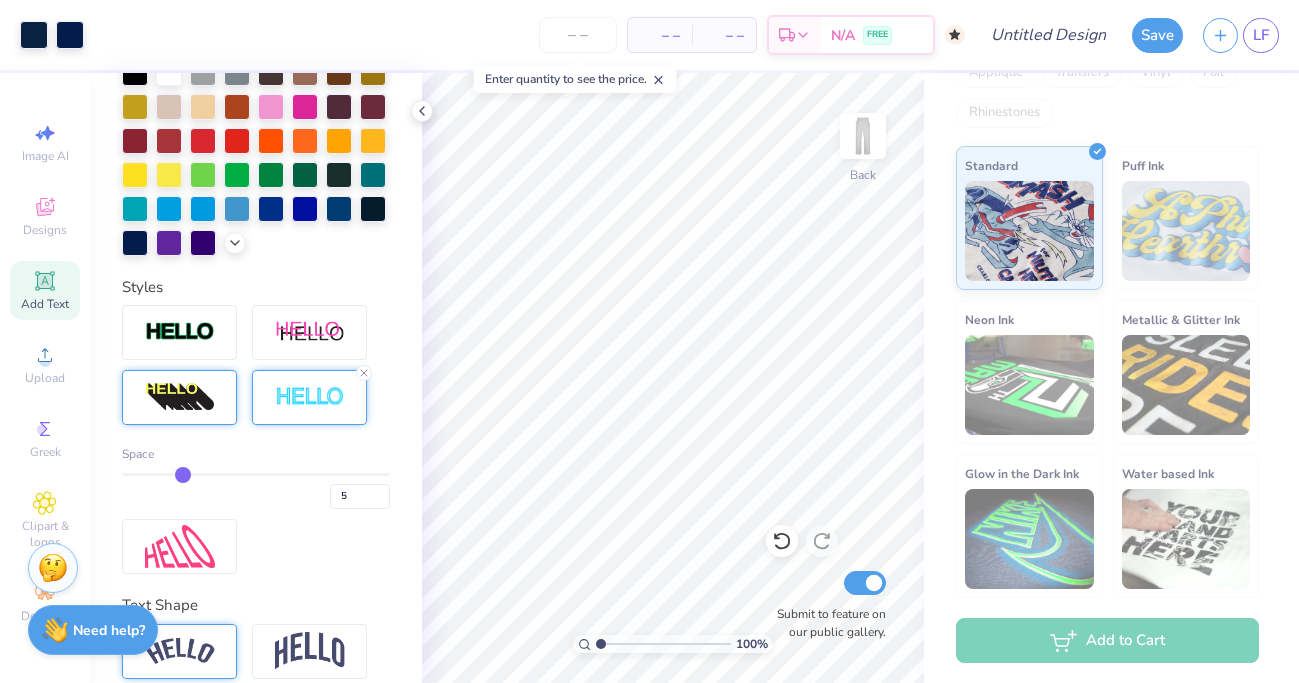 click 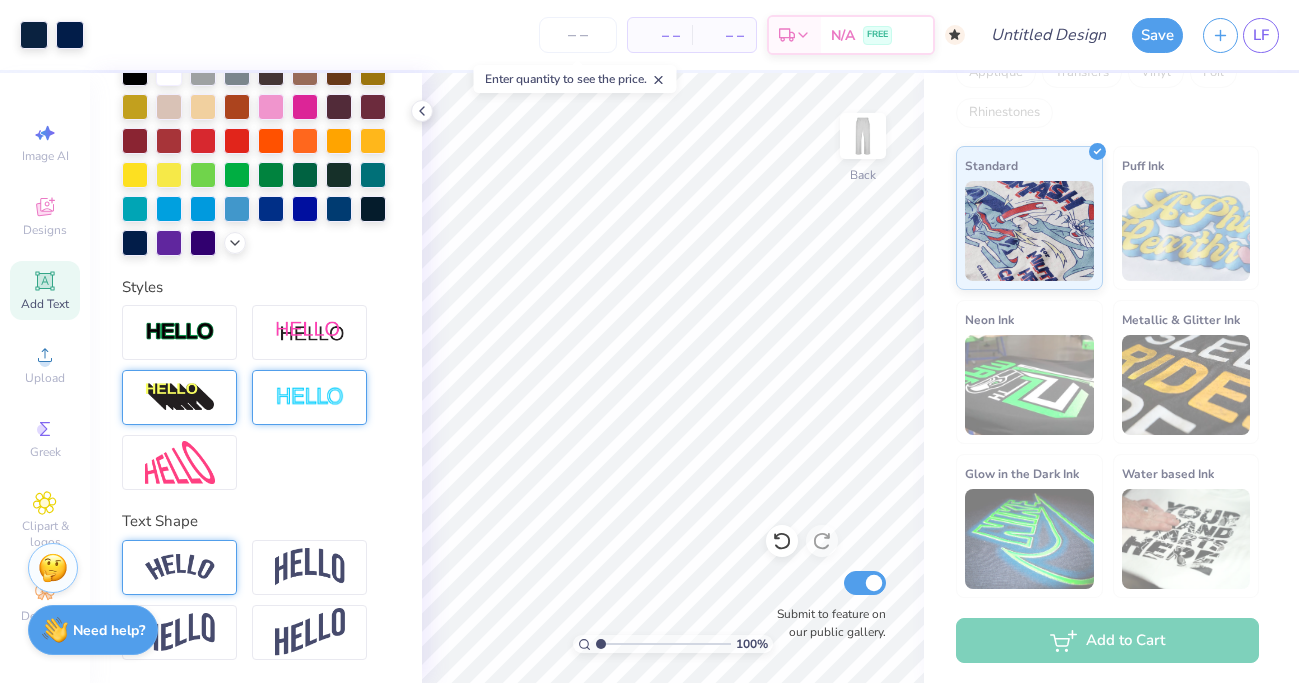 click at bounding box center (309, 397) 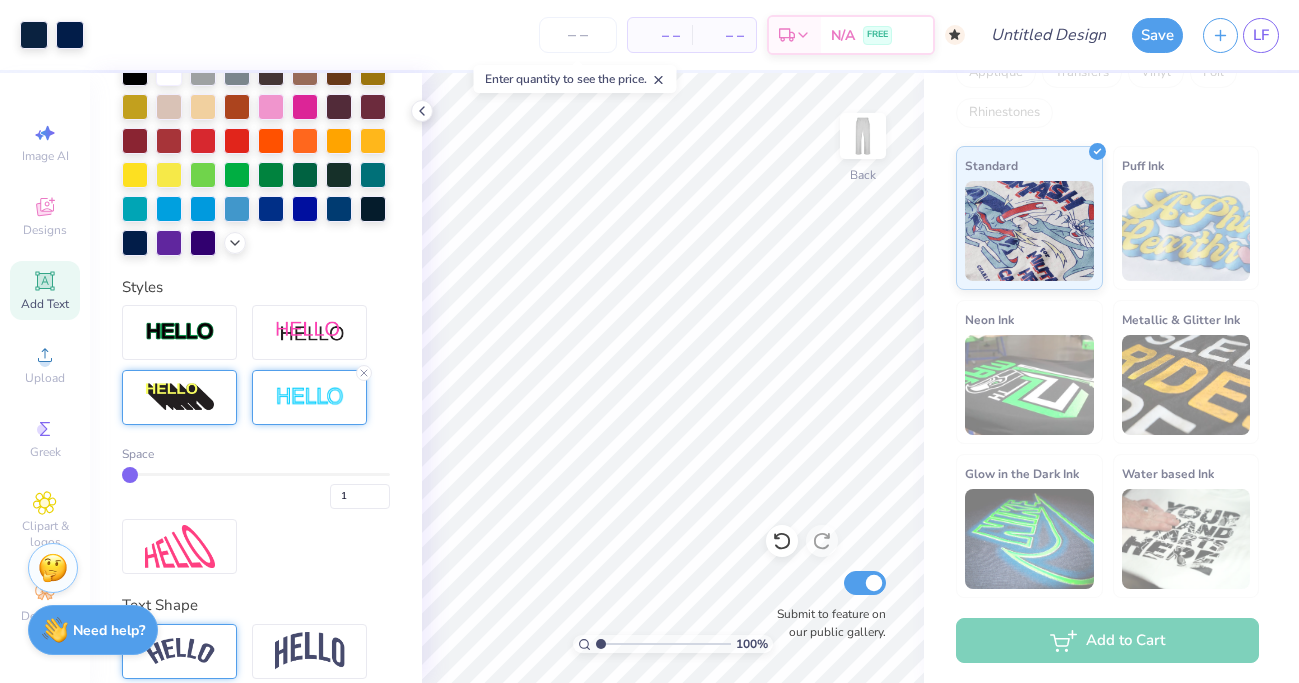 scroll, scrollTop: 563, scrollLeft: 0, axis: vertical 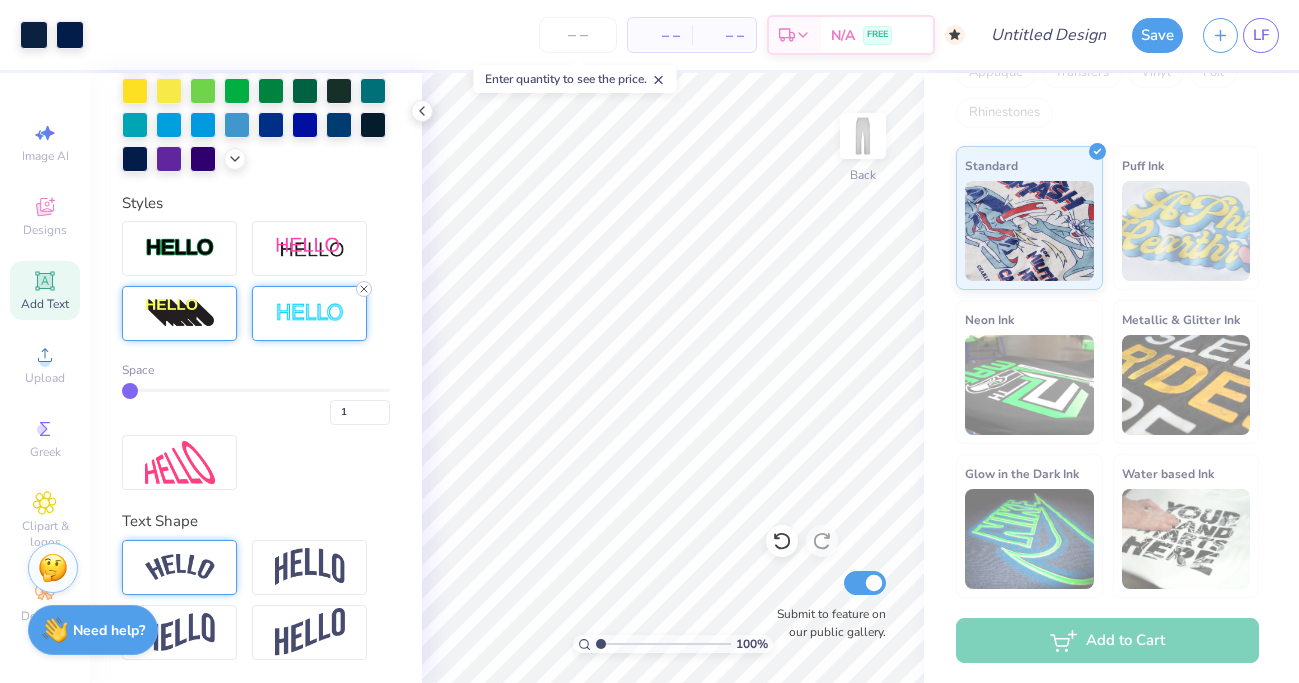 click 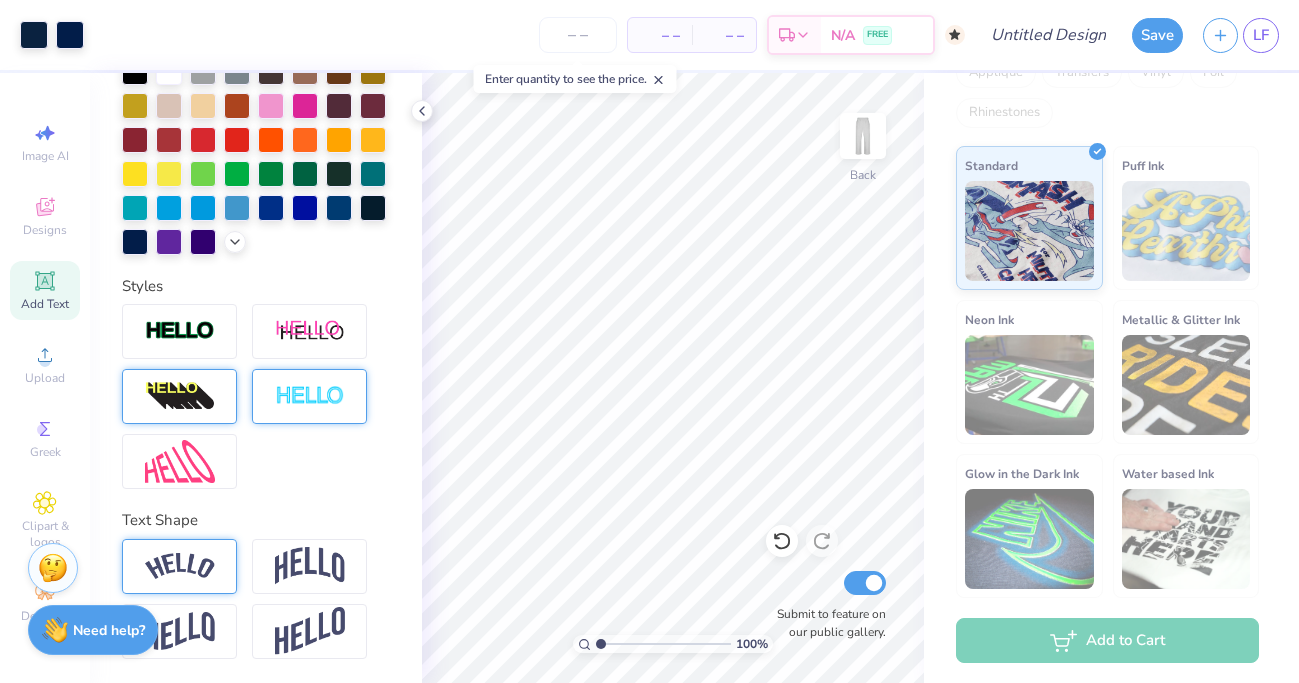 scroll, scrollTop: 479, scrollLeft: 0, axis: vertical 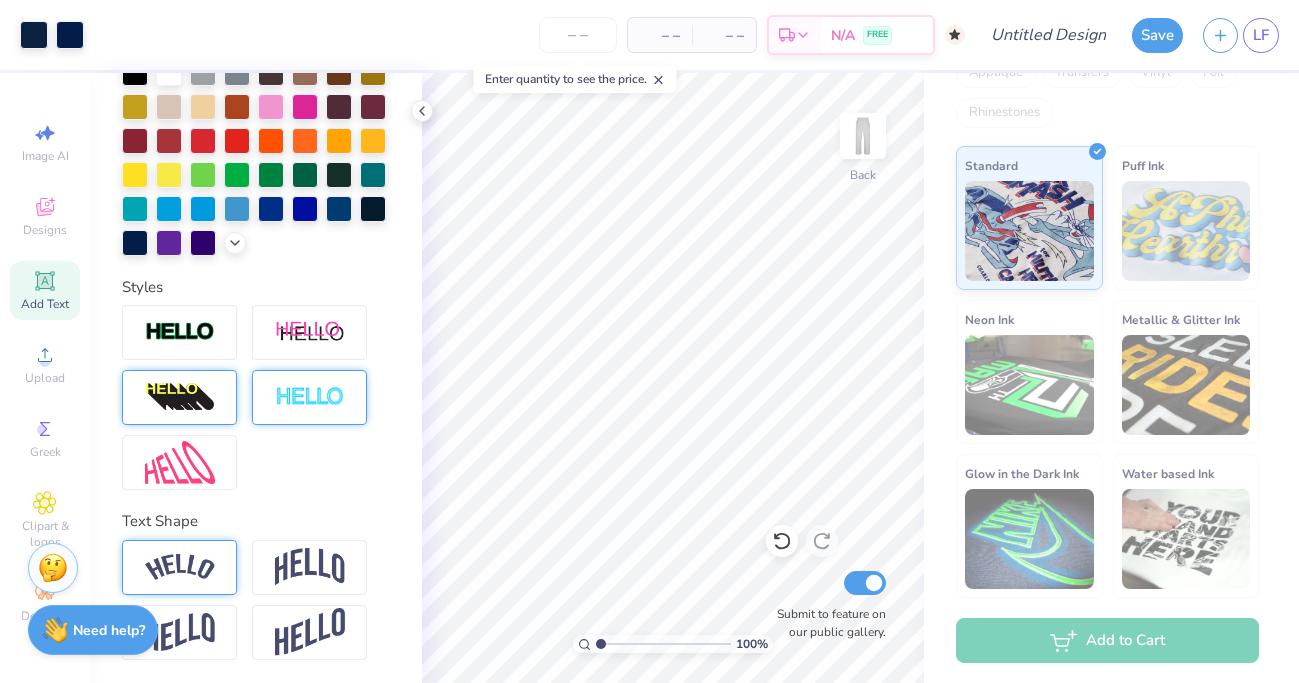 type on "1.18" 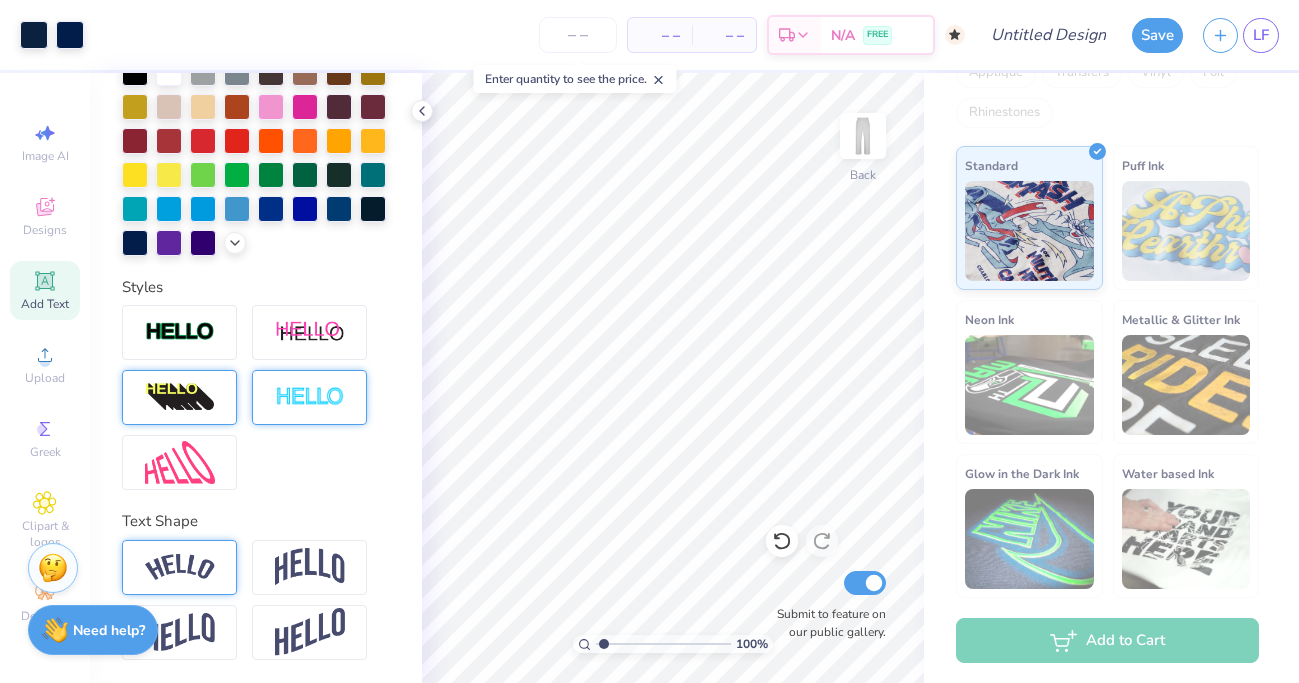 type on "x" 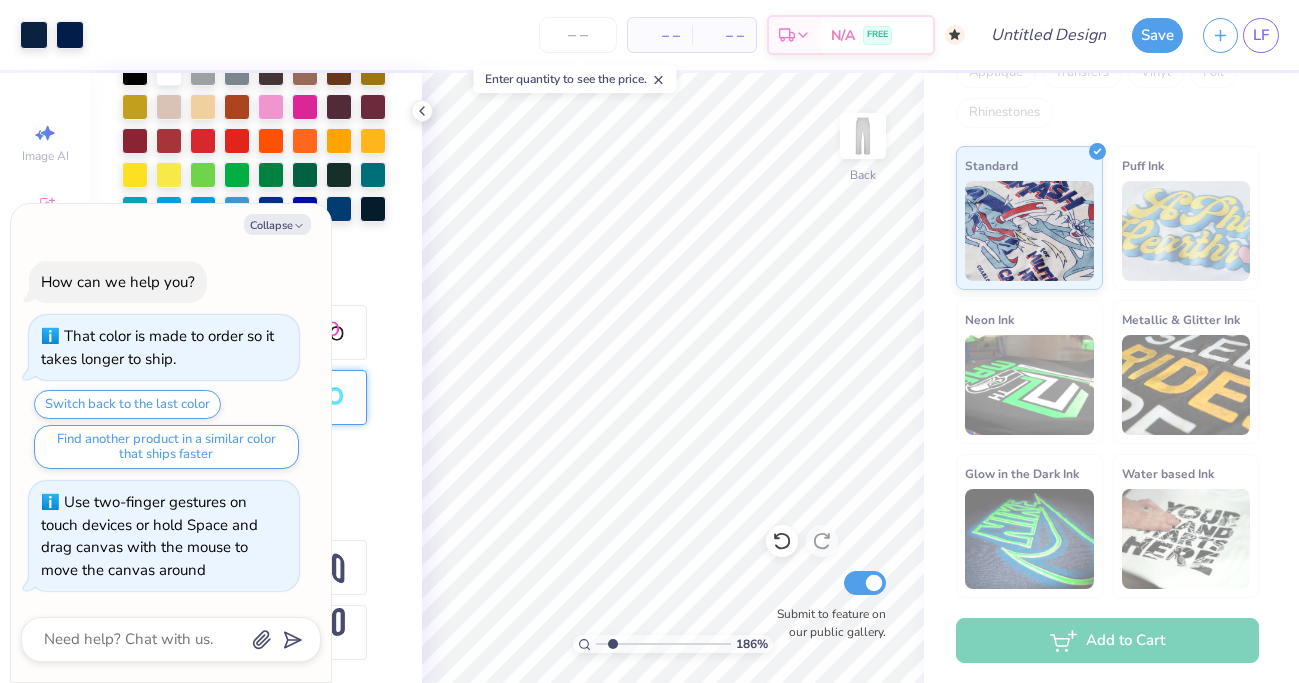 type on "x" 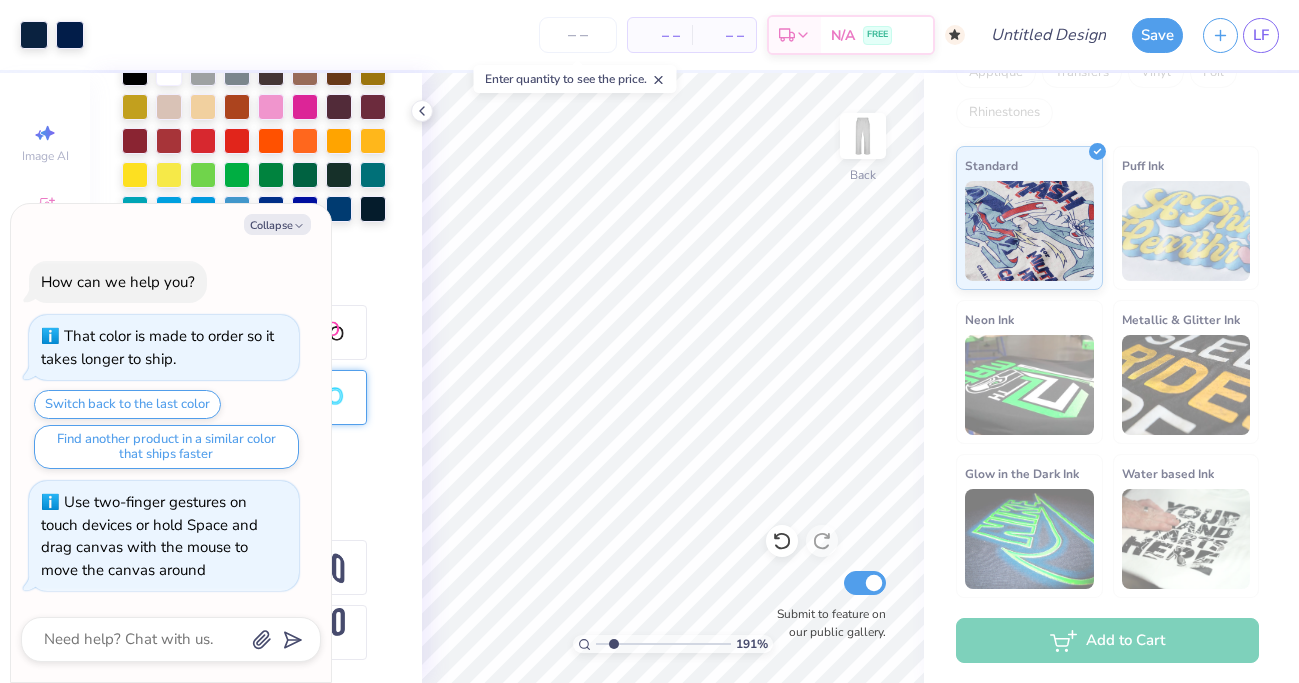 drag, startPoint x: 596, startPoint y: 642, endPoint x: 613, endPoint y: 645, distance: 17.262676 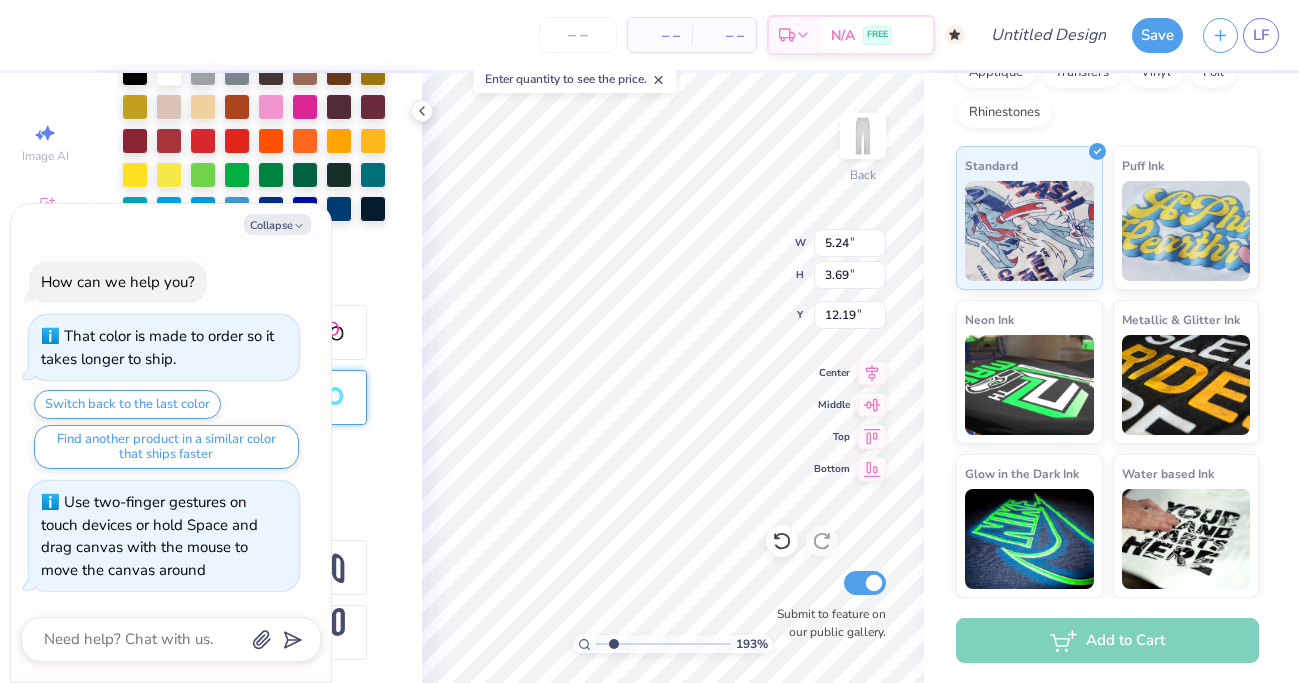 type on "x" 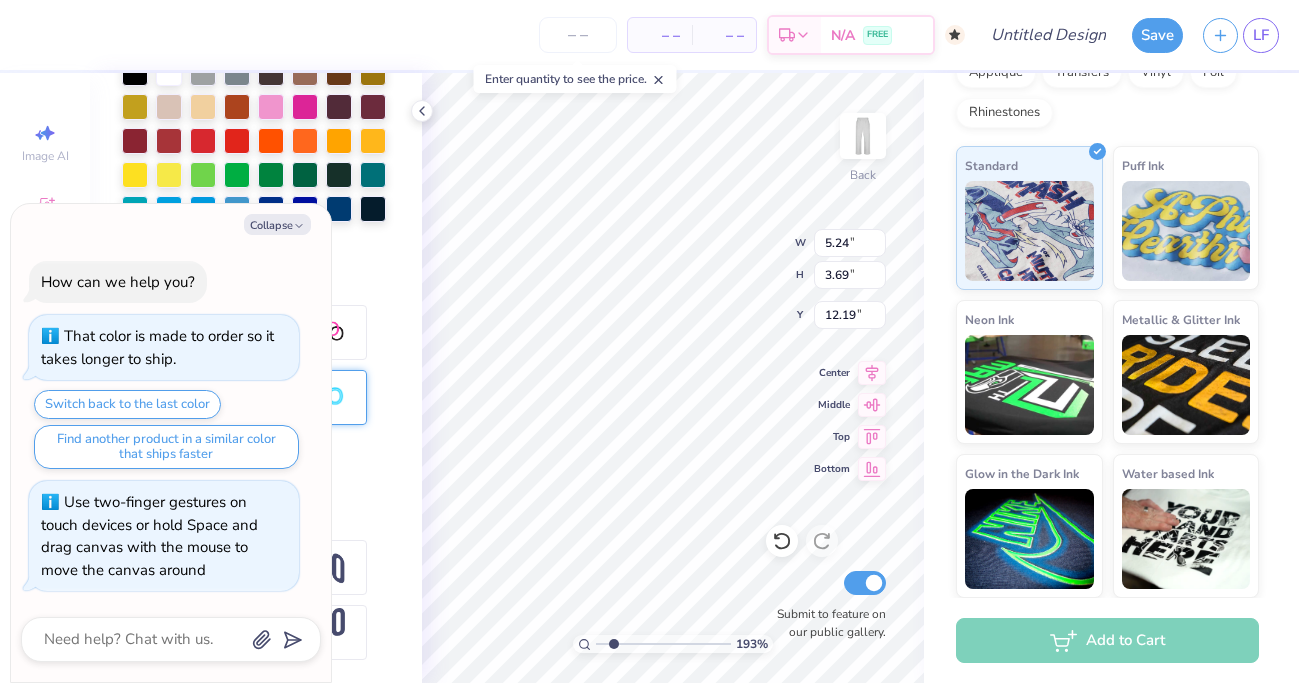 type on "Dance
Team" 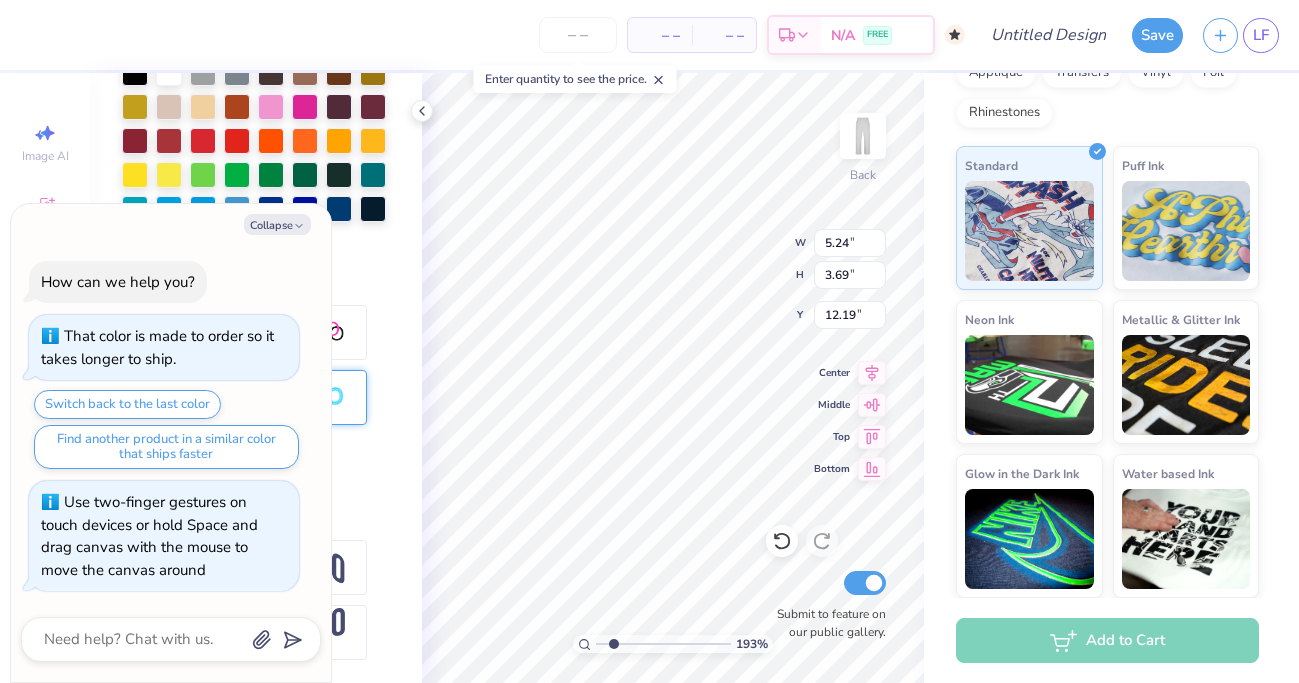 type on "x" 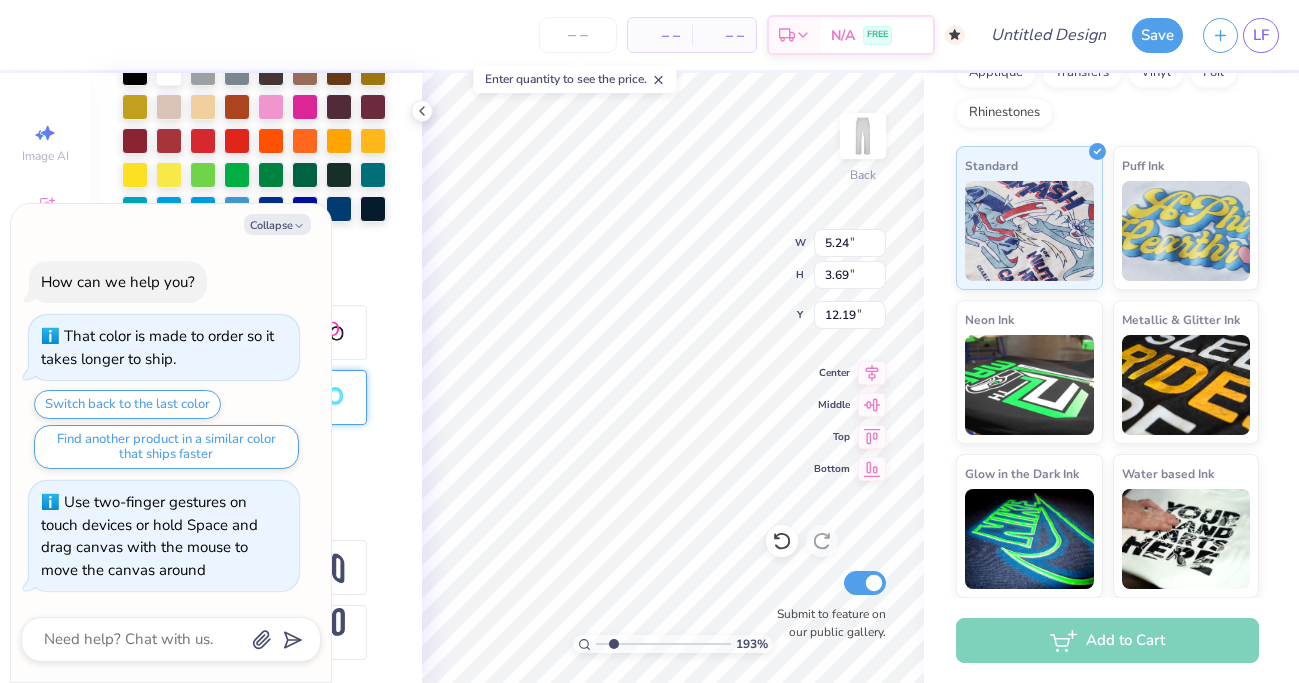 type on "R
Dance
Team" 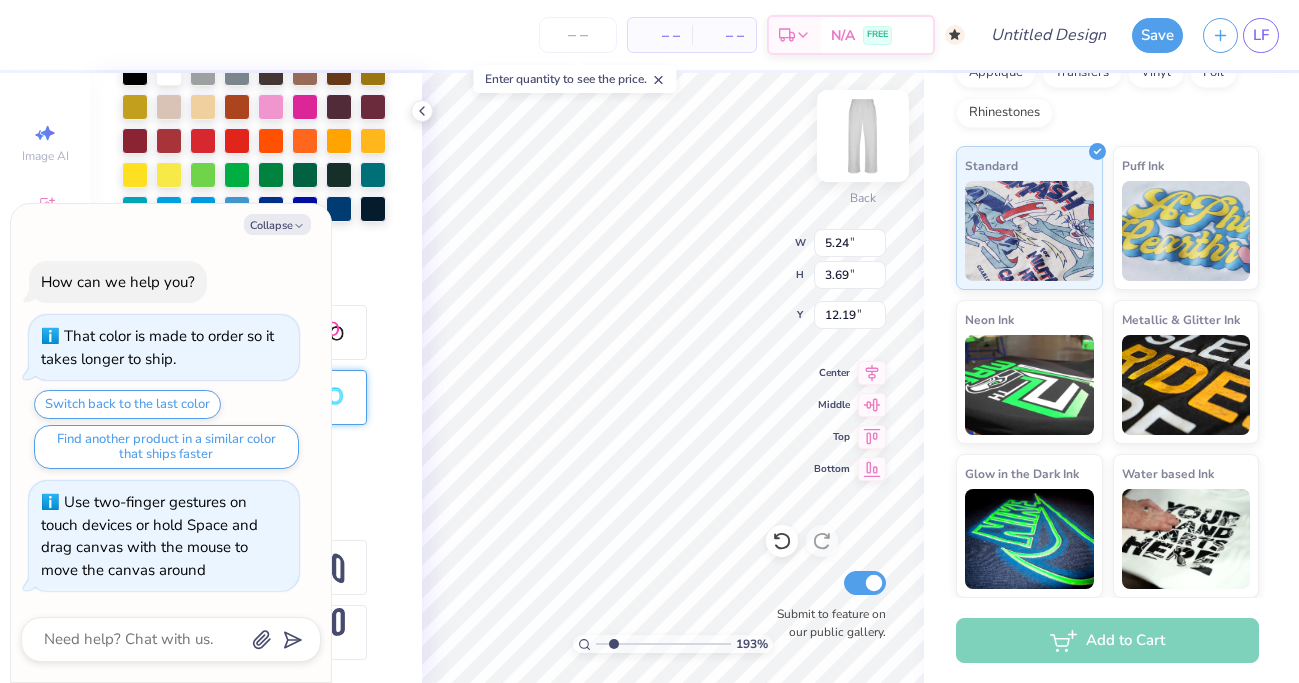 type on "Richmond
Dance
Team" 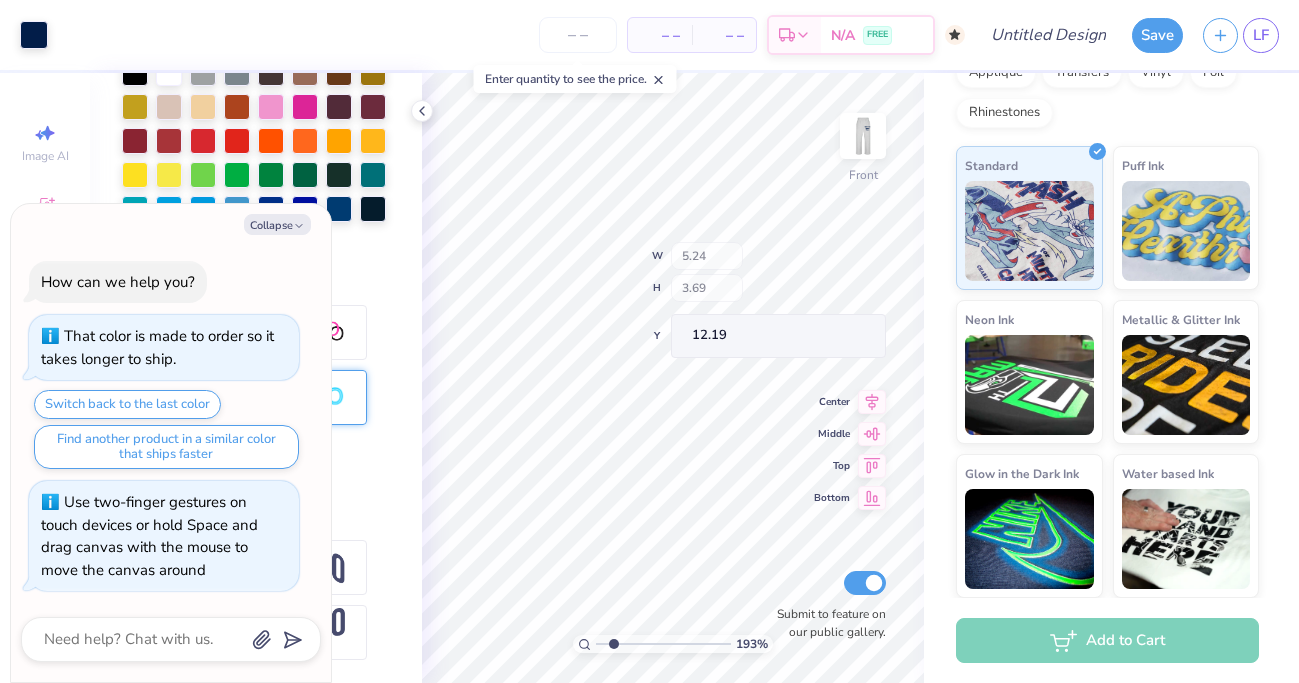 type on "x" 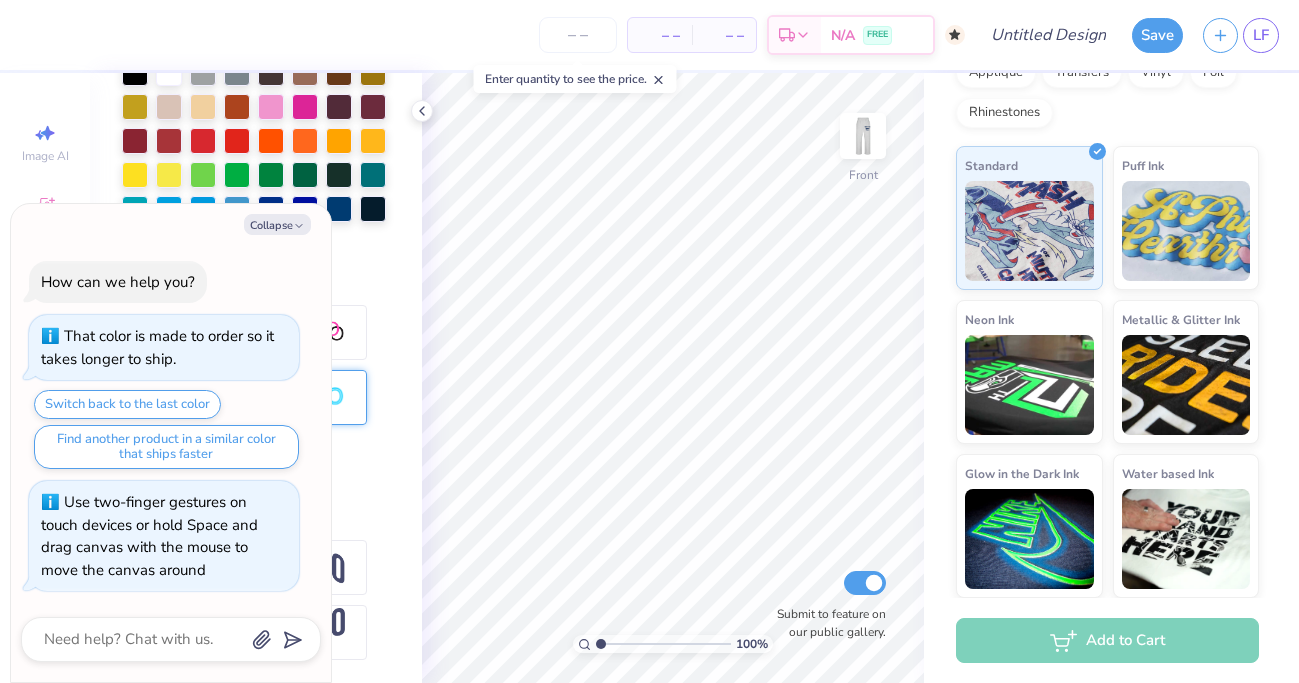 type on "1" 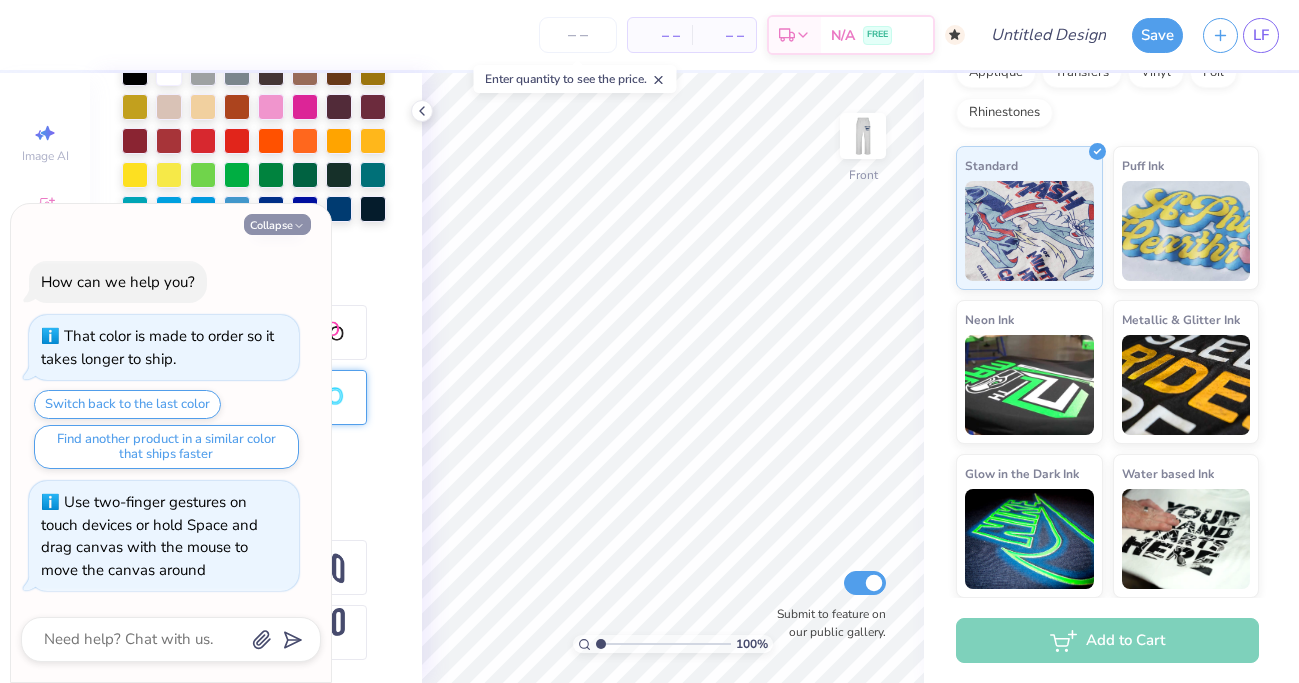 click 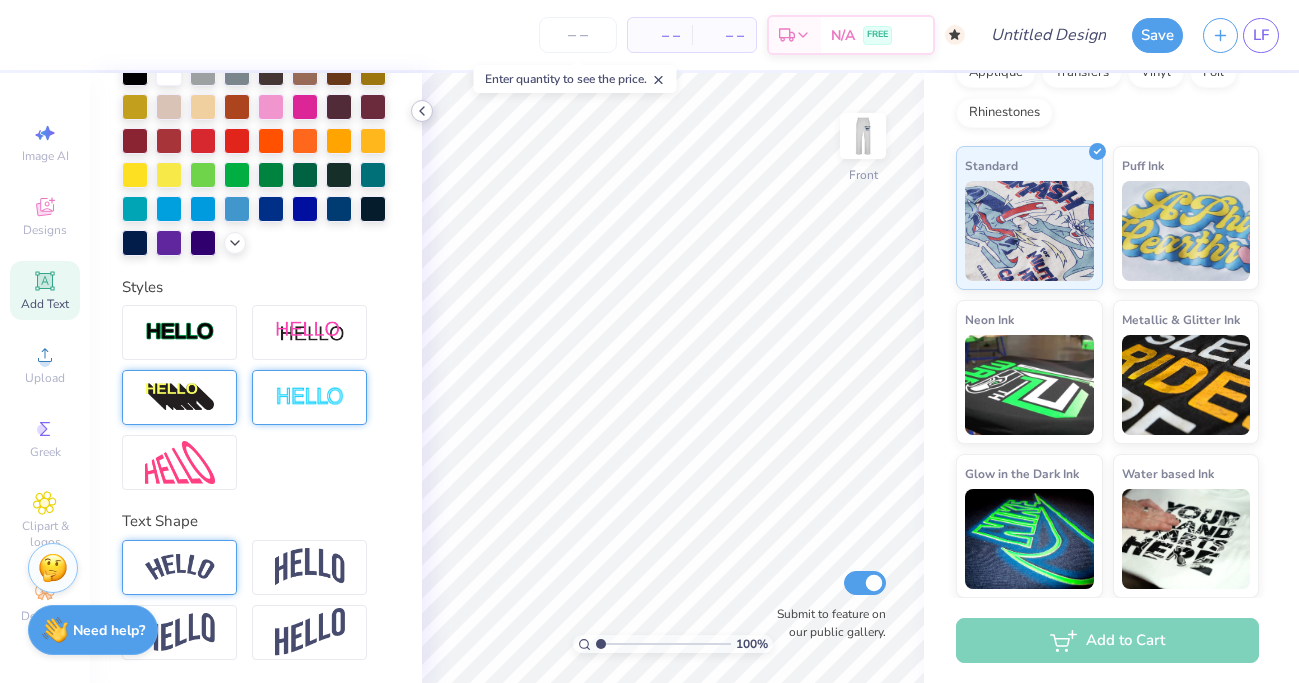 click 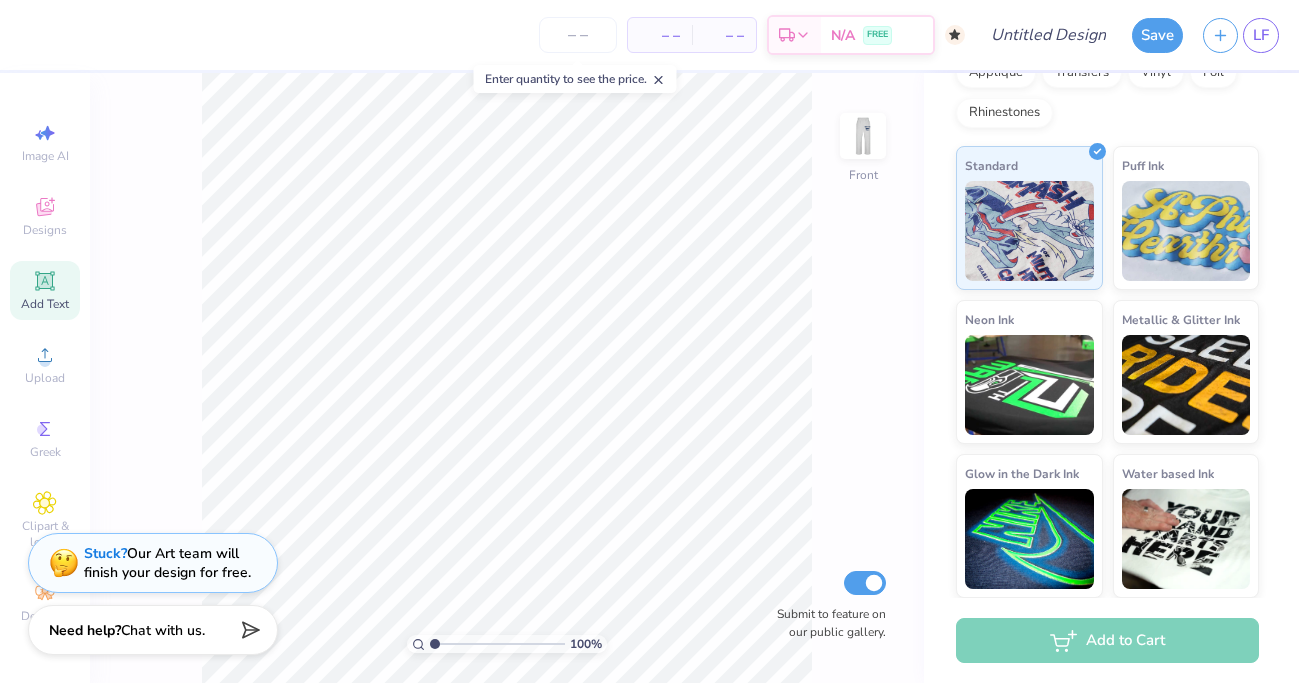click 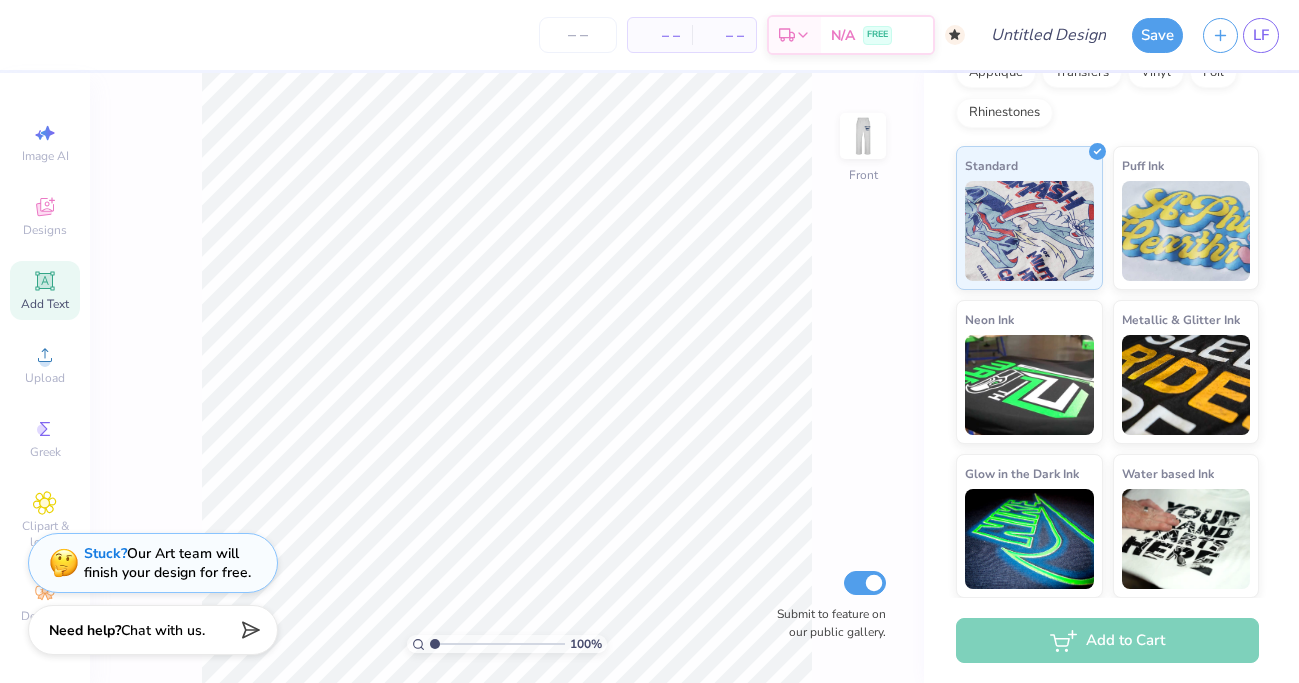 click on "Add Text" at bounding box center [45, 290] 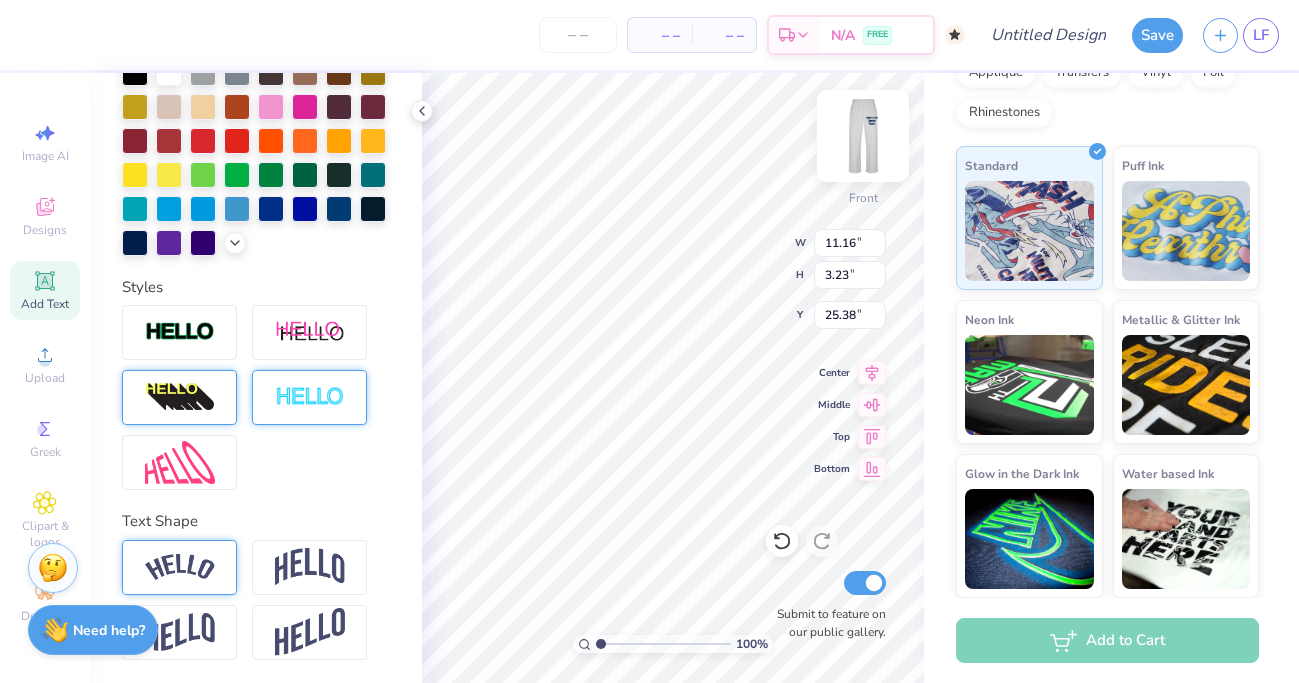 click at bounding box center [863, 136] 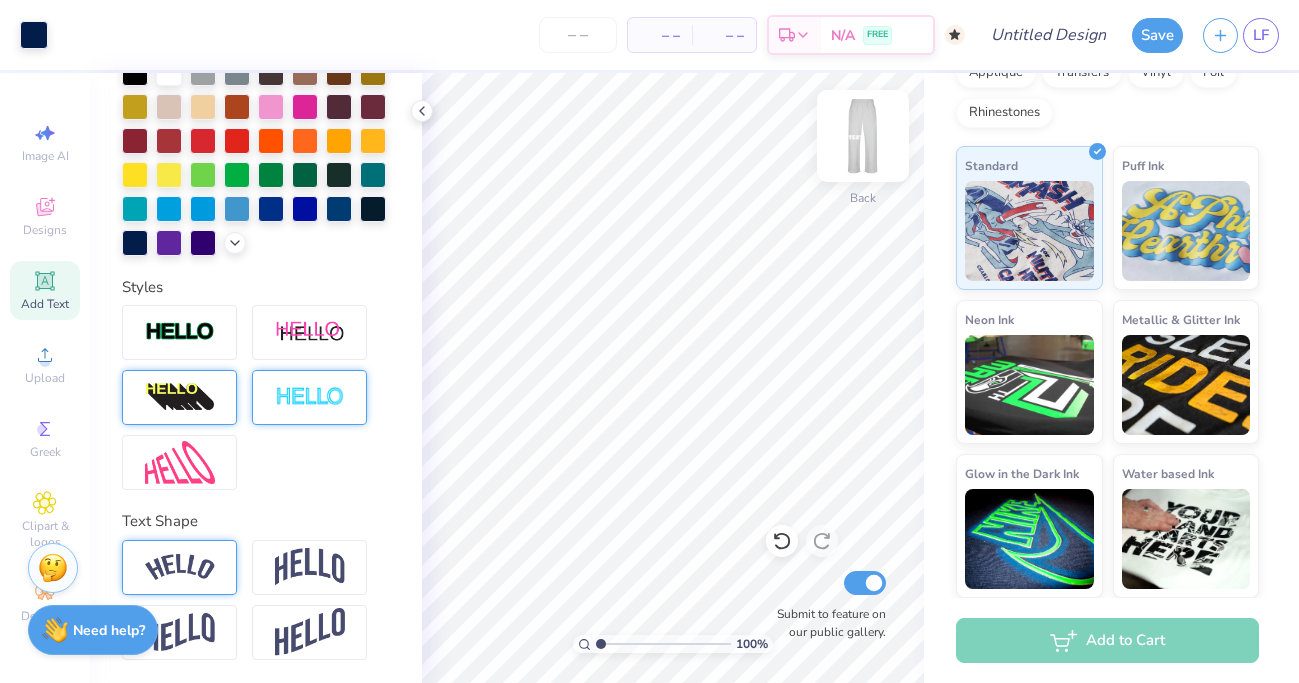 click at bounding box center (863, 136) 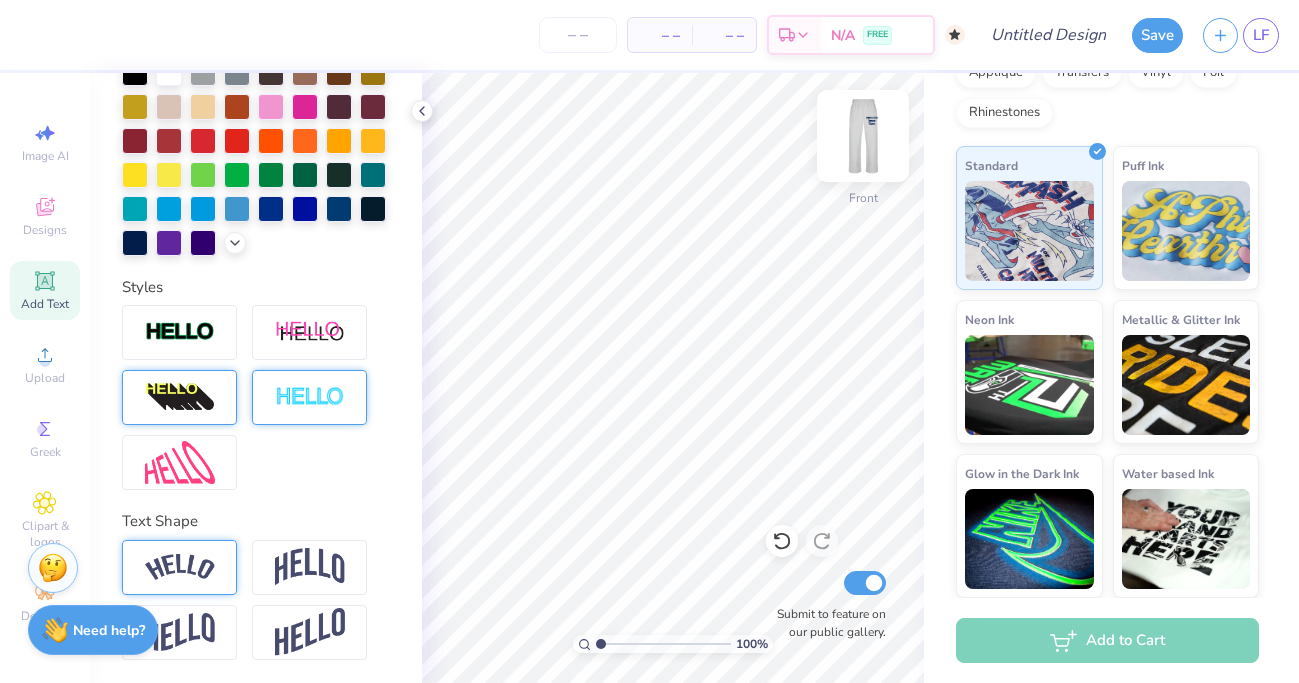 click at bounding box center (863, 136) 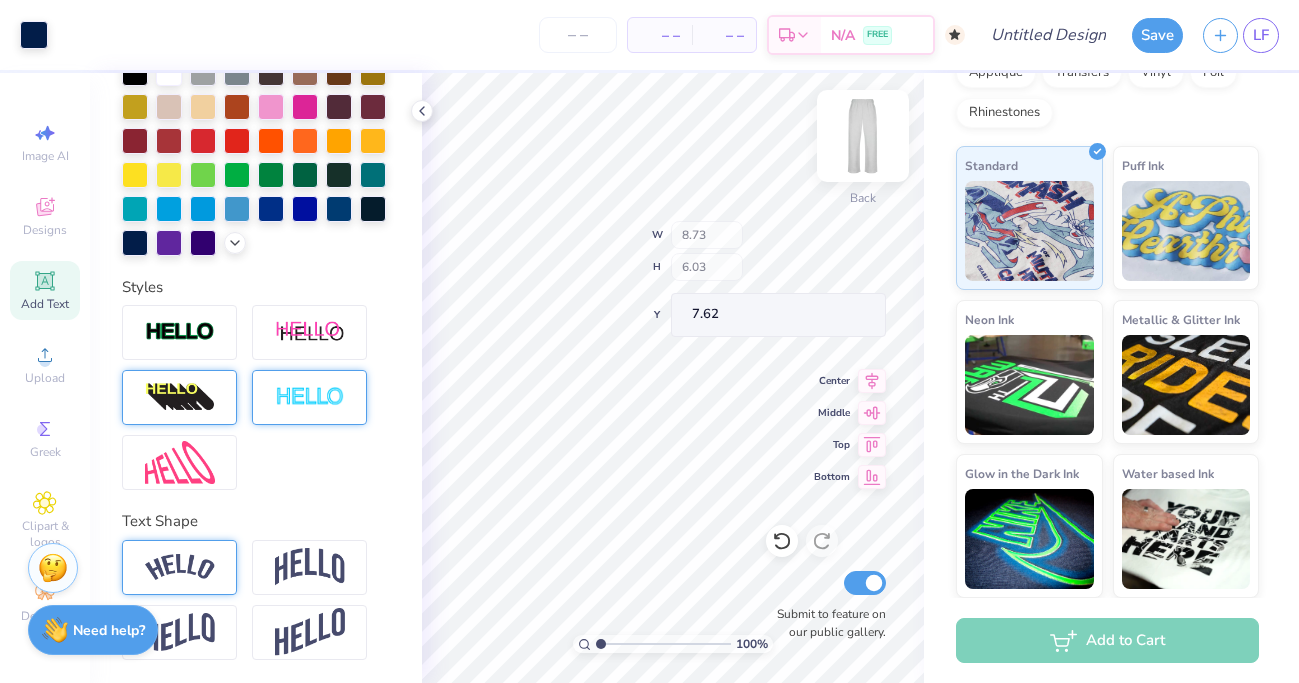 type on "7.62" 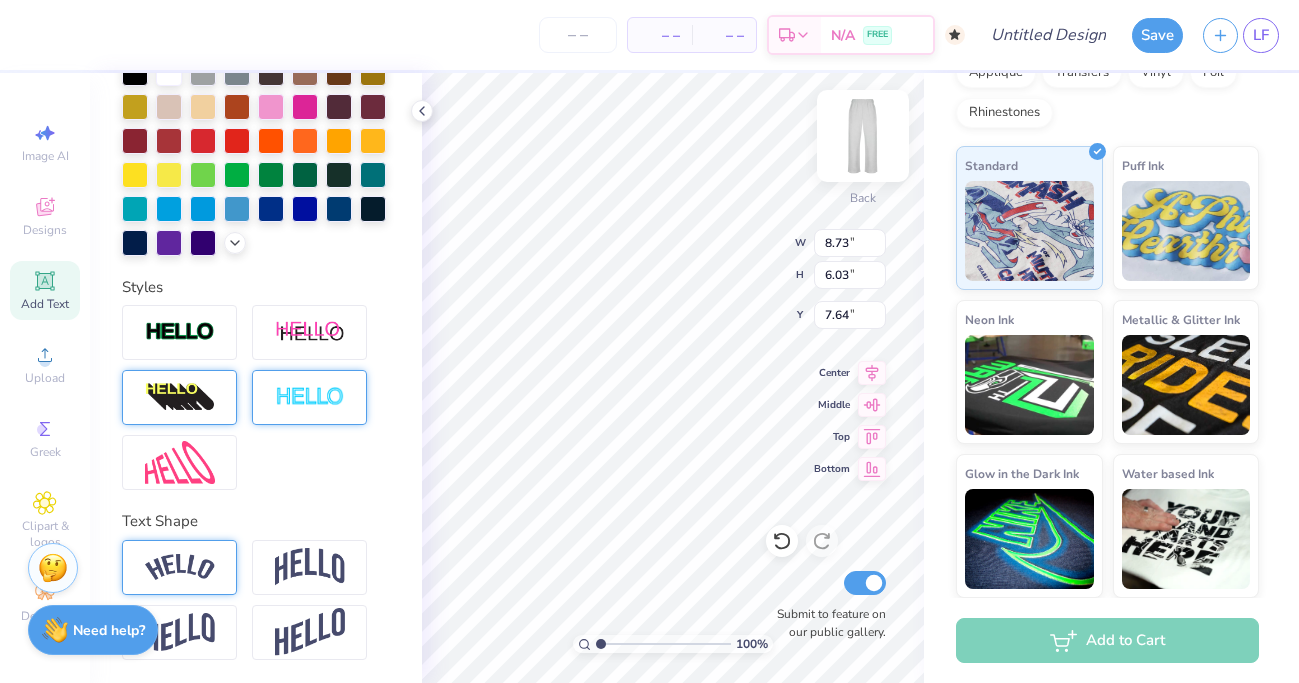 type on "Richmond
Dance Team" 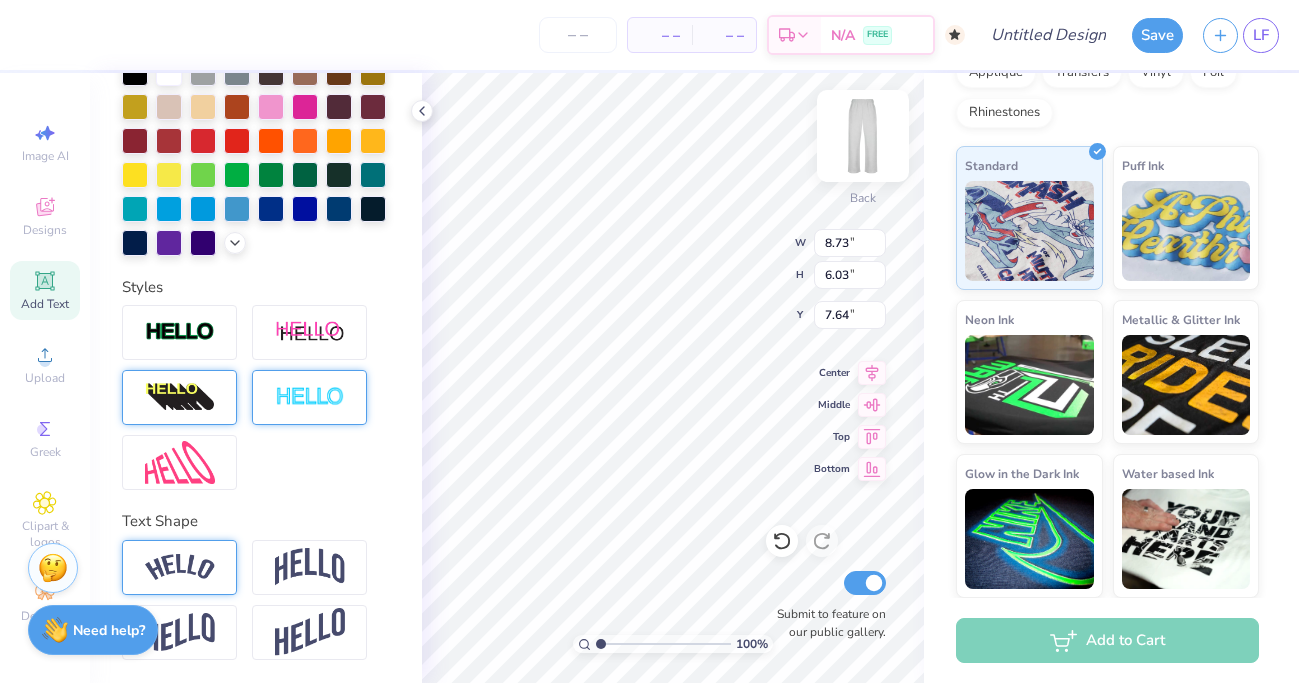 scroll, scrollTop: 1, scrollLeft: 2, axis: both 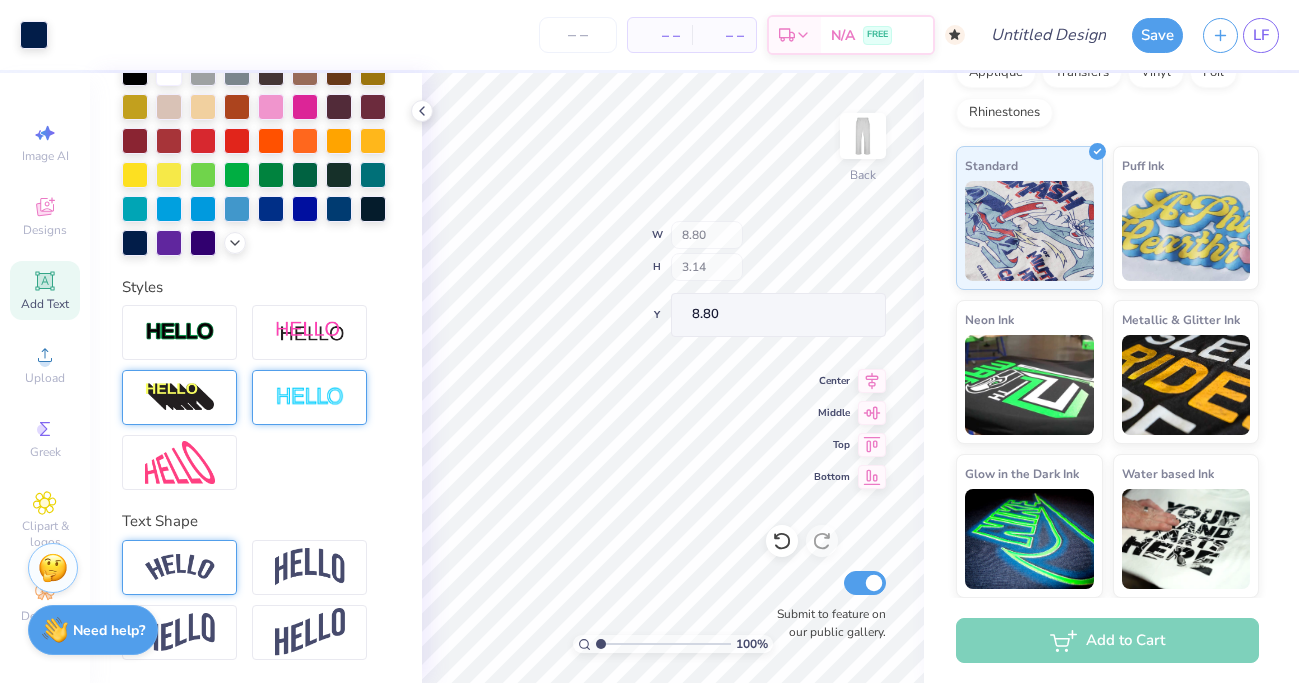 type on "8.80" 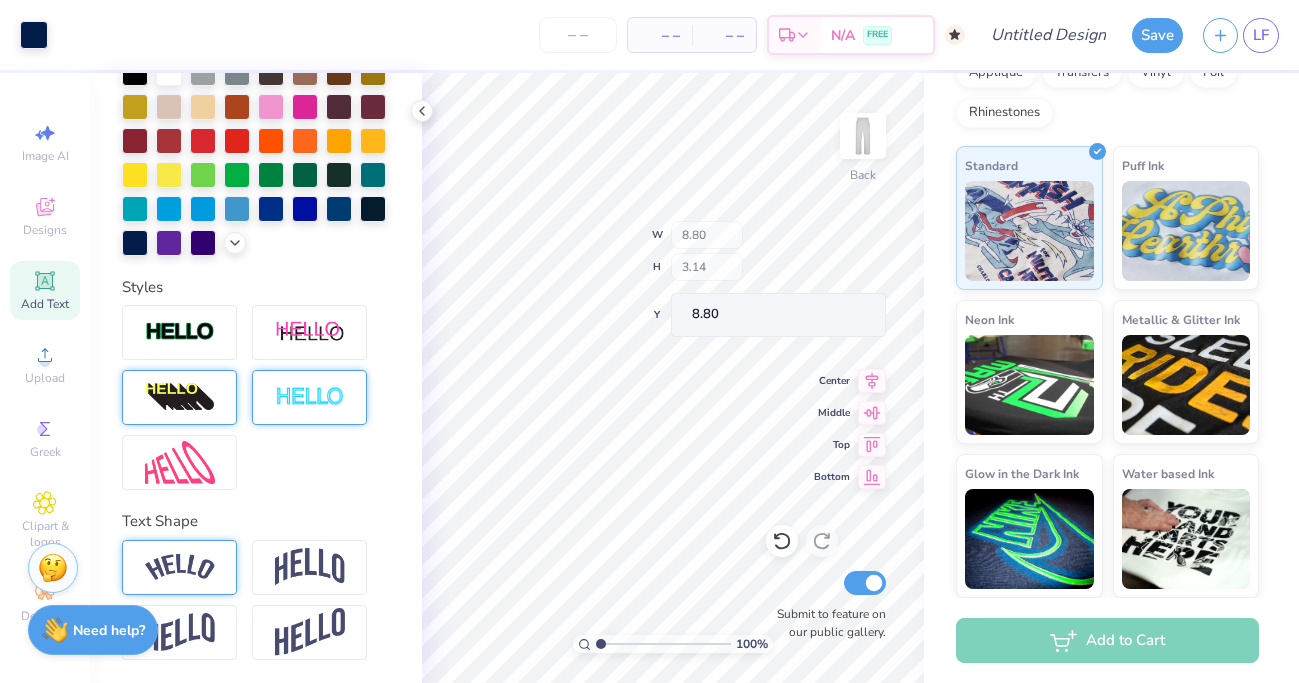 type on "3.14" 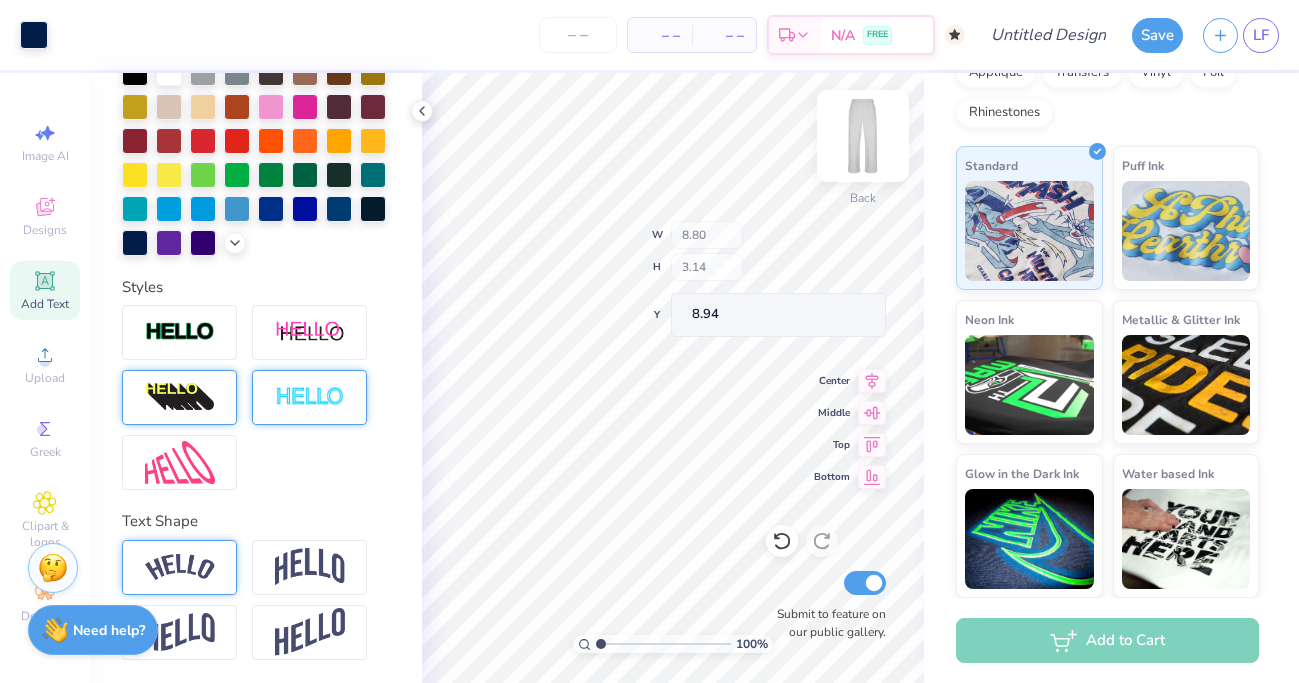 type on "8.94" 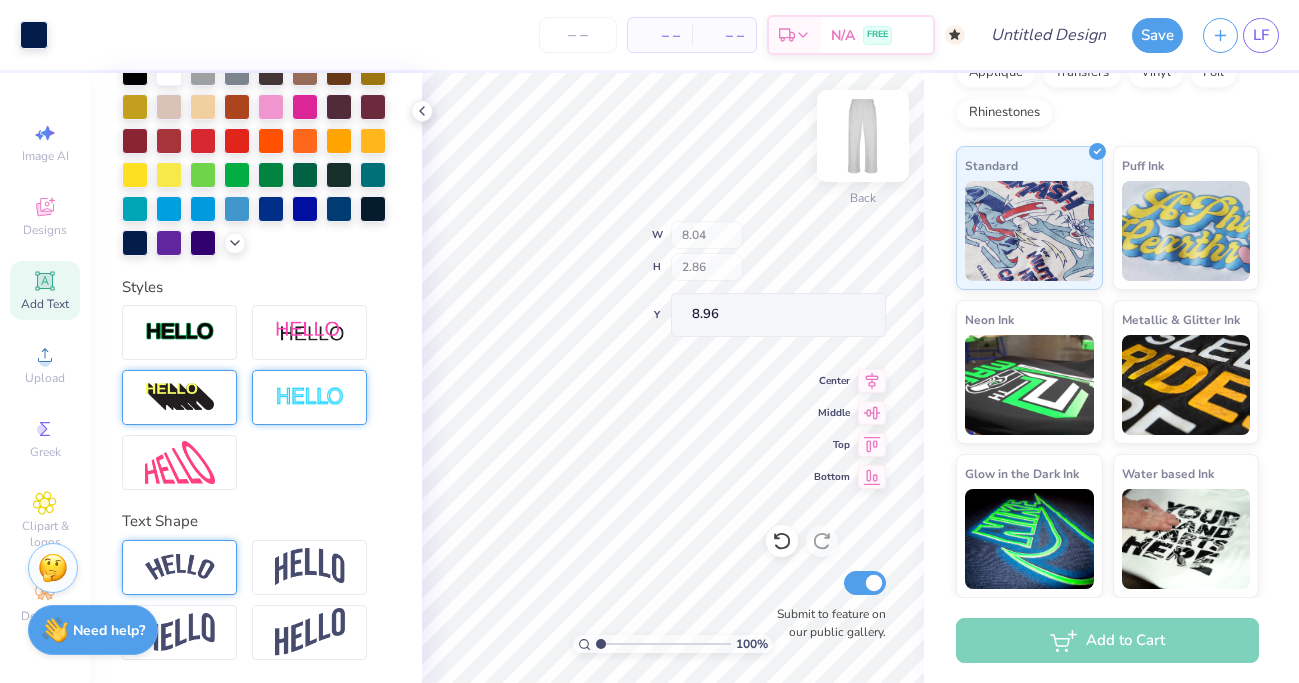 type on "8.04" 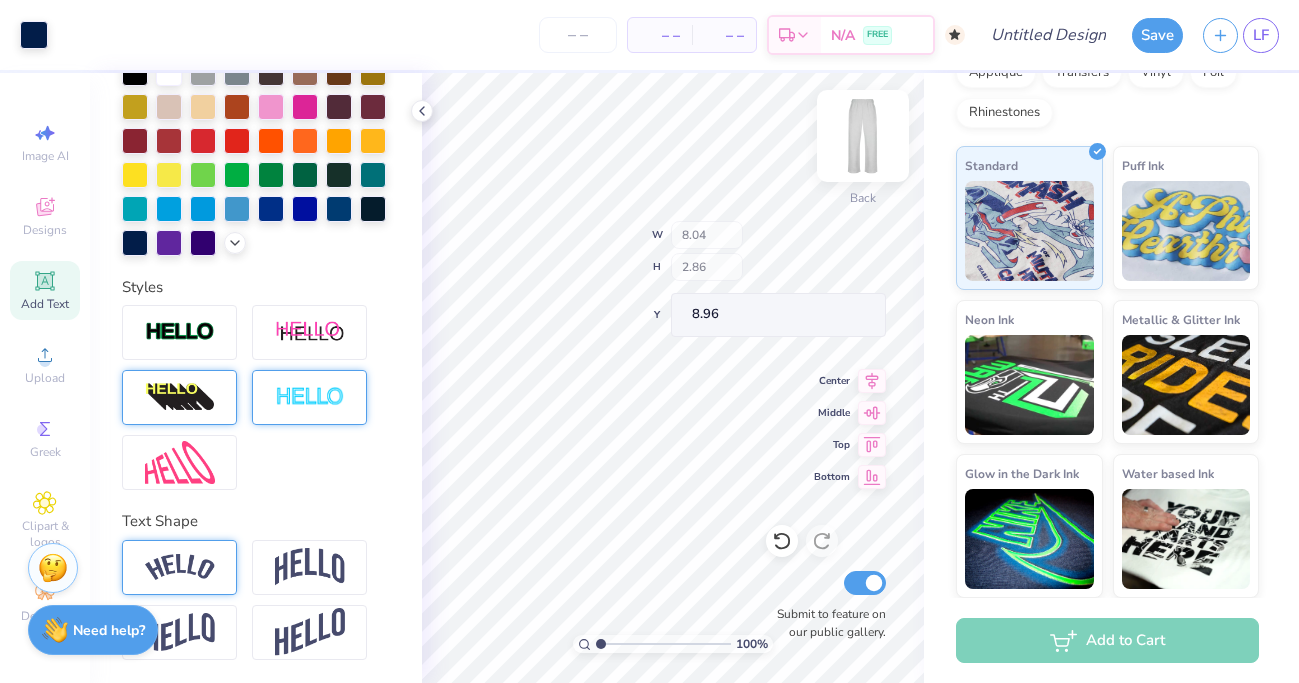 type on "2.86" 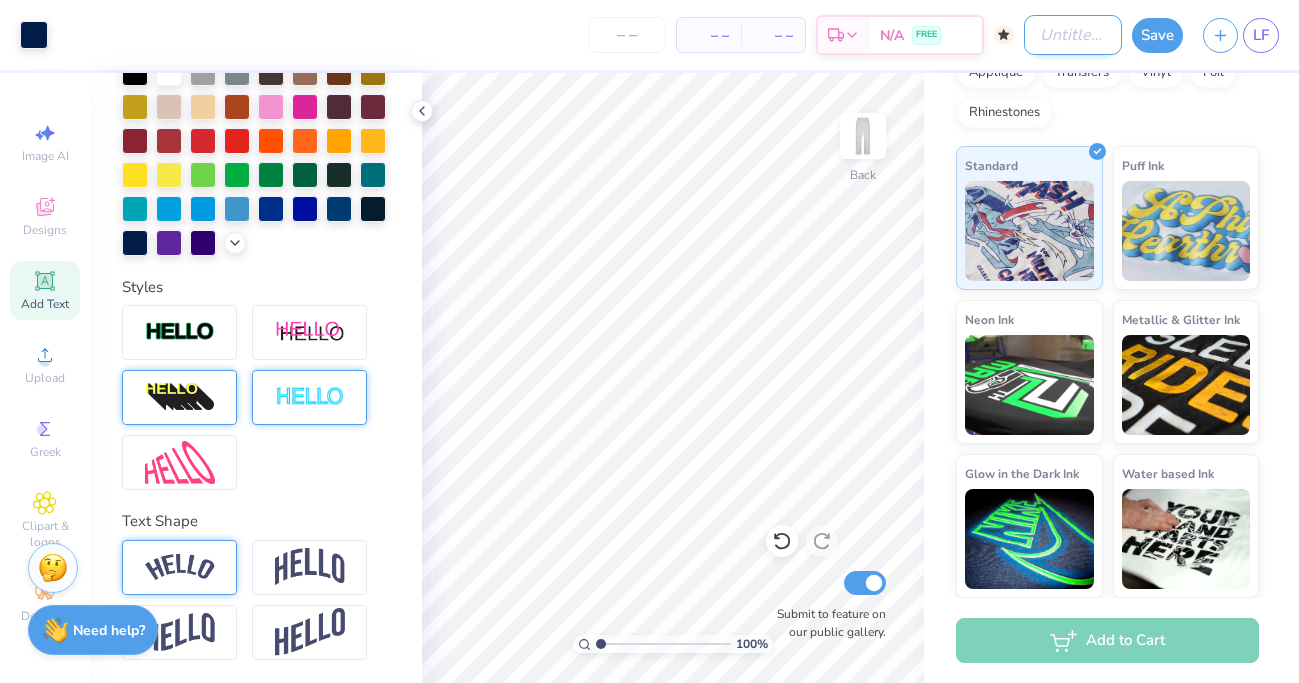 click on "Design Title" at bounding box center [1073, 35] 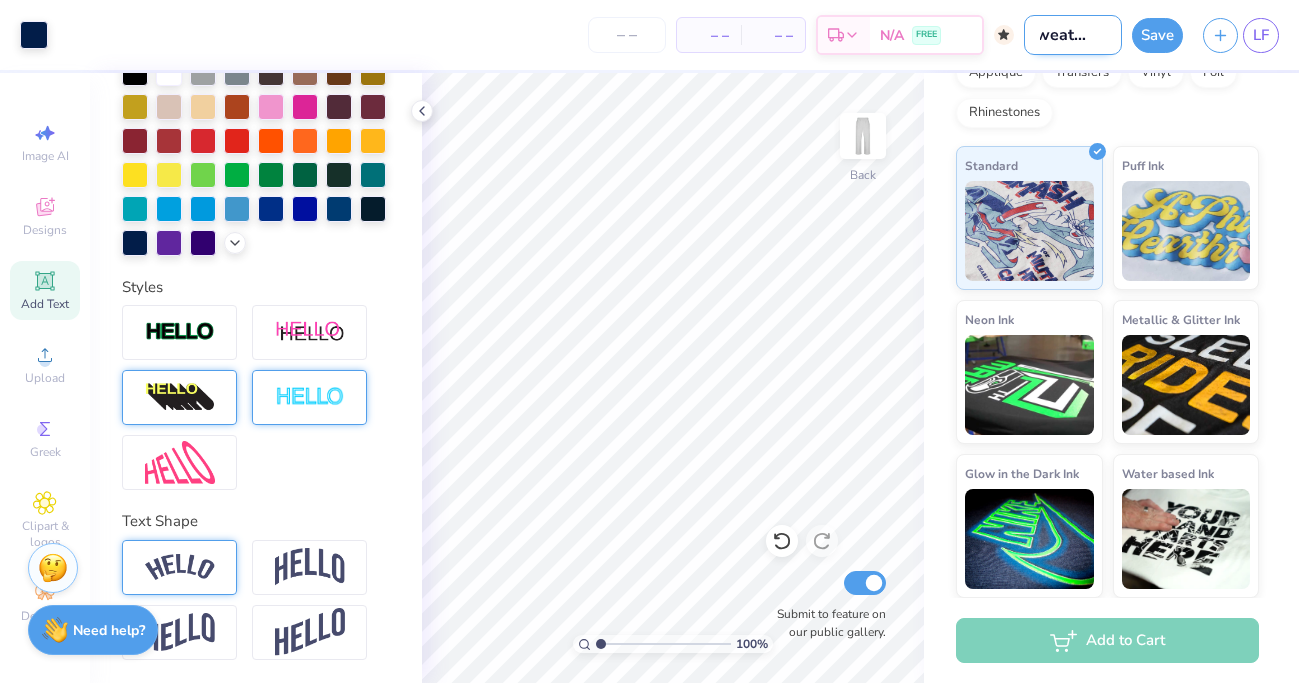 scroll, scrollTop: 0, scrollLeft: 22, axis: horizontal 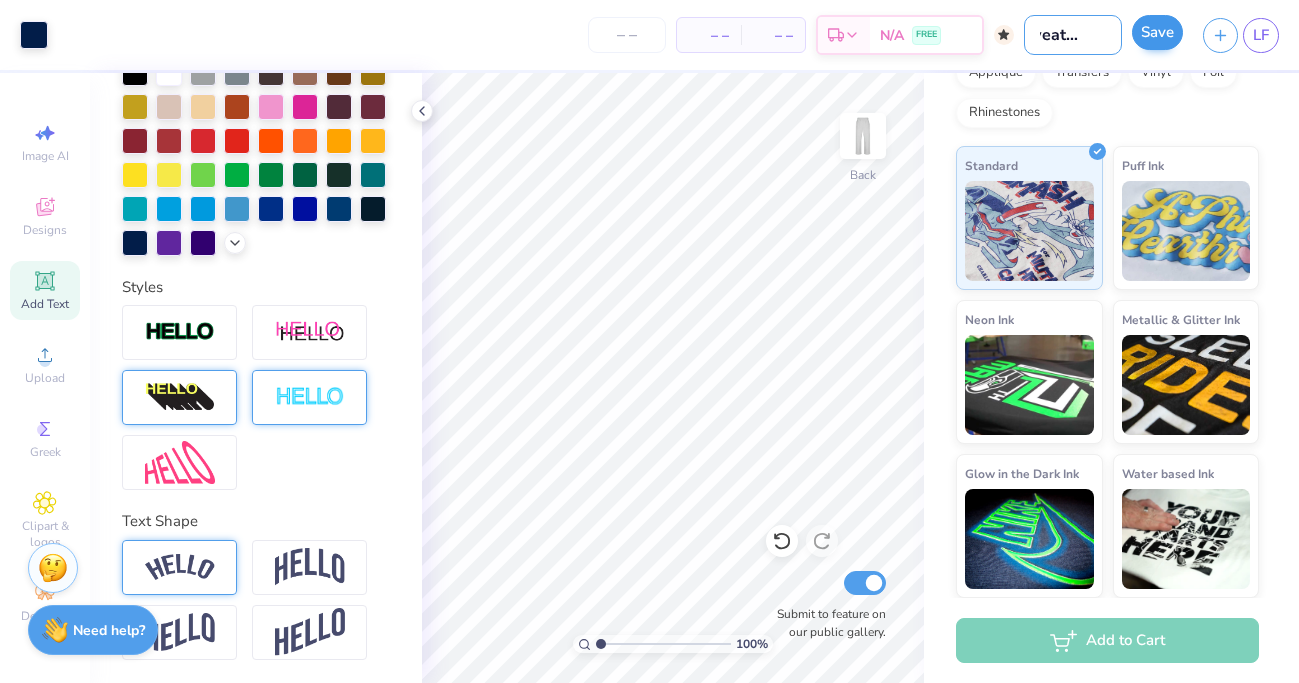 type on "Sweatpants" 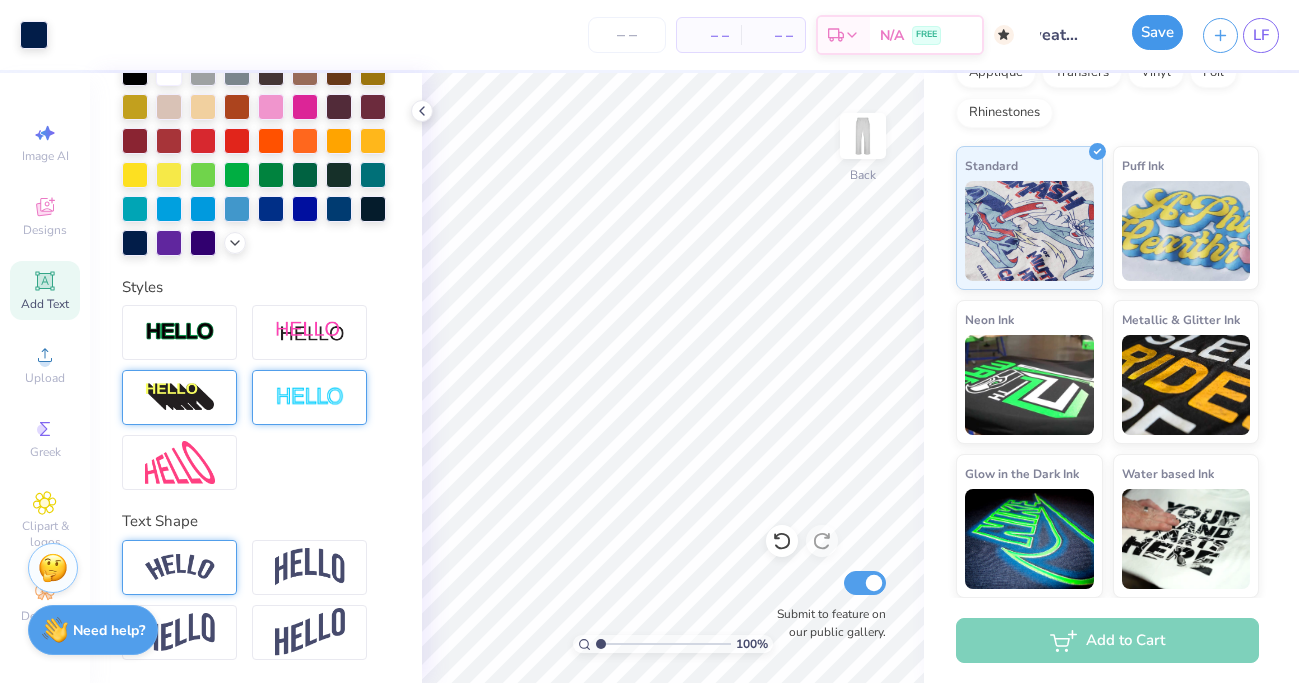 scroll, scrollTop: 0, scrollLeft: 0, axis: both 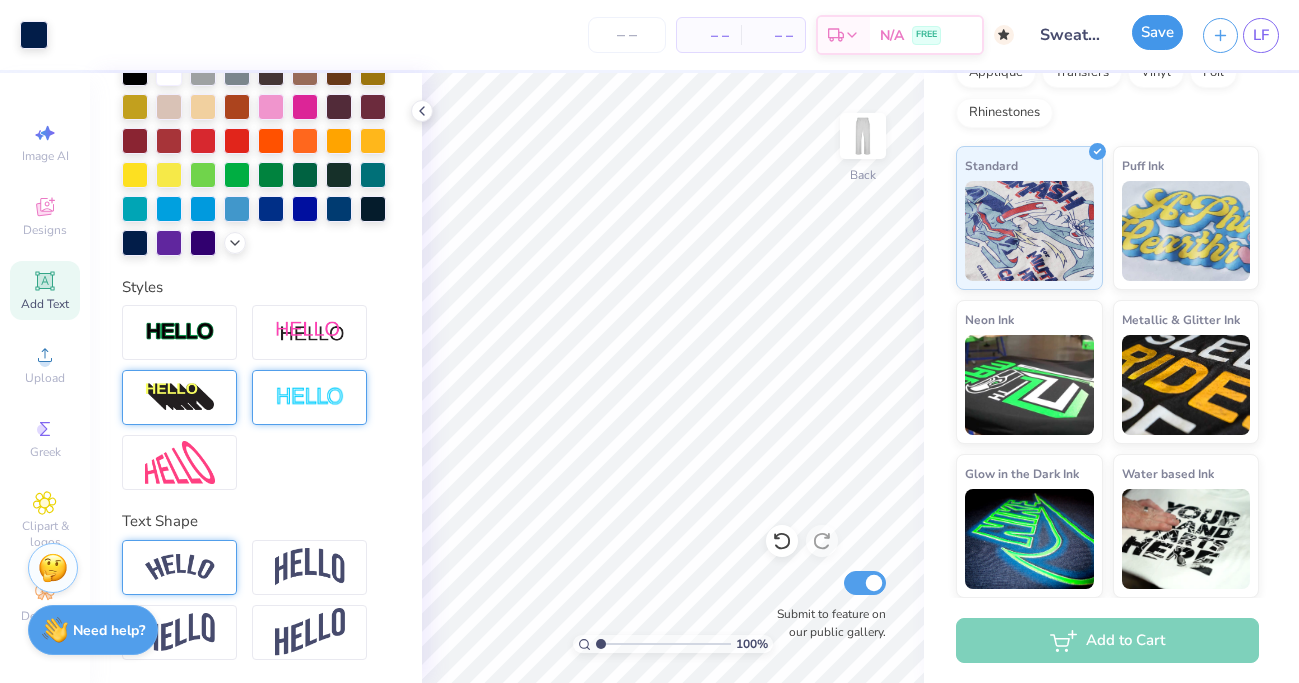 click on "Save" at bounding box center [1157, 32] 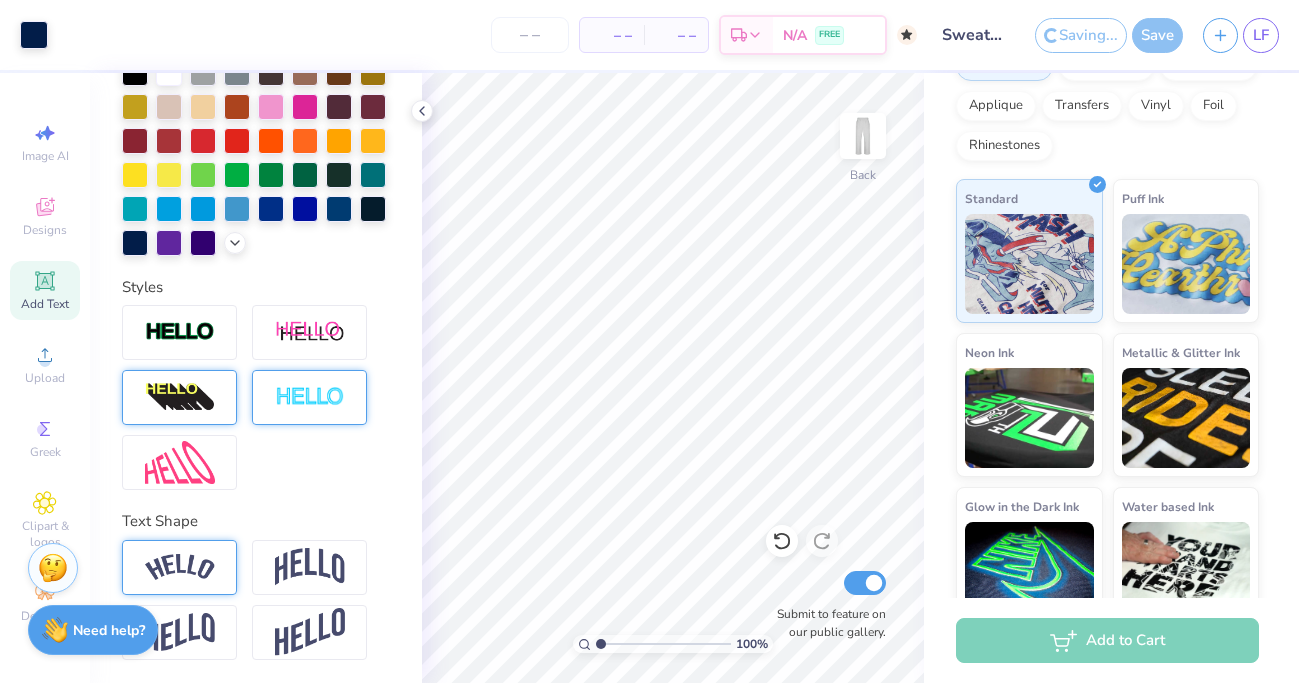 scroll, scrollTop: 354, scrollLeft: 0, axis: vertical 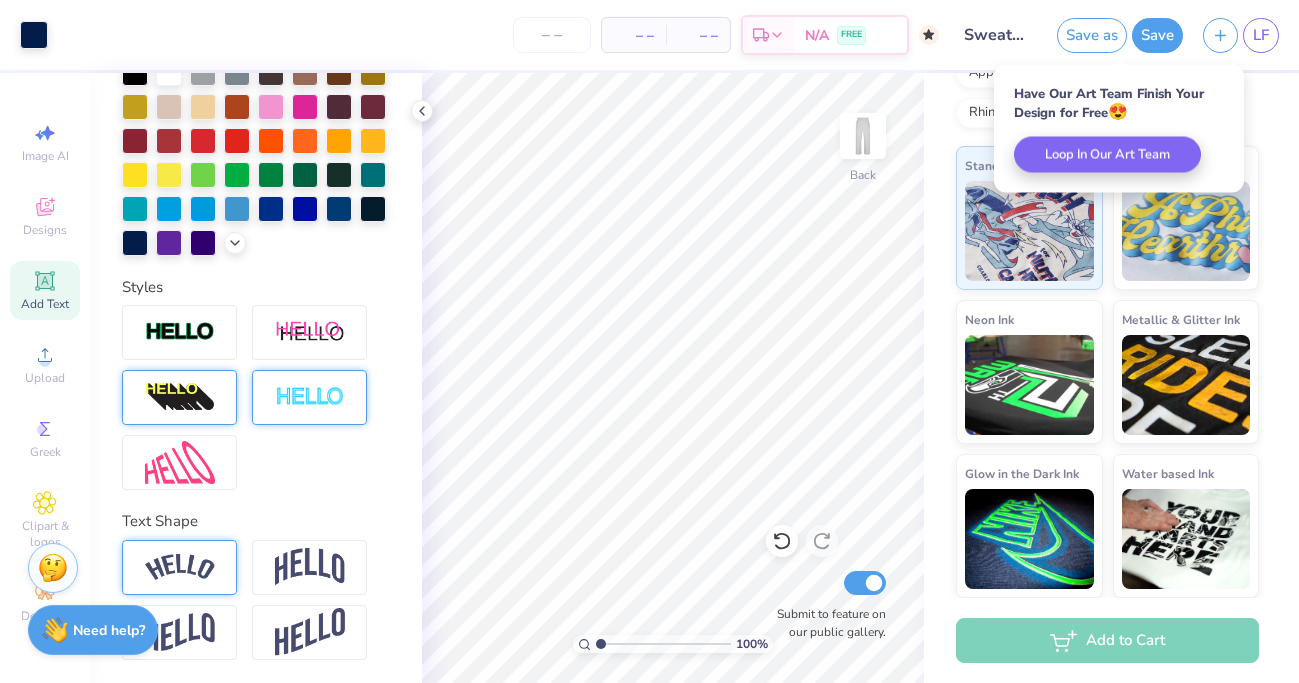 click on "– –" at bounding box center [634, 35] 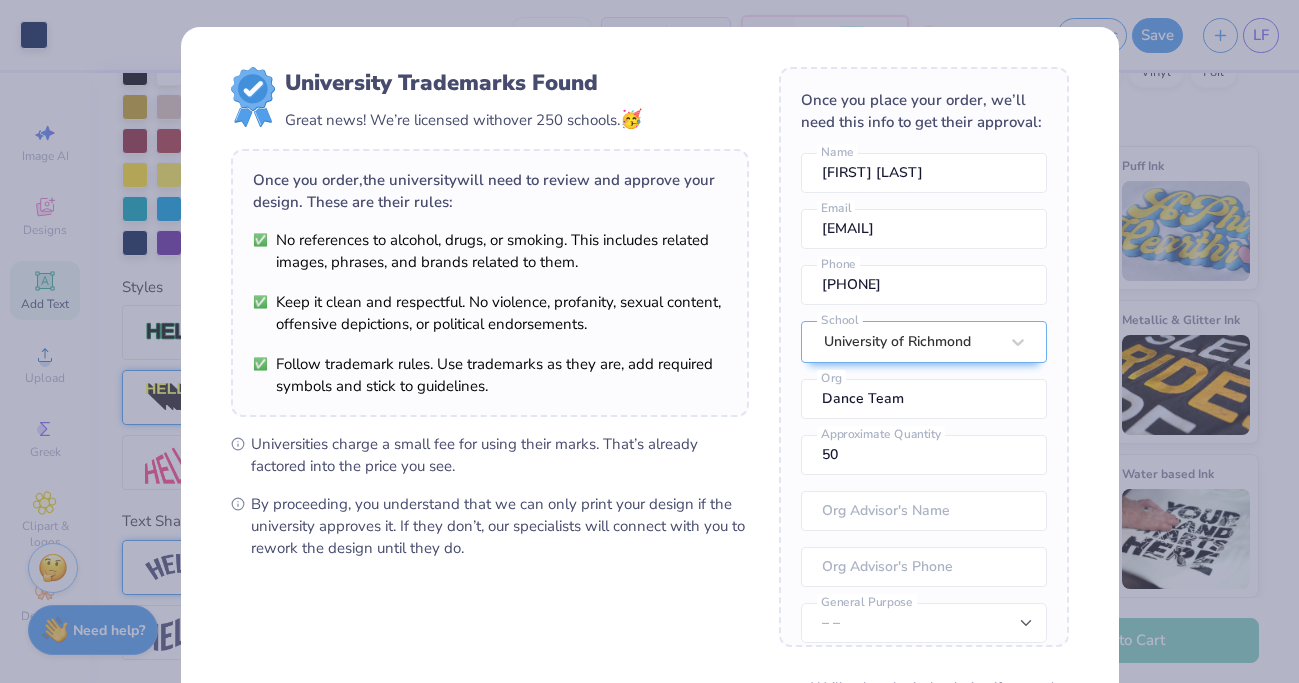 scroll, scrollTop: 74, scrollLeft: 0, axis: vertical 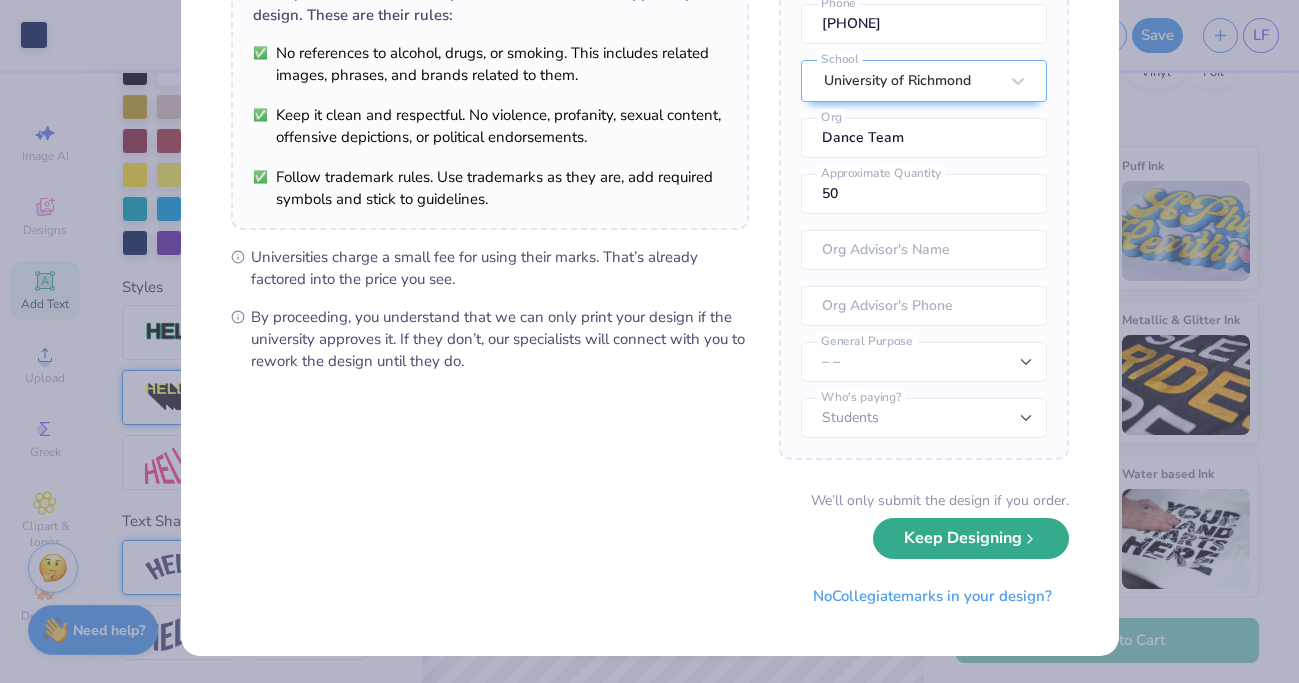 click on "Keep Designing" at bounding box center [971, 538] 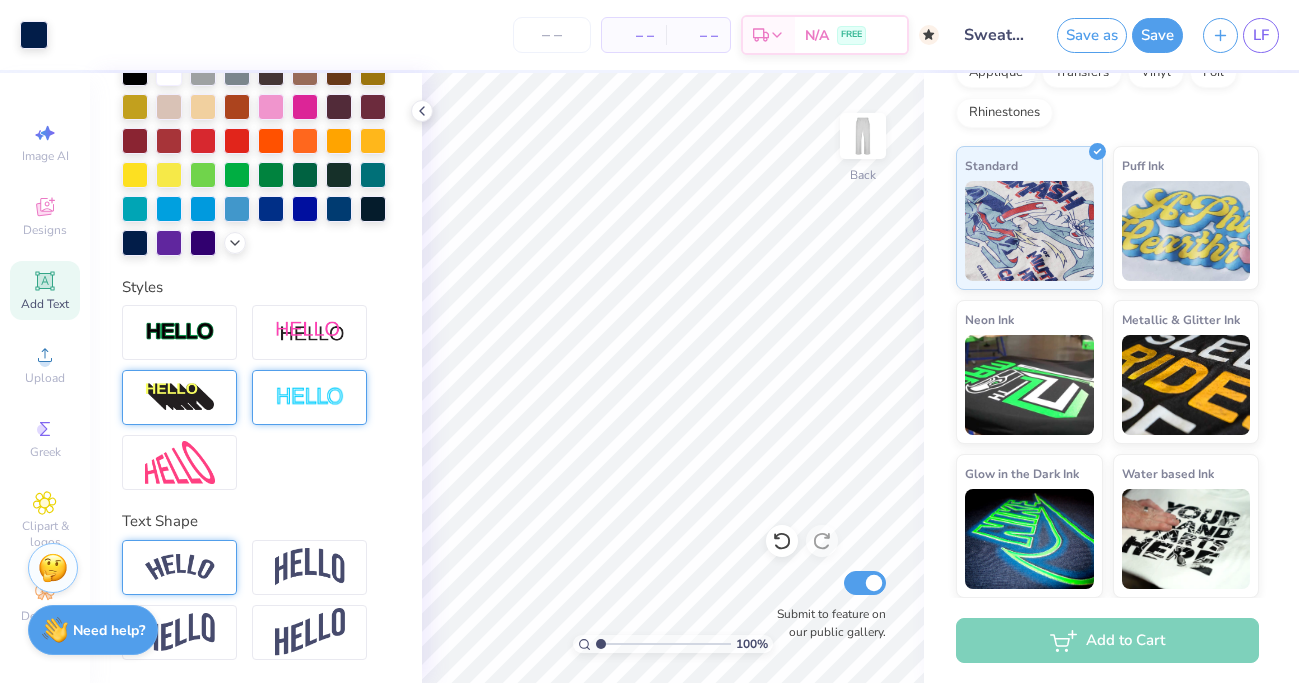 scroll, scrollTop: 0, scrollLeft: 0, axis: both 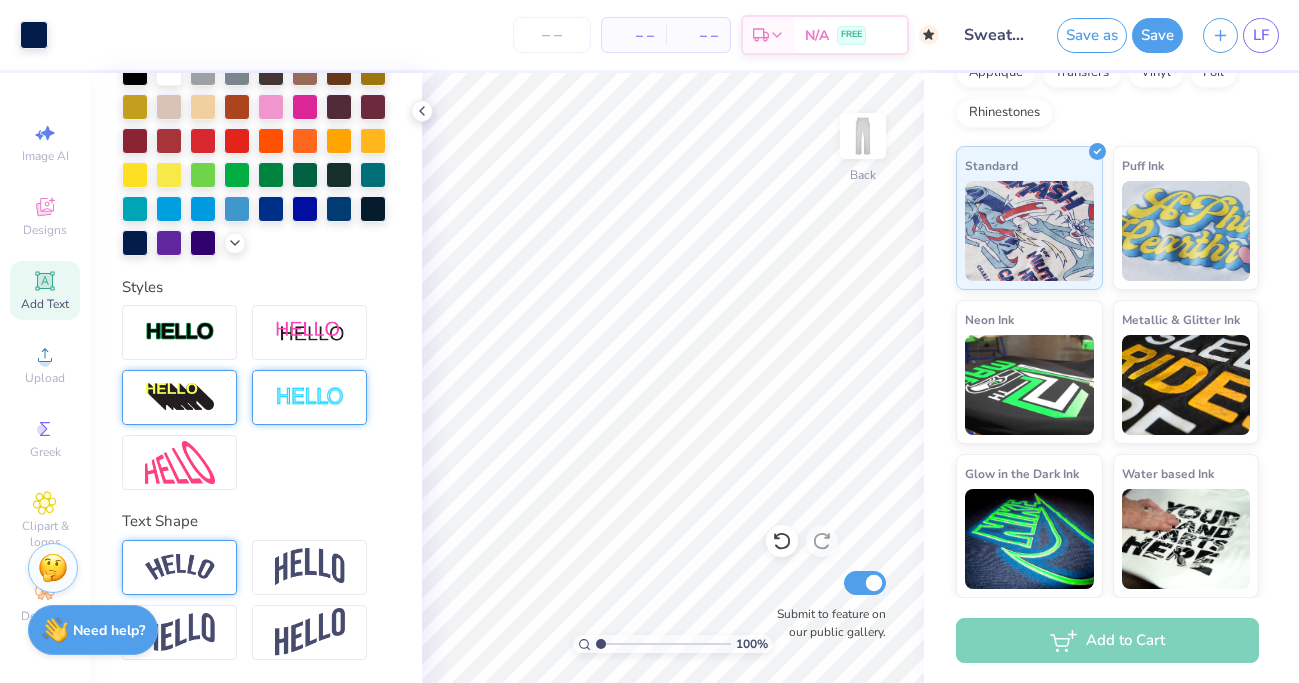 click on "– –" at bounding box center (634, 35) 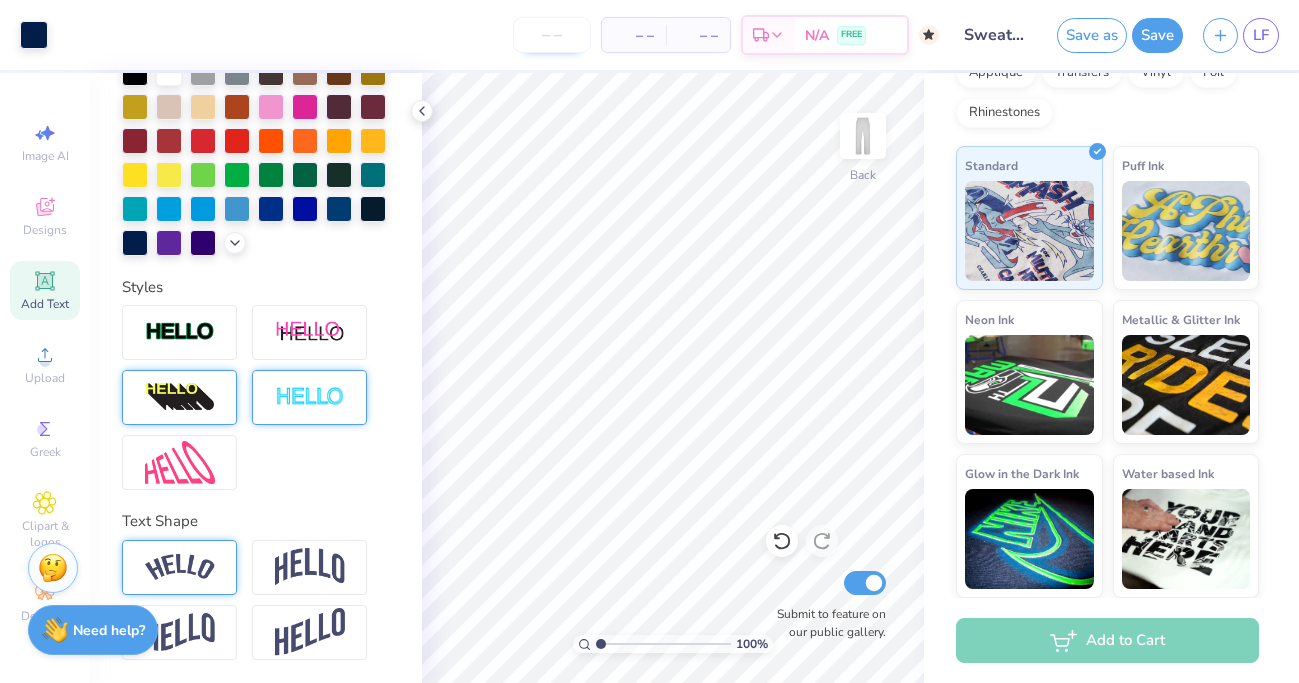 click at bounding box center (552, 35) 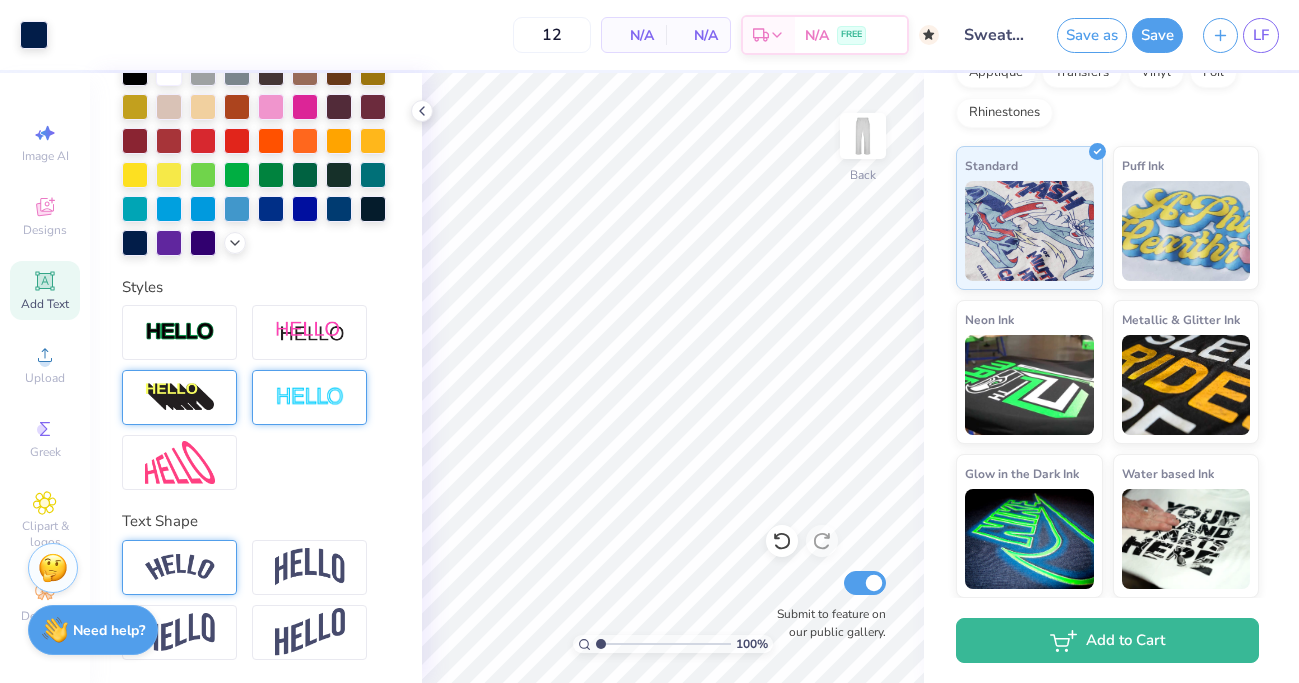 type on "50" 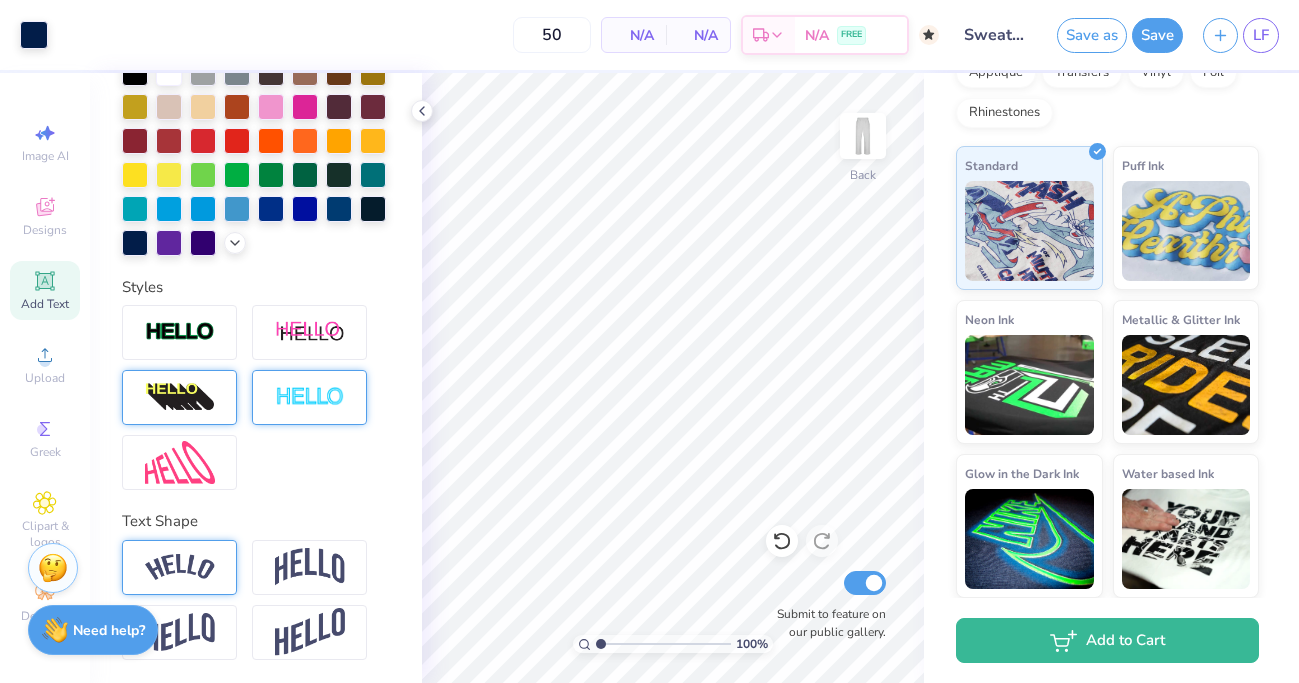 click on "N/A" at bounding box center (634, 35) 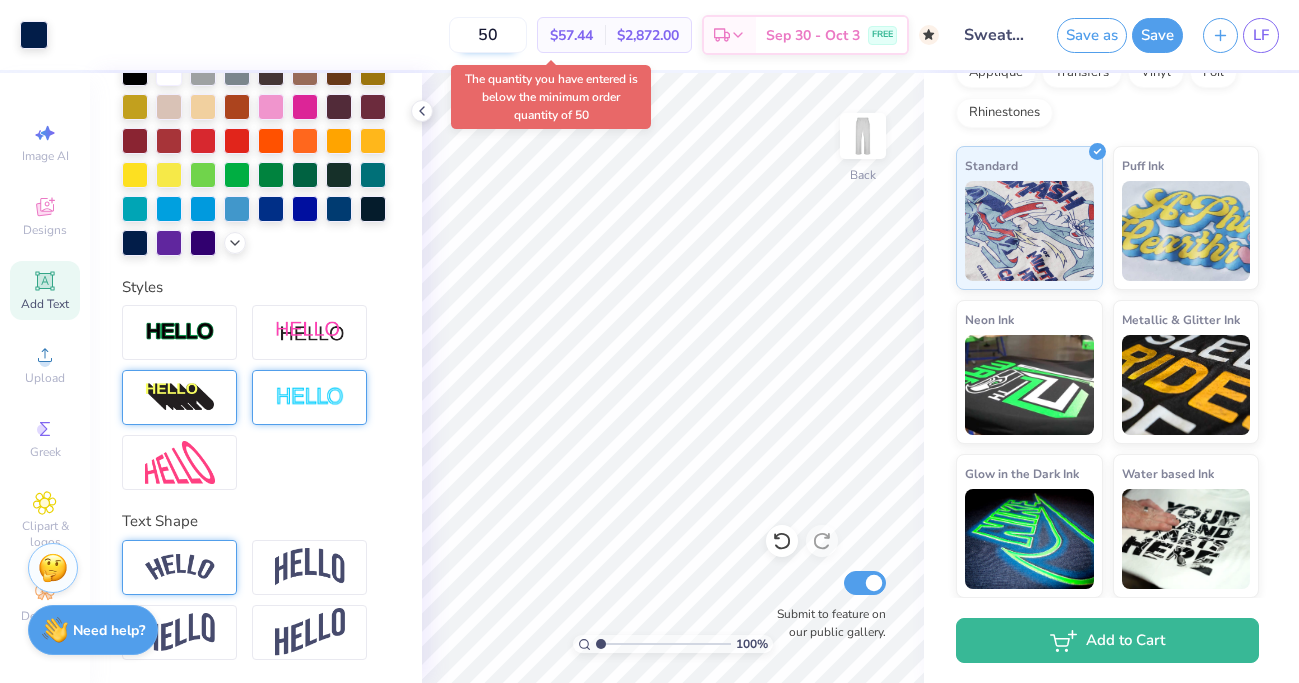 click on "50" at bounding box center [488, 35] 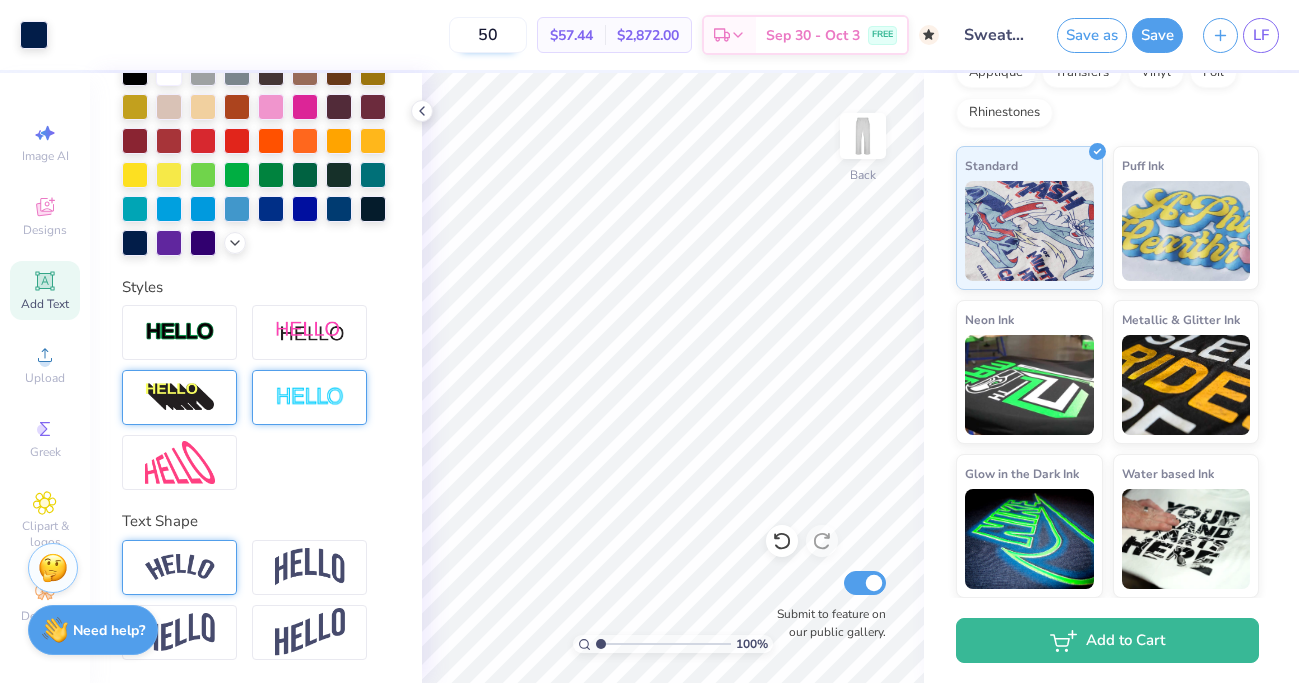 drag, startPoint x: 495, startPoint y: 38, endPoint x: 443, endPoint y: 37, distance: 52.009613 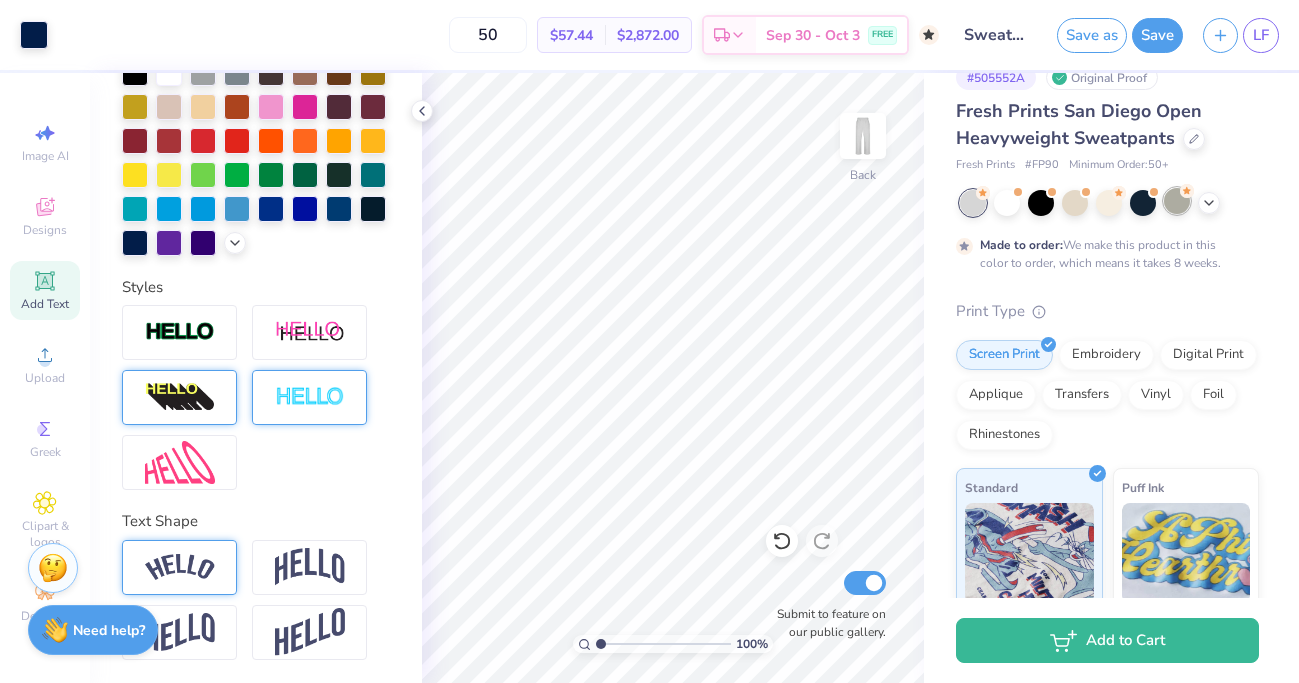 scroll, scrollTop: 34, scrollLeft: 0, axis: vertical 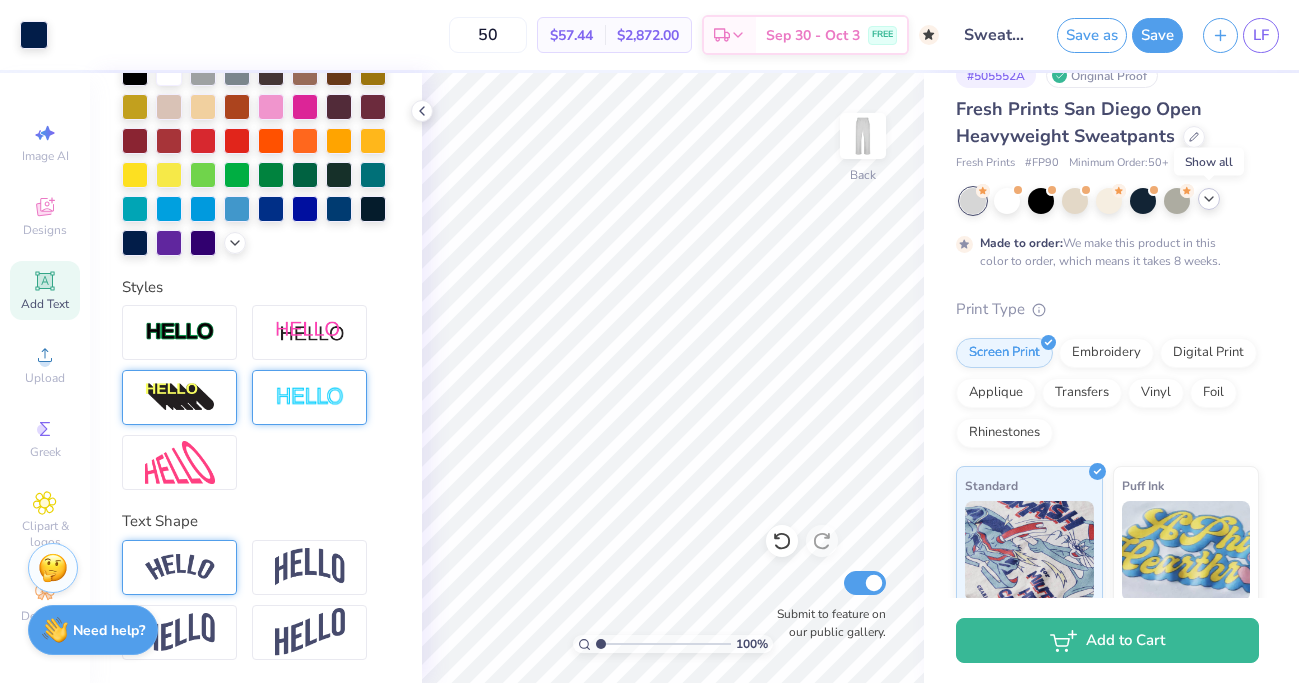 click at bounding box center [1209, 199] 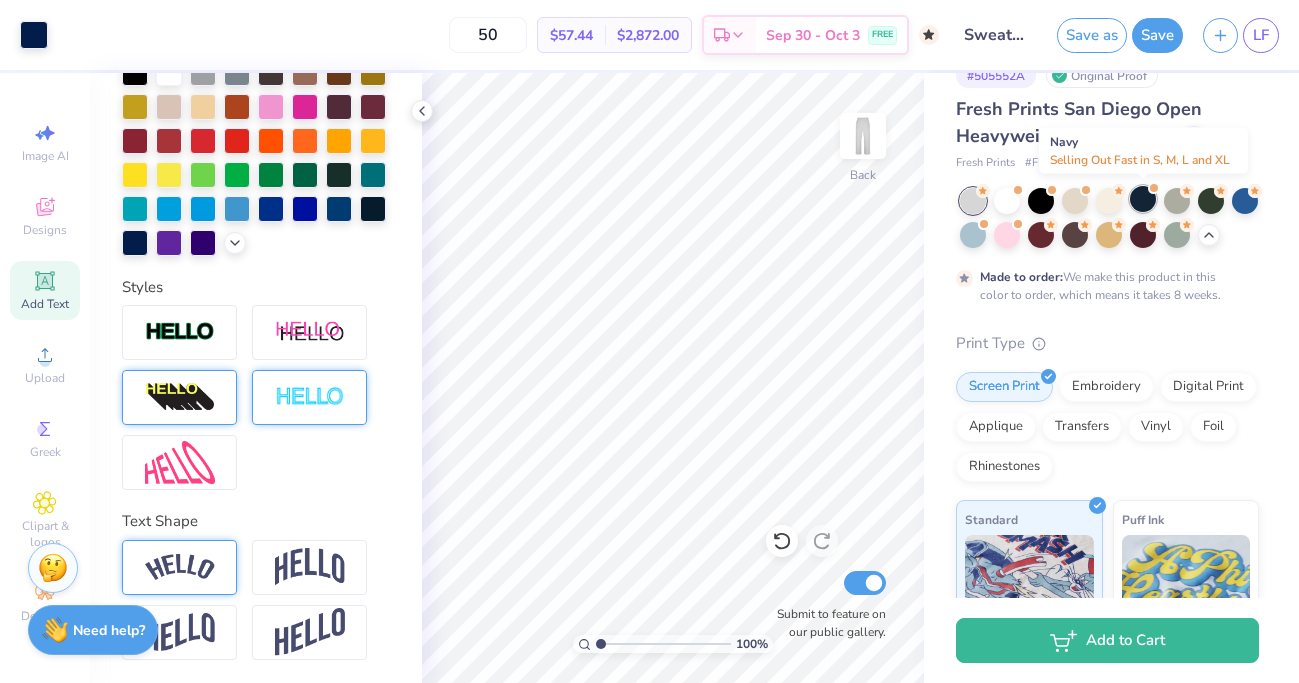 click at bounding box center (1143, 199) 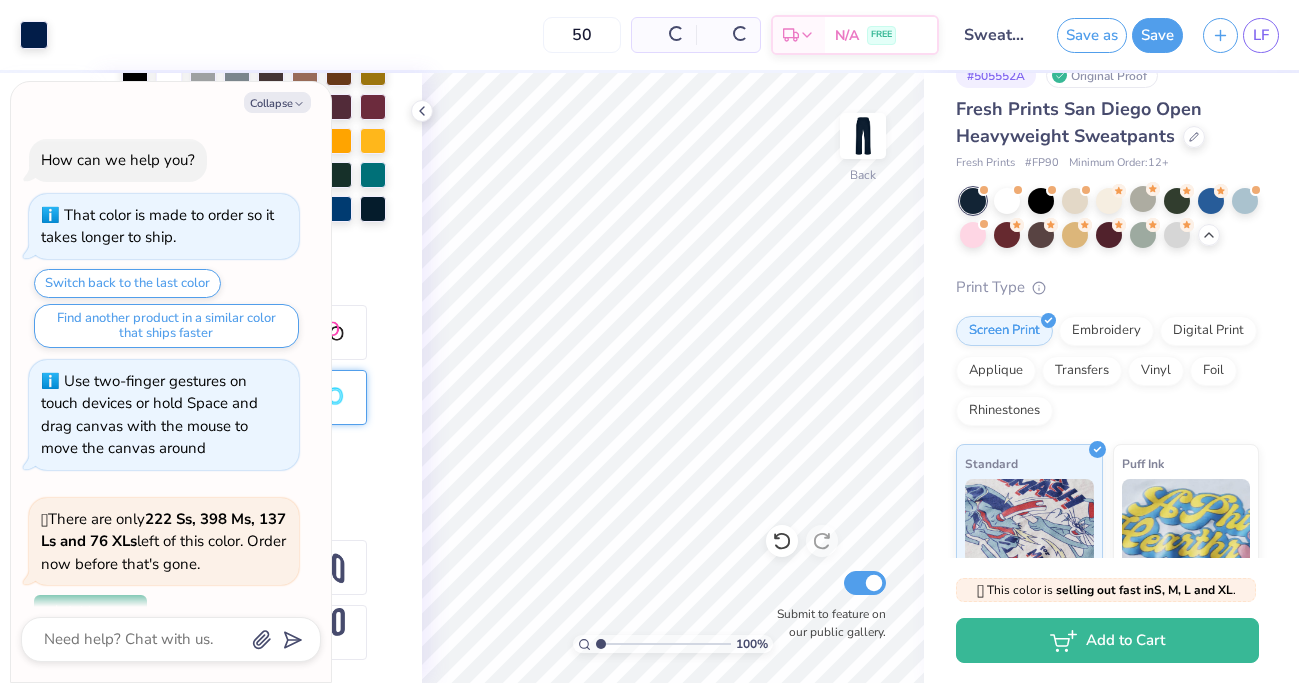 scroll, scrollTop: 292, scrollLeft: 0, axis: vertical 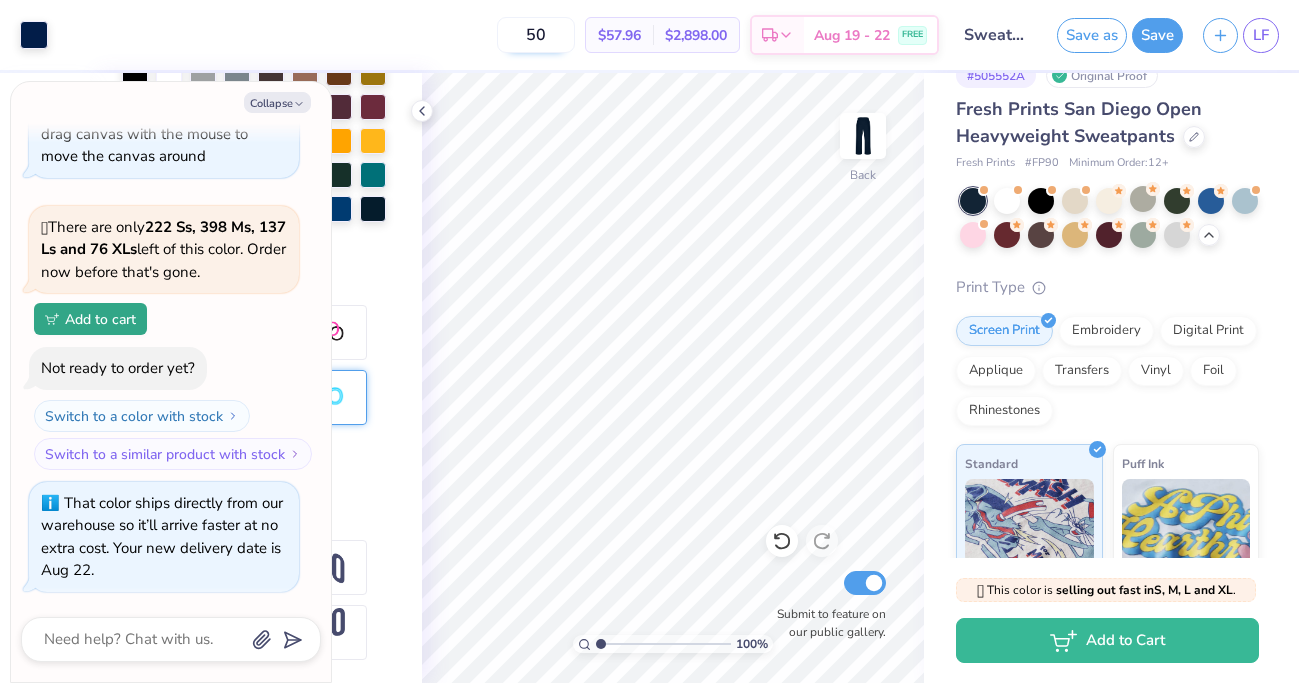 click on "50" at bounding box center [536, 35] 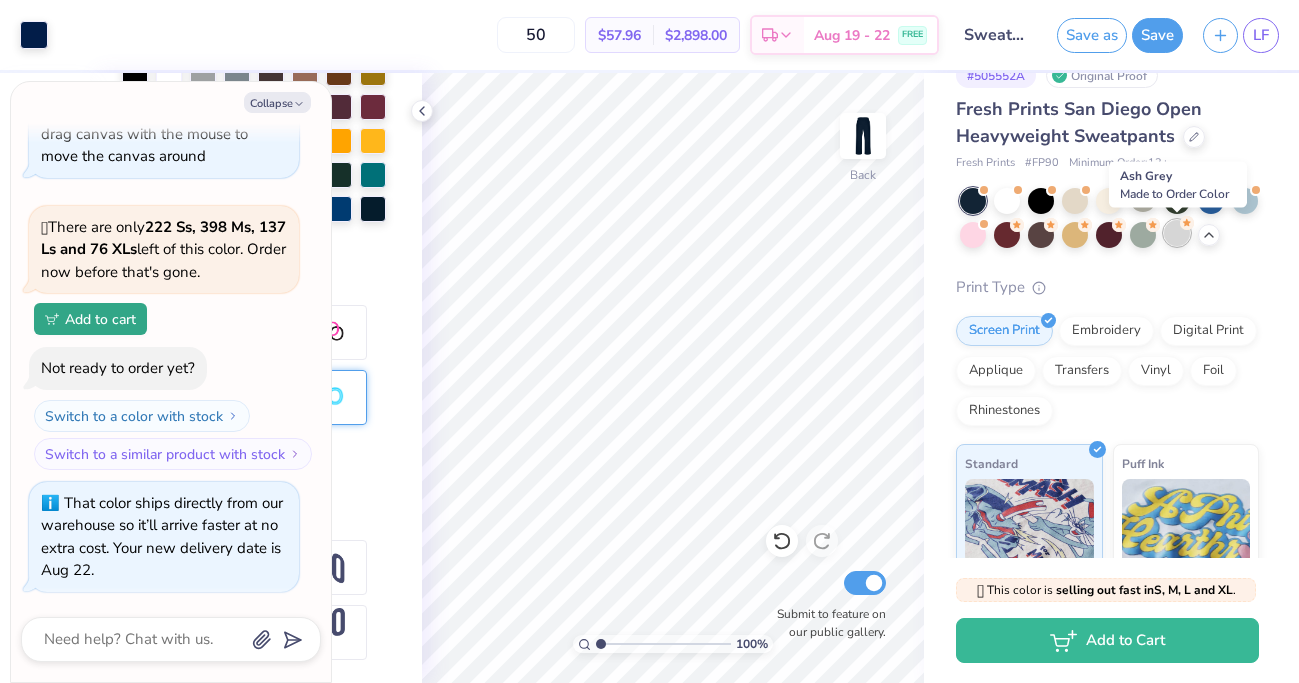 click at bounding box center [1177, 233] 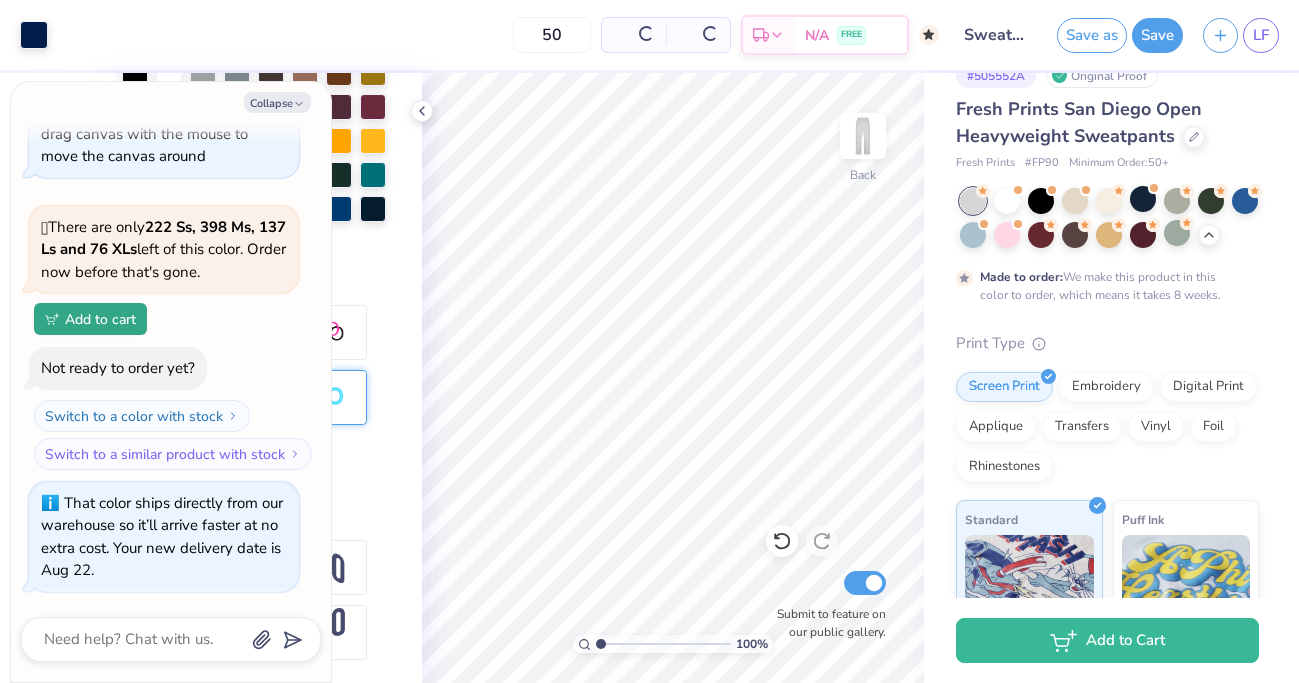 scroll, scrollTop: 481, scrollLeft: 0, axis: vertical 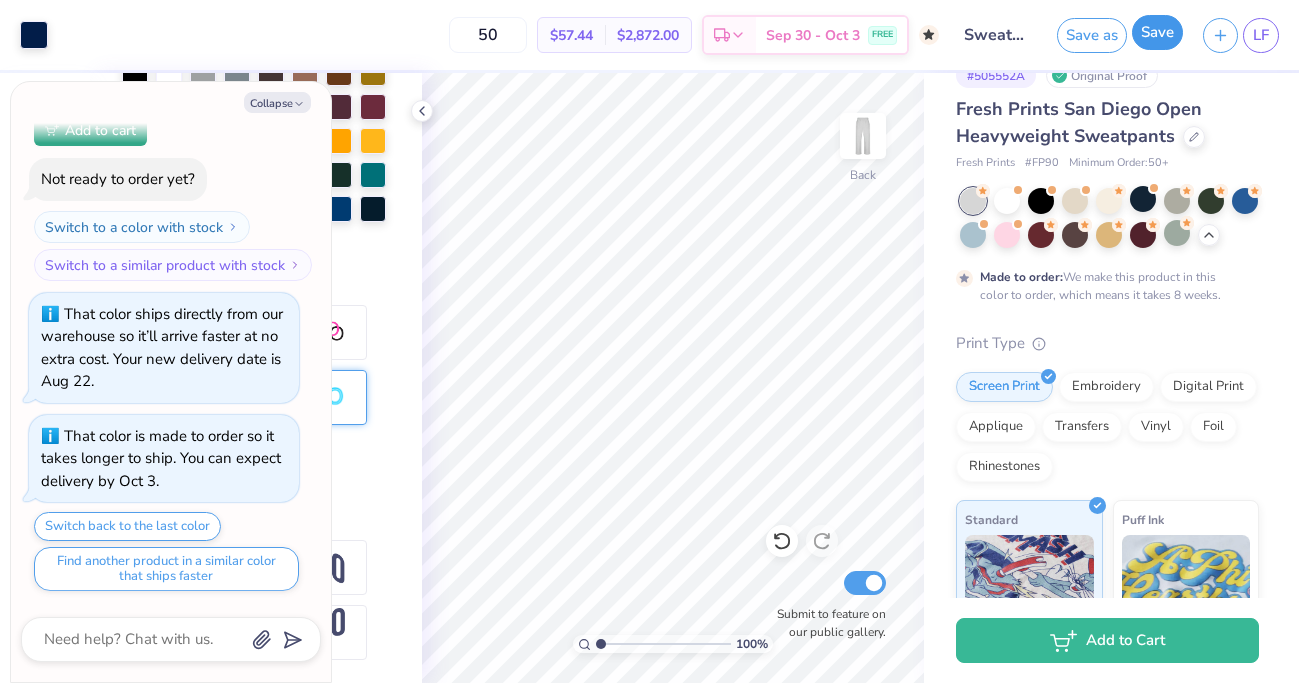 click on "Save" at bounding box center [1157, 32] 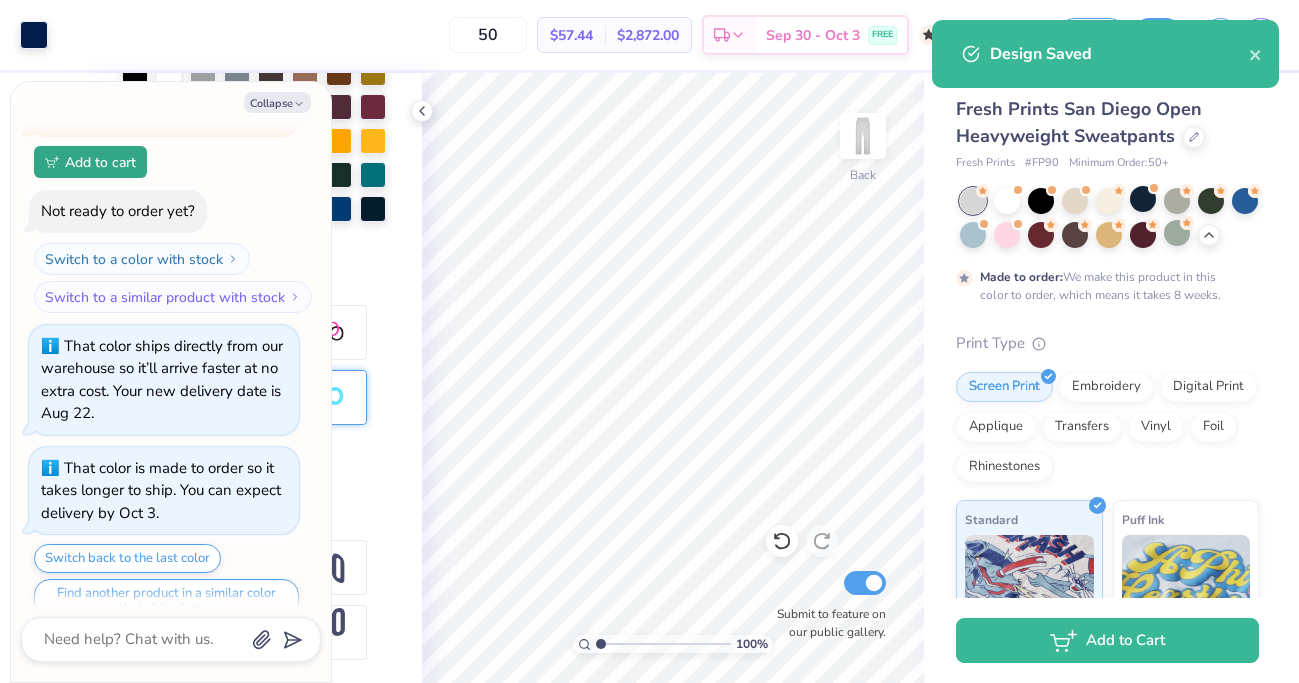 scroll, scrollTop: 481, scrollLeft: 0, axis: vertical 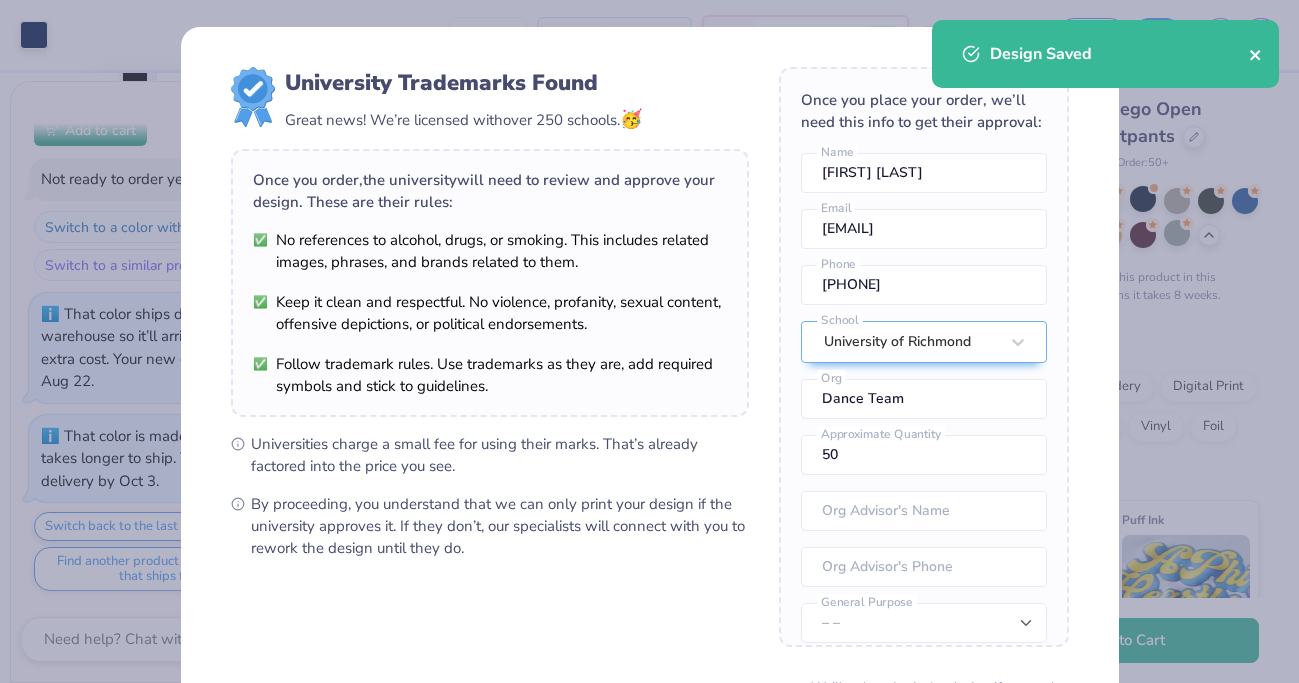 click 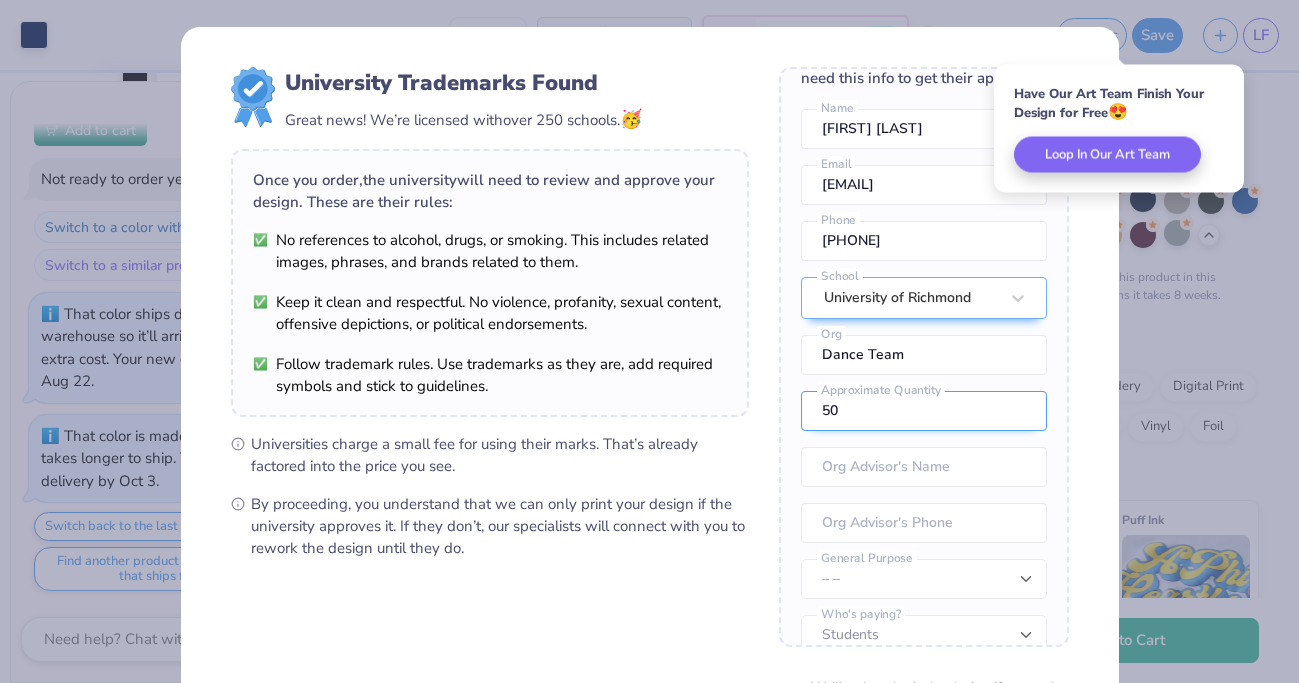 scroll, scrollTop: 74, scrollLeft: 0, axis: vertical 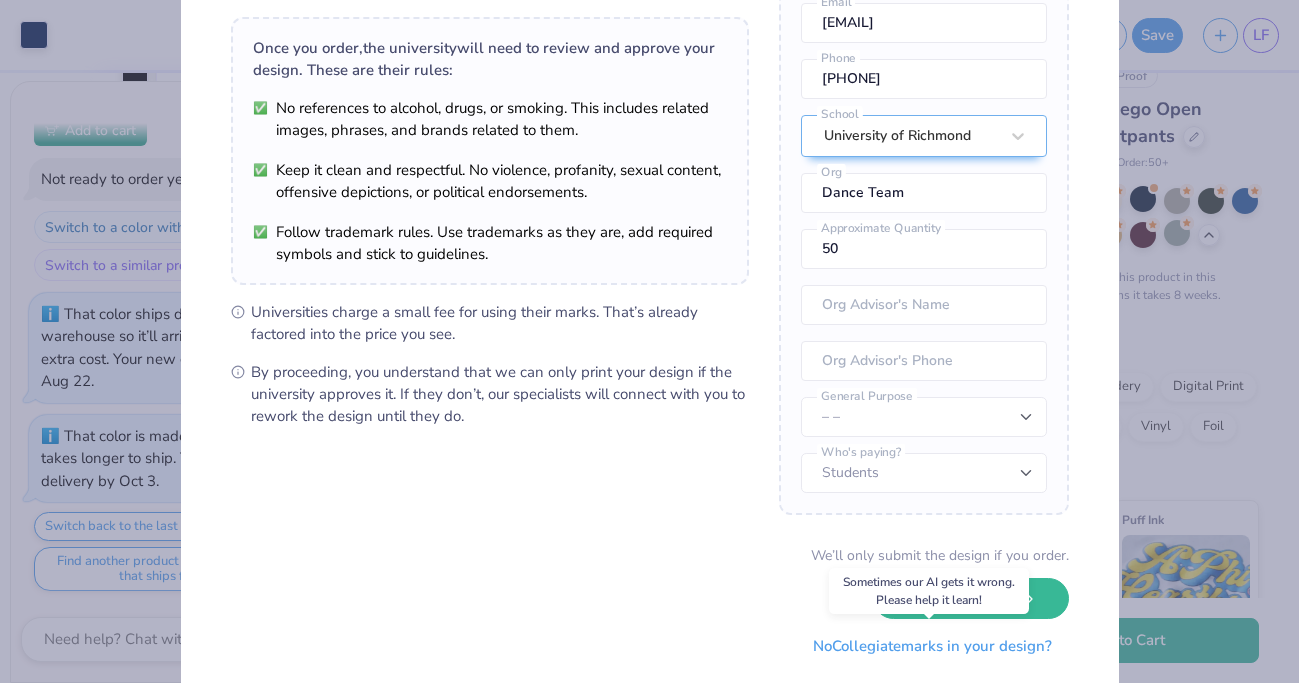 click on "No  Collegiate  marks in your design?" at bounding box center (932, 646) 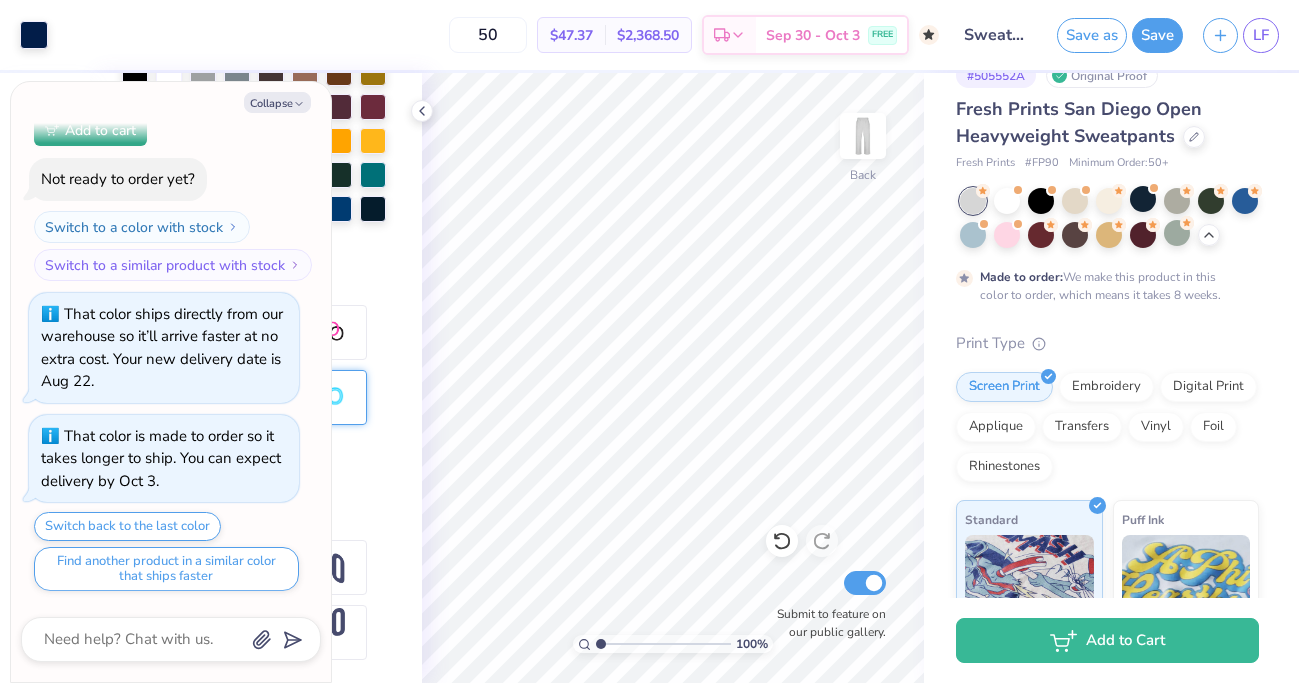 scroll, scrollTop: 0, scrollLeft: 0, axis: both 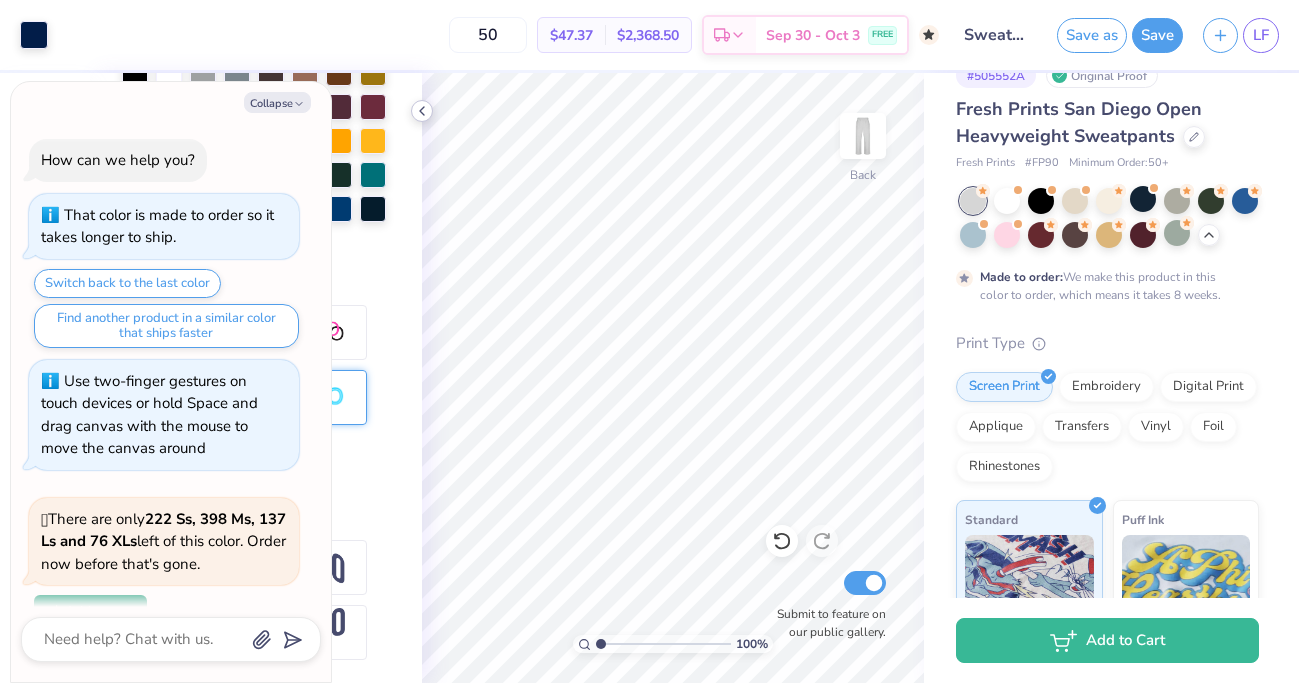 click at bounding box center (422, 111) 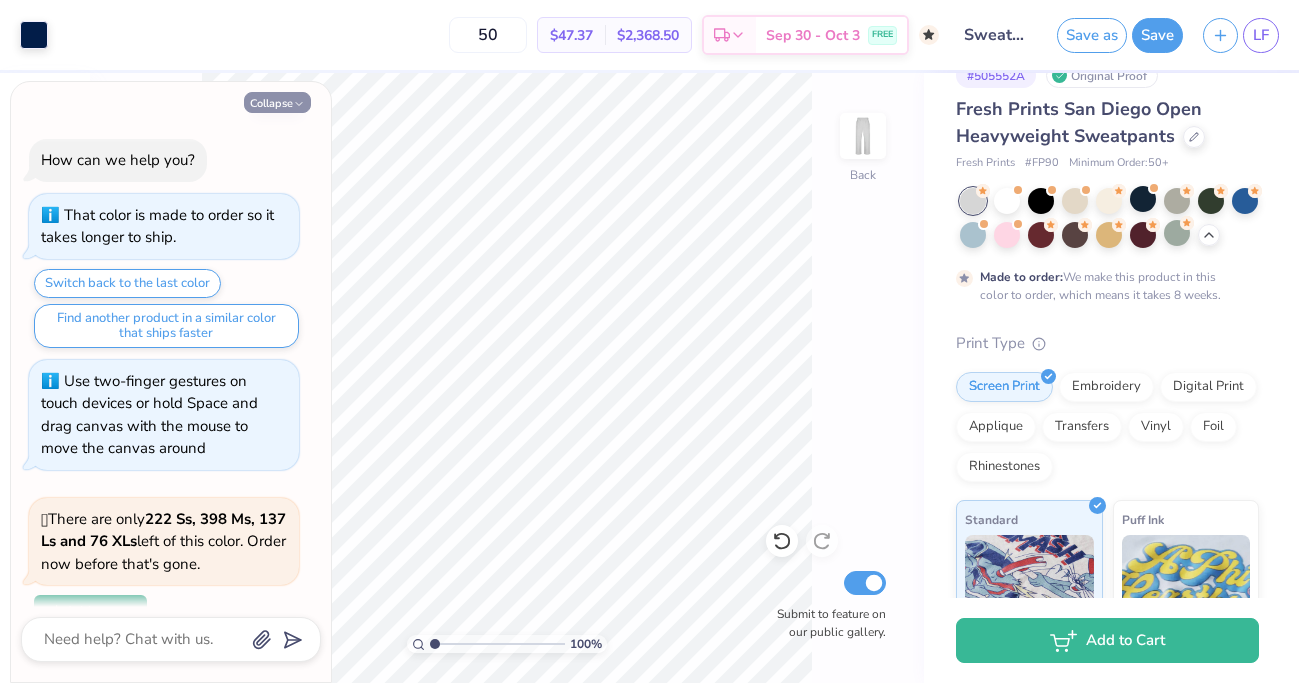 click on "Collapse" at bounding box center [277, 102] 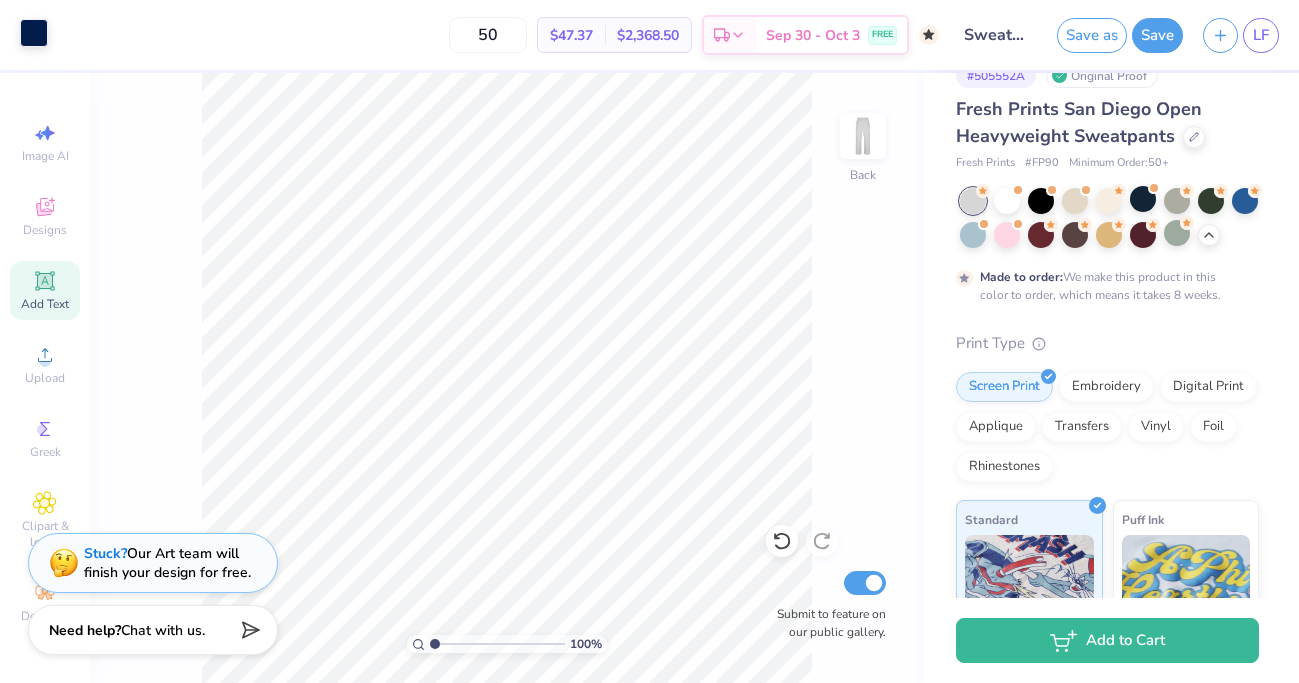 click at bounding box center [34, 33] 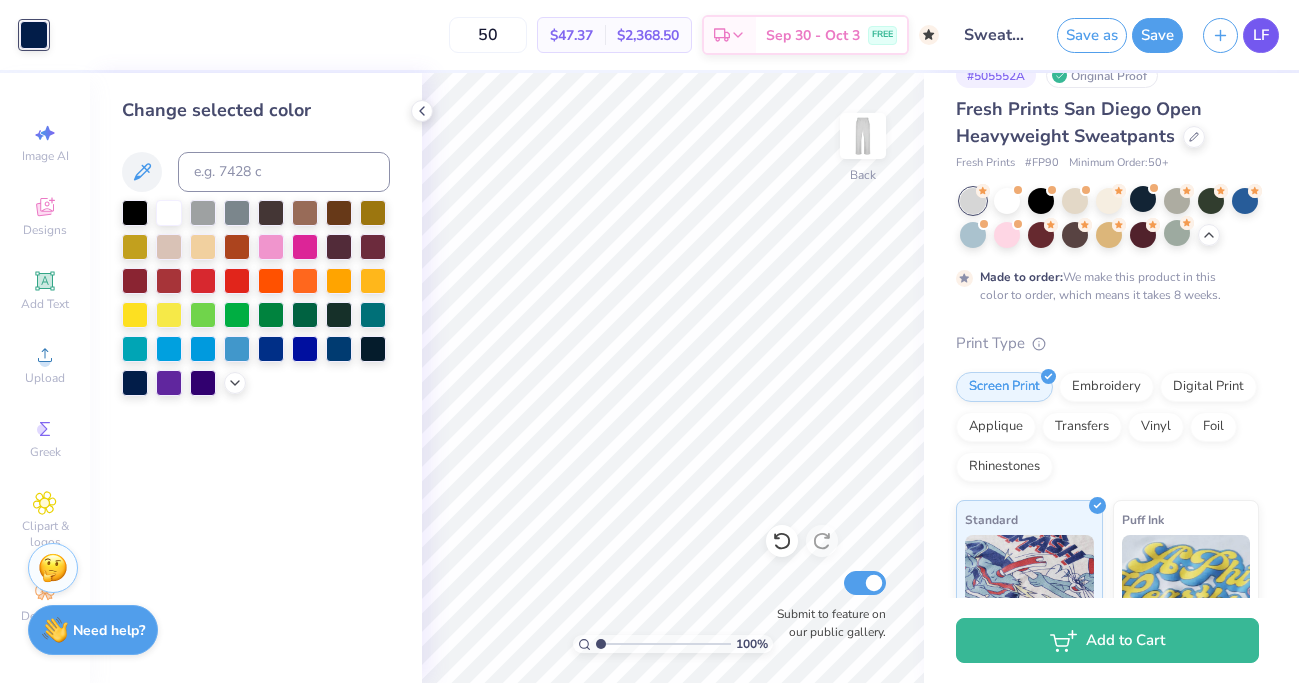 click on "LF" at bounding box center (1261, 35) 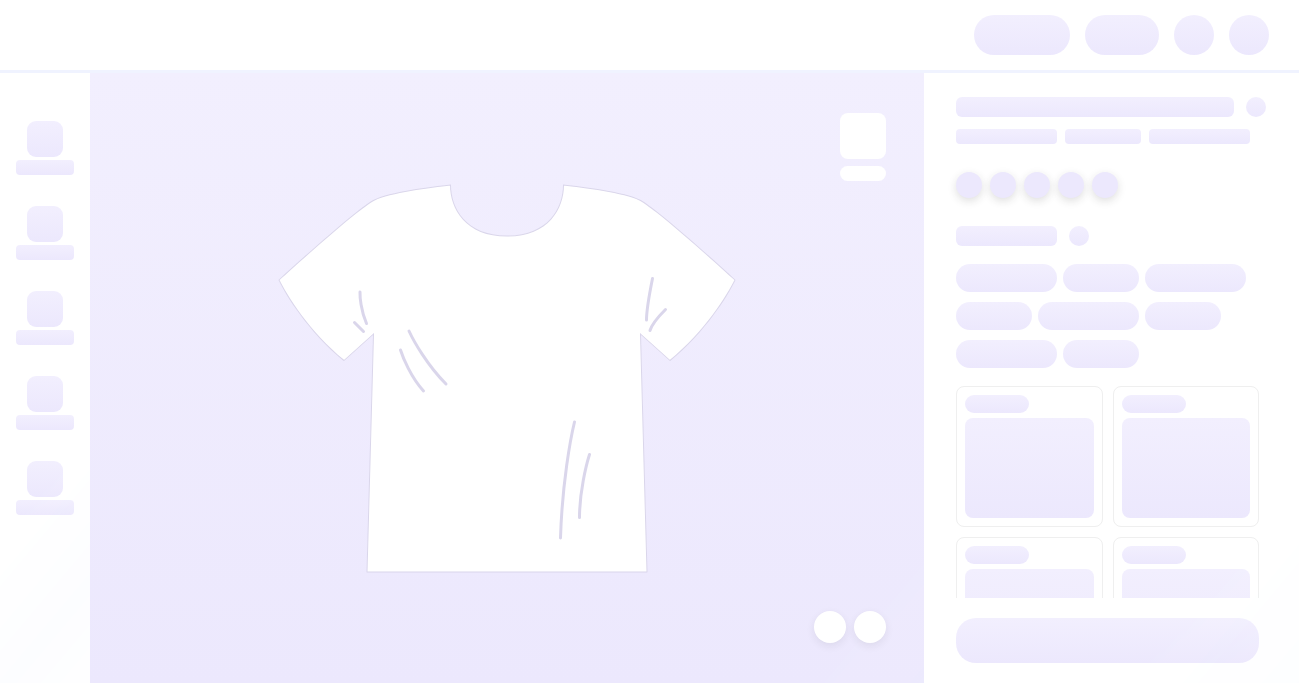 scroll, scrollTop: 0, scrollLeft: 0, axis: both 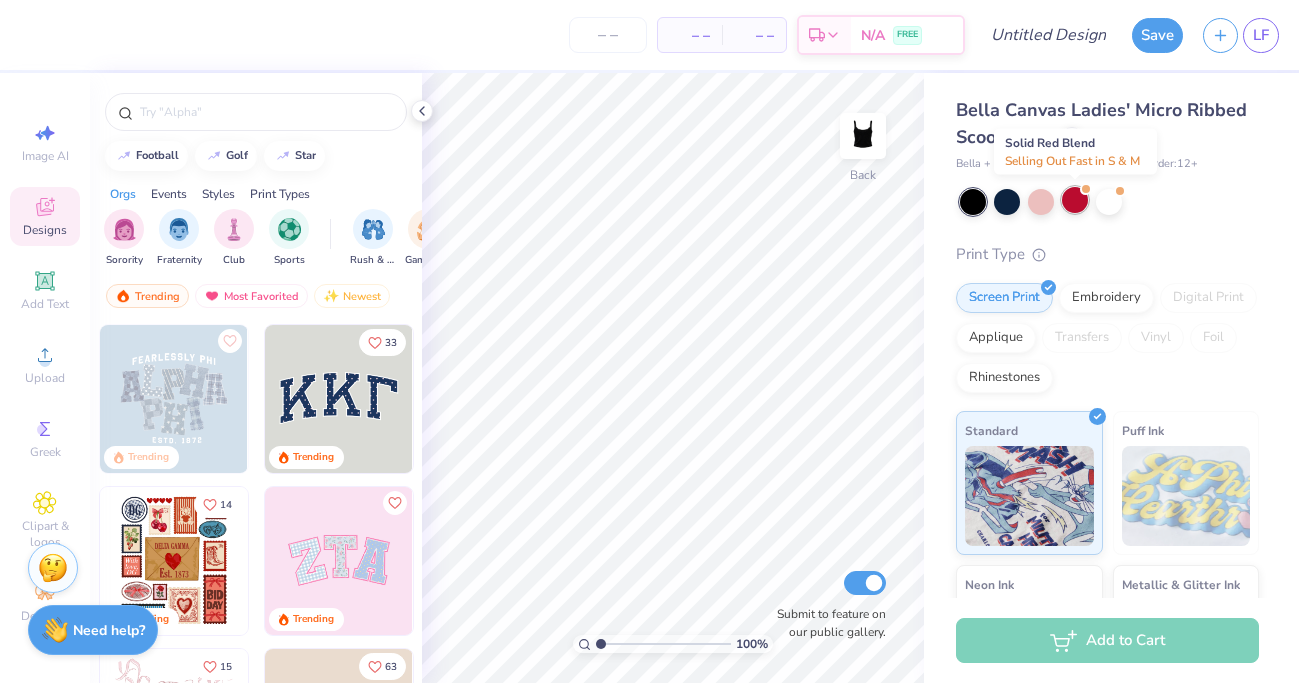 click at bounding box center (1075, 200) 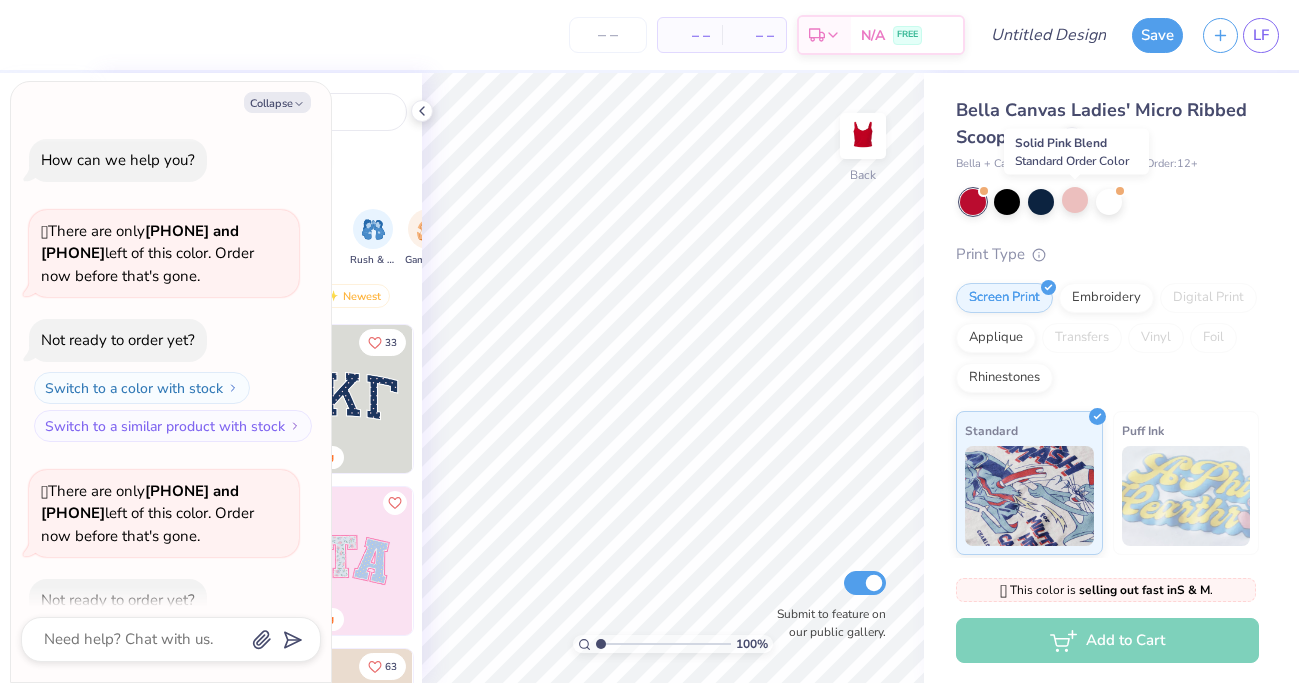 scroll, scrollTop: 110, scrollLeft: 0, axis: vertical 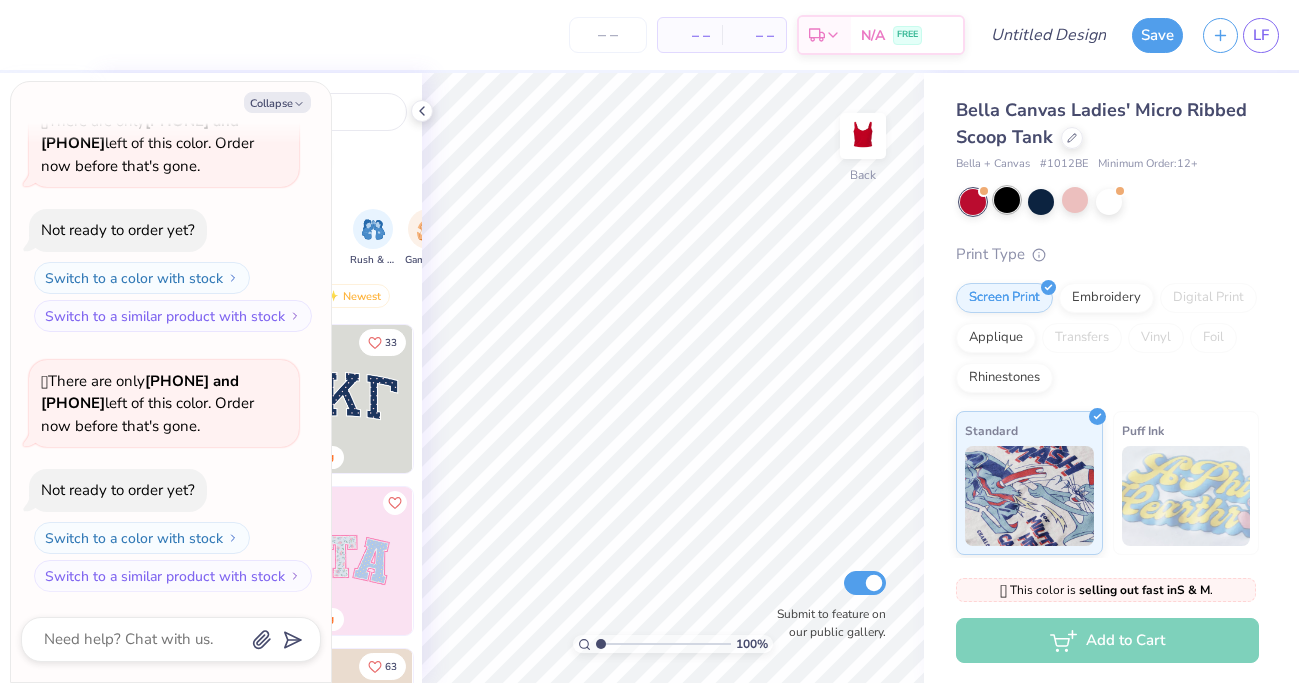 click at bounding box center [1007, 200] 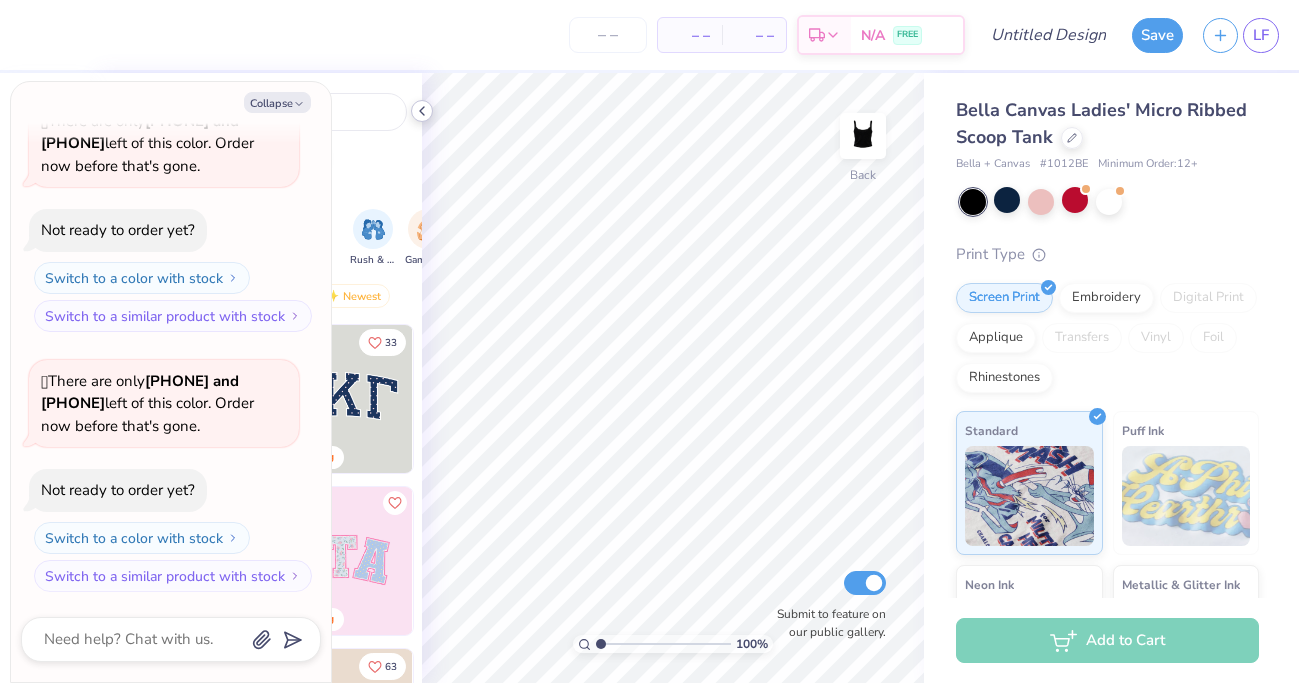 click 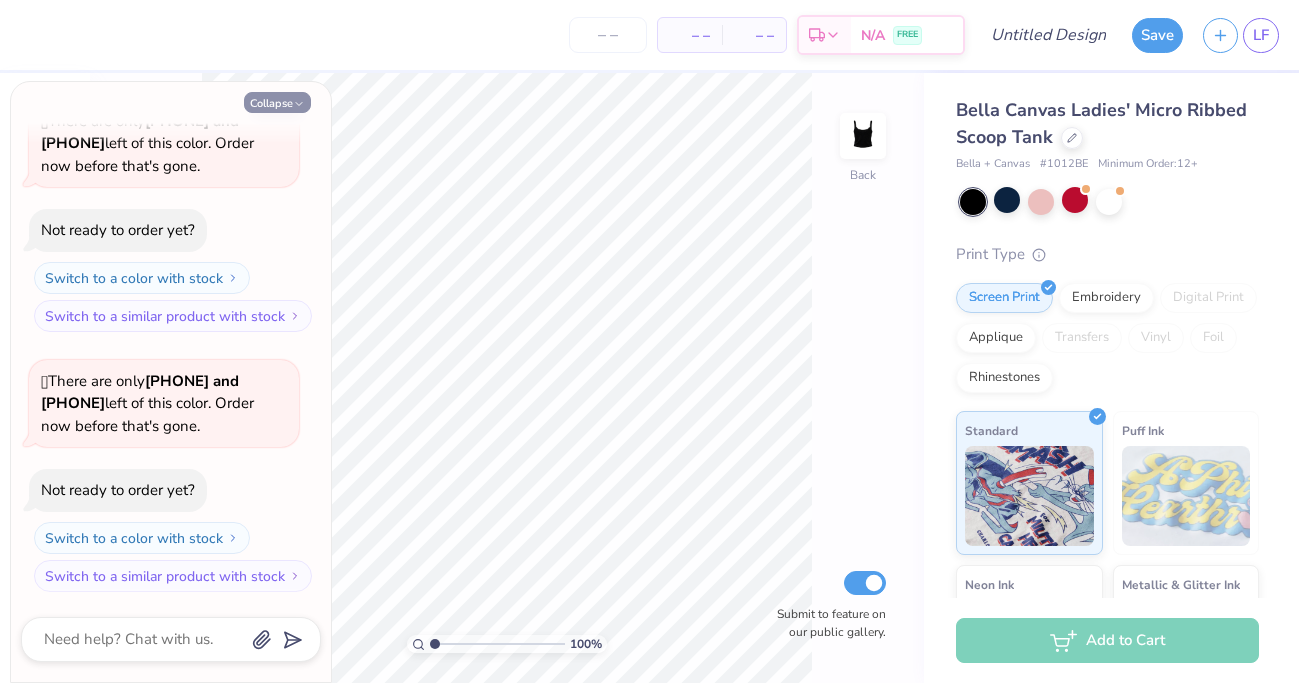 click on "Collapse" at bounding box center (277, 102) 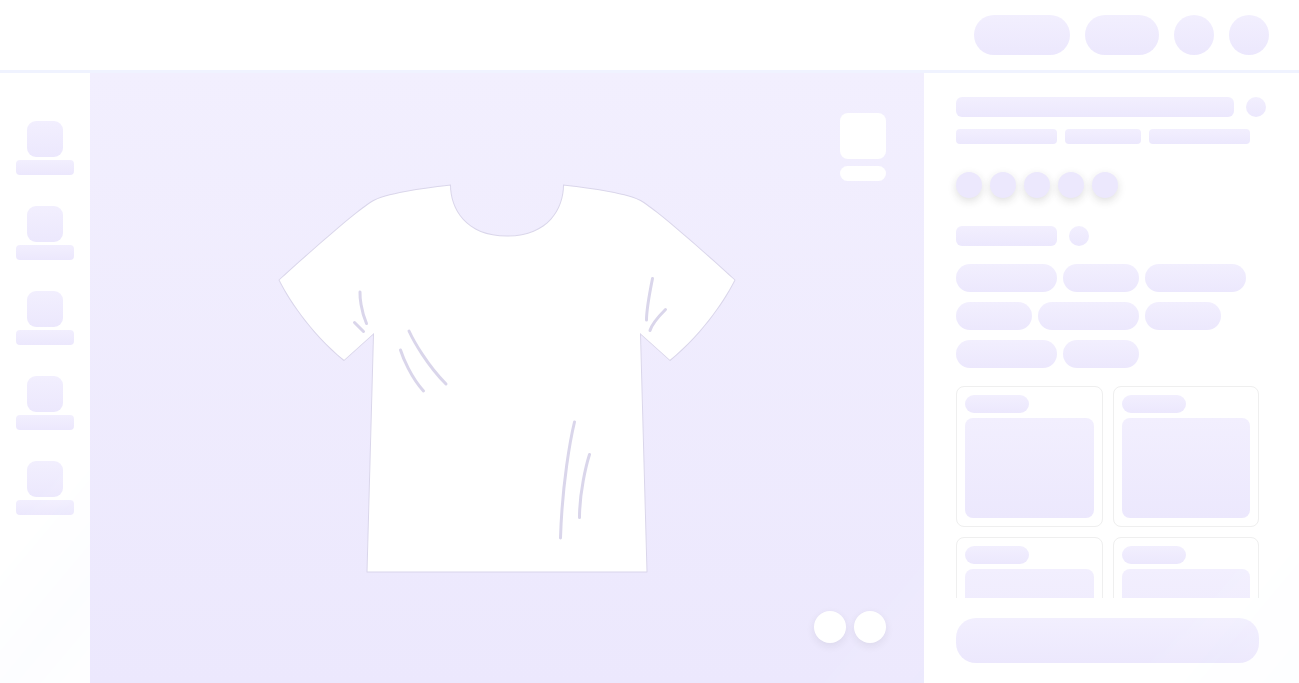 scroll, scrollTop: 0, scrollLeft: 0, axis: both 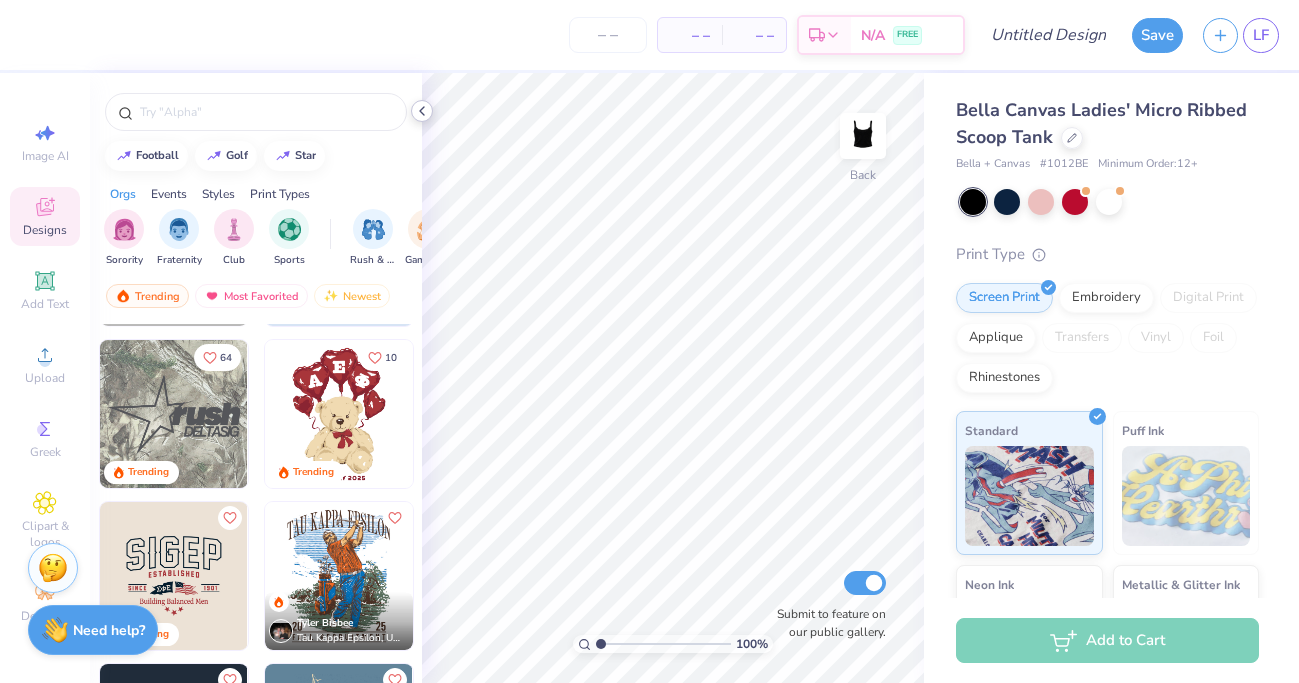 click at bounding box center (422, 111) 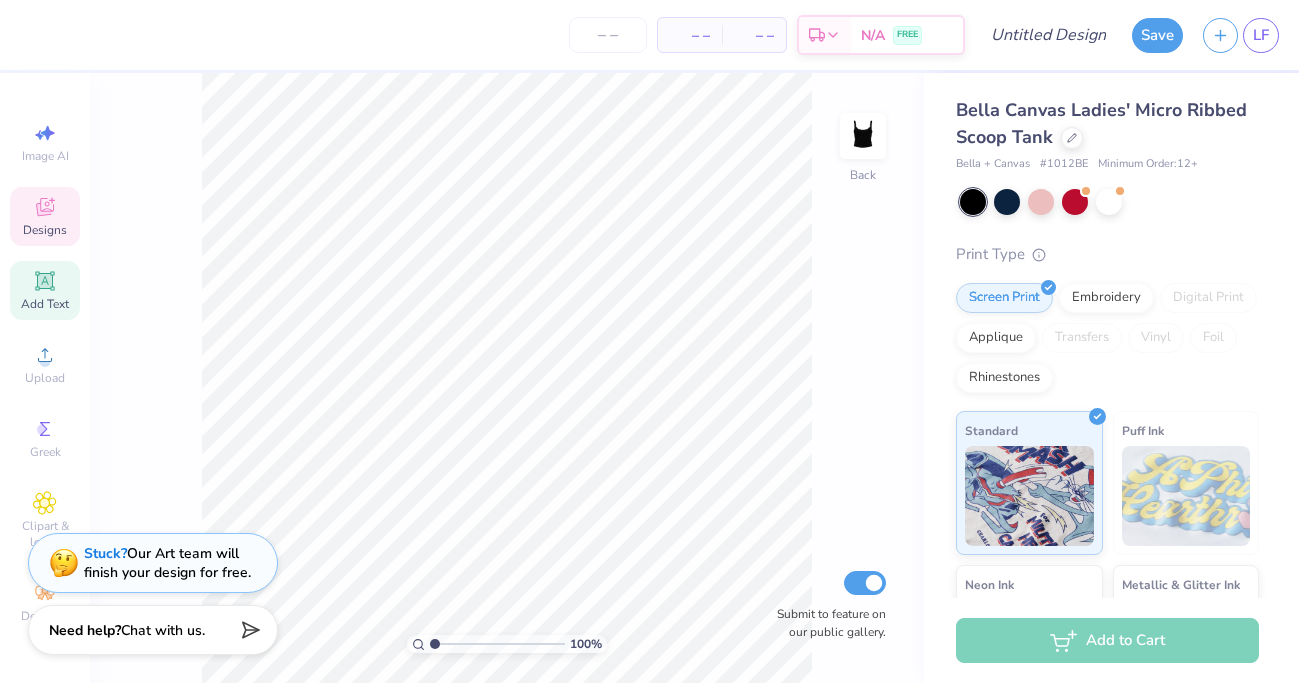 click 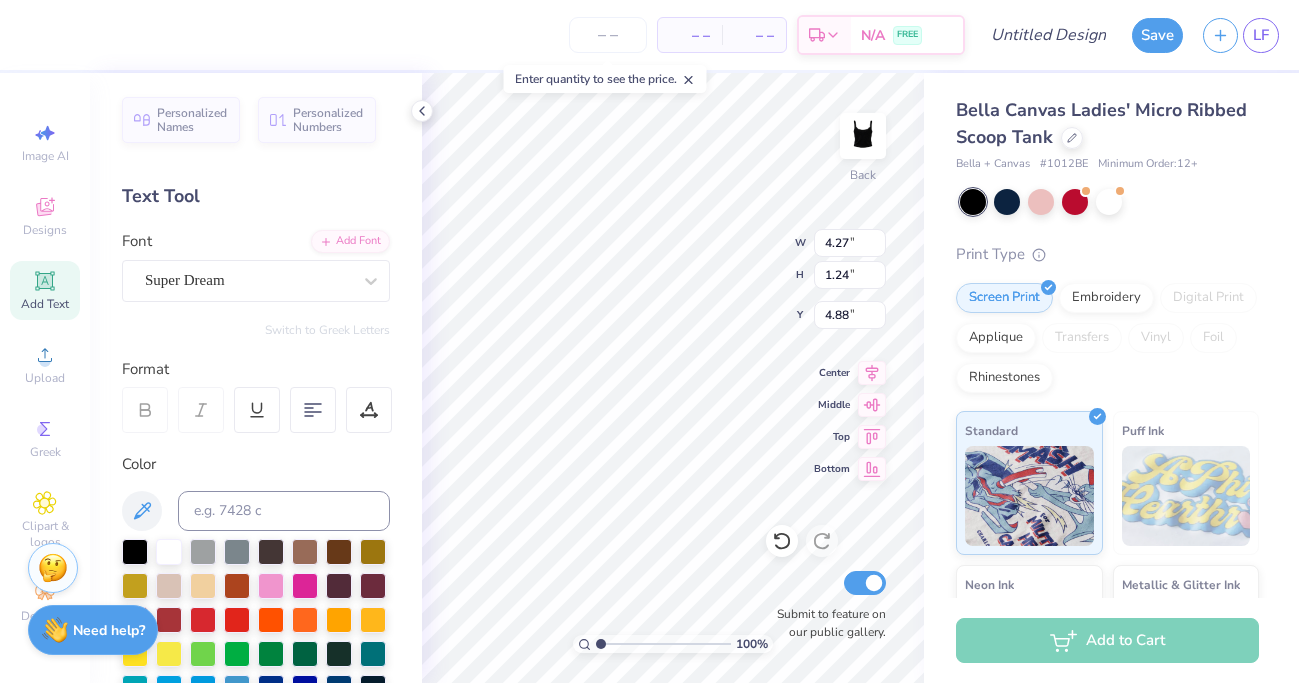 scroll, scrollTop: 0, scrollLeft: 3, axis: horizontal 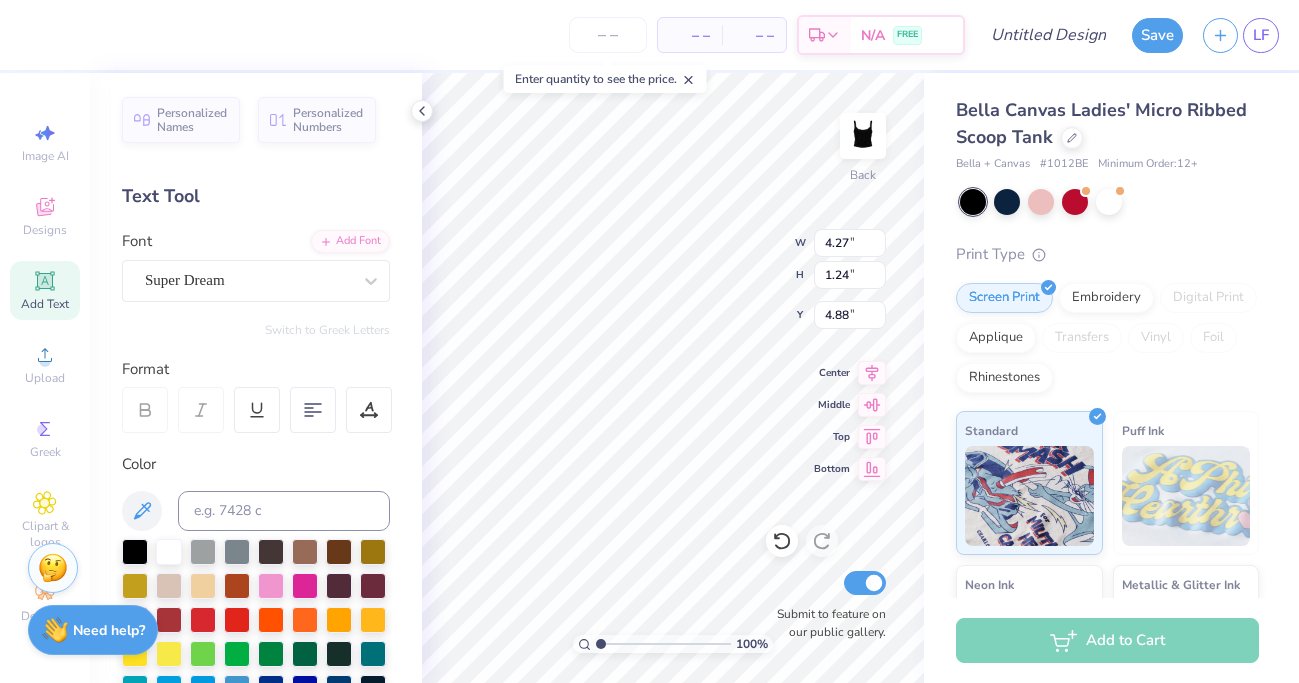 type on "Dance    Team" 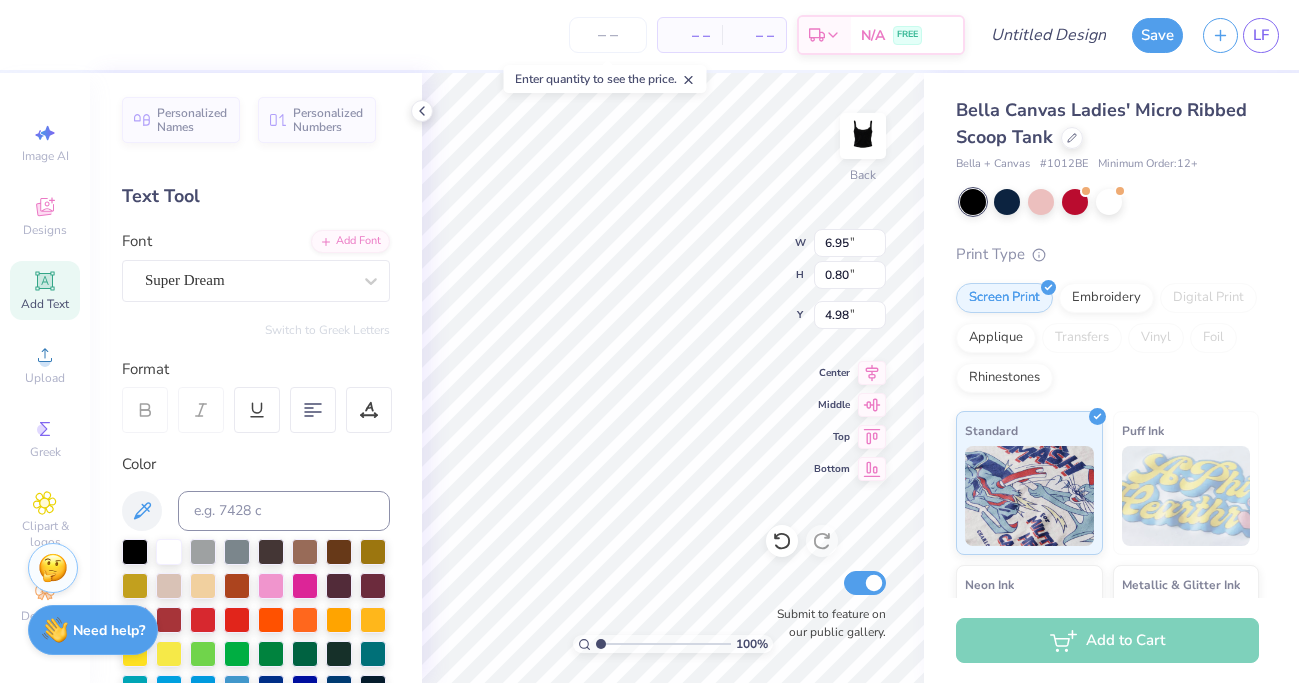 type on "6.95" 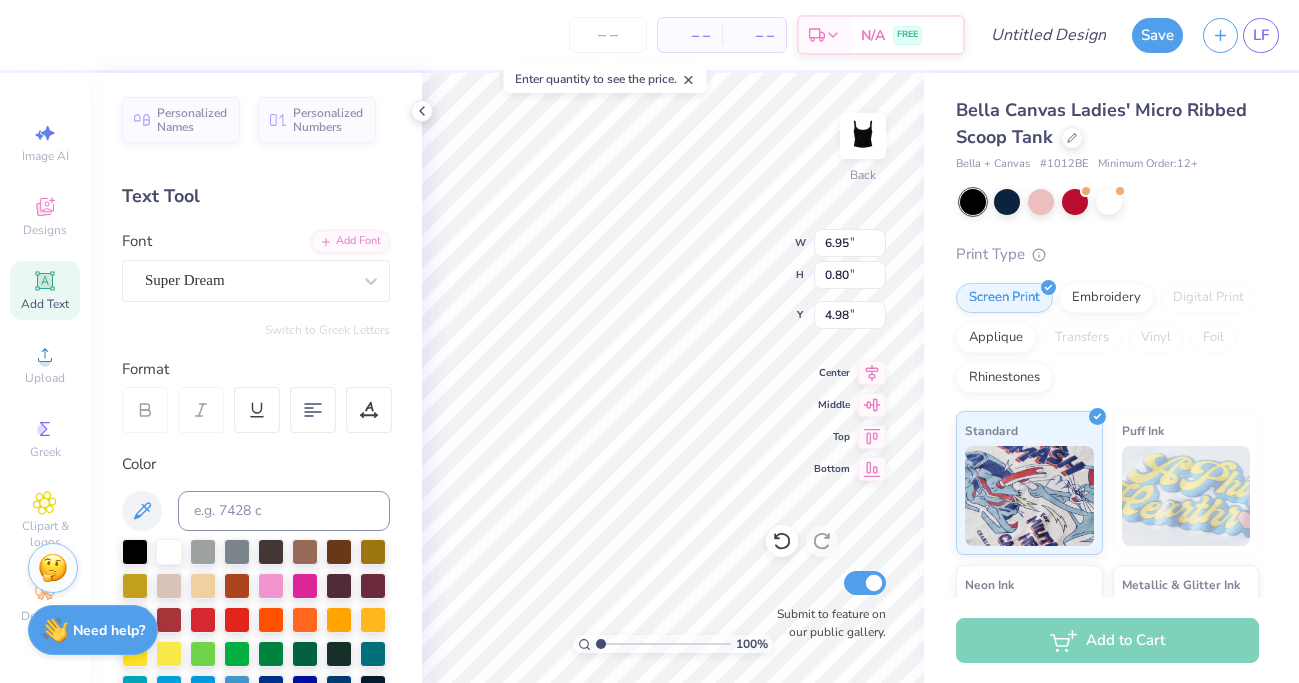 type on "0.80" 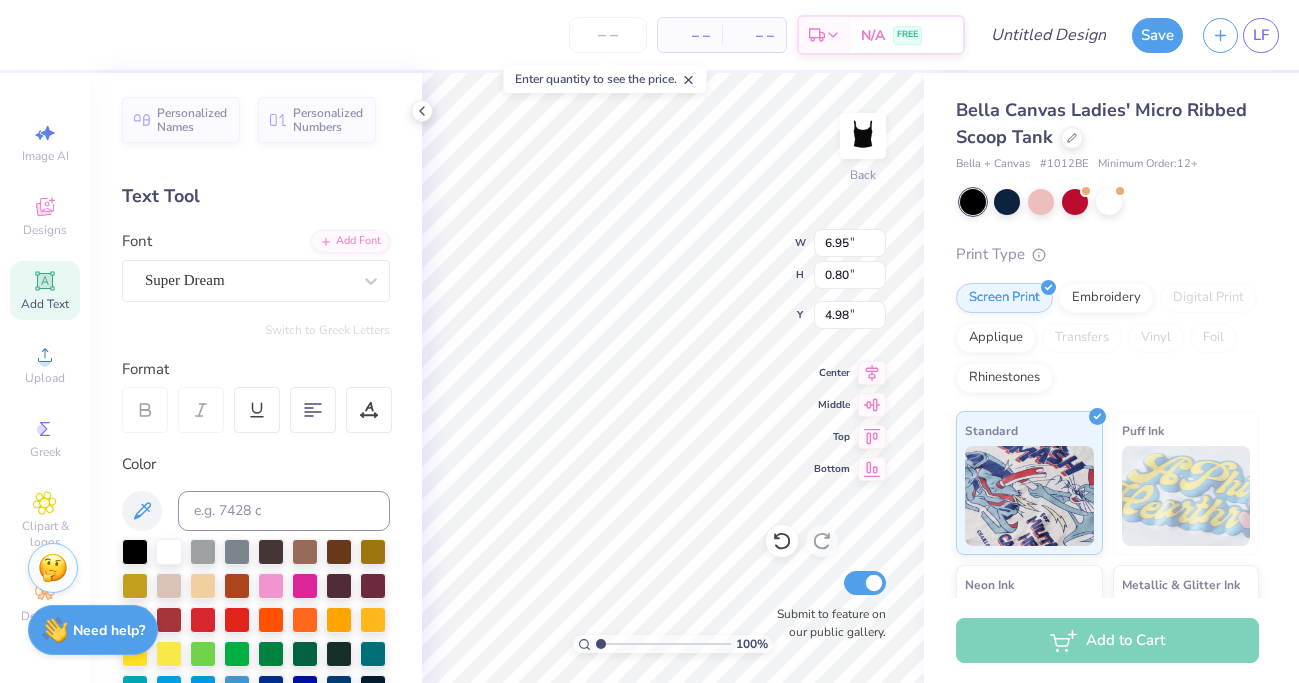 type on "2.00" 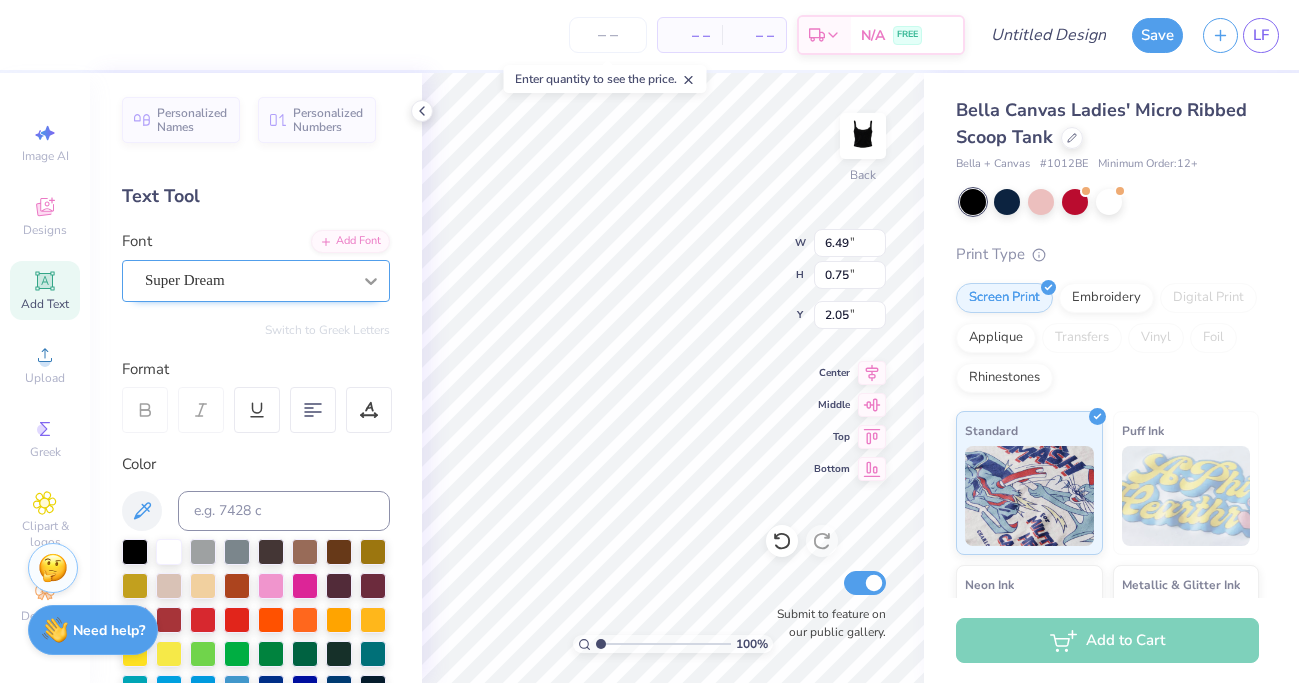 type on "6.49" 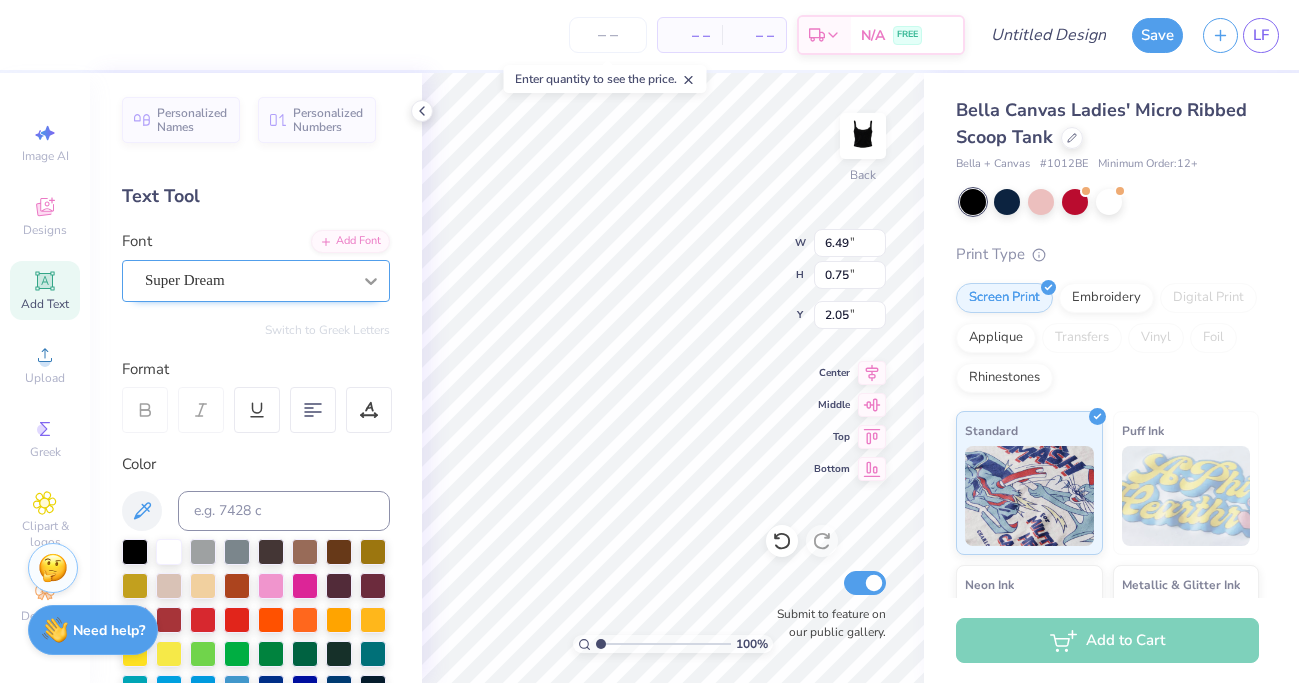 type on "0.75" 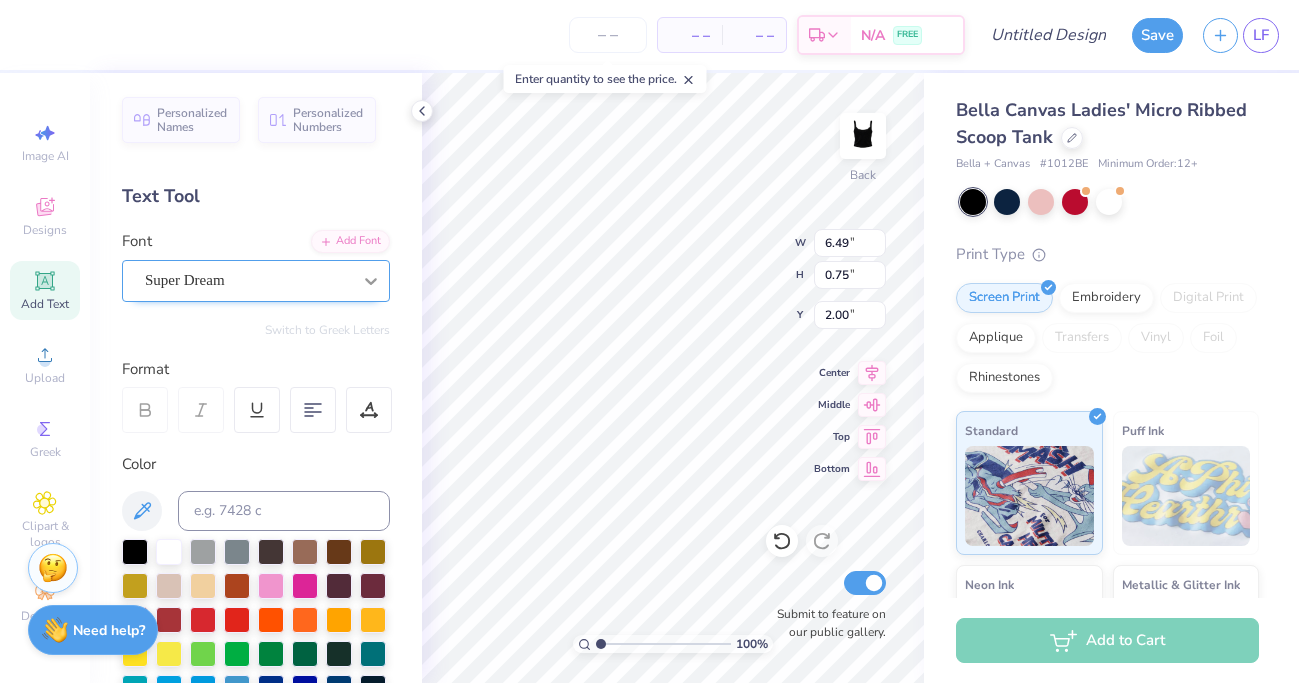 scroll, scrollTop: 0, scrollLeft: 2, axis: horizontal 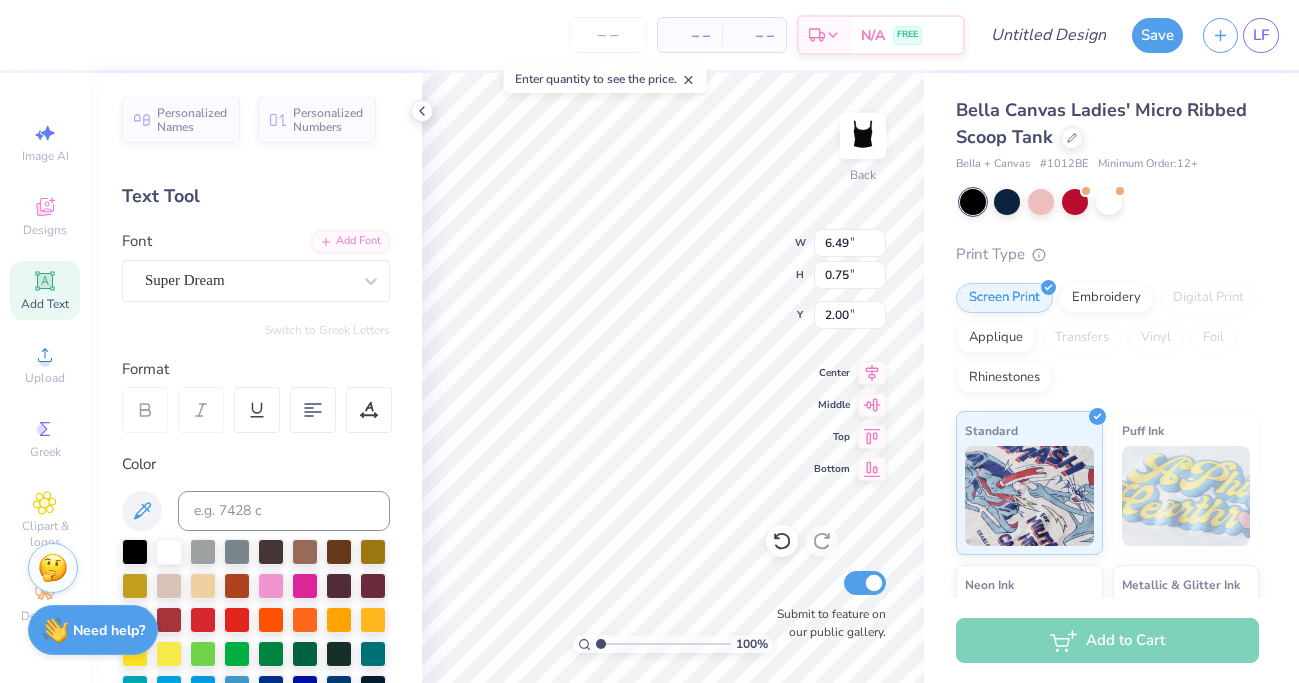 type on "Dance      Team" 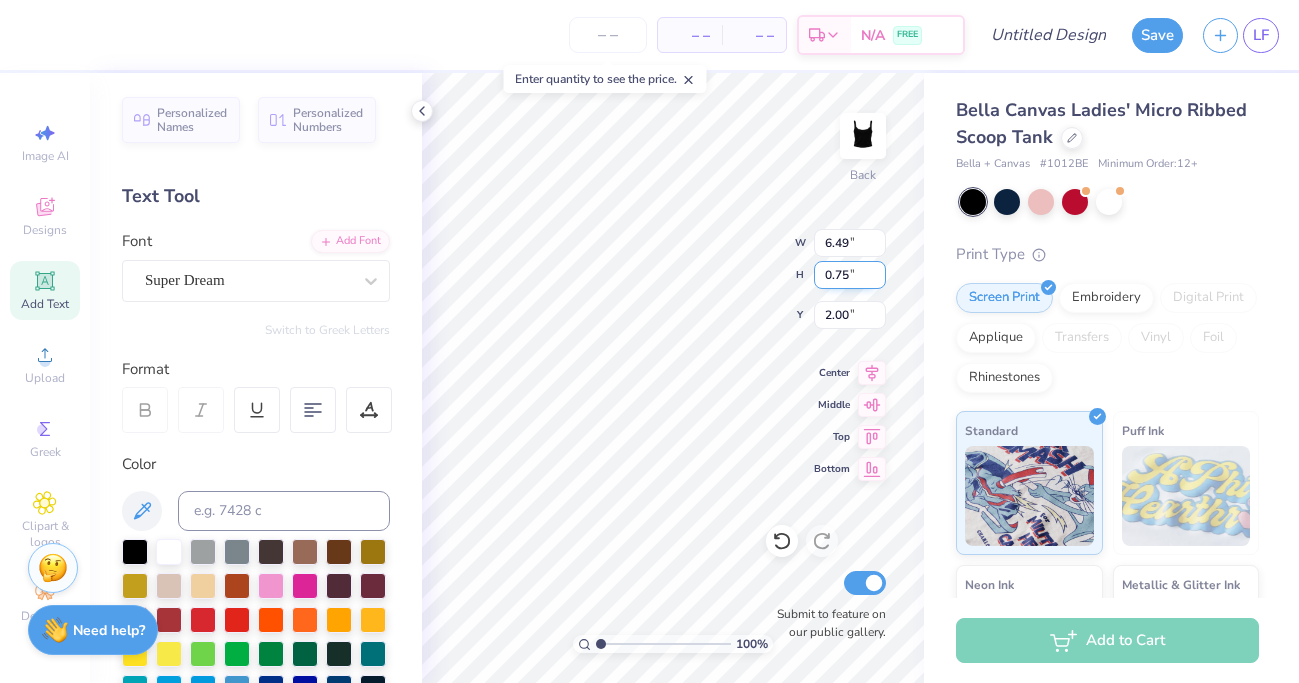 click on "100  % Back W 6.49 6.49 " H 0.75 0.75 " Y 2.00 2.00 " Center Middle Top Bottom Submit to feature on our public gallery." at bounding box center (673, 378) 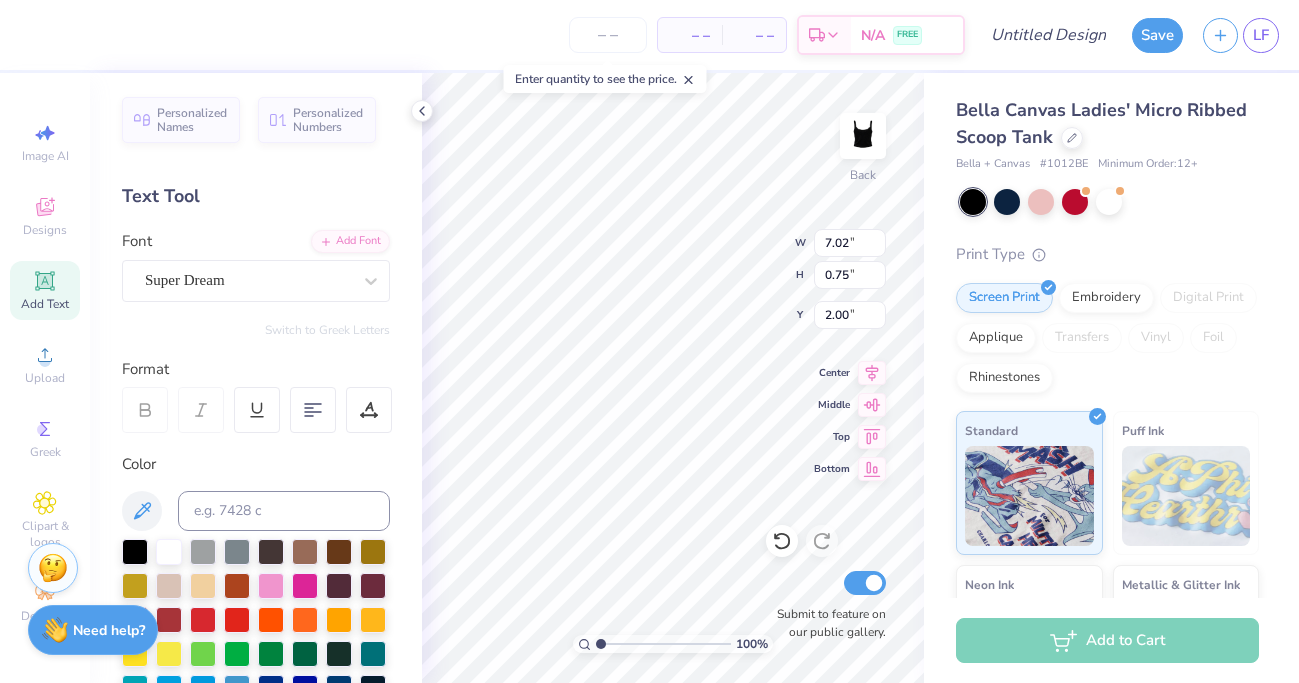 scroll, scrollTop: 34, scrollLeft: 0, axis: vertical 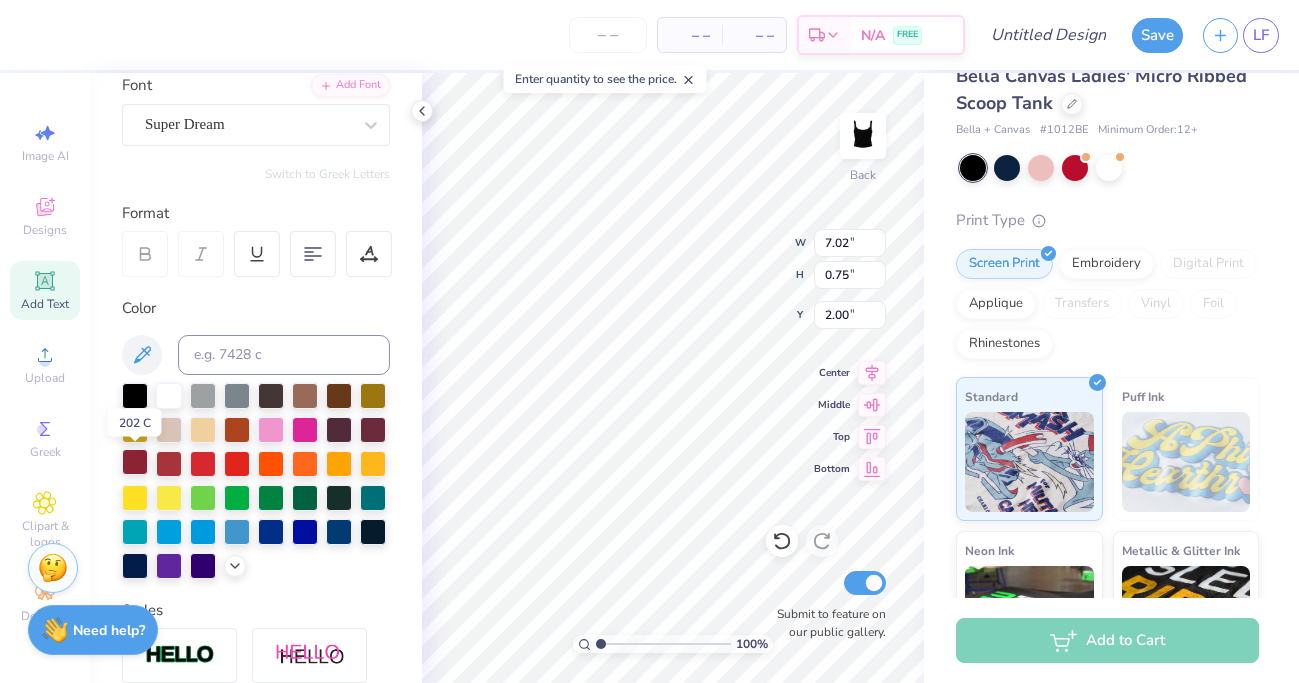 click at bounding box center (135, 462) 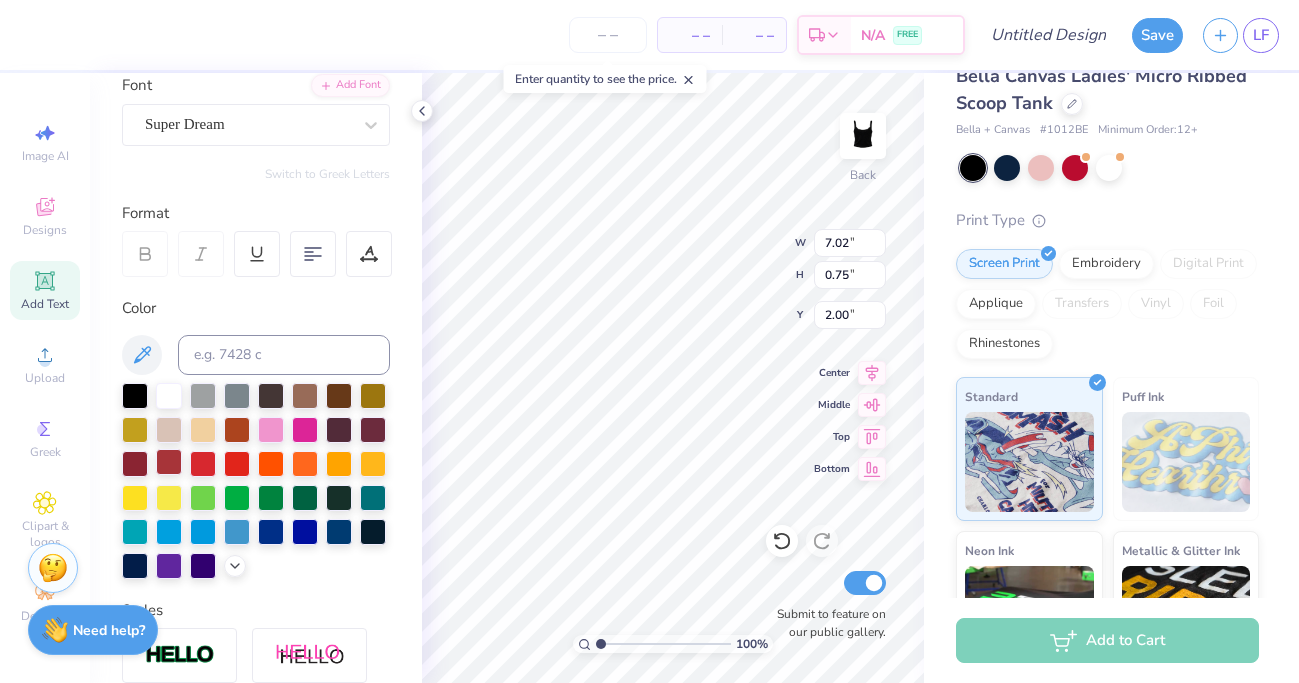 click at bounding box center [169, 462] 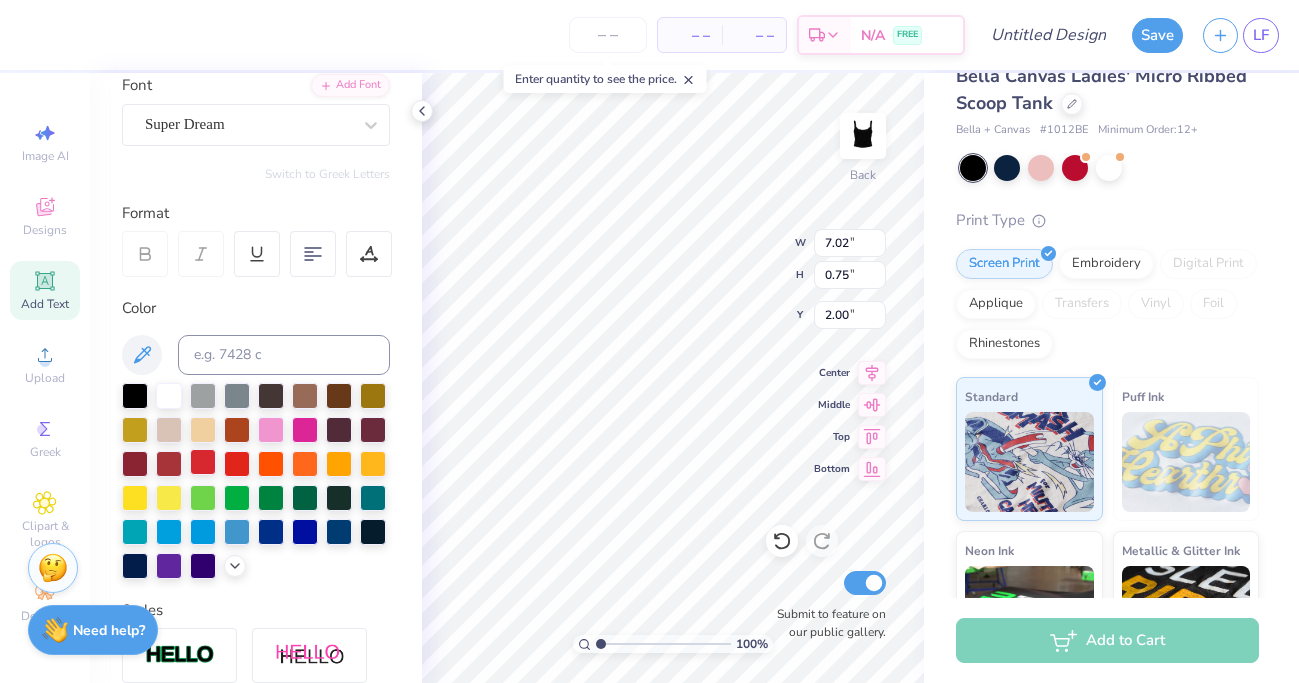 click at bounding box center (203, 462) 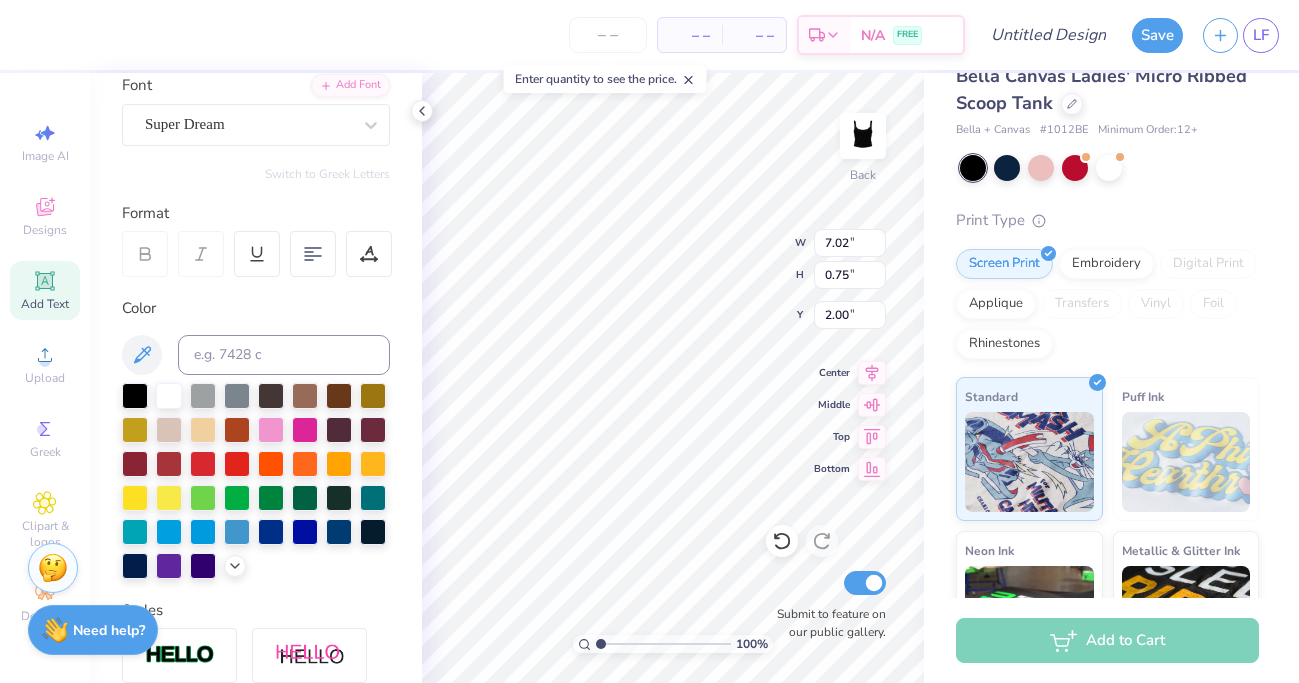 scroll, scrollTop: 303, scrollLeft: 0, axis: vertical 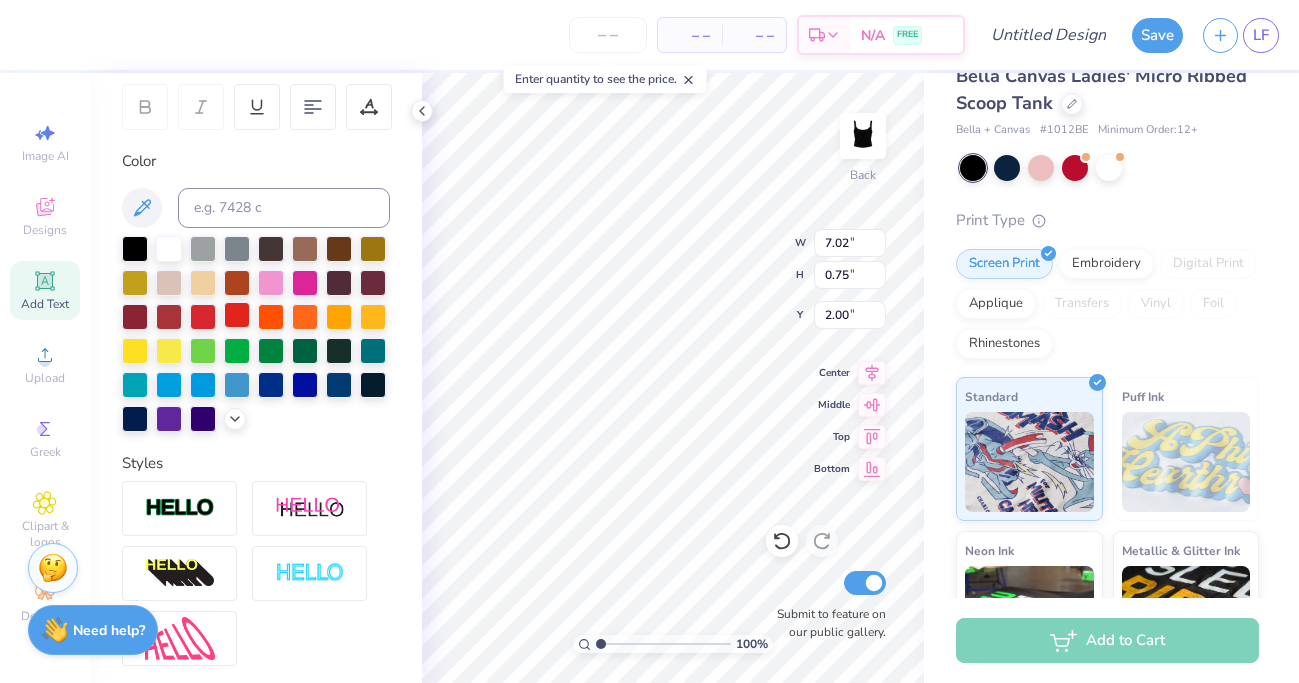 click at bounding box center (237, 315) 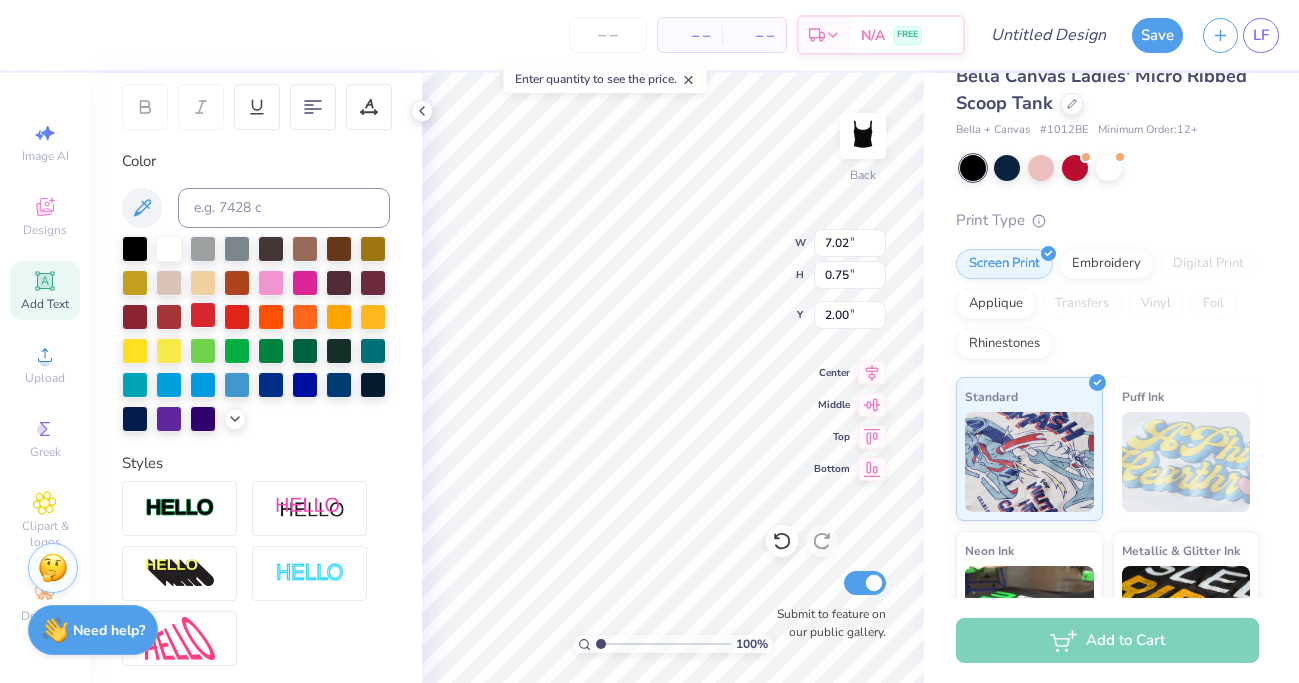 click at bounding box center (203, 315) 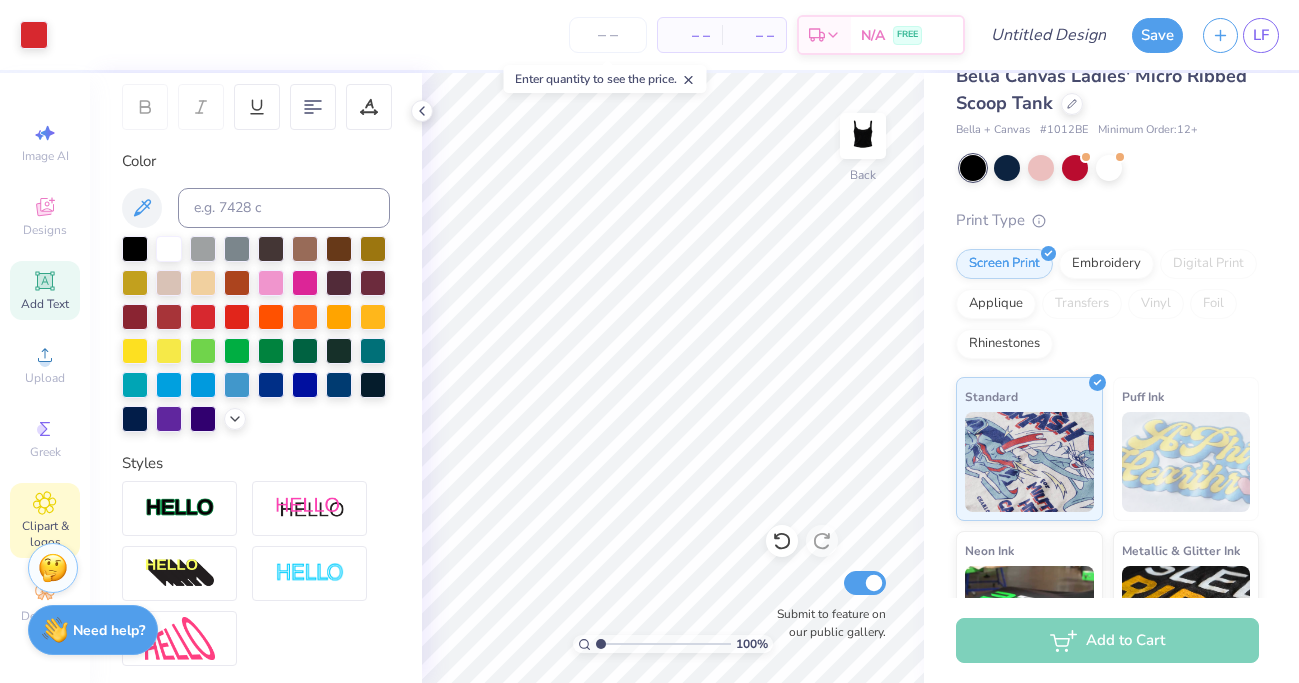 click on "Clipart & logos" at bounding box center [45, 534] 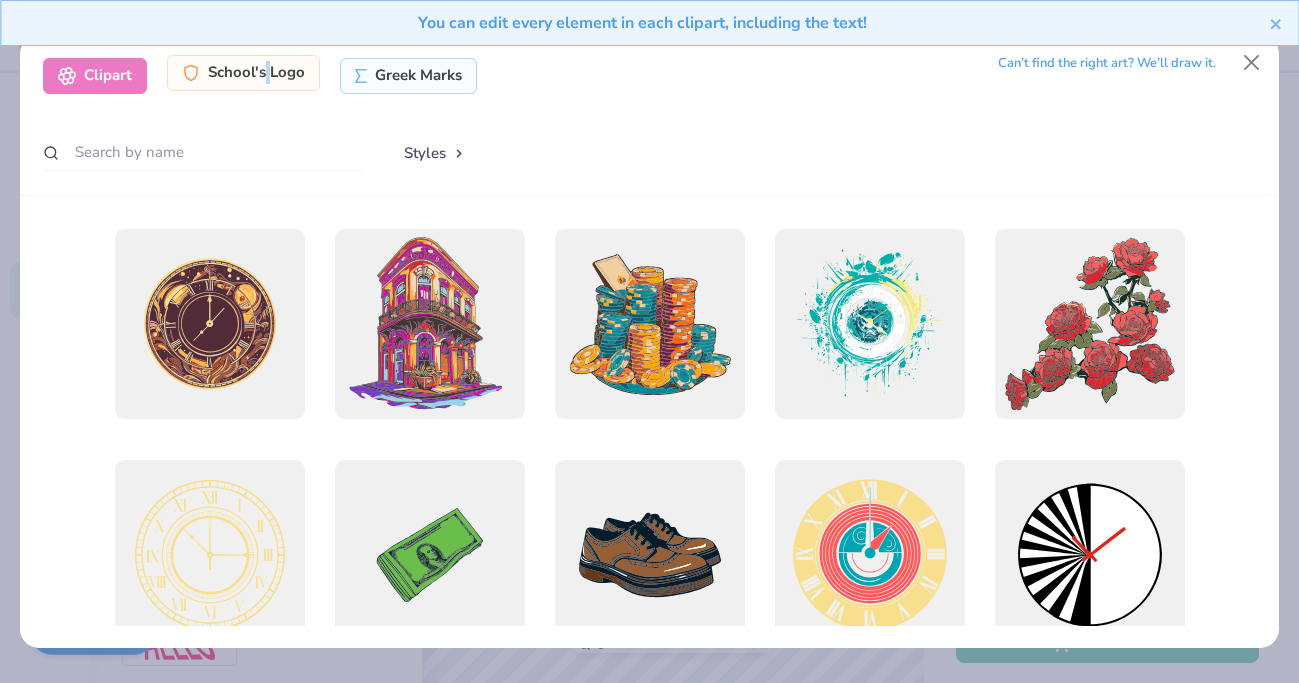 click on "School's Logo" at bounding box center (243, 73) 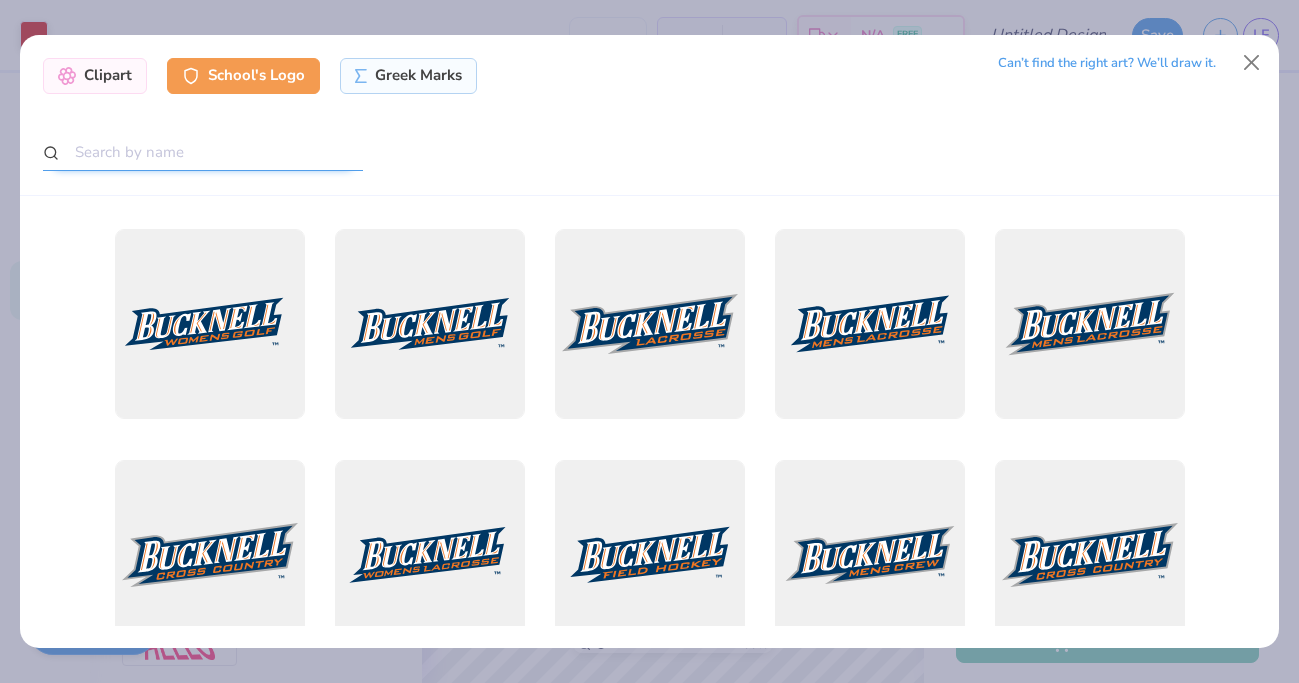 click at bounding box center (203, 152) 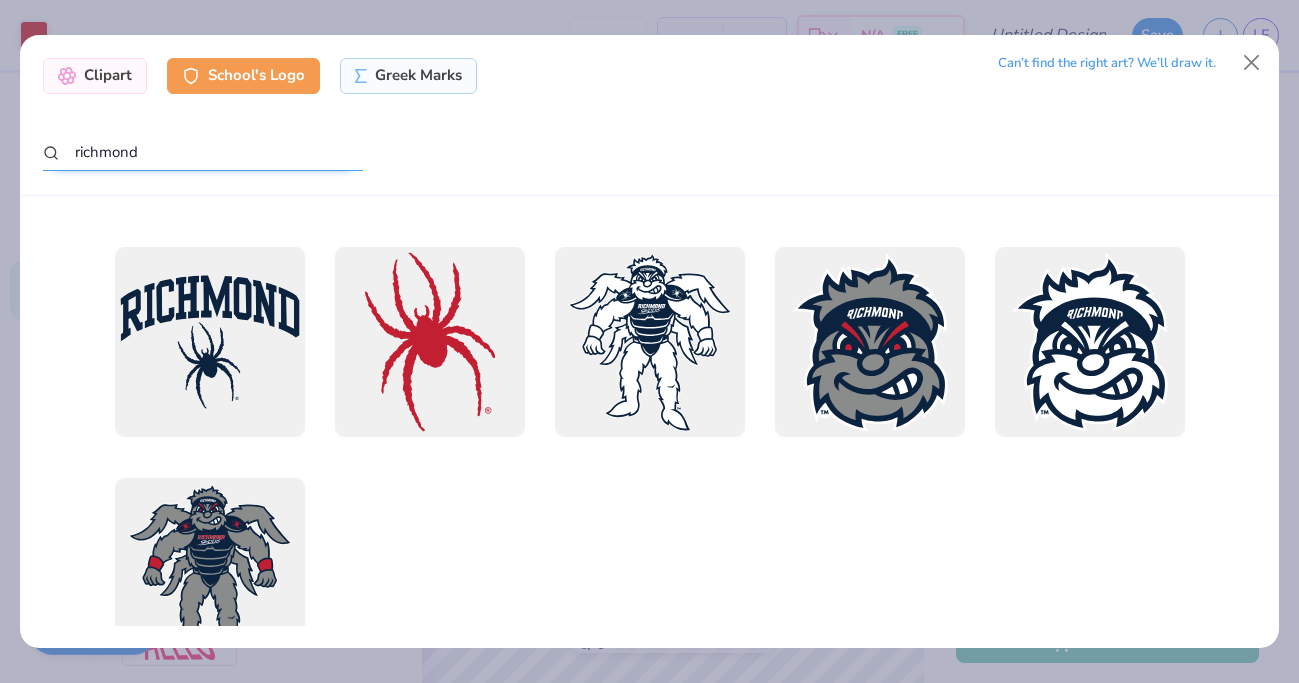 scroll, scrollTop: 1139, scrollLeft: 0, axis: vertical 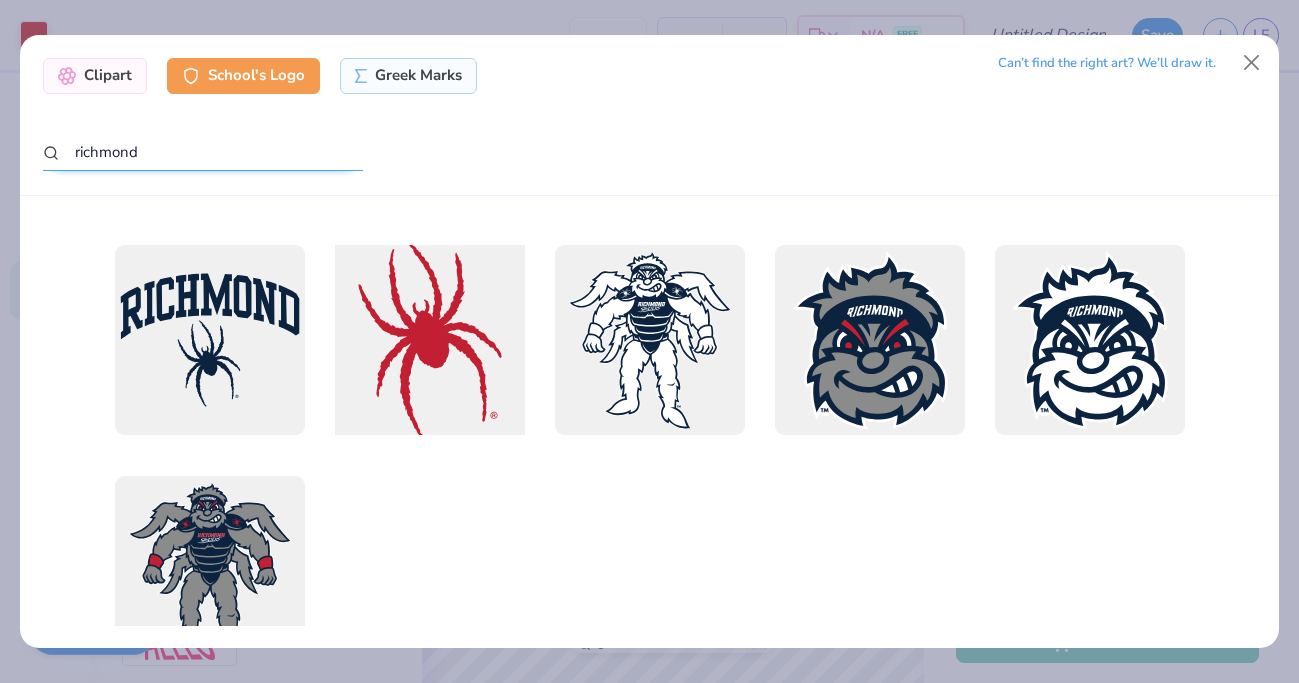 type on "richmond" 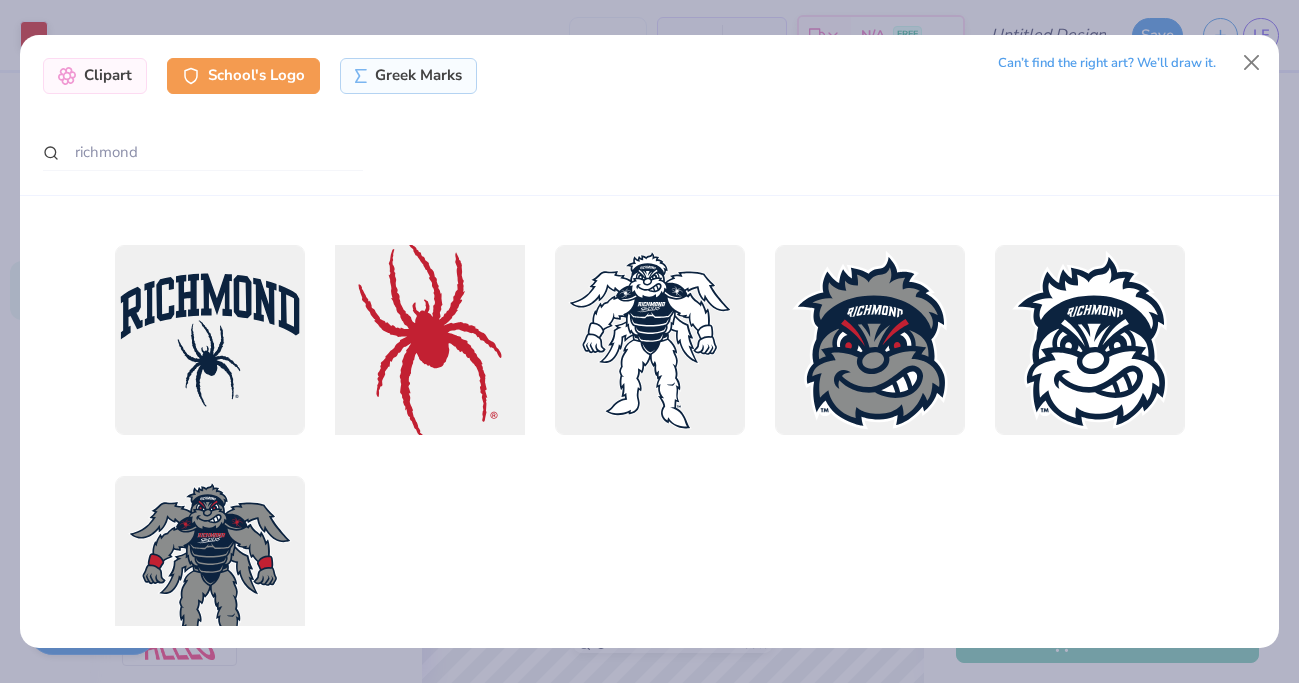 click at bounding box center (429, 339) 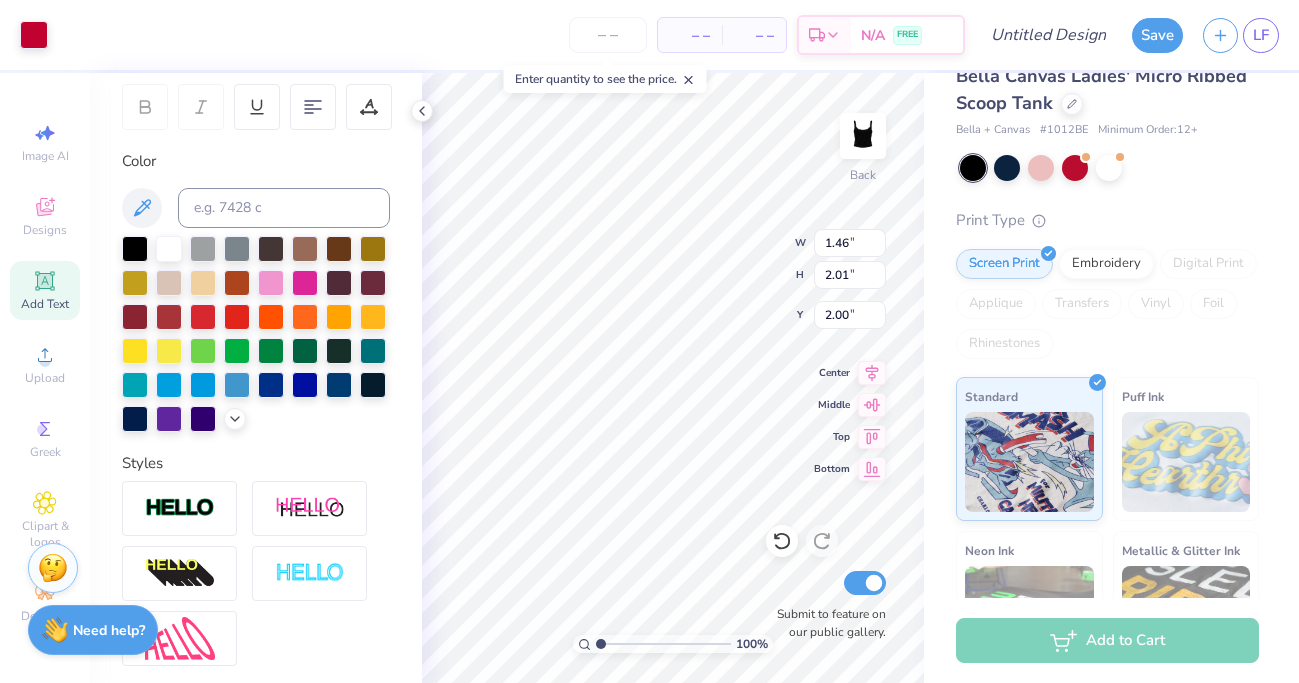 type on "1.46" 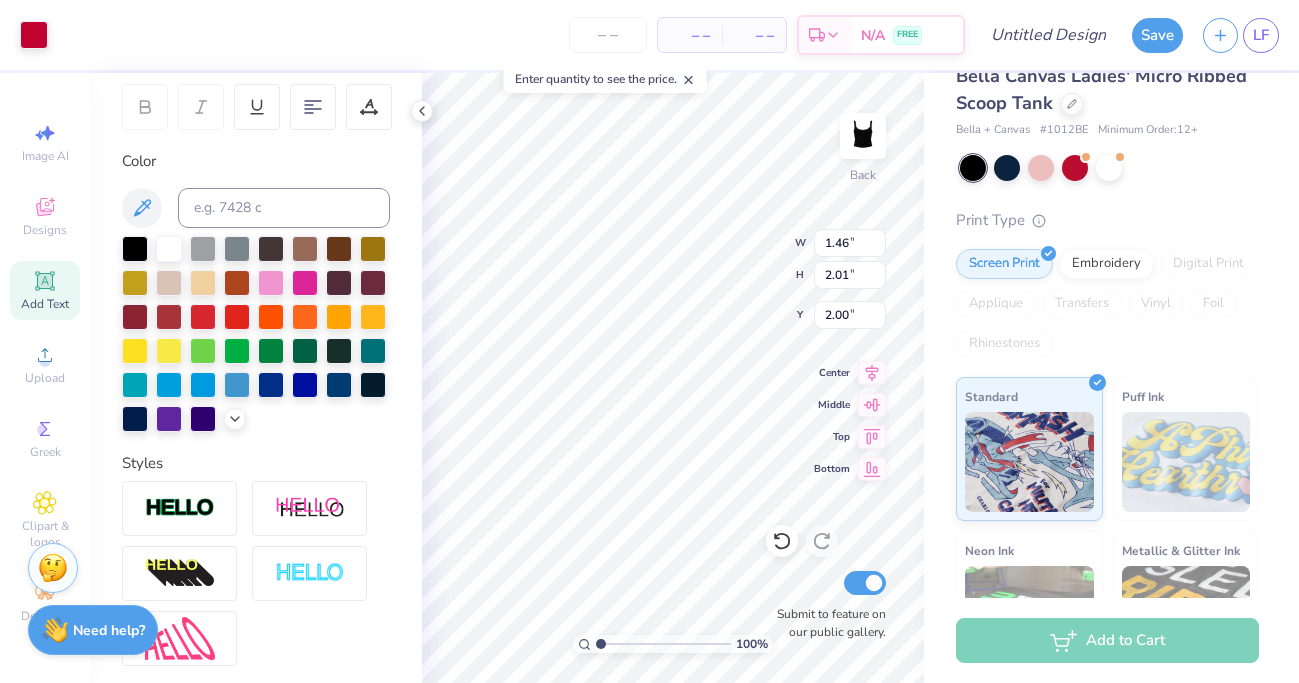 type on "2.01" 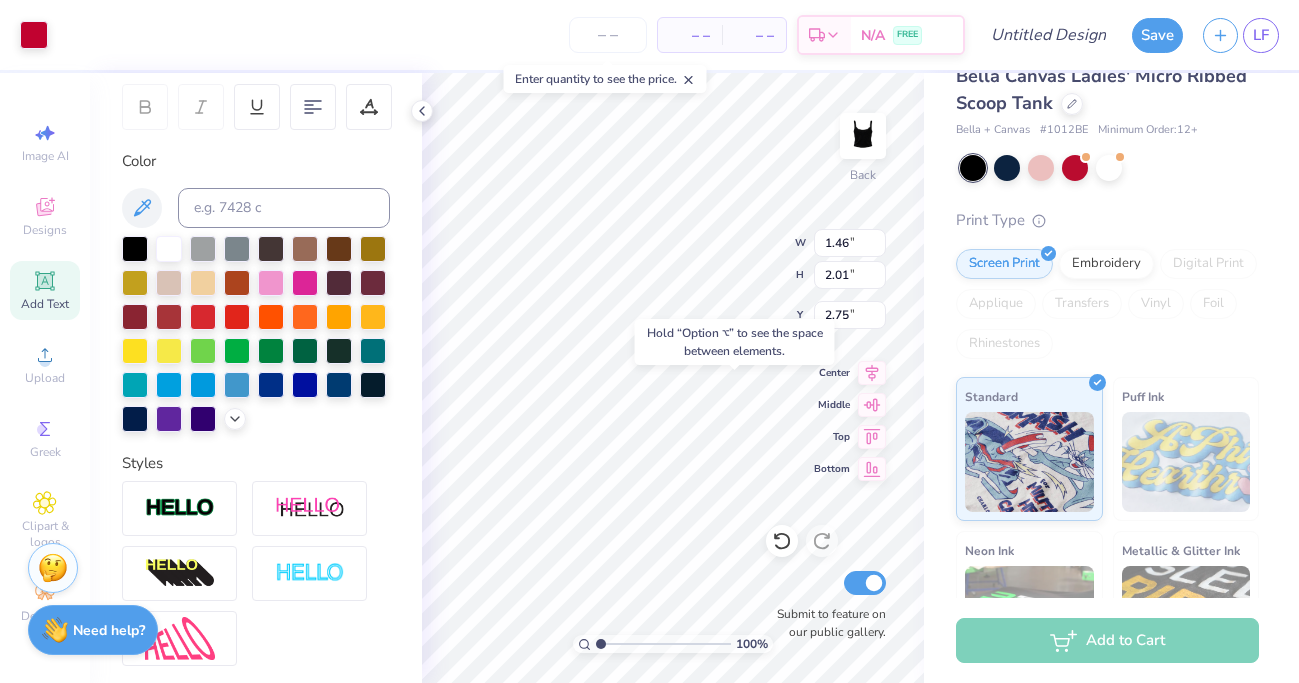 type on "2.75" 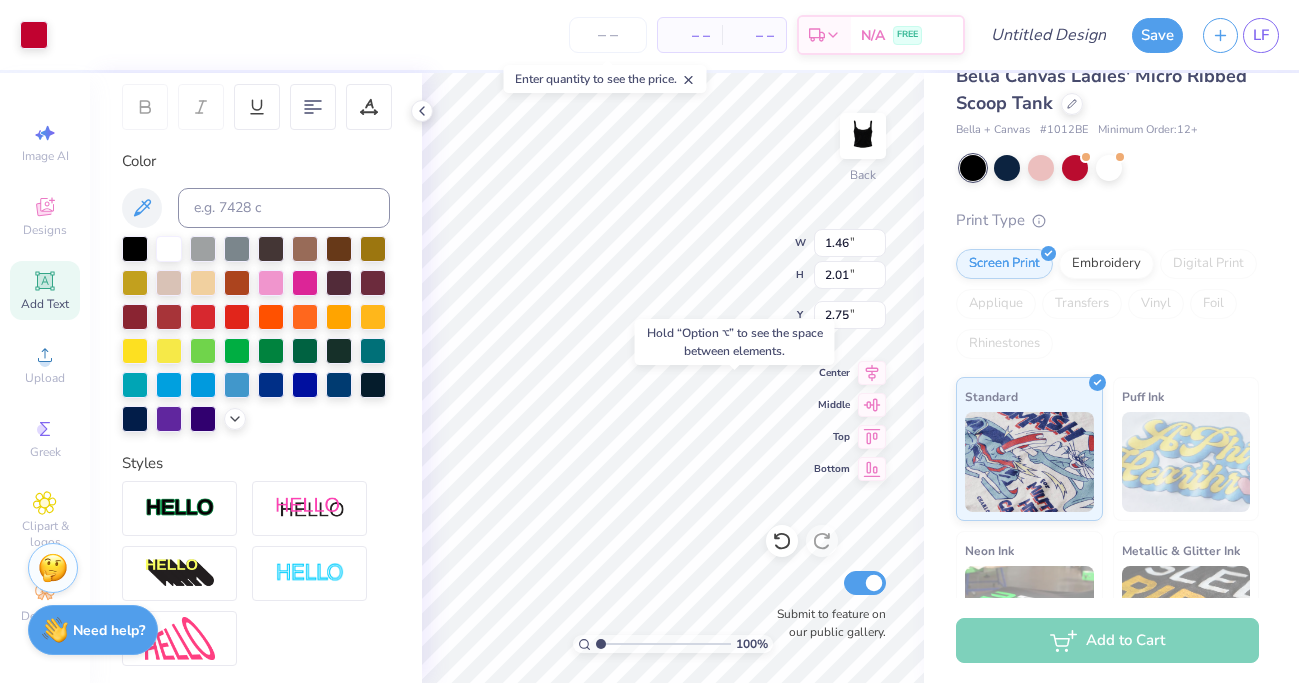 type on "7.02" 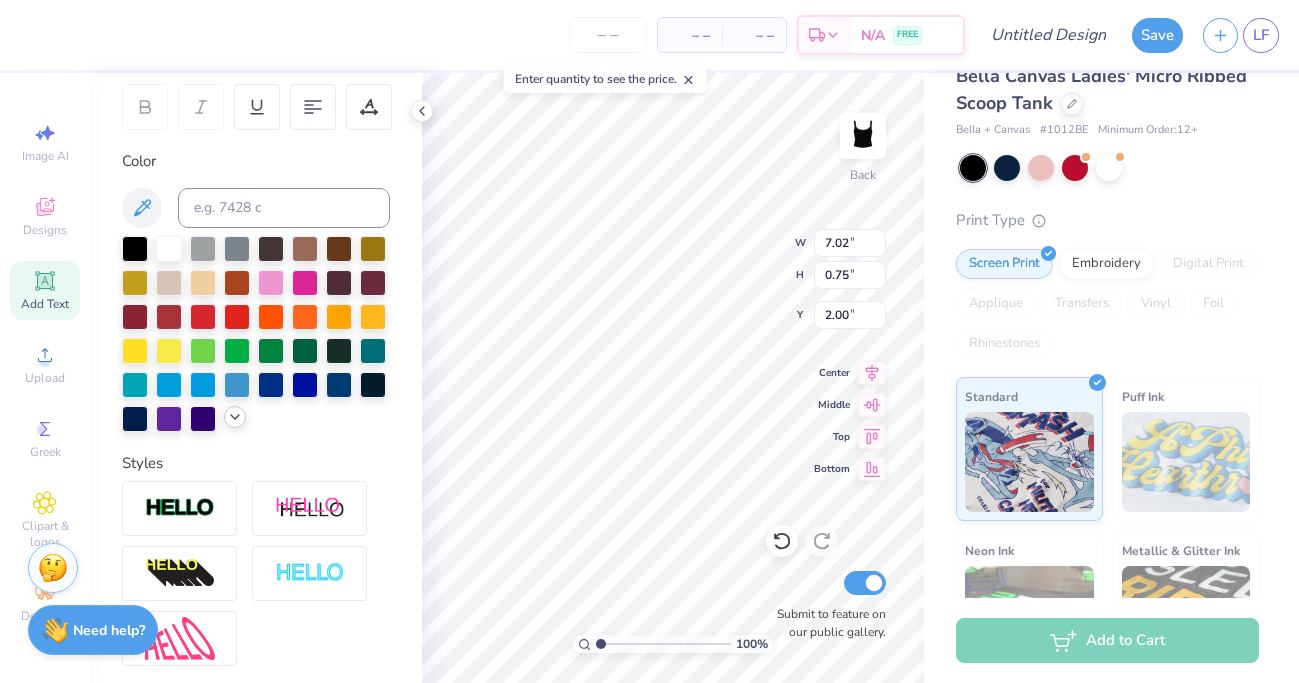 click 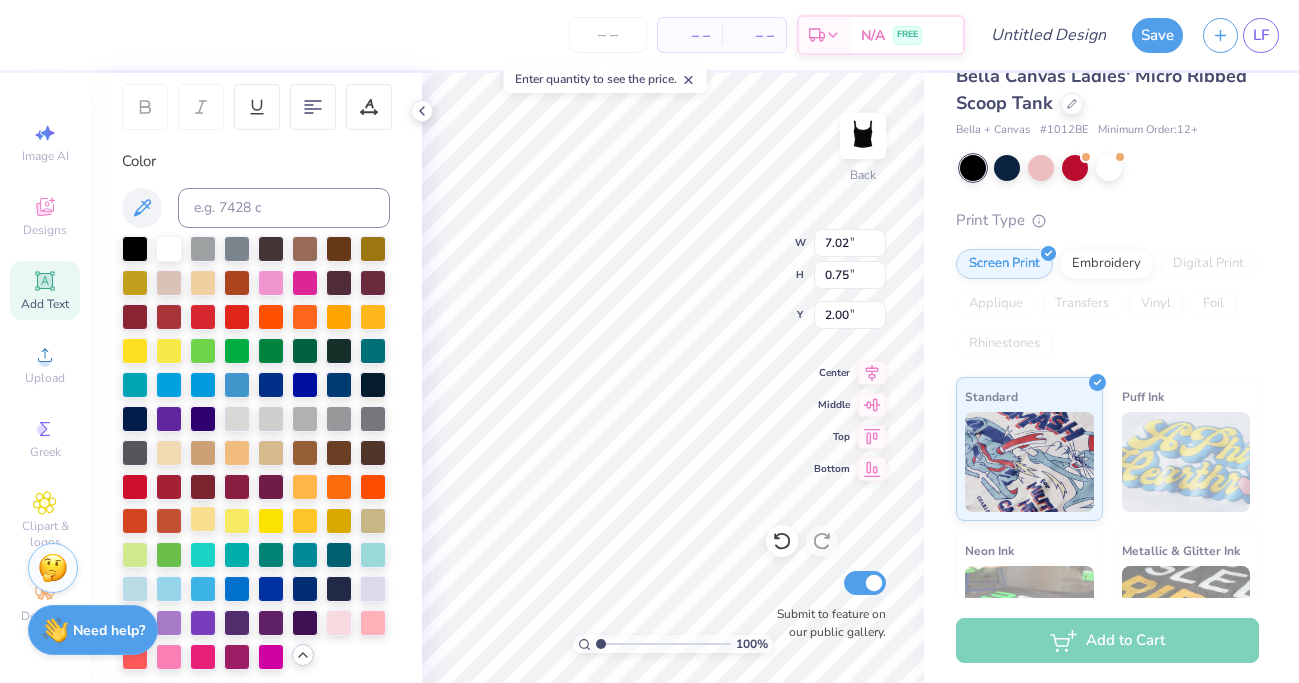 scroll, scrollTop: 316, scrollLeft: 0, axis: vertical 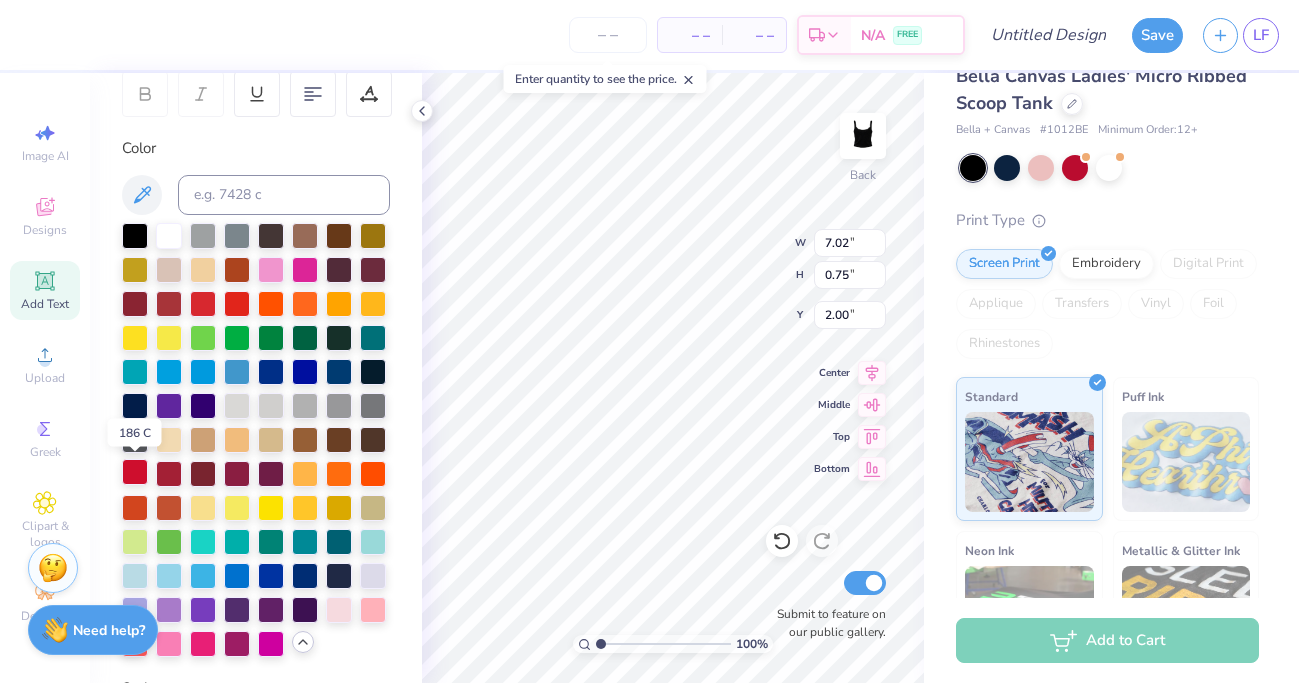 click at bounding box center (135, 472) 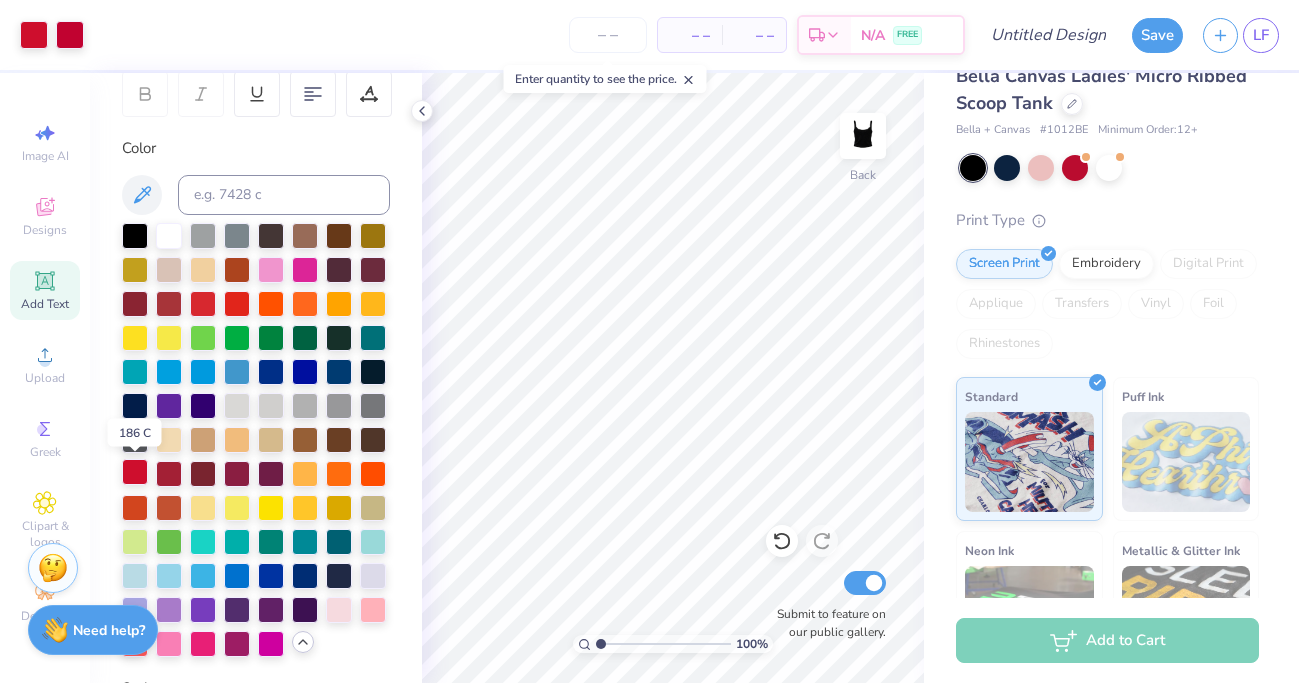 click at bounding box center [135, 472] 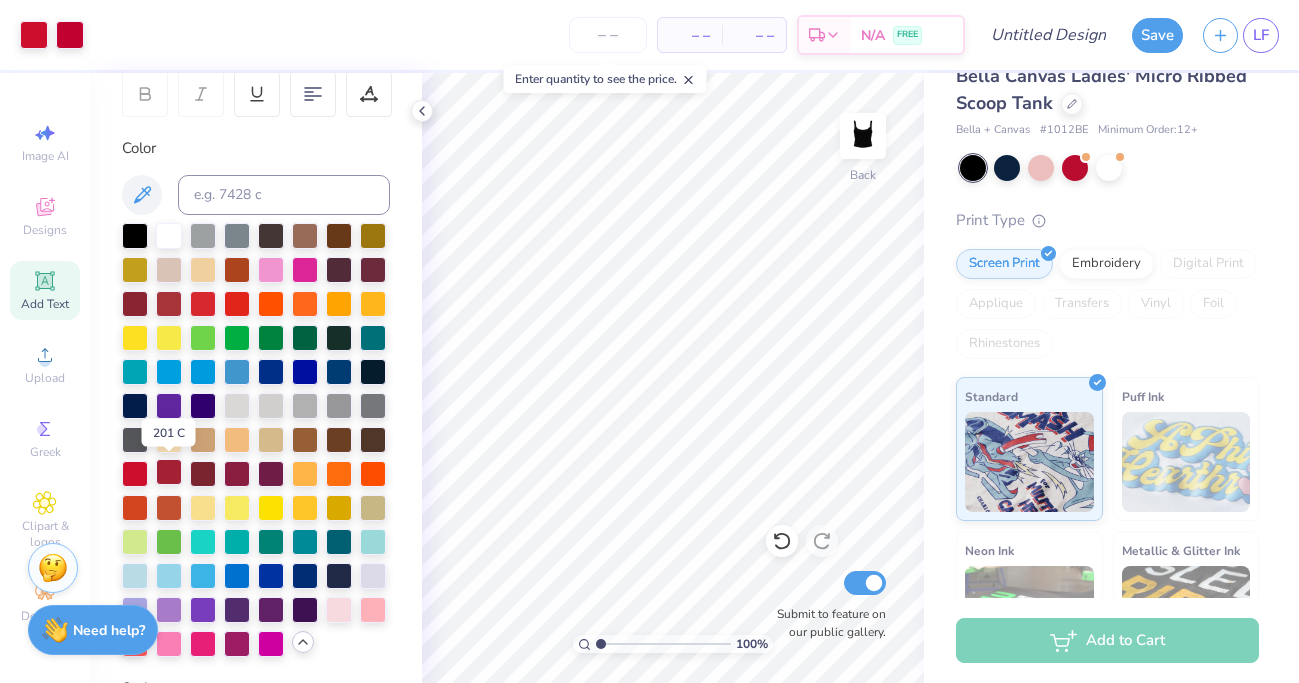 click at bounding box center (169, 472) 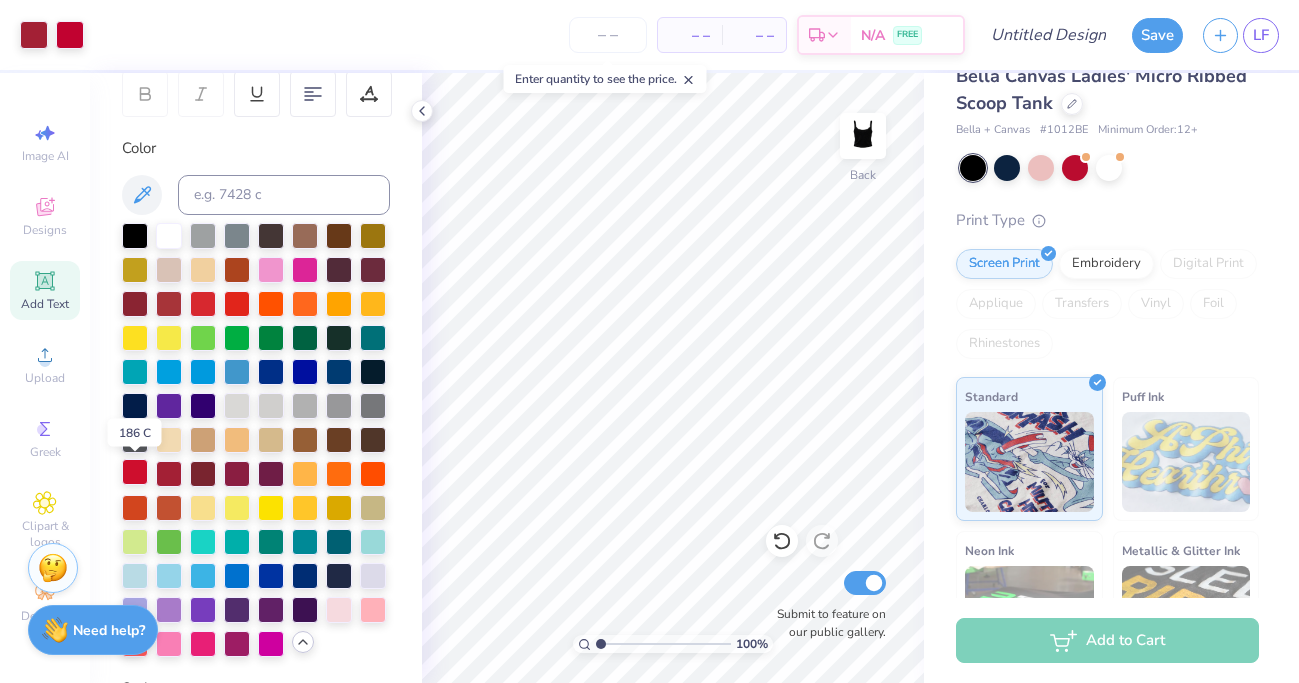 click at bounding box center [135, 472] 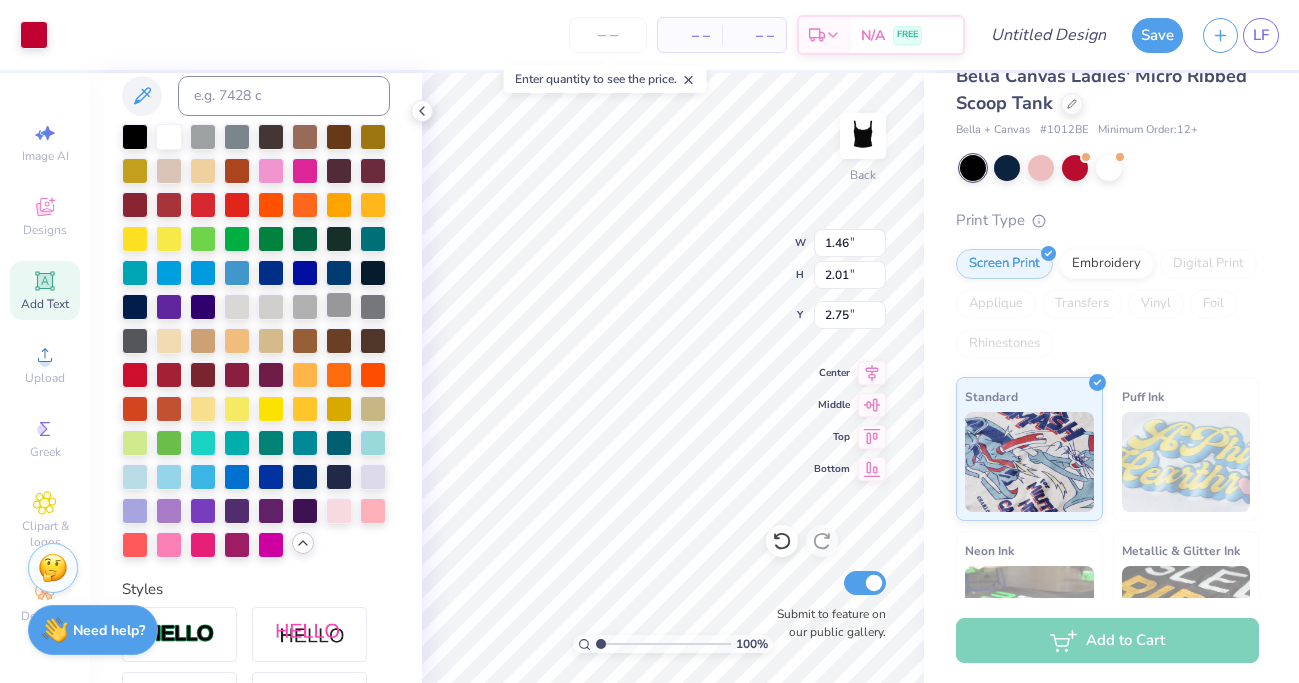 scroll, scrollTop: 418, scrollLeft: 0, axis: vertical 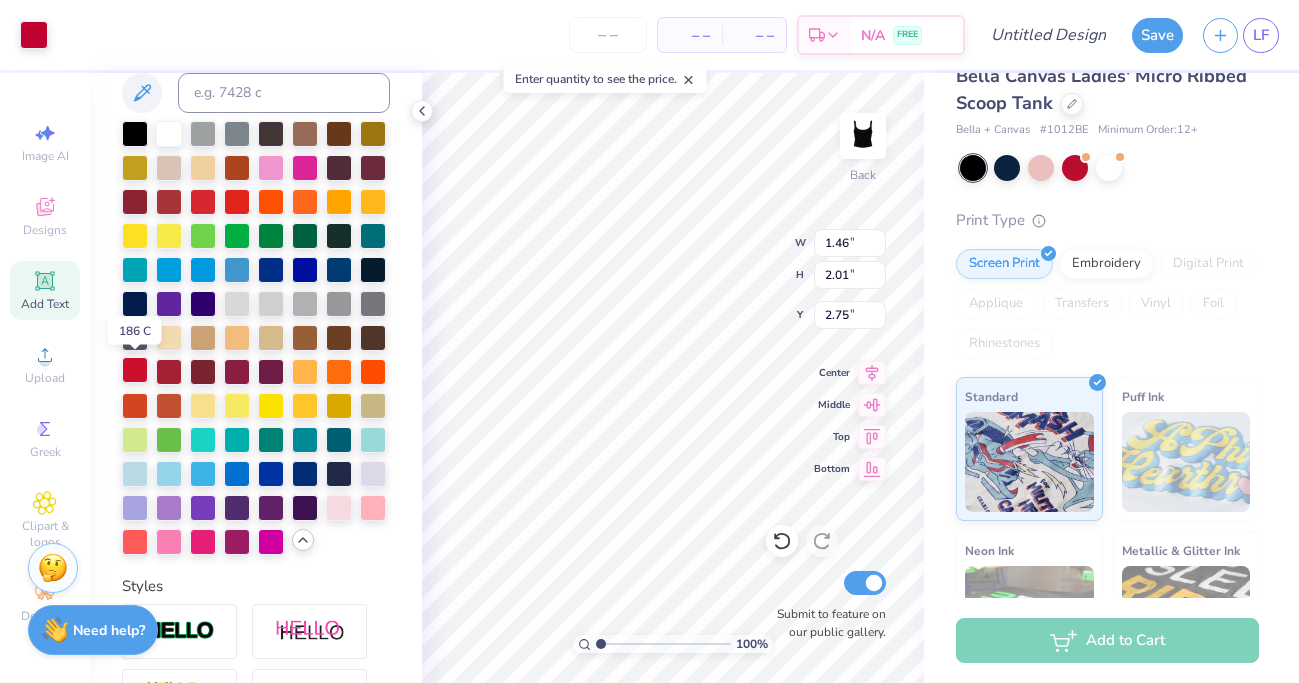 click at bounding box center [135, 370] 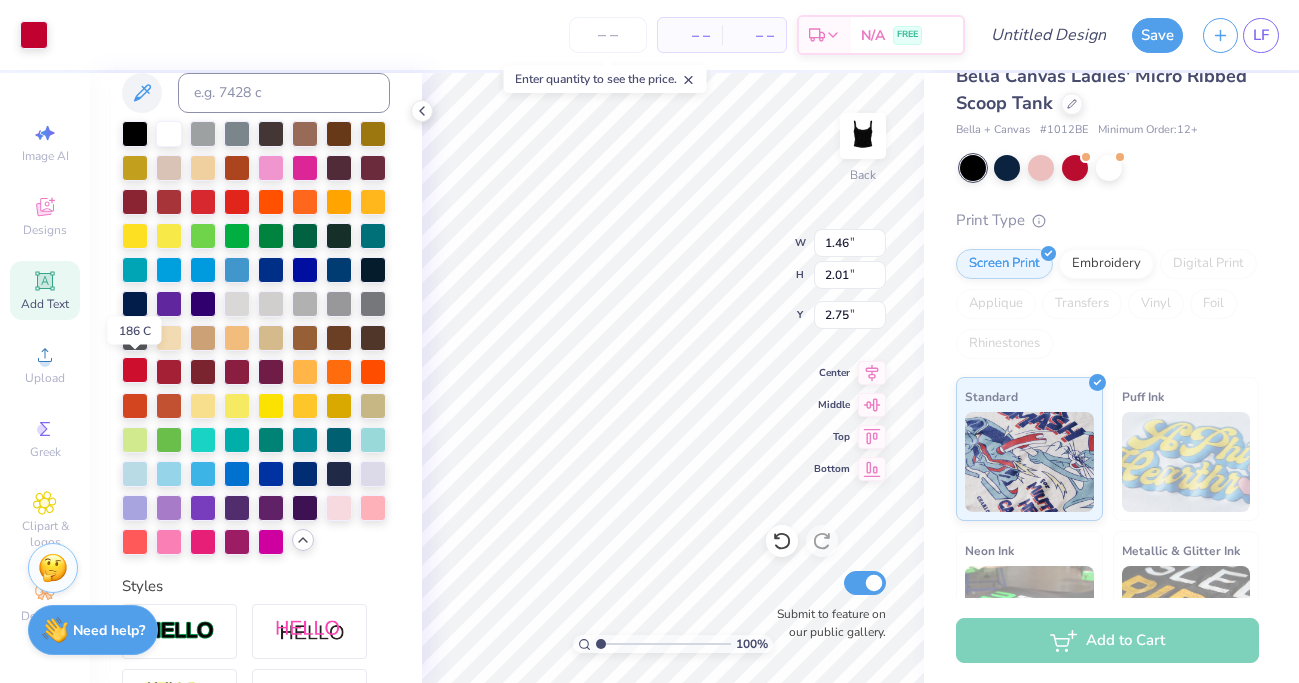 click at bounding box center [135, 370] 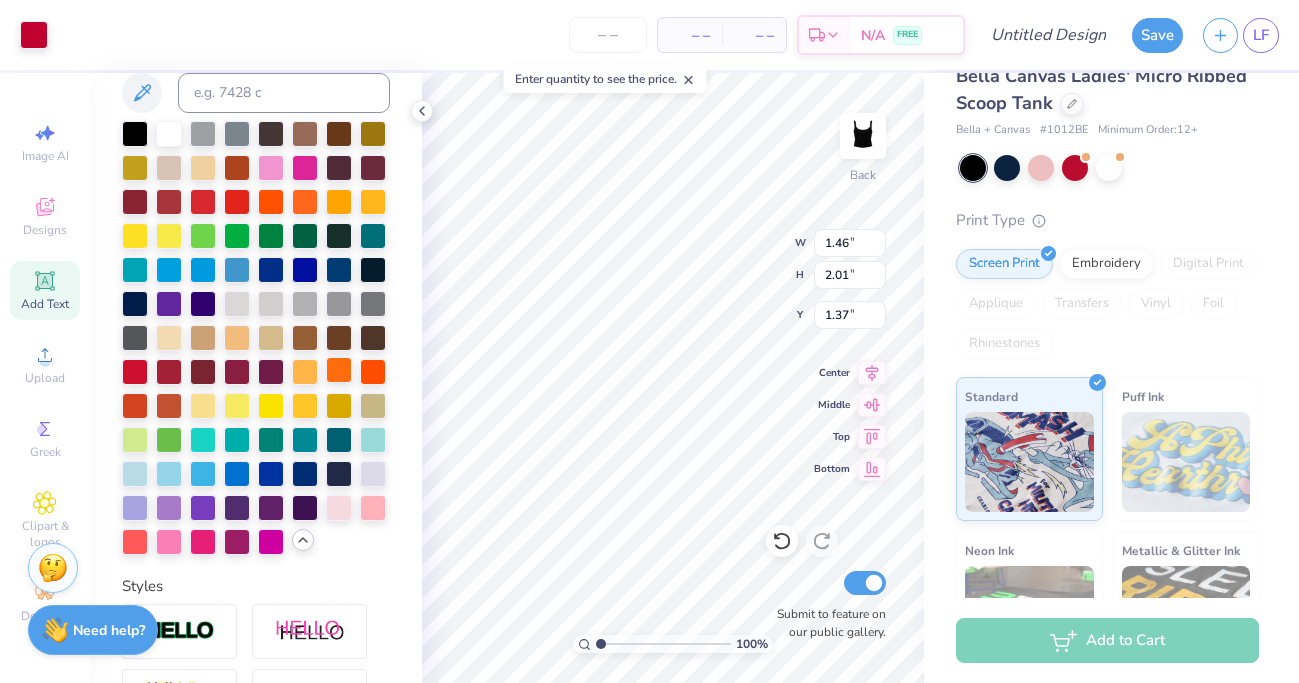 type on "1.37" 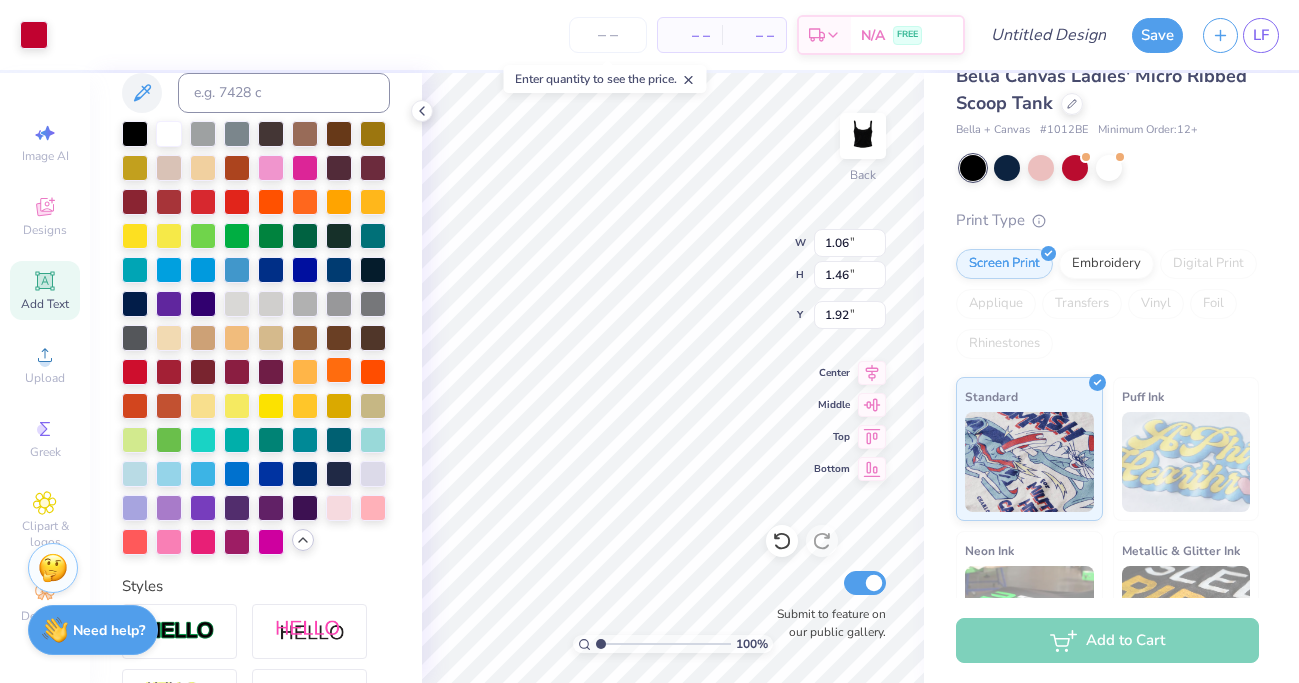 type on "1.06" 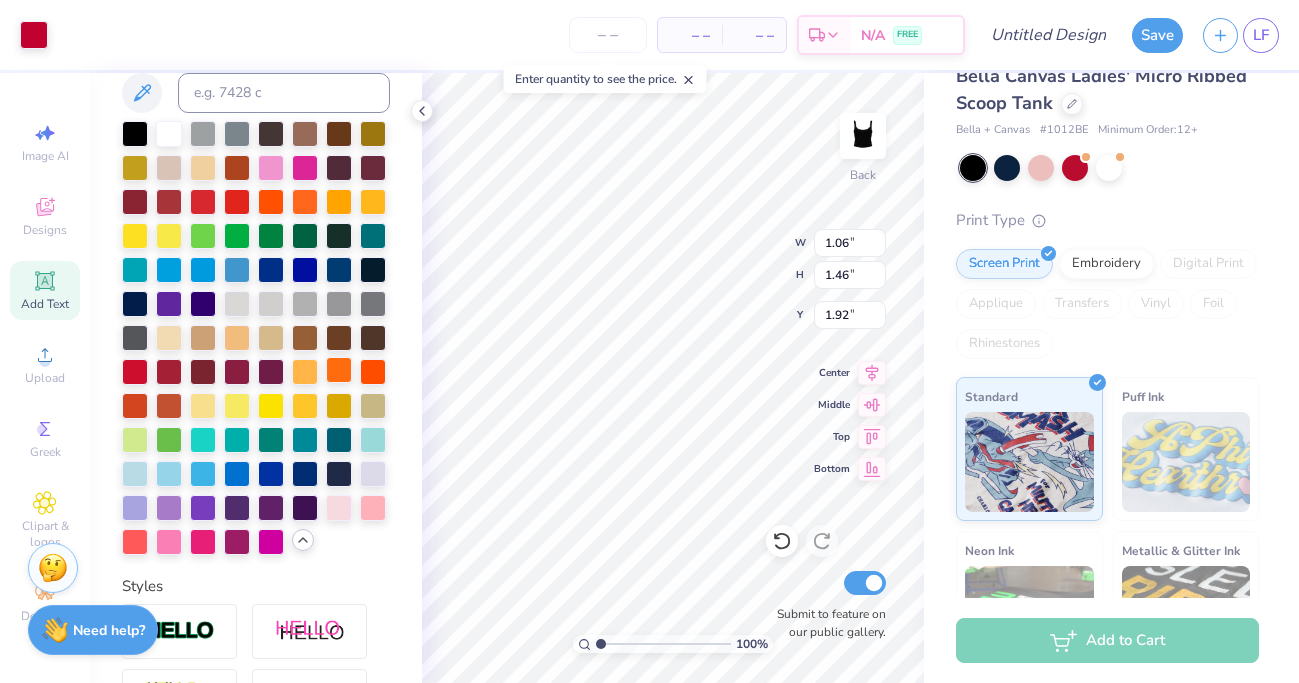 type on "1.46" 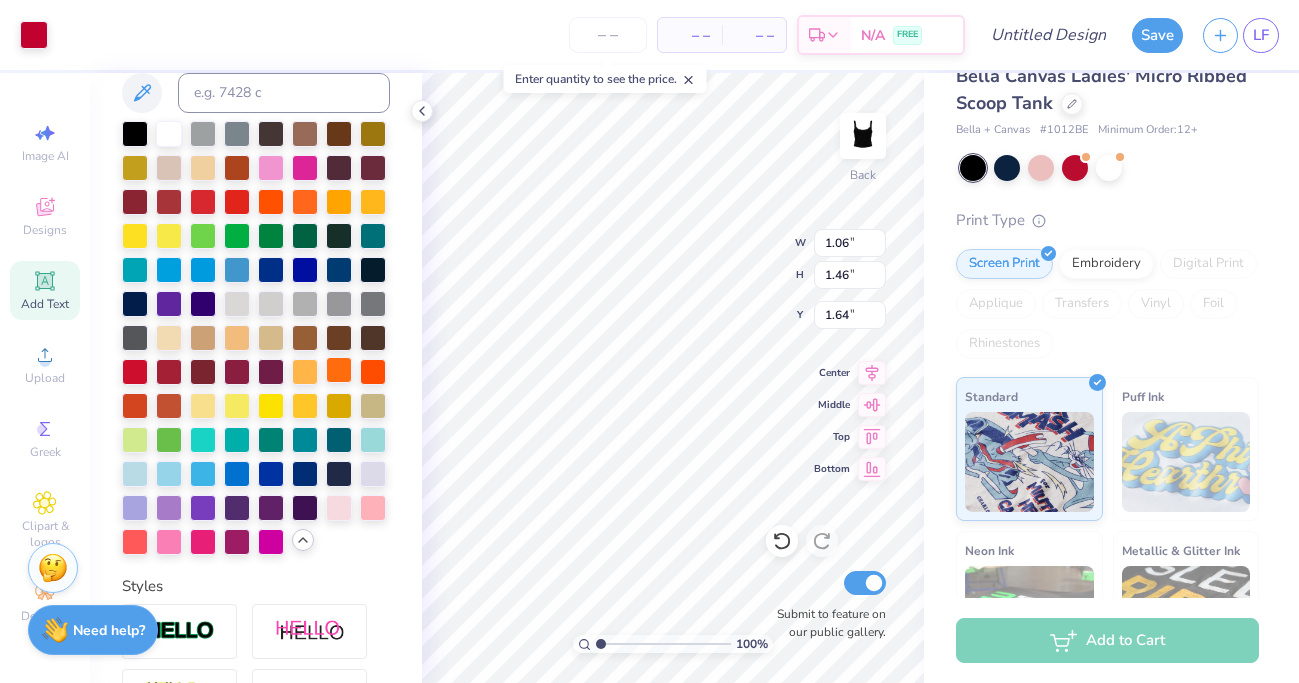 type on "1.64" 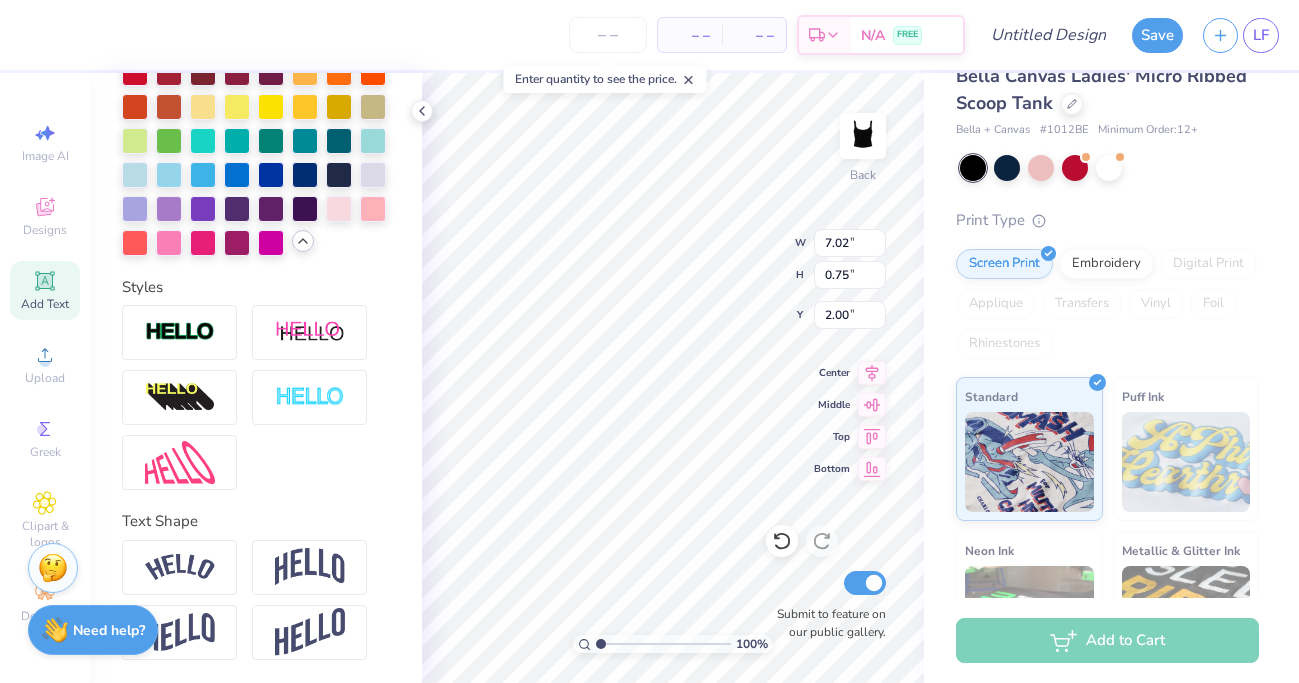 scroll, scrollTop: 0, scrollLeft: 0, axis: both 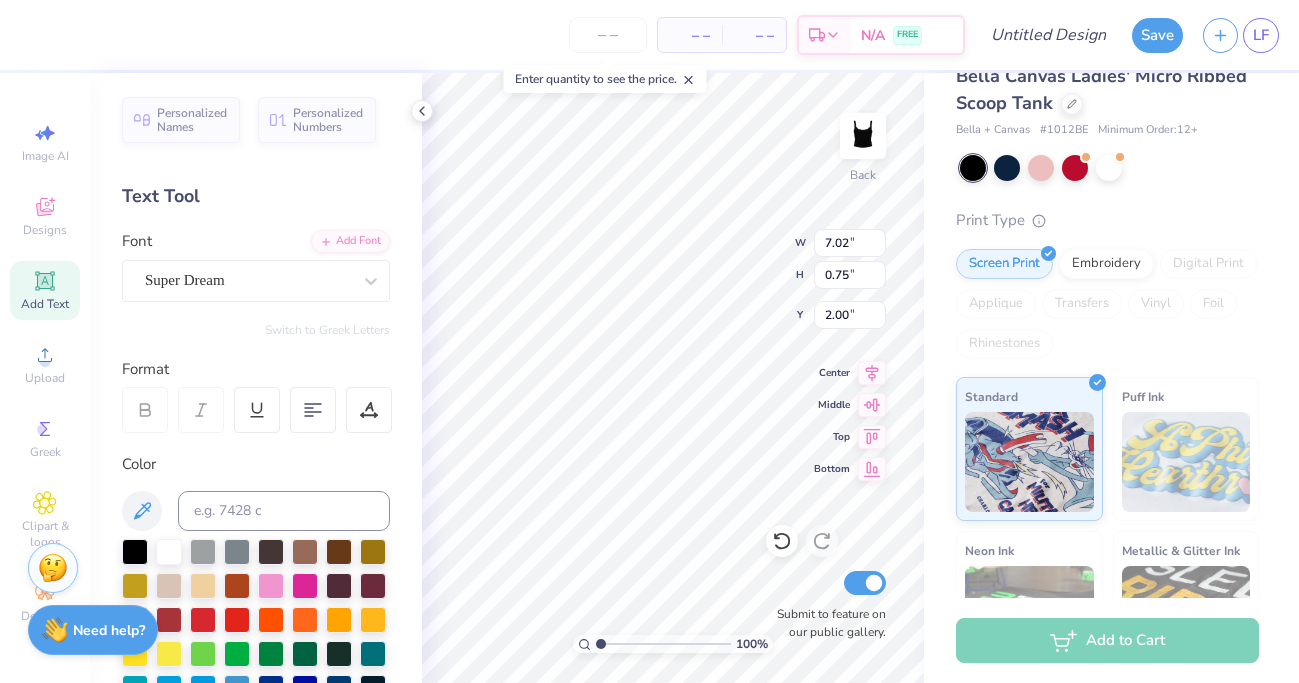 click on "100  % Back W 7.02 7.02 " H 0.75 0.75 " Y 2.00 2.00 " Center Middle Top Bottom Submit to feature on our public gallery." at bounding box center (673, 378) 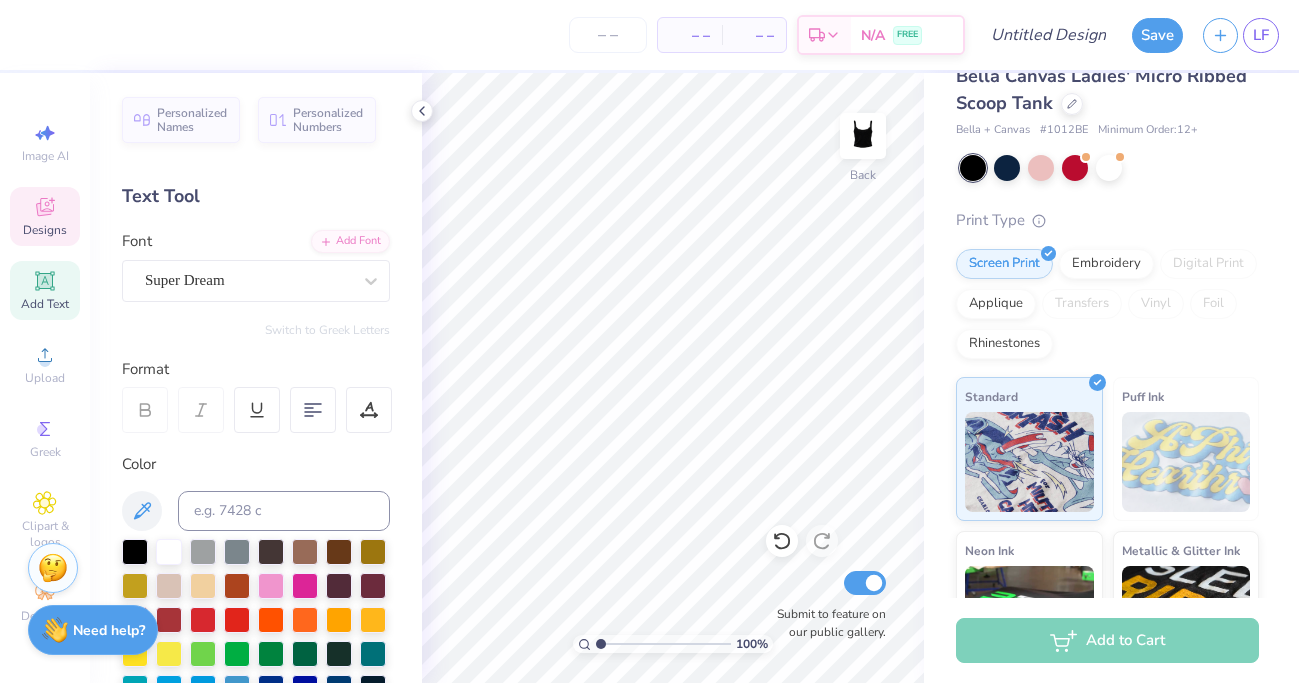 click on "Designs" at bounding box center [45, 230] 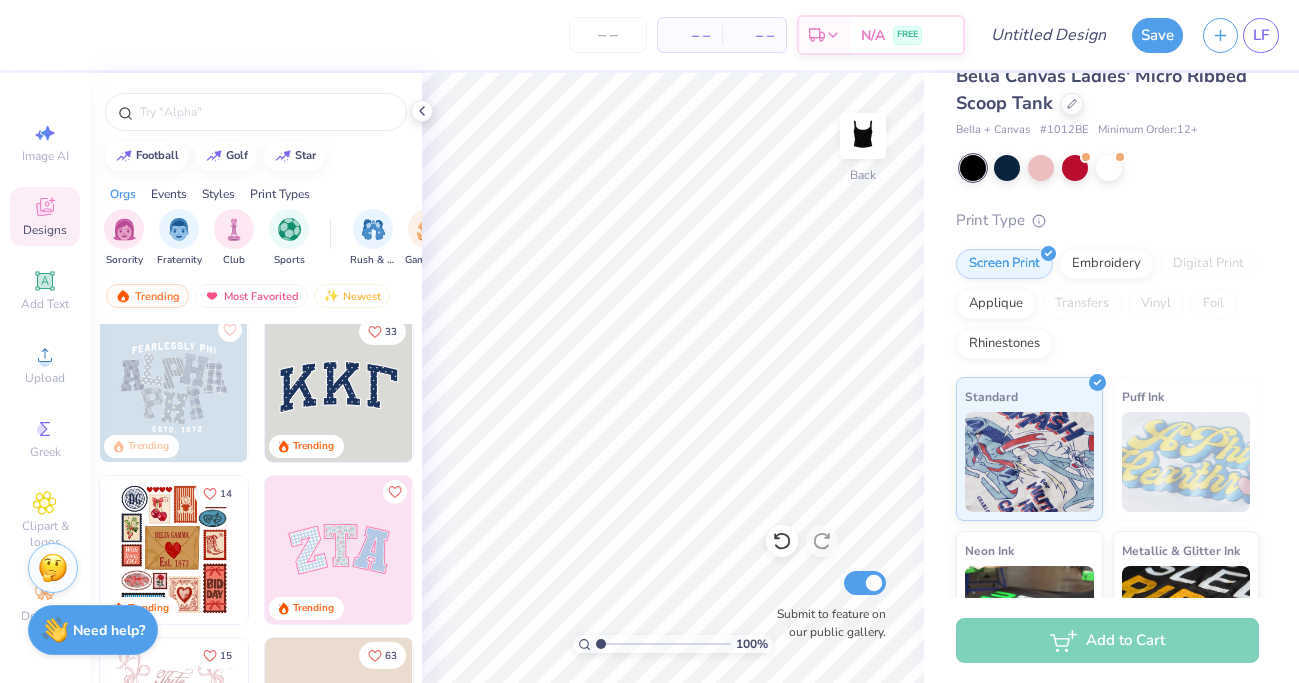 scroll, scrollTop: 0, scrollLeft: 0, axis: both 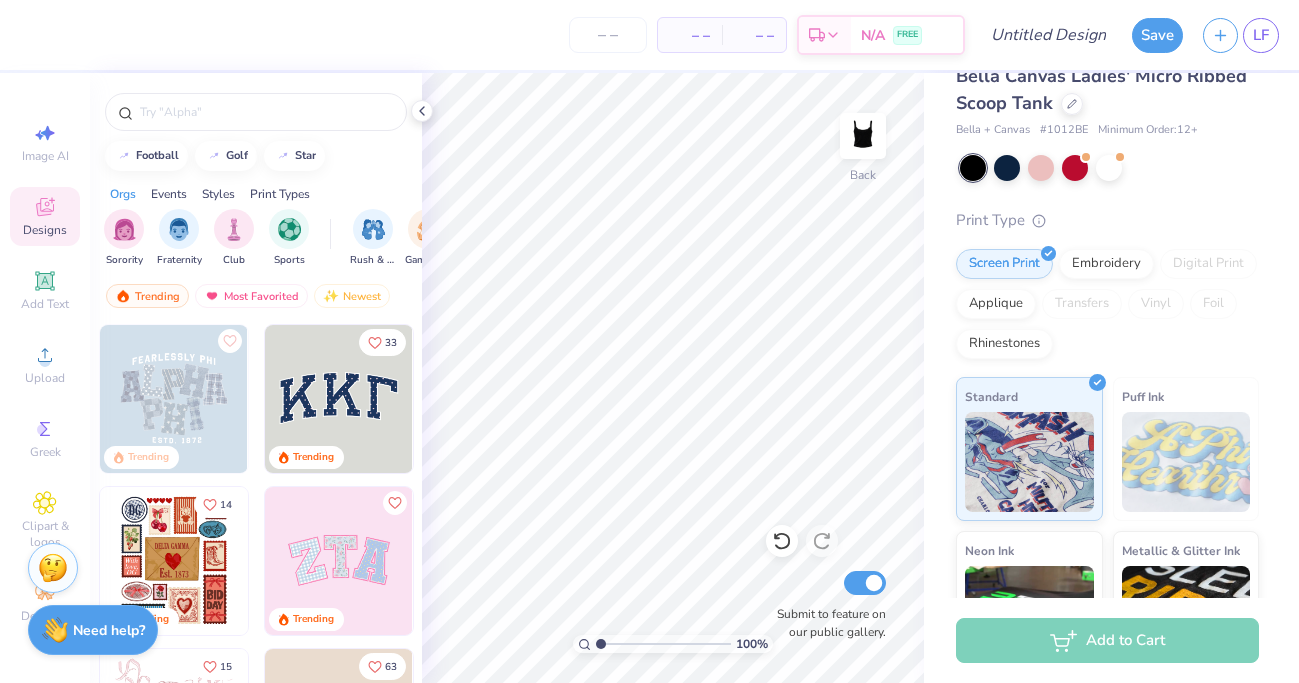 click at bounding box center [339, 399] 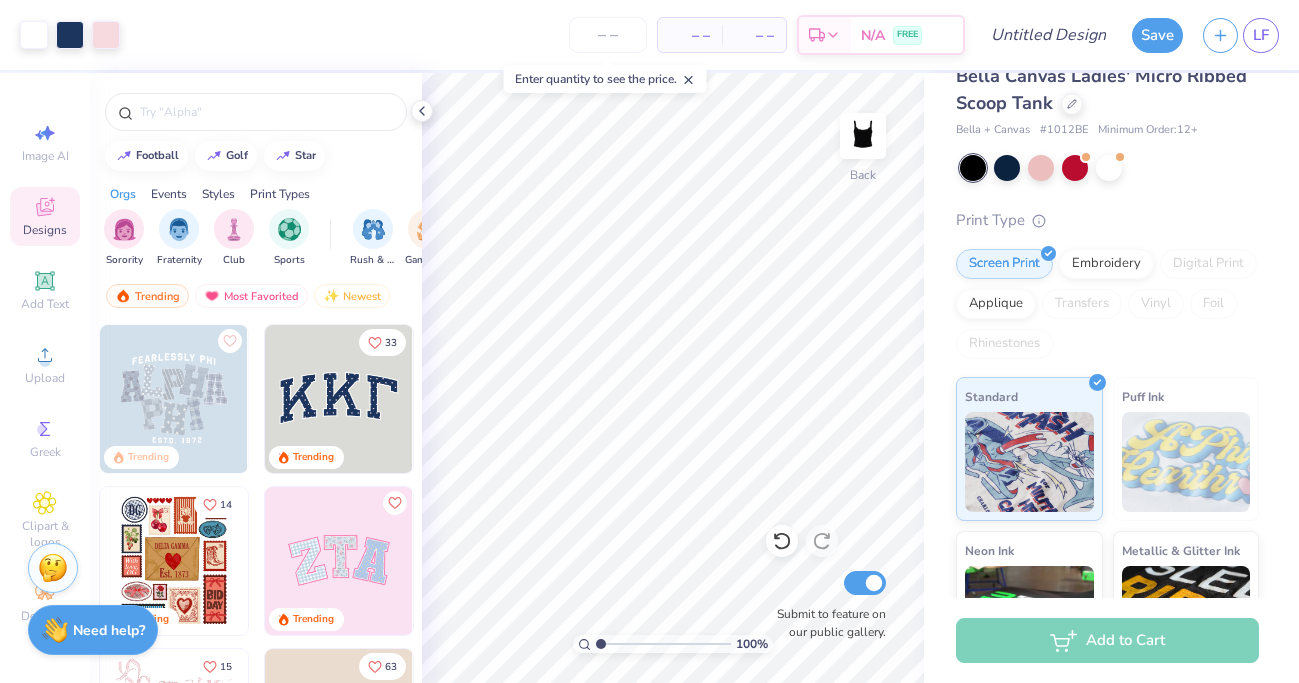 scroll, scrollTop: 13, scrollLeft: 0, axis: vertical 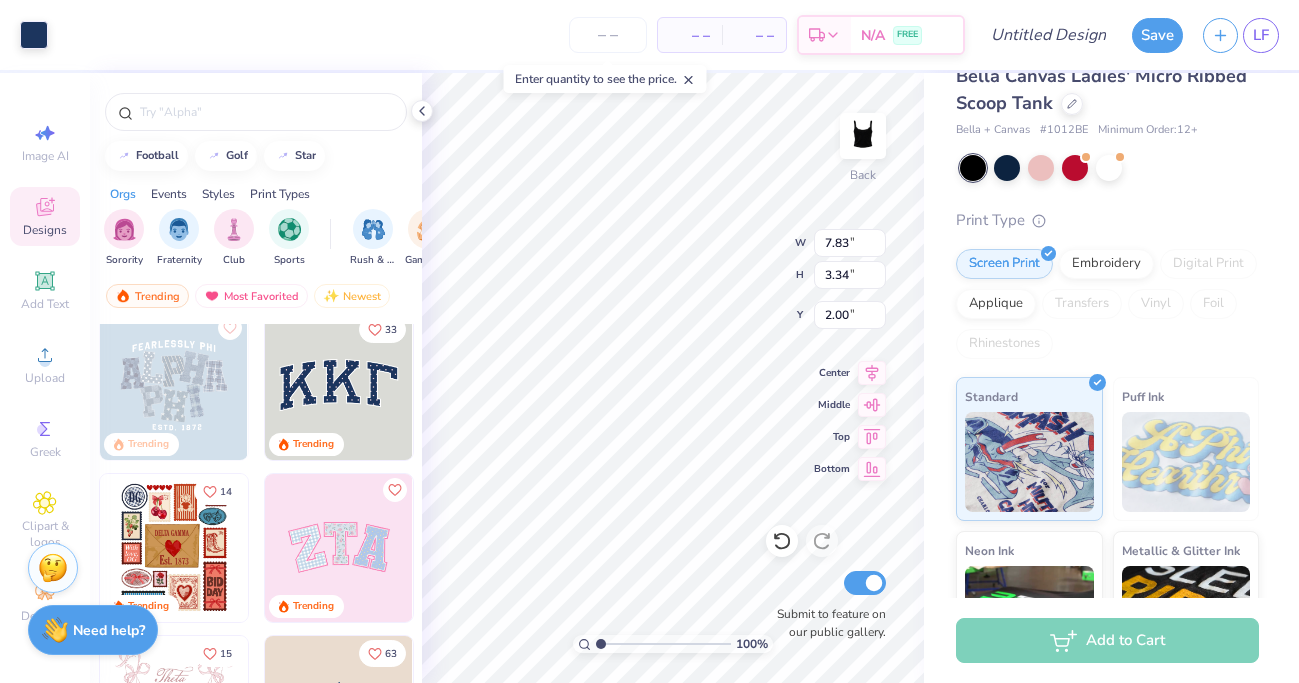 type on "2.00" 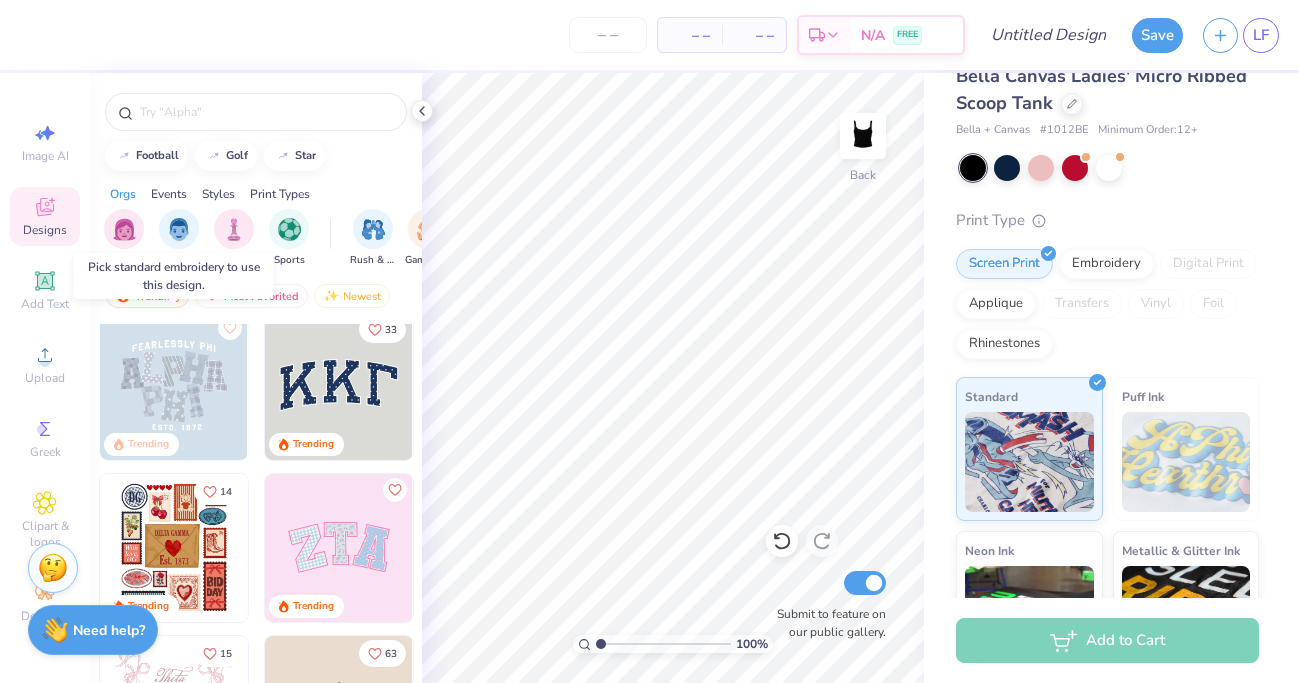 click at bounding box center [174, 386] 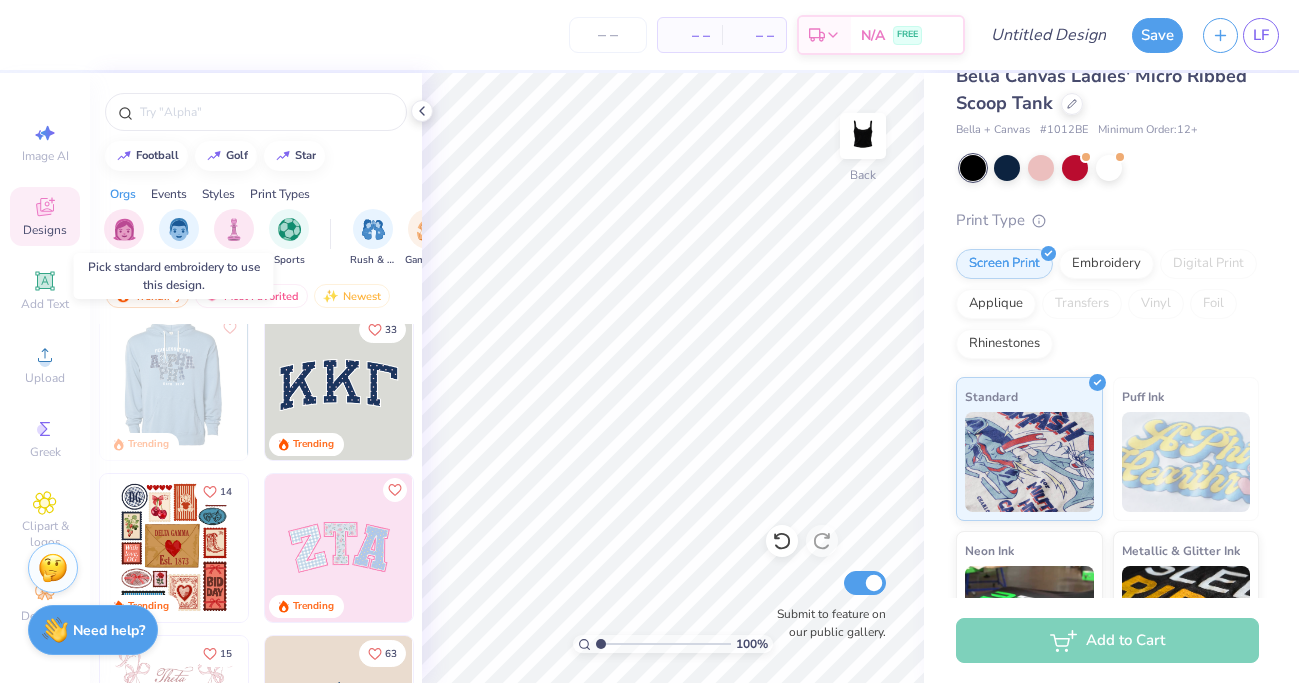 click at bounding box center [174, 386] 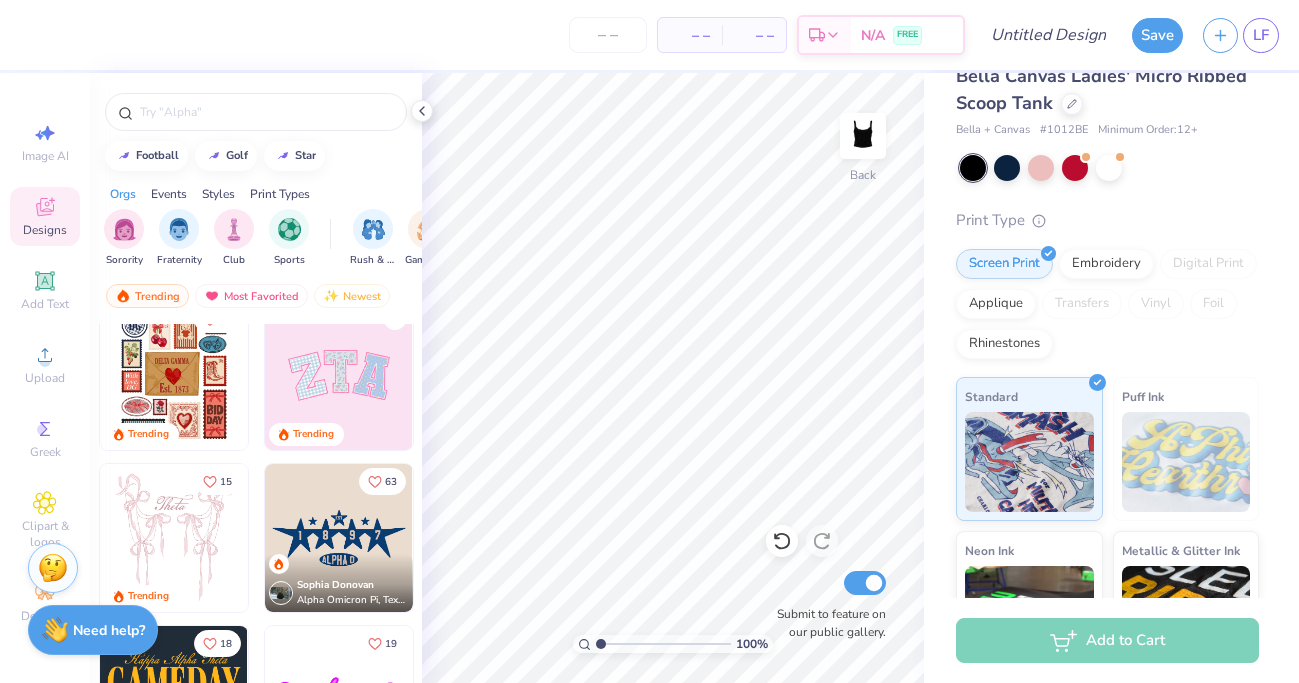 scroll, scrollTop: 227, scrollLeft: 0, axis: vertical 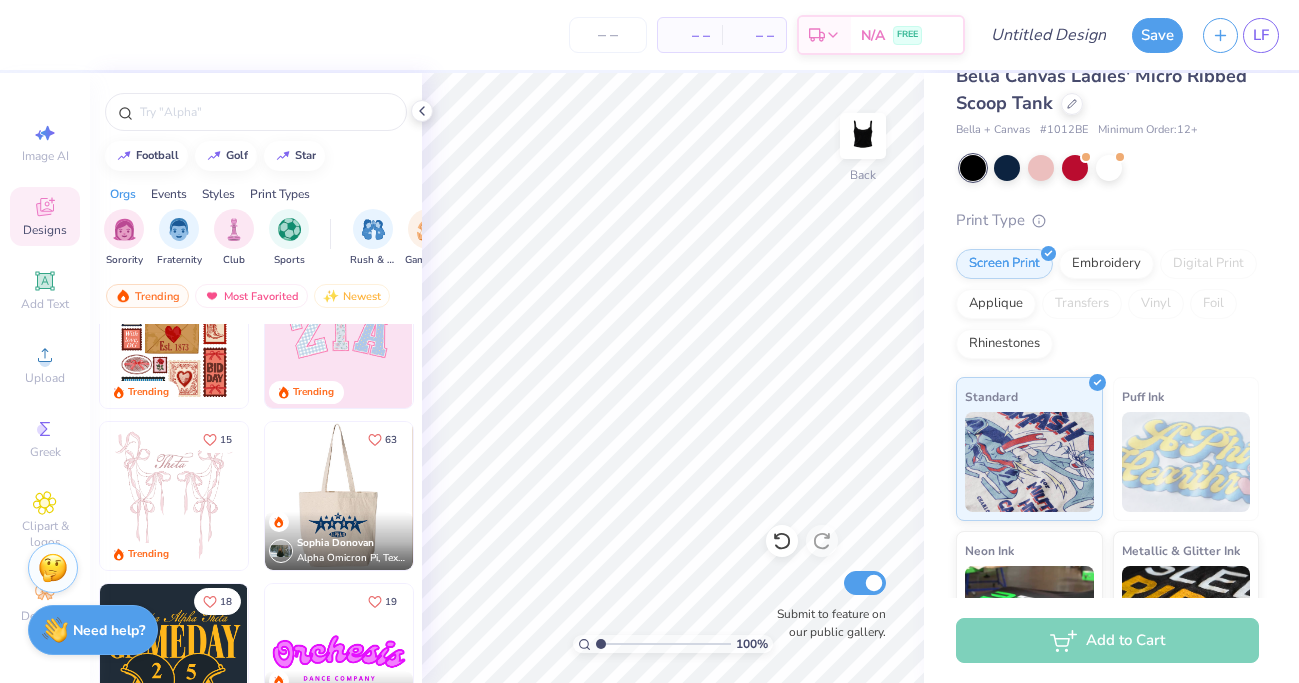 click at bounding box center (338, 496) 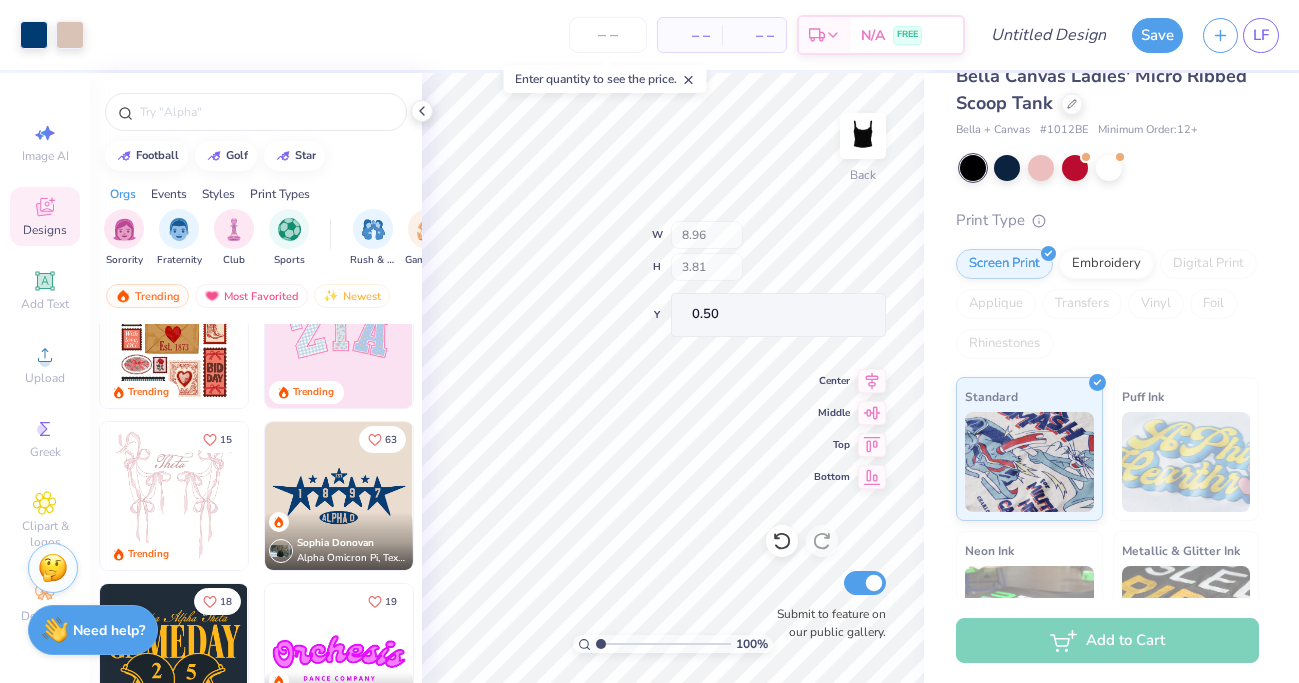 type on "0.50" 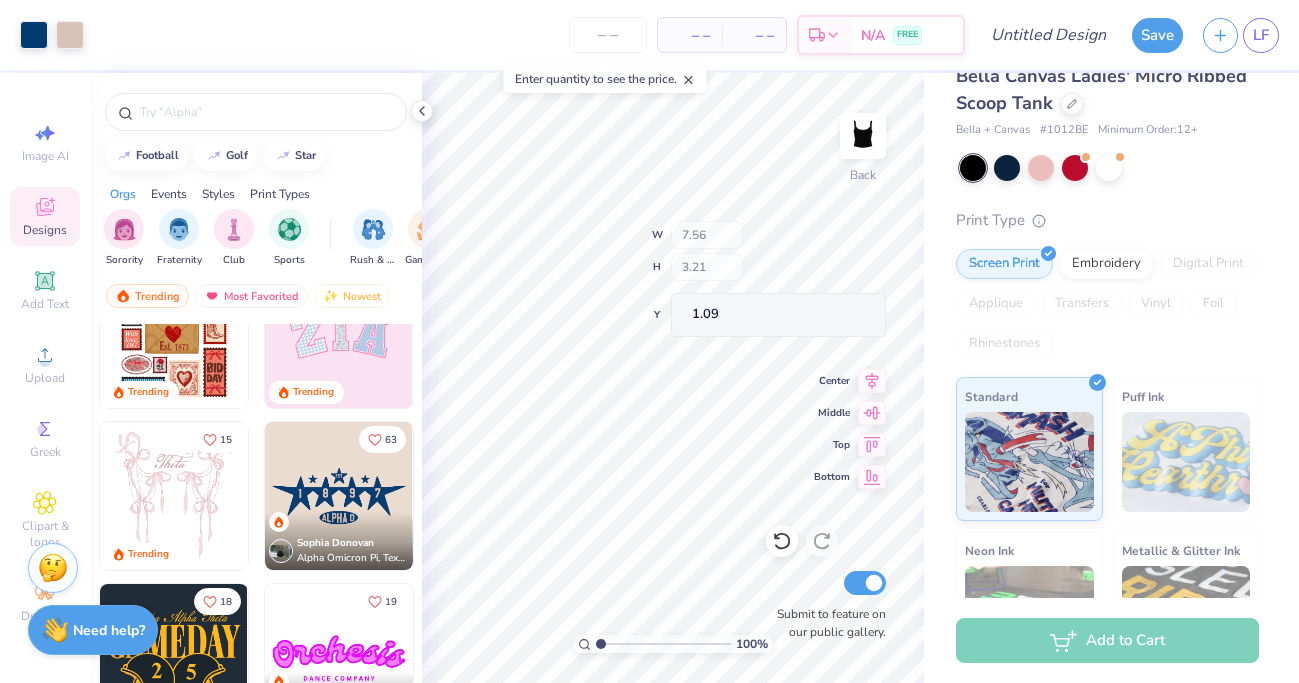 type on "7.56" 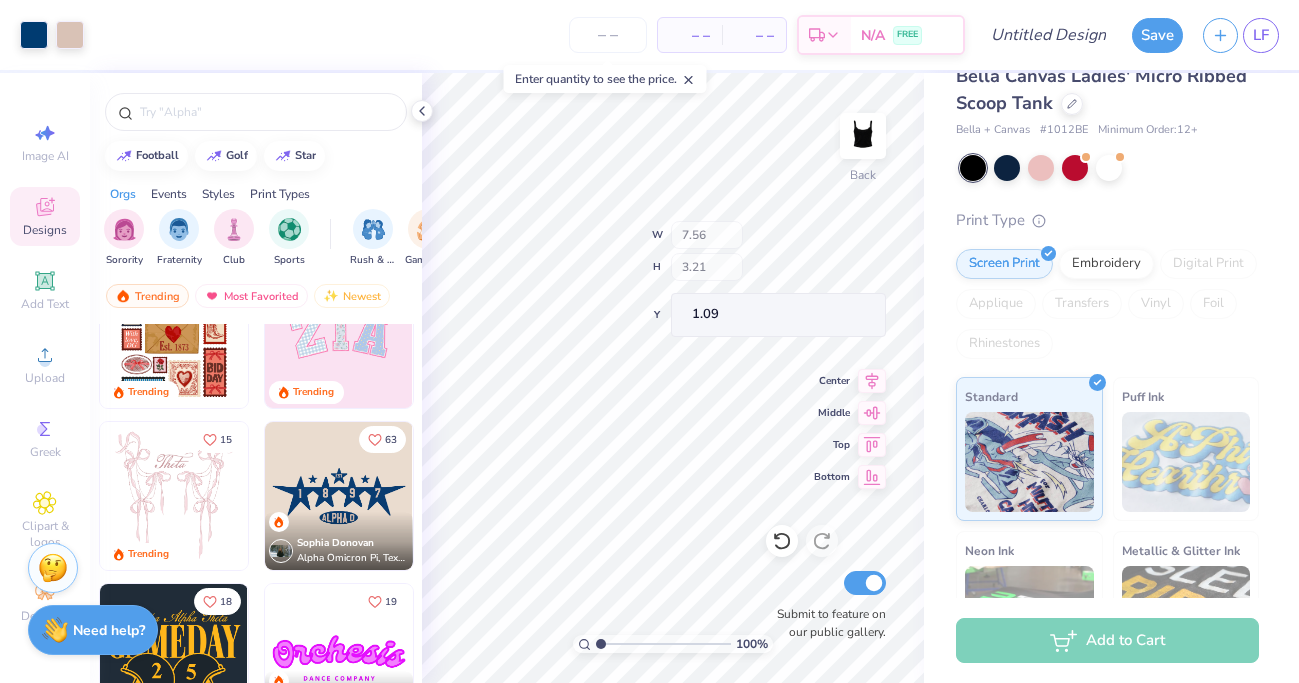 type on "3.21" 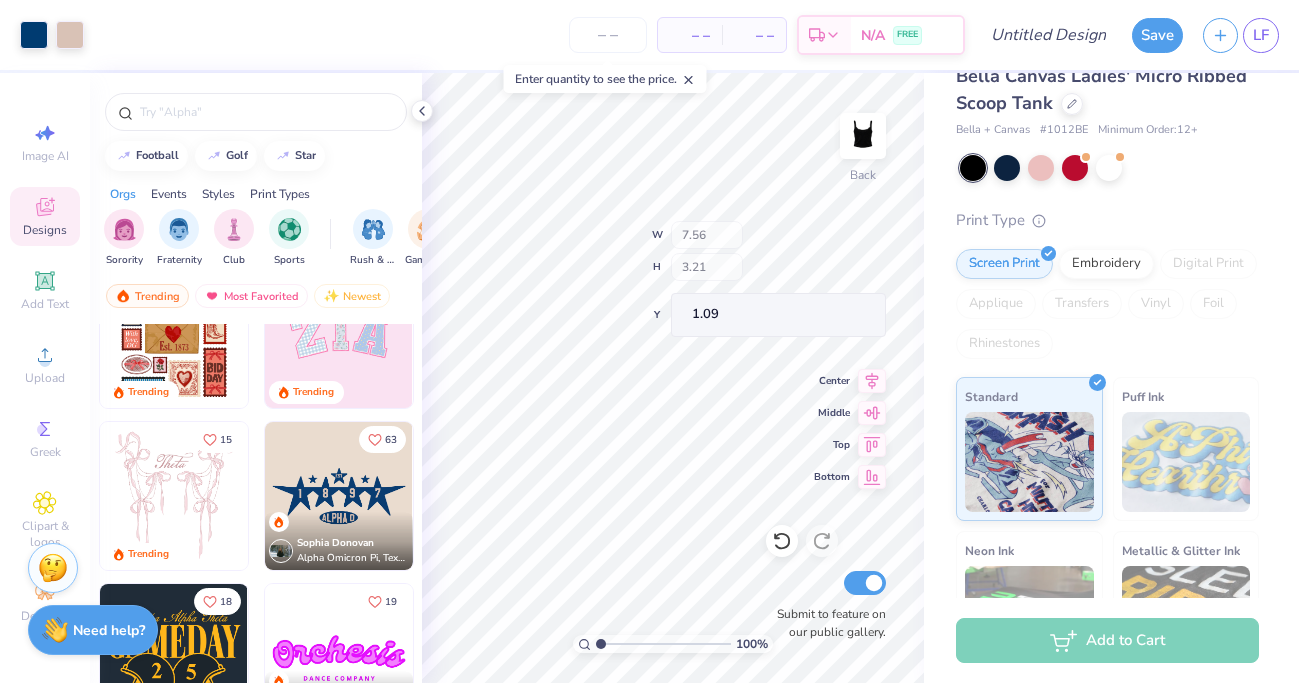type on "1.09" 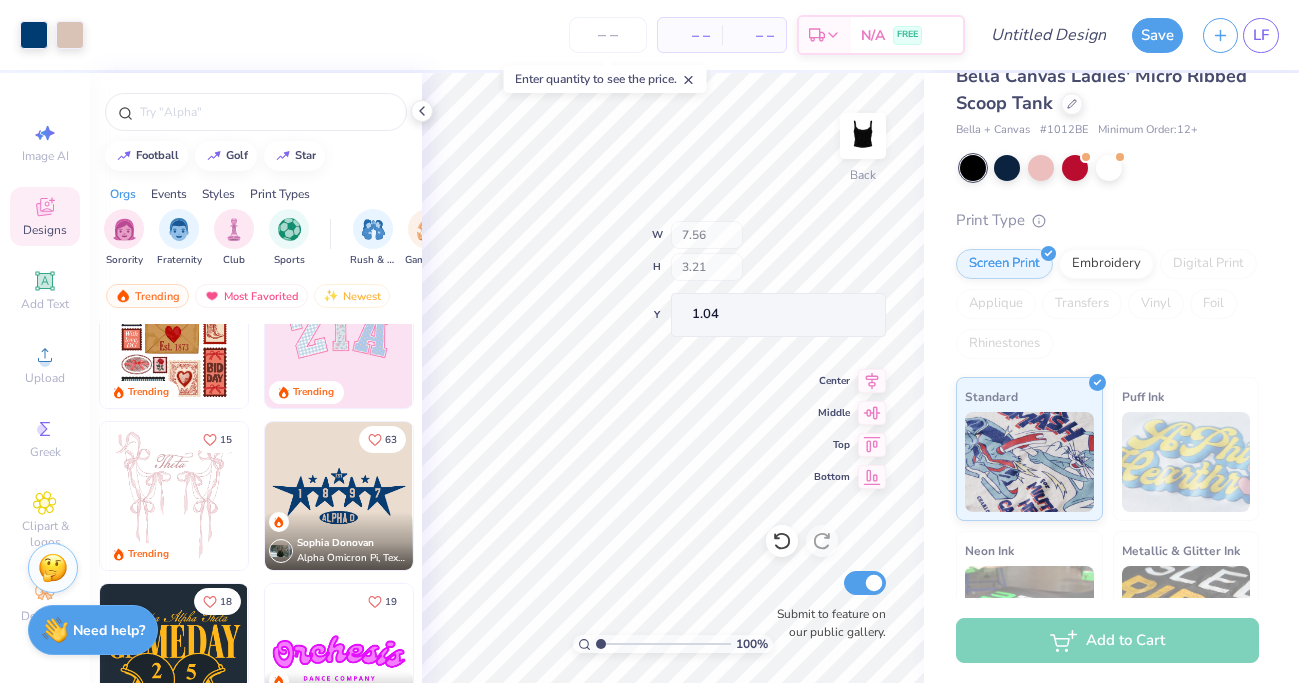 type on "1.04" 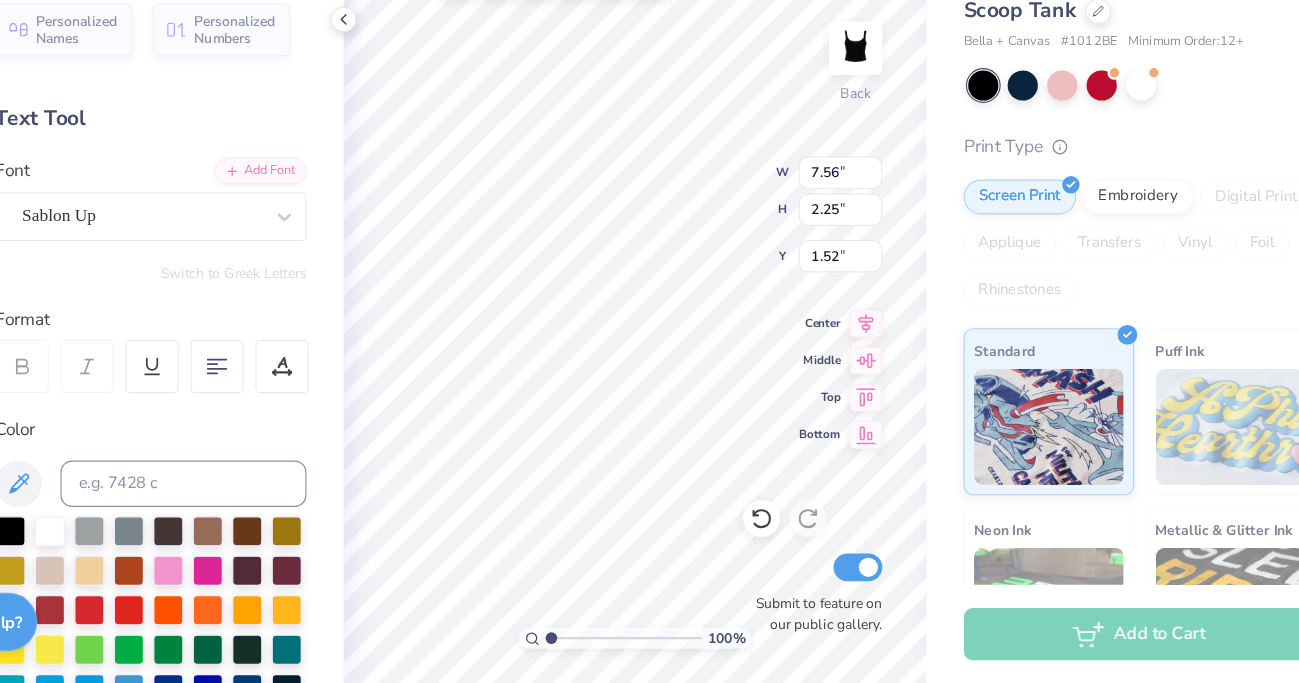 scroll, scrollTop: 0, scrollLeft: 0, axis: both 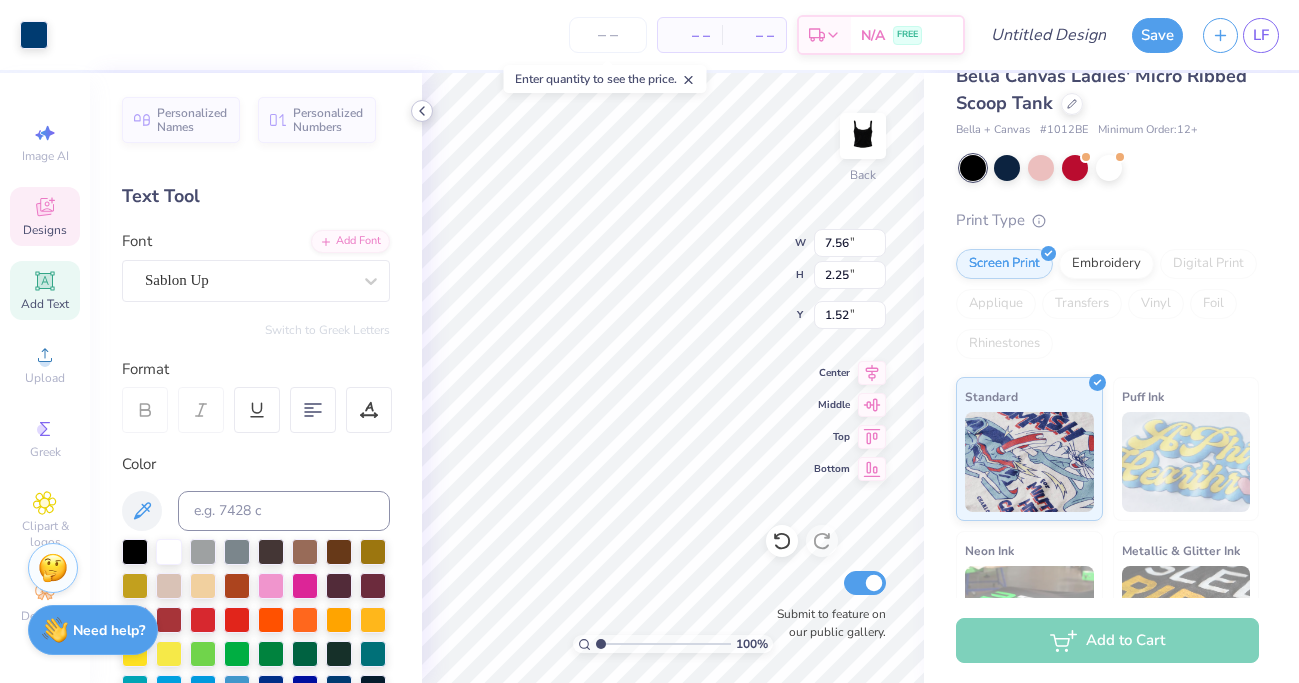 click 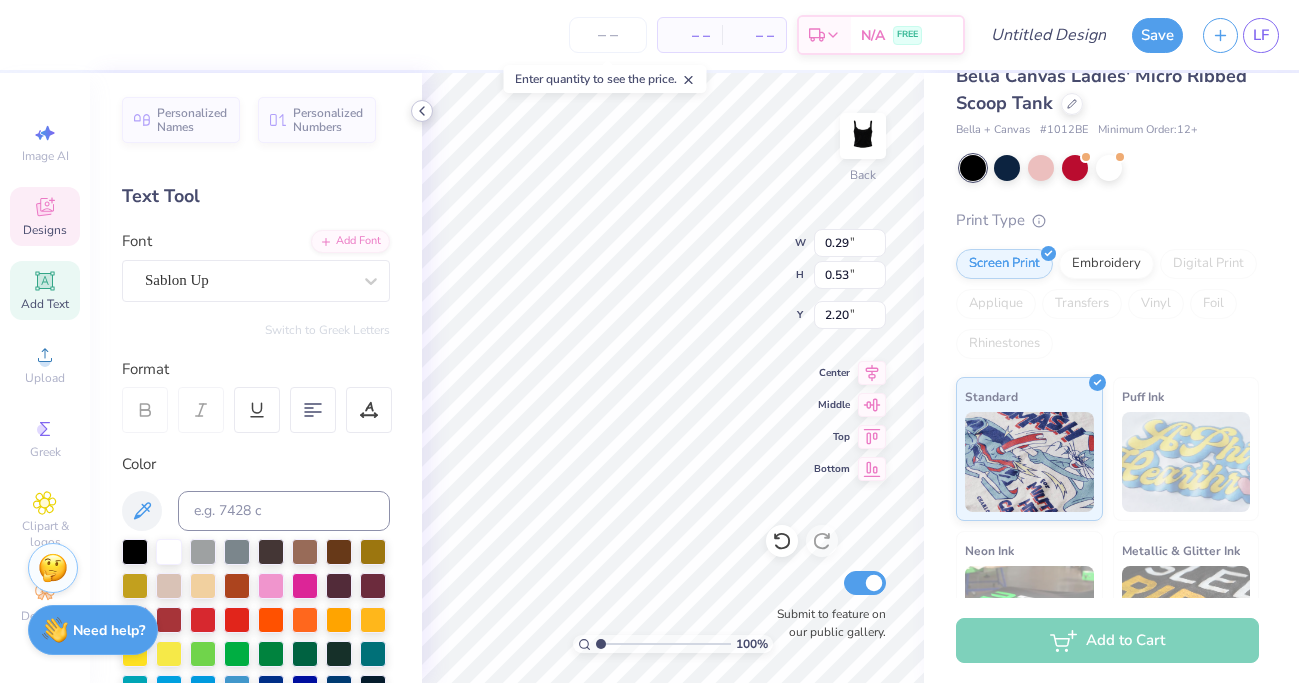 type on "R" 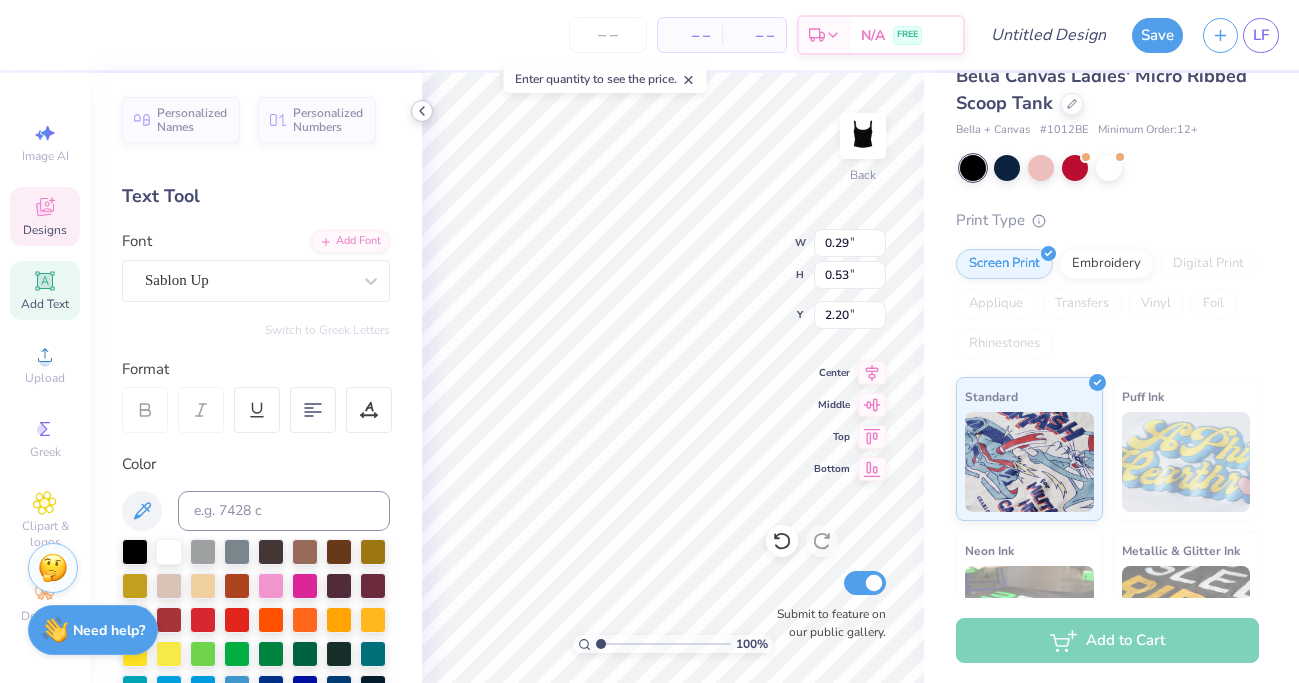 type on "D" 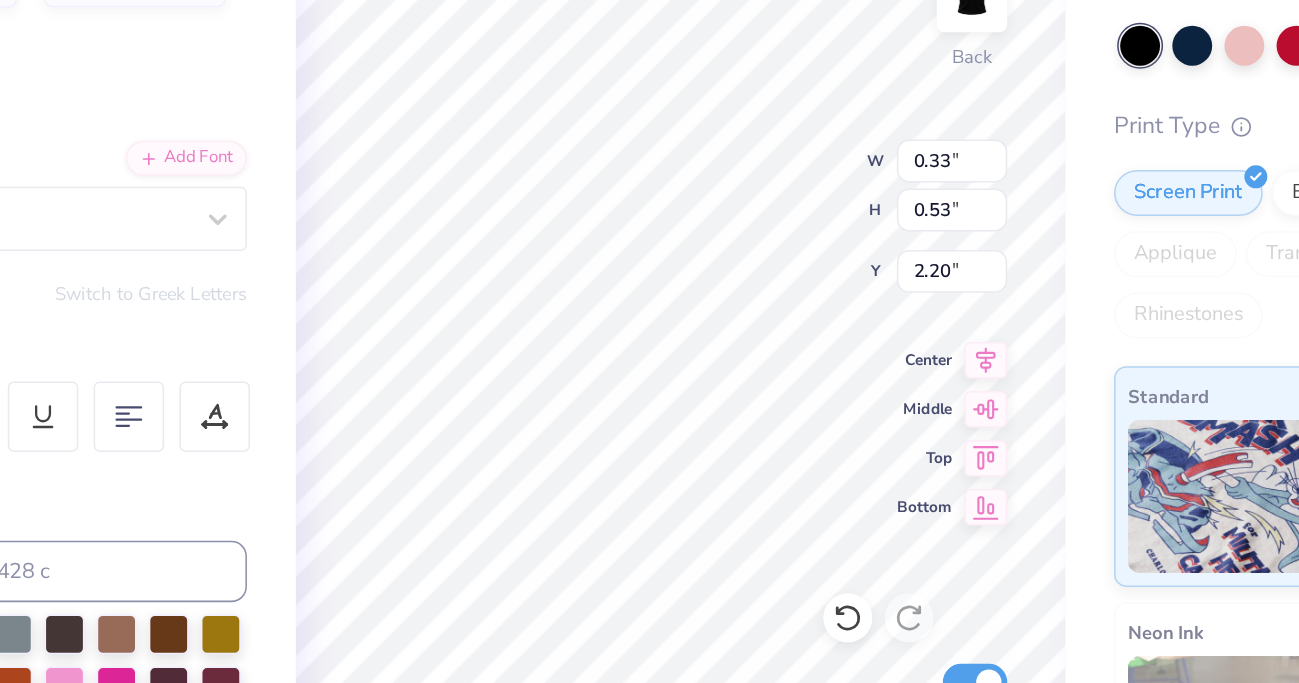 type on "U" 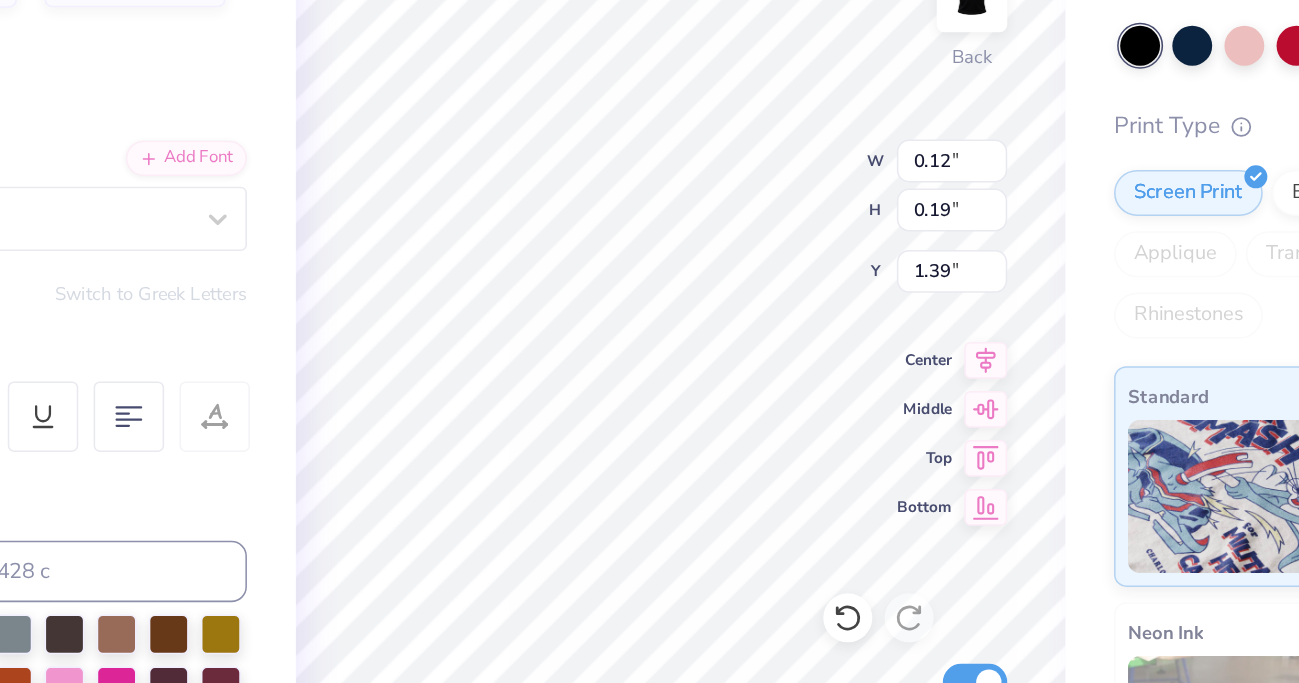 click on "100  % Back W 0.12 0.12 " H 0.19 0.19 " Y 1.39 1.39 " Center Middle Top Bottom Submit to feature on our public gallery." at bounding box center [673, 378] 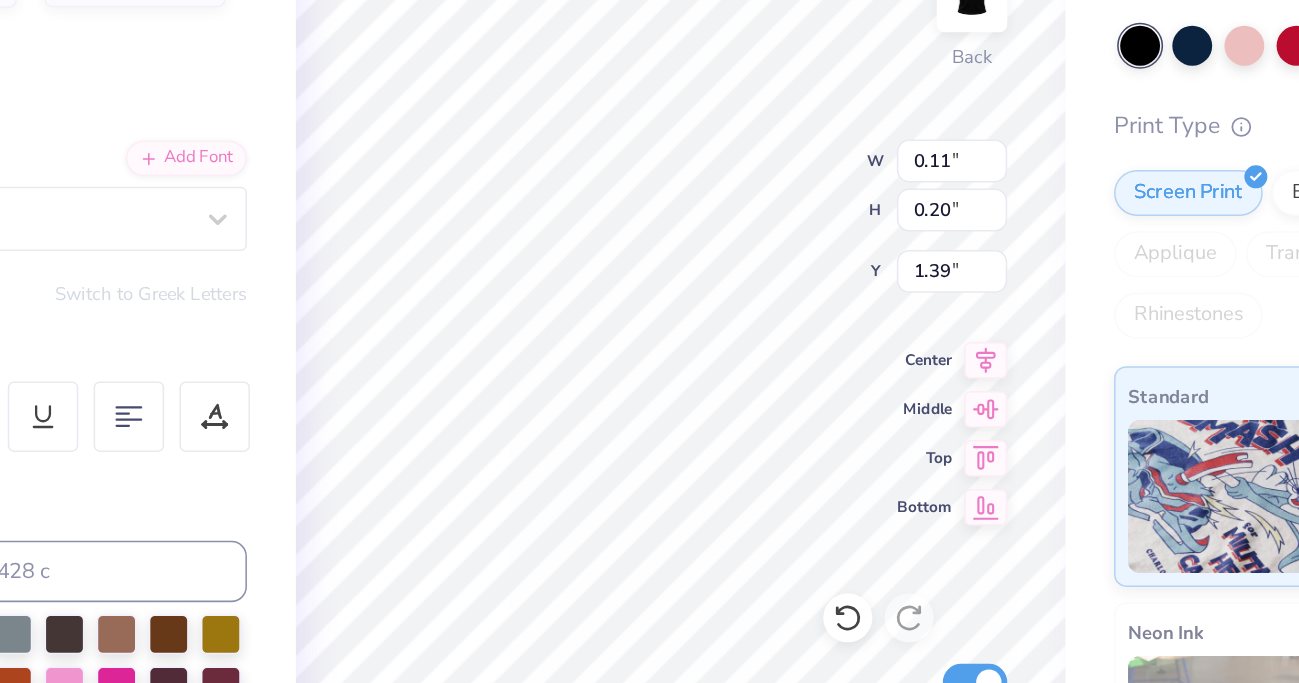 type on "0.26" 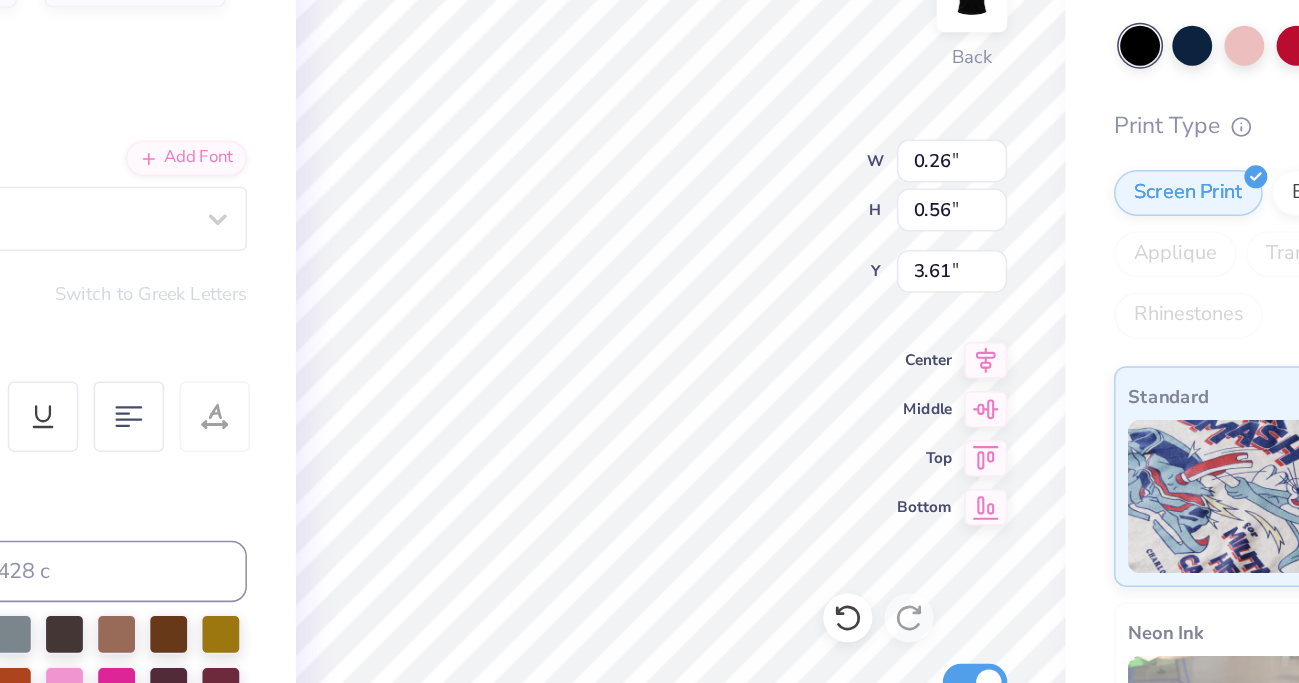type on "0.24" 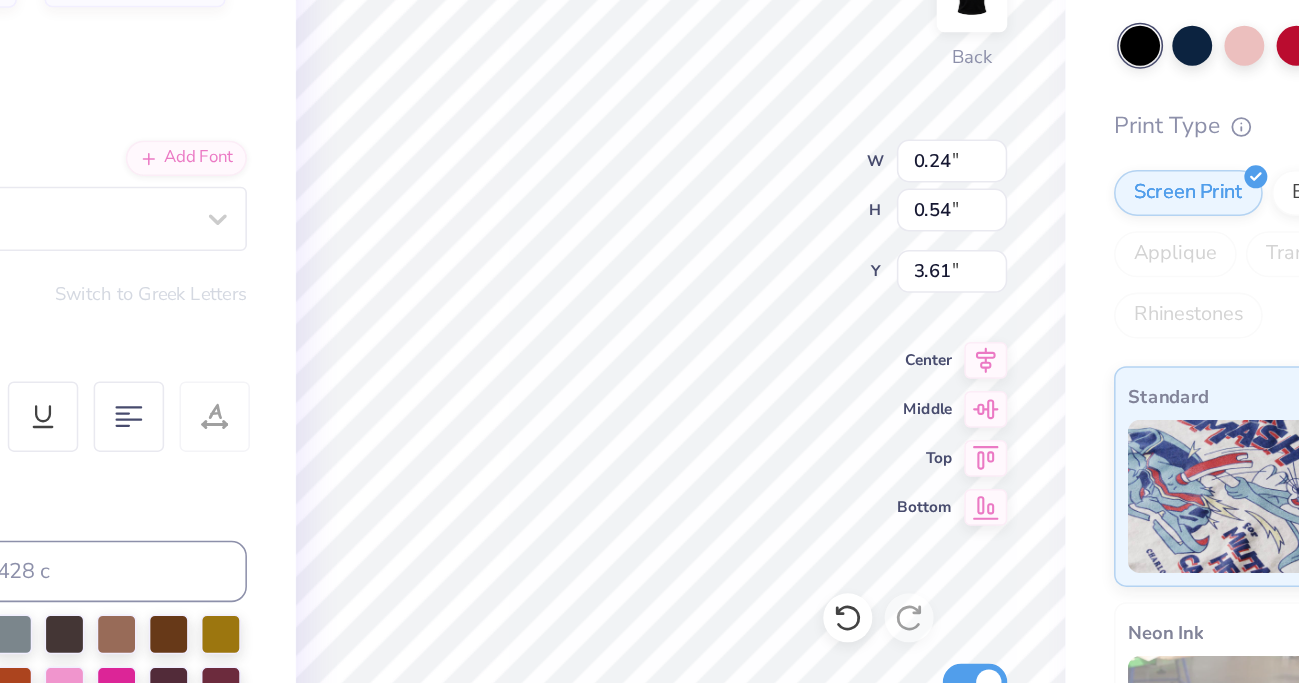 type on "0.26" 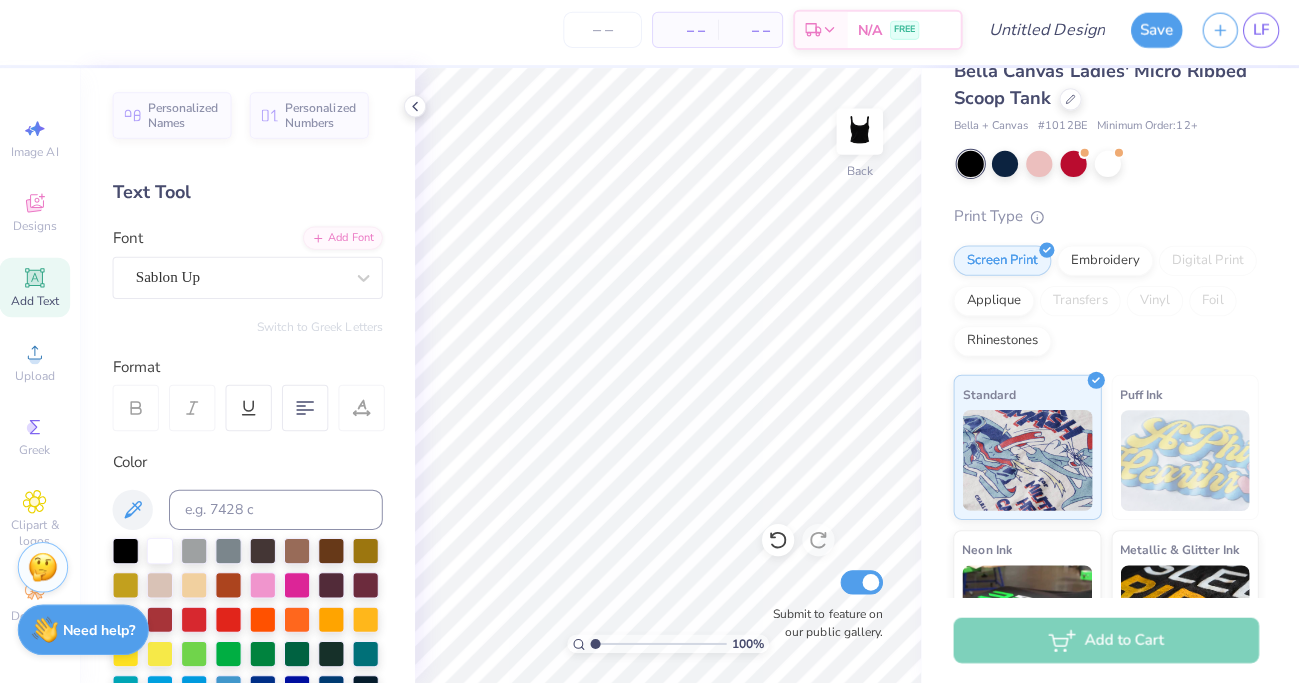 scroll, scrollTop: 0, scrollLeft: 0, axis: both 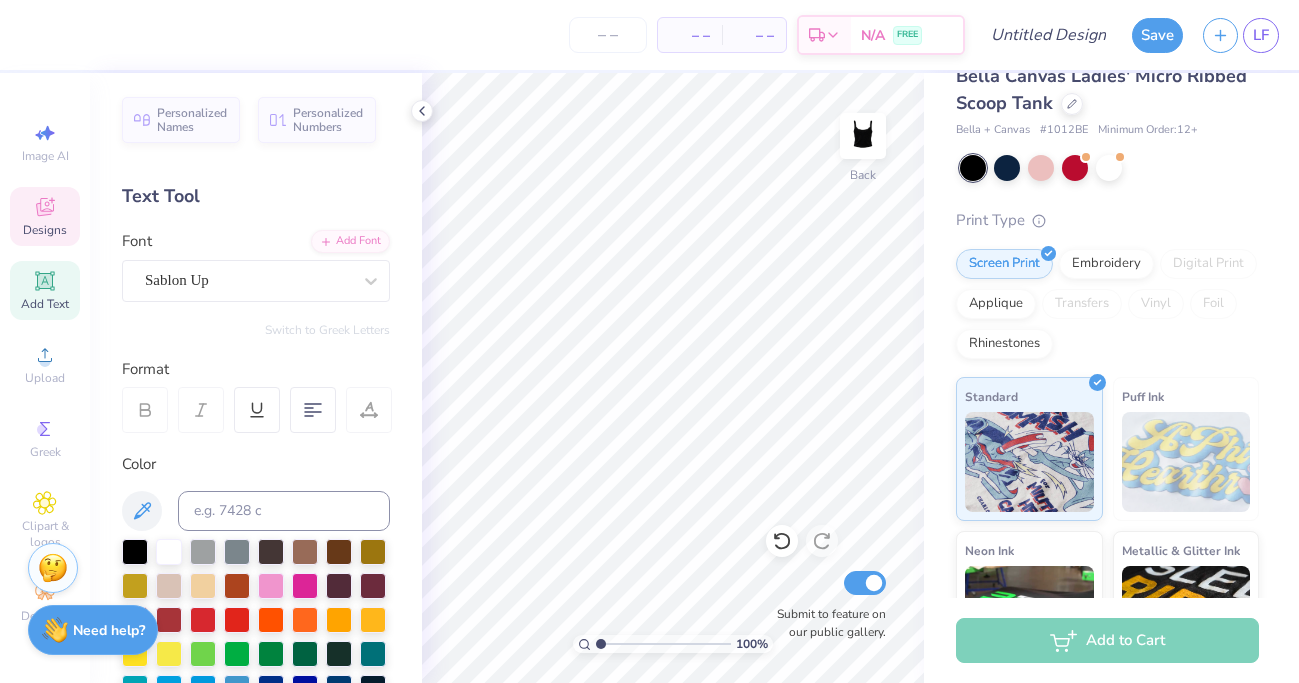 click 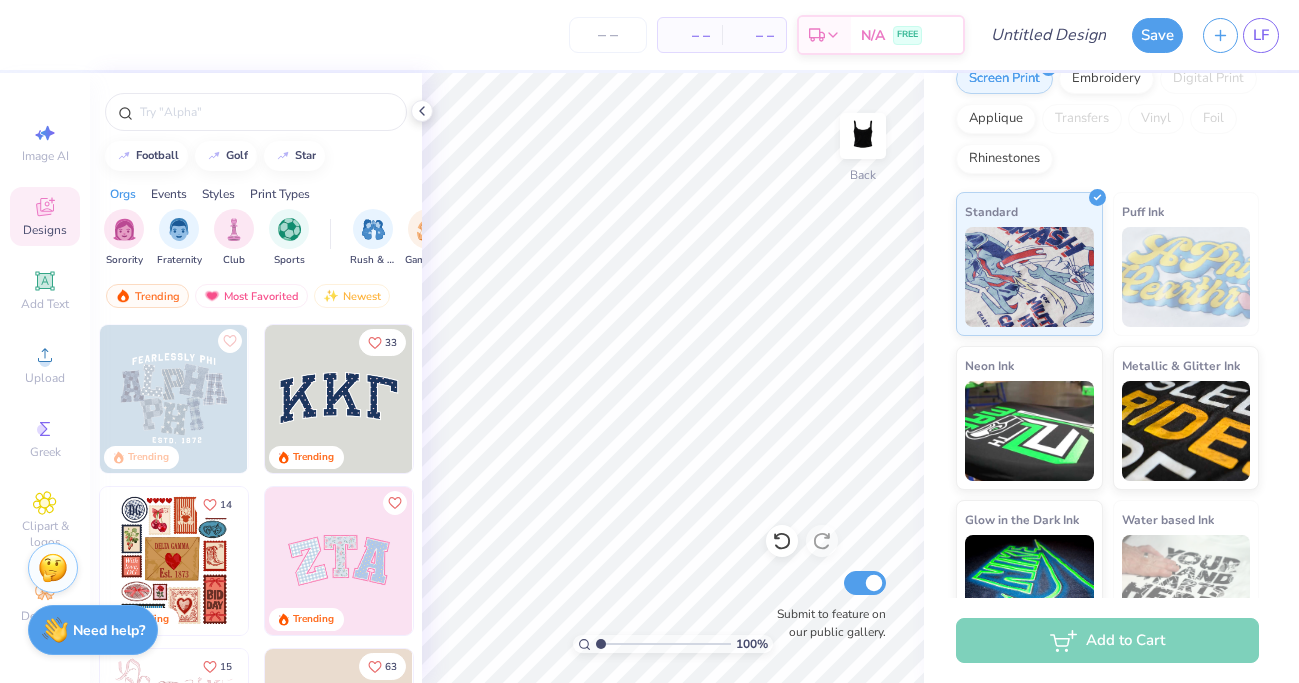 scroll, scrollTop: 224, scrollLeft: 0, axis: vertical 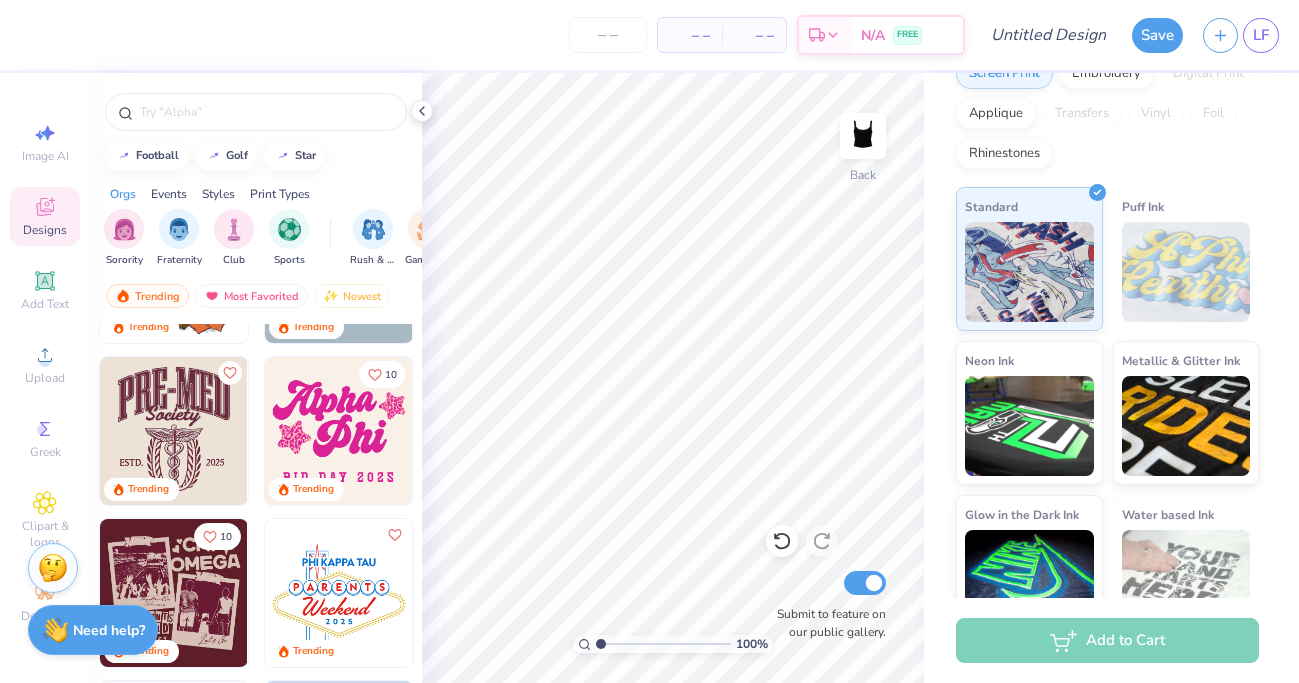 click at bounding box center (339, 431) 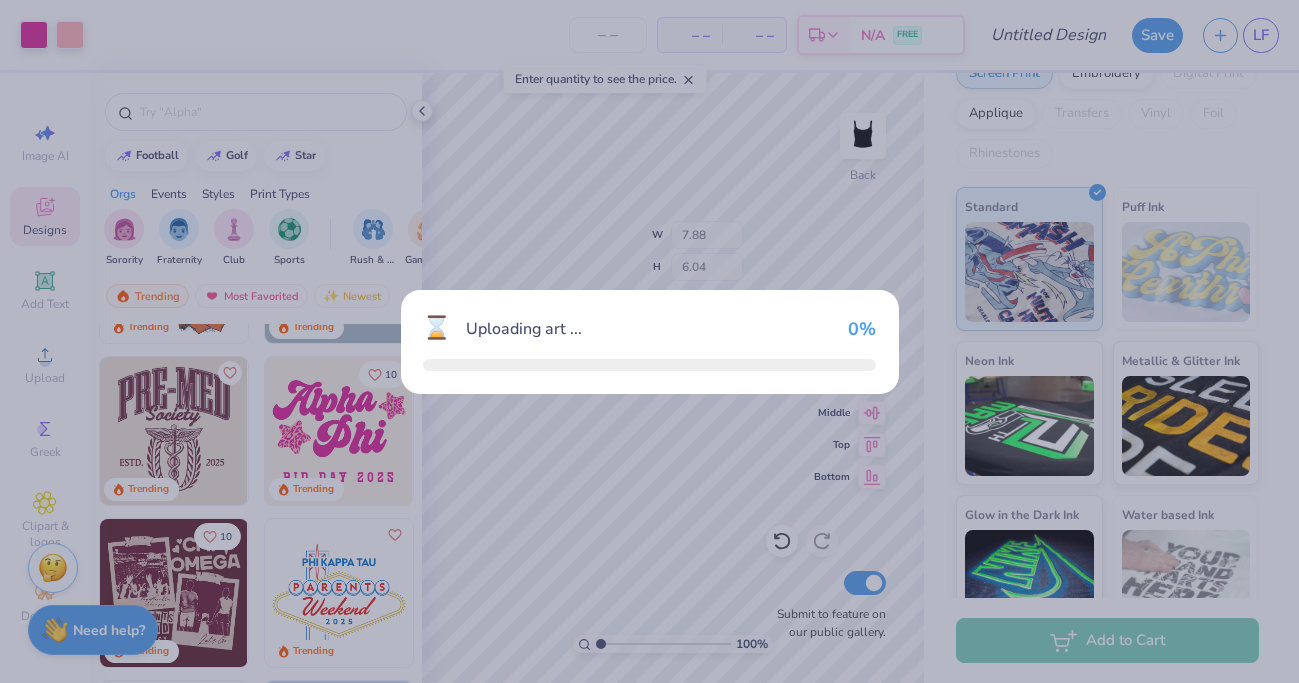 click on "⌛ Uploading art ... 0 %" at bounding box center [649, 341] 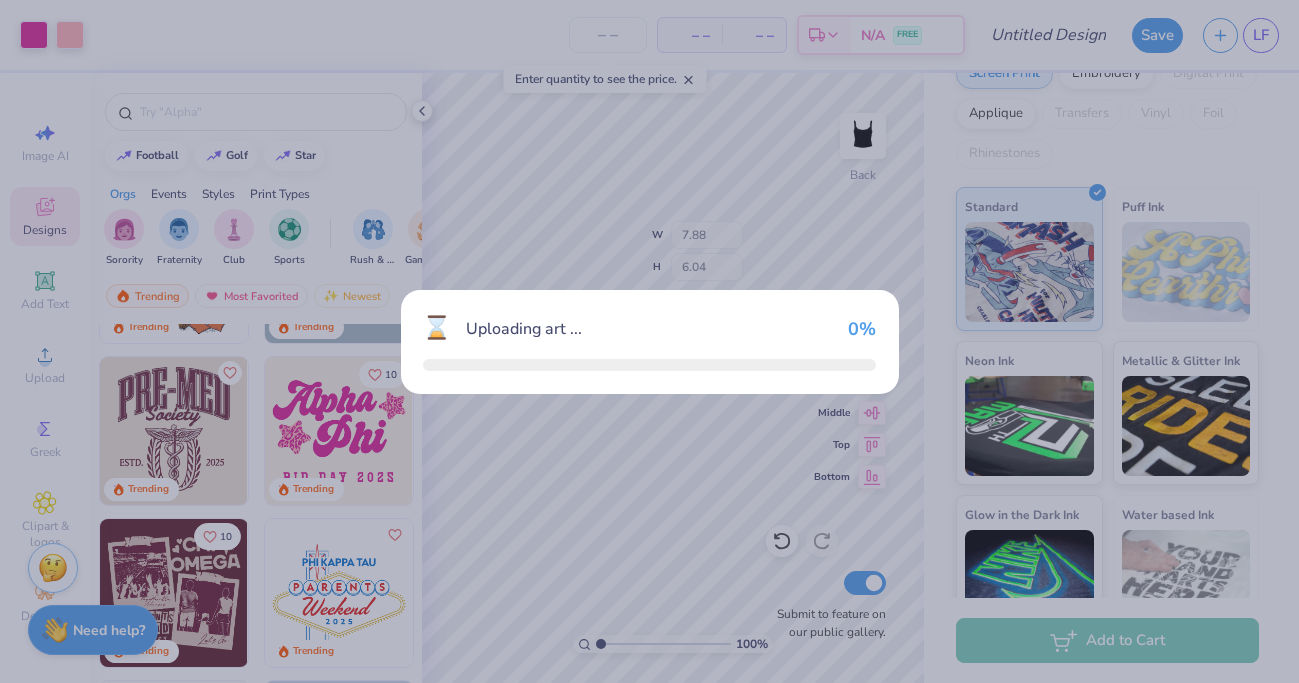 click on "0 %" at bounding box center [862, 329] 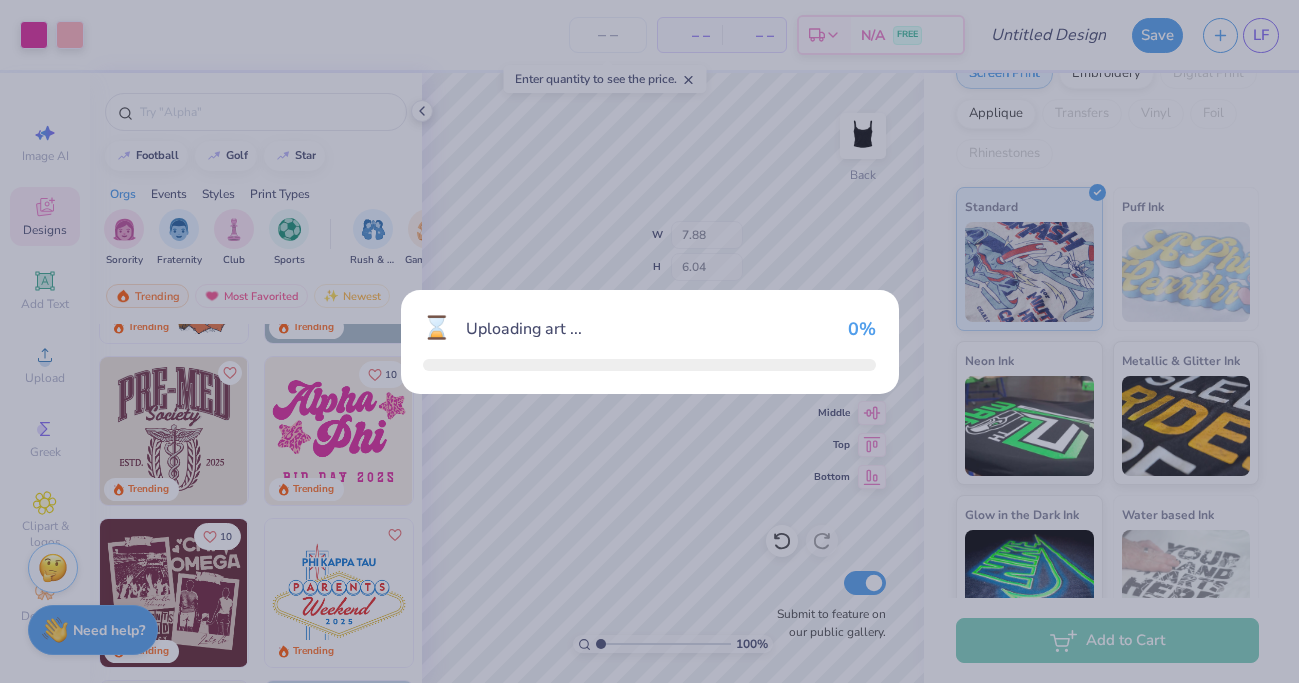 click on "0 %" at bounding box center [862, 329] 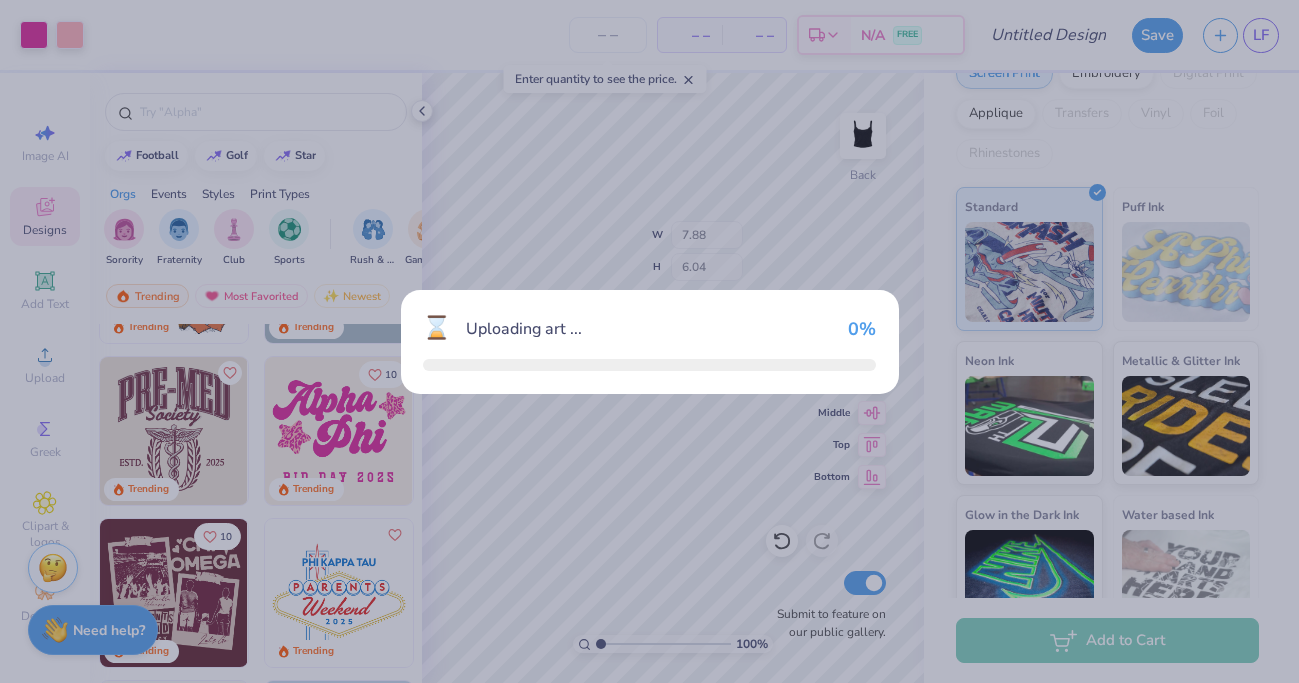 click on "0 %" at bounding box center (862, 329) 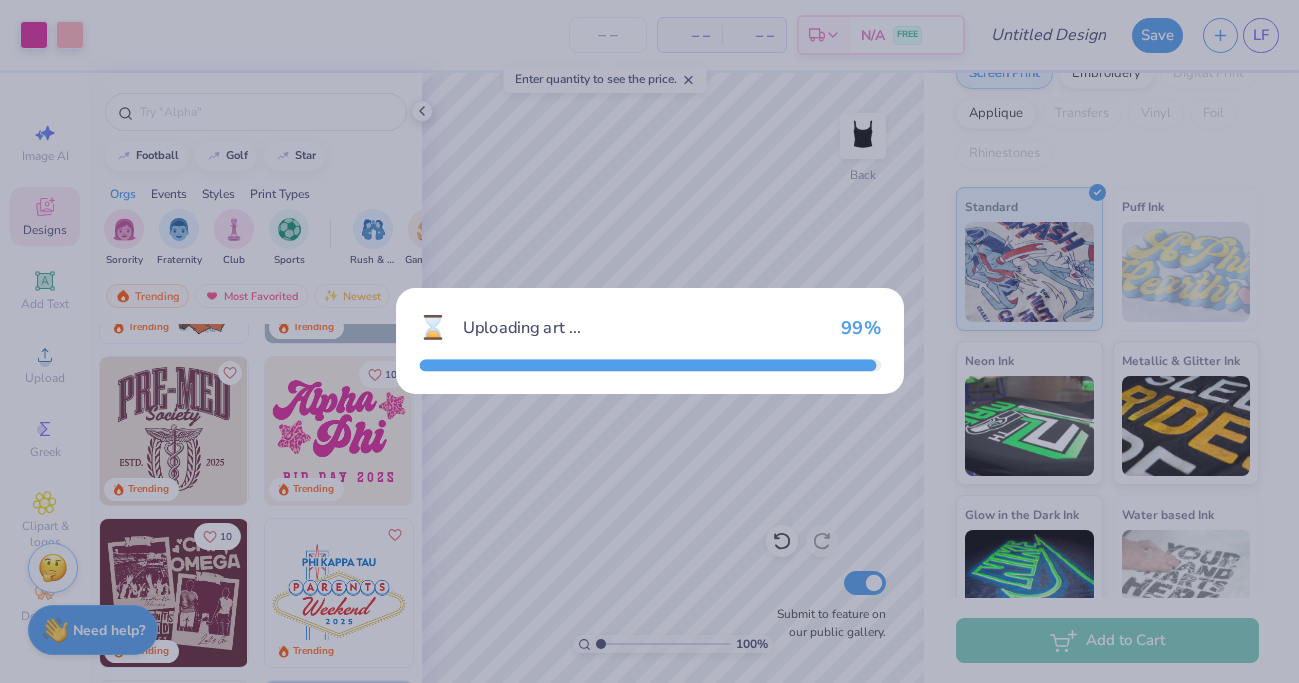 click on "99 %" at bounding box center (861, 328) 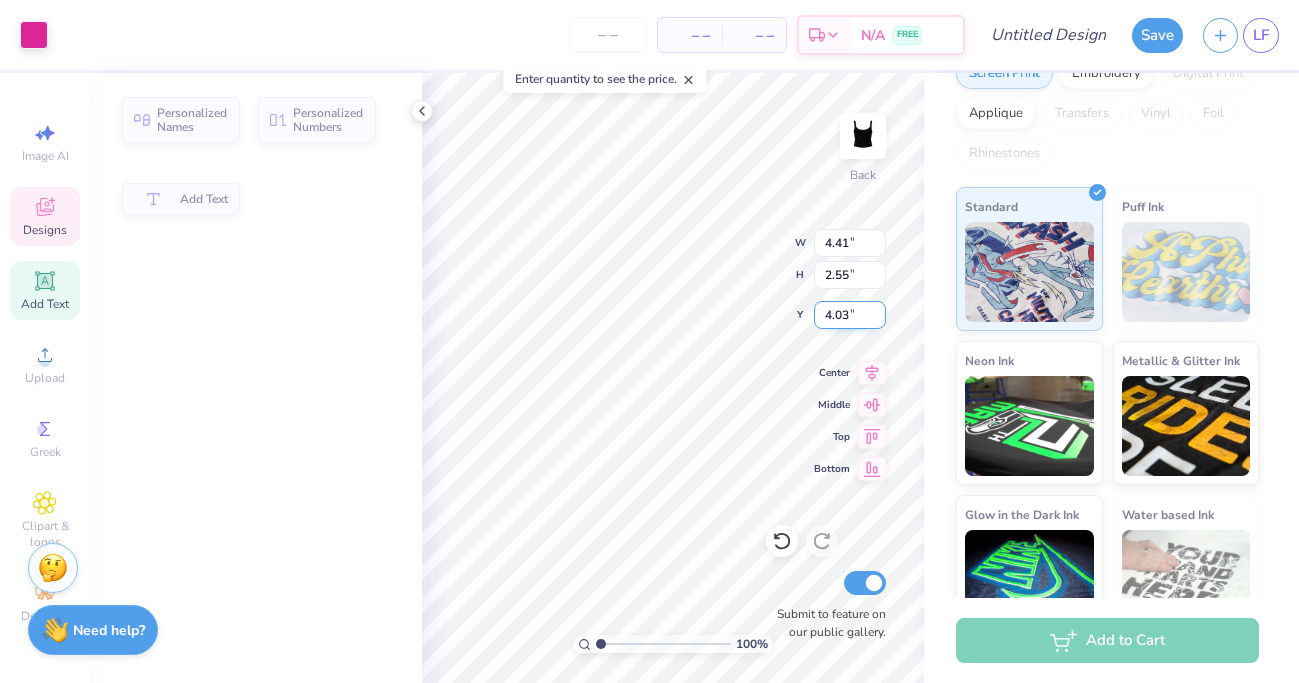 type on "4.41" 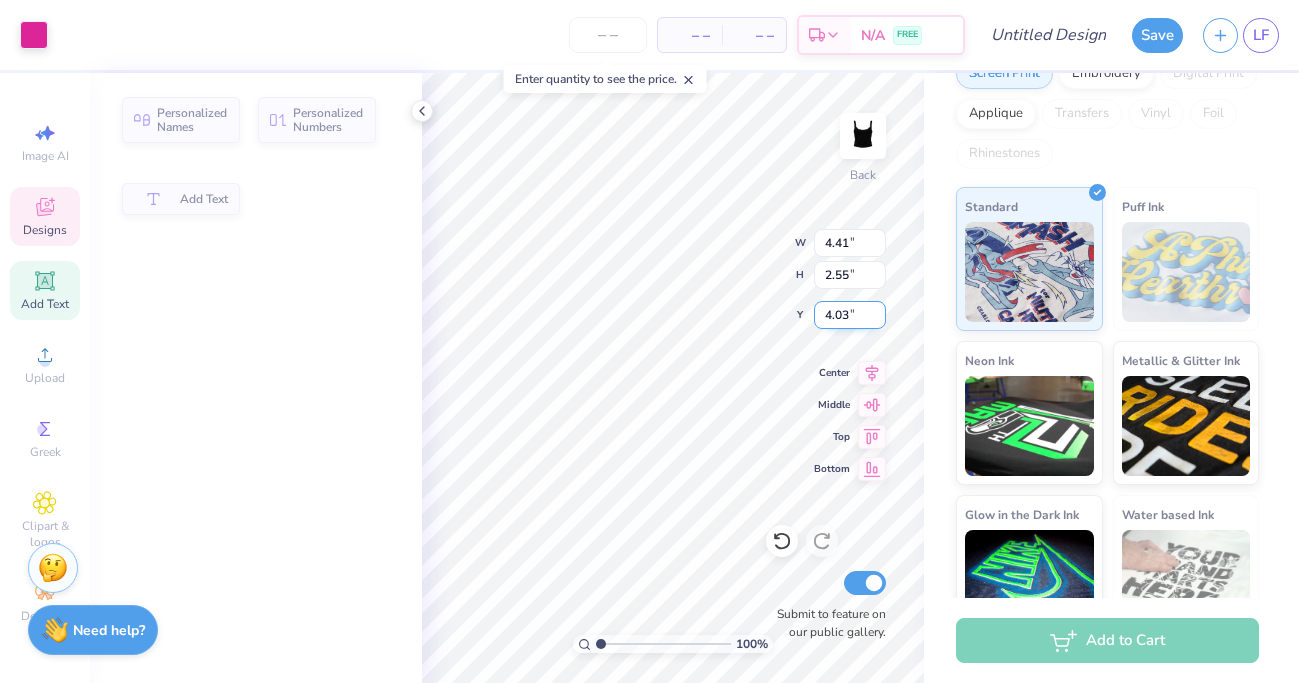type on "2.55" 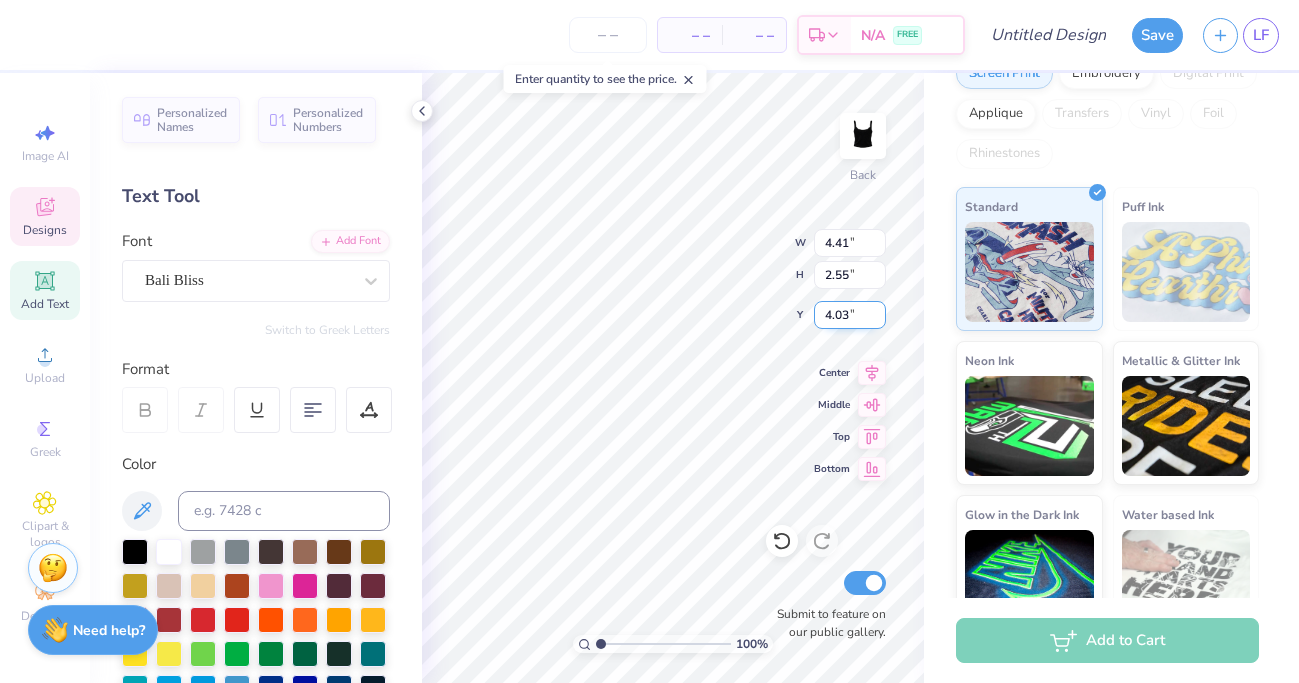 type on "6.22" 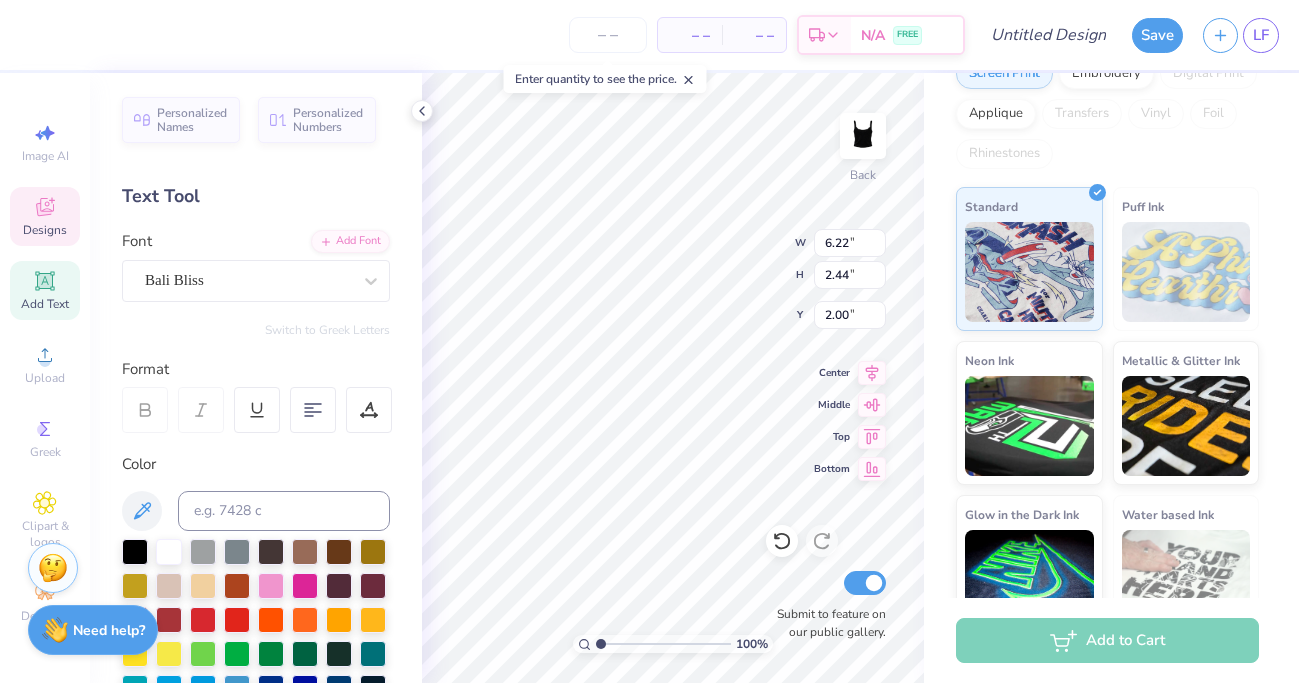 type on "Richmond" 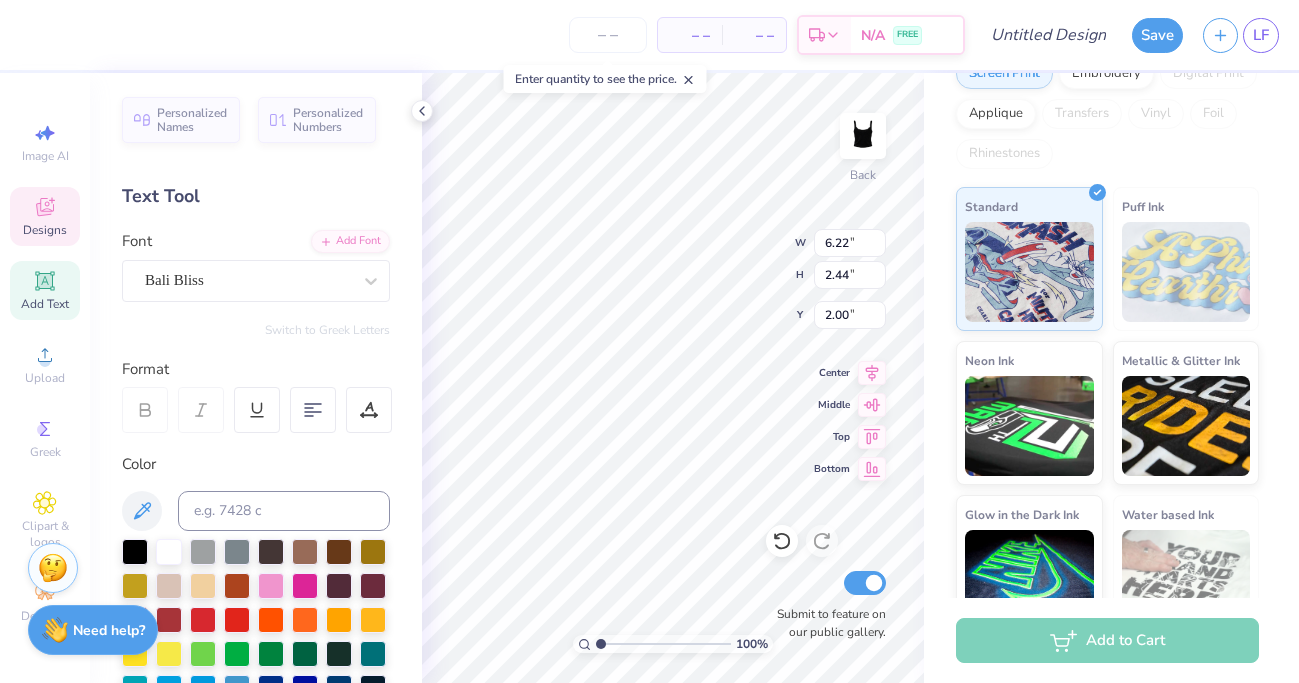 scroll, scrollTop: 0, scrollLeft: 2, axis: horizontal 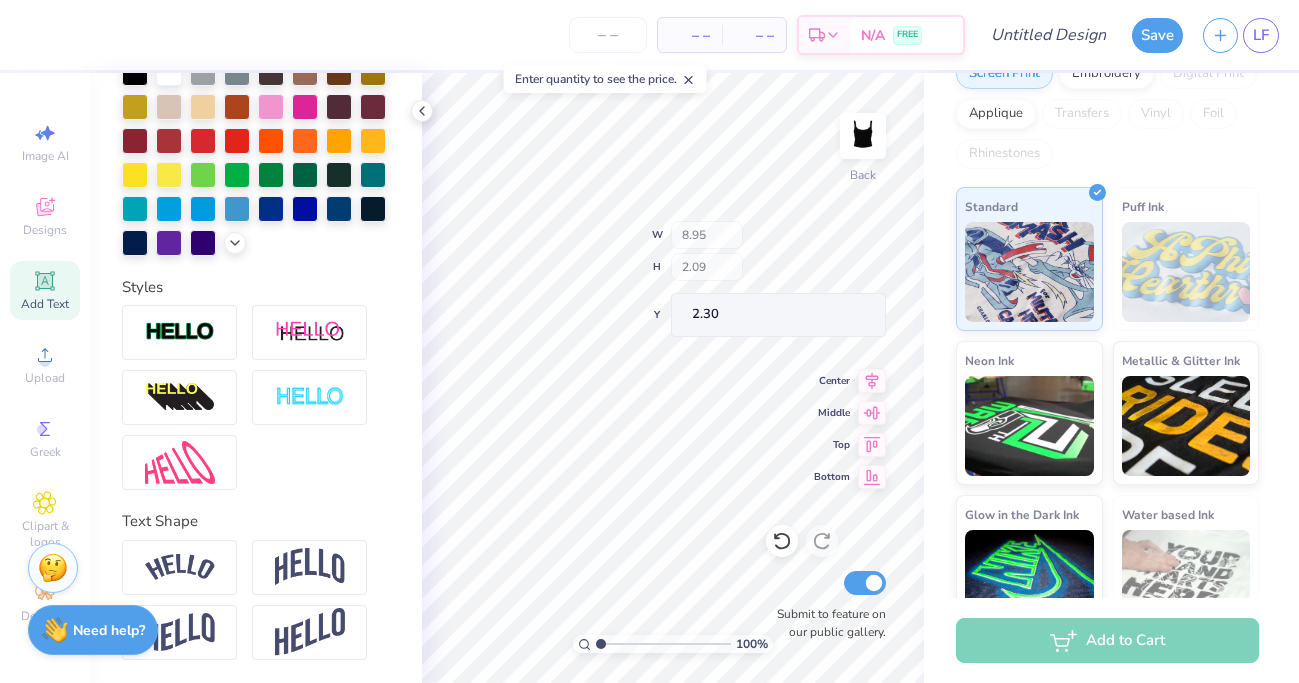 type on "6.72" 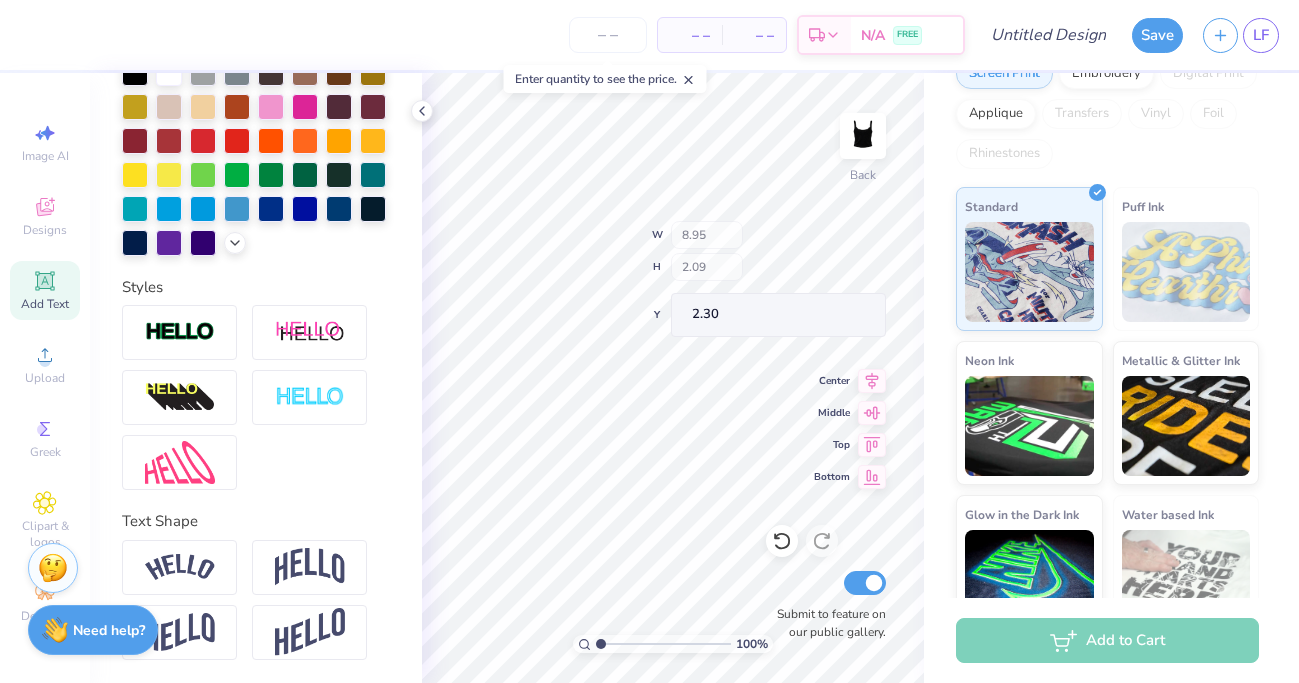 type on "1.57" 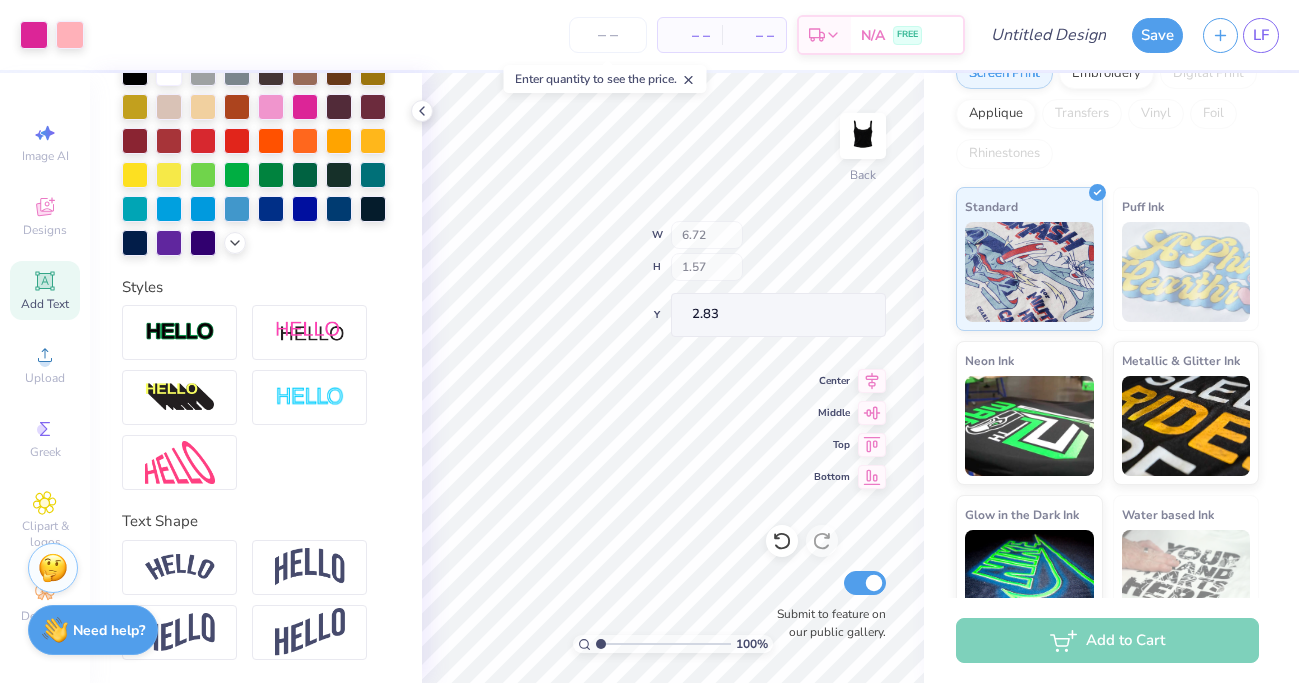 type on "2.83" 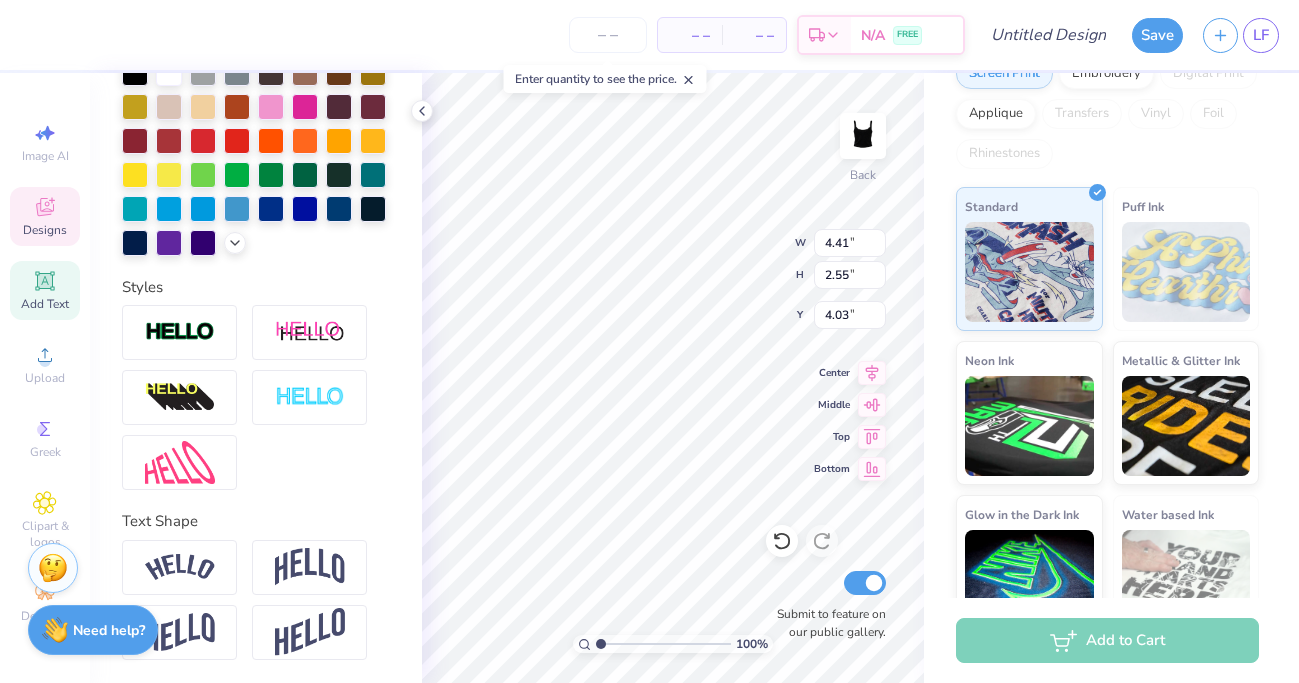 scroll, scrollTop: 0, scrollLeft: 3, axis: horizontal 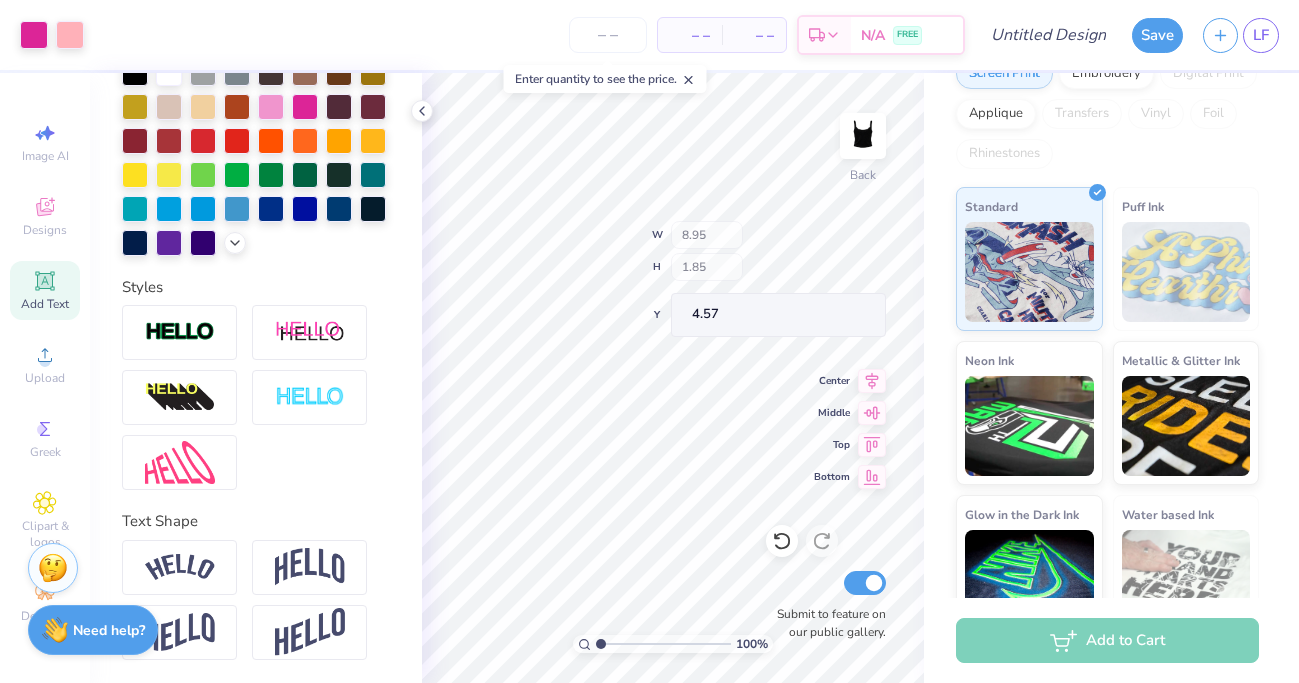 type on "8.95" 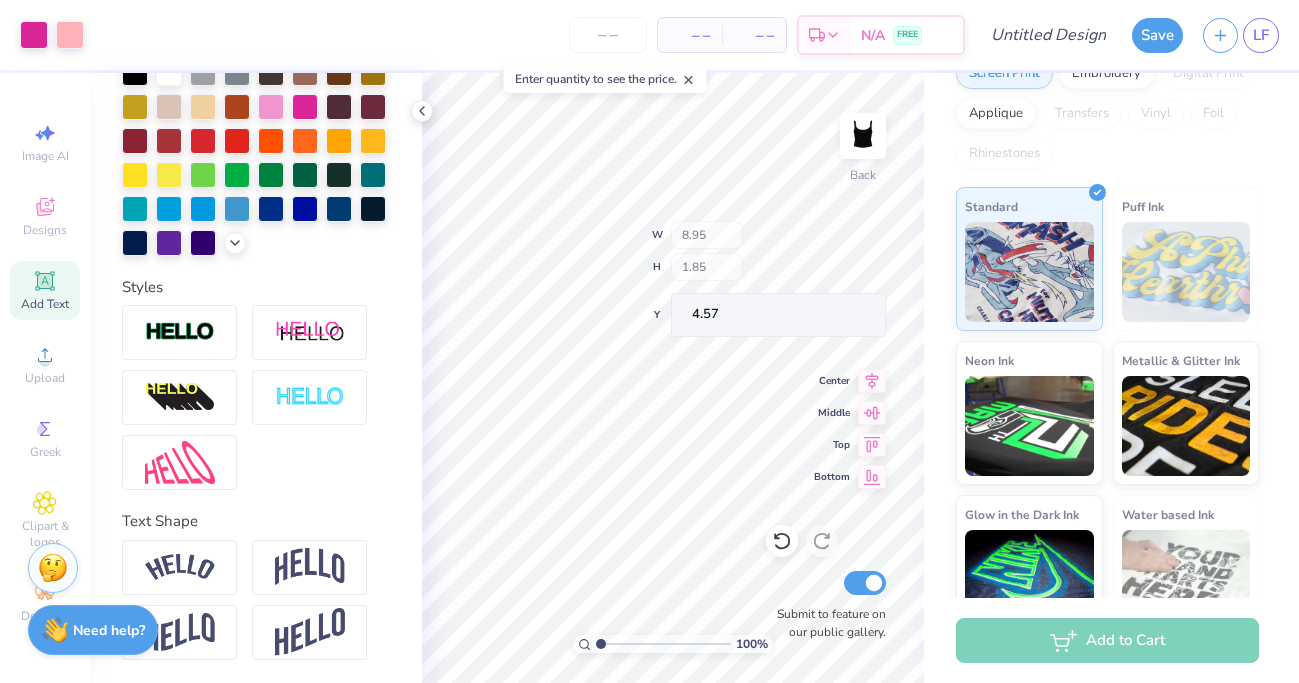 type on "1.85" 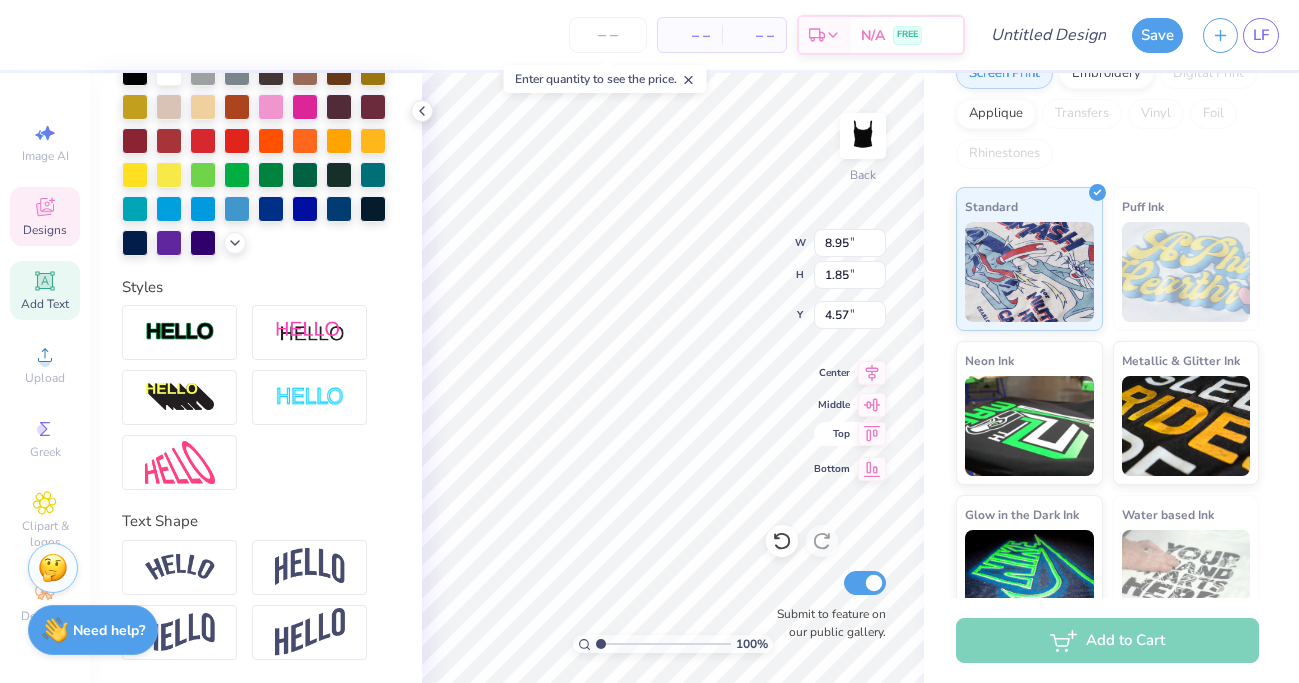 click on "100  % Back W 8.95 8.95 " H 1.85 1.85 " Y 4.57 4.57 " Center Middle Top Bottom Submit to feature on our public gallery." at bounding box center (673, 378) 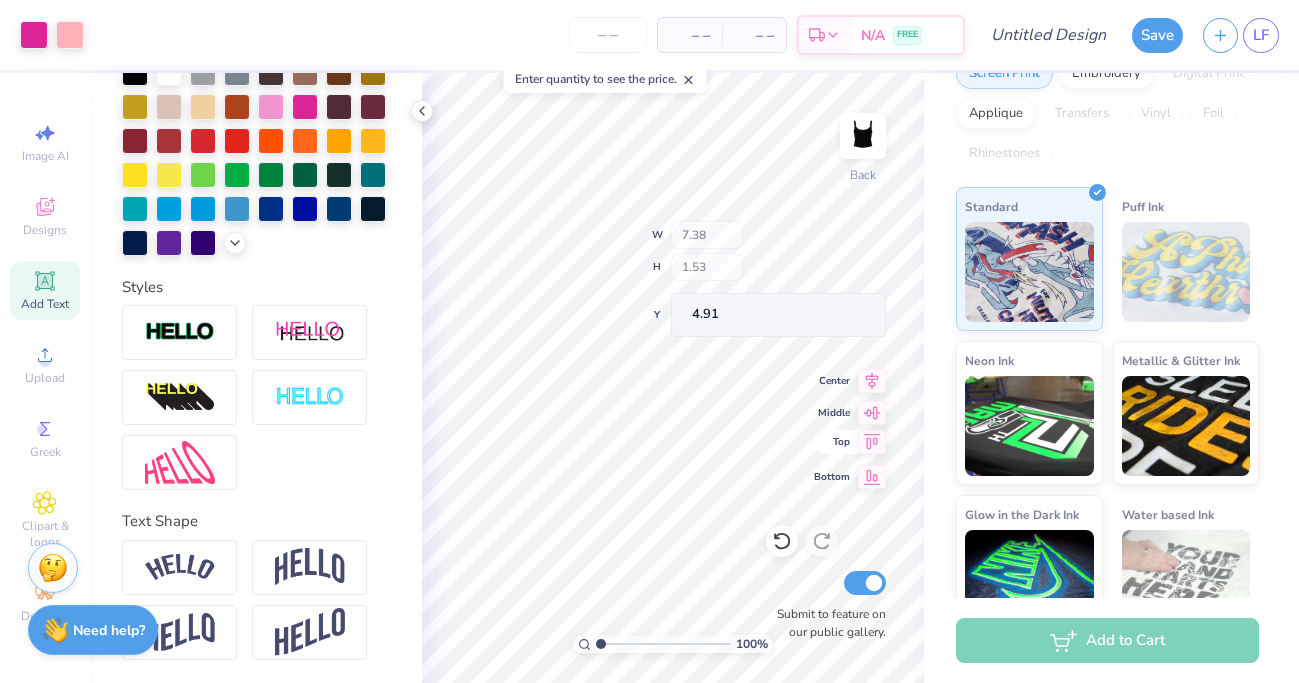 type on "7.38" 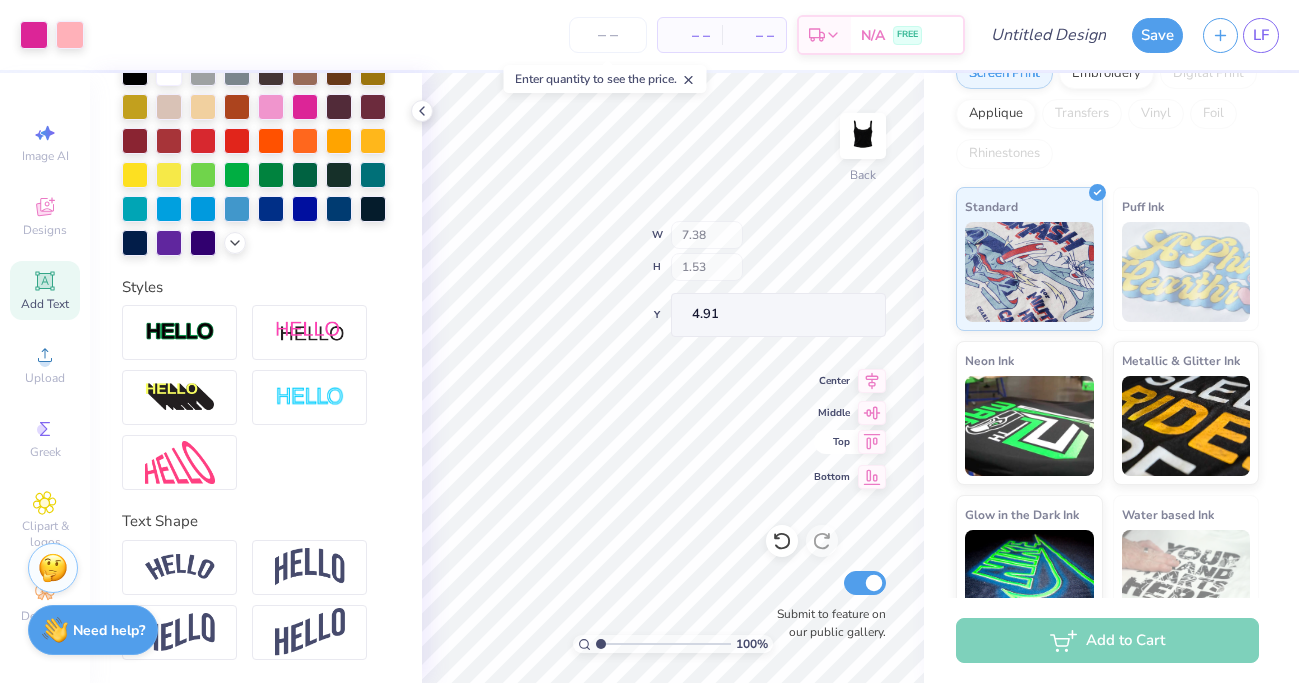 type on "1.53" 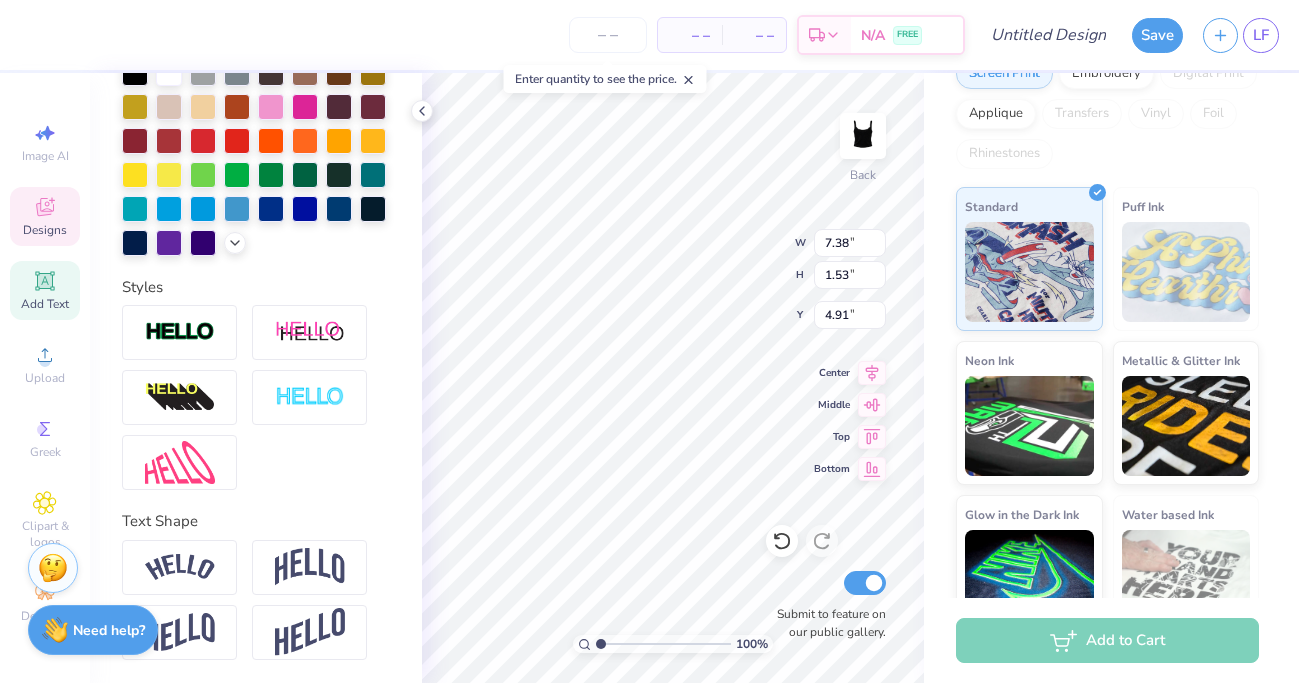 click on "100  % Back W 7.38 7.38 " H 1.53 1.53 " Y 4.91 4.91 " Center Middle Top Bottom Submit to feature on our public gallery." at bounding box center (673, 378) 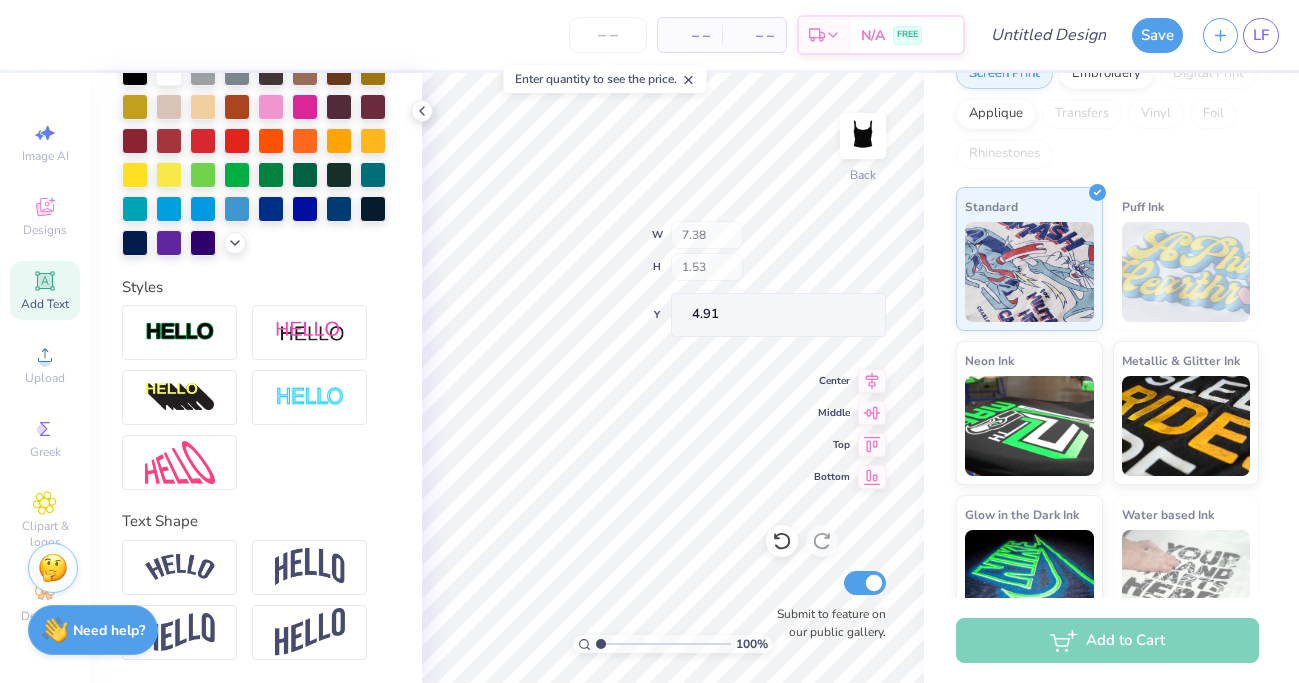 type on "4.74" 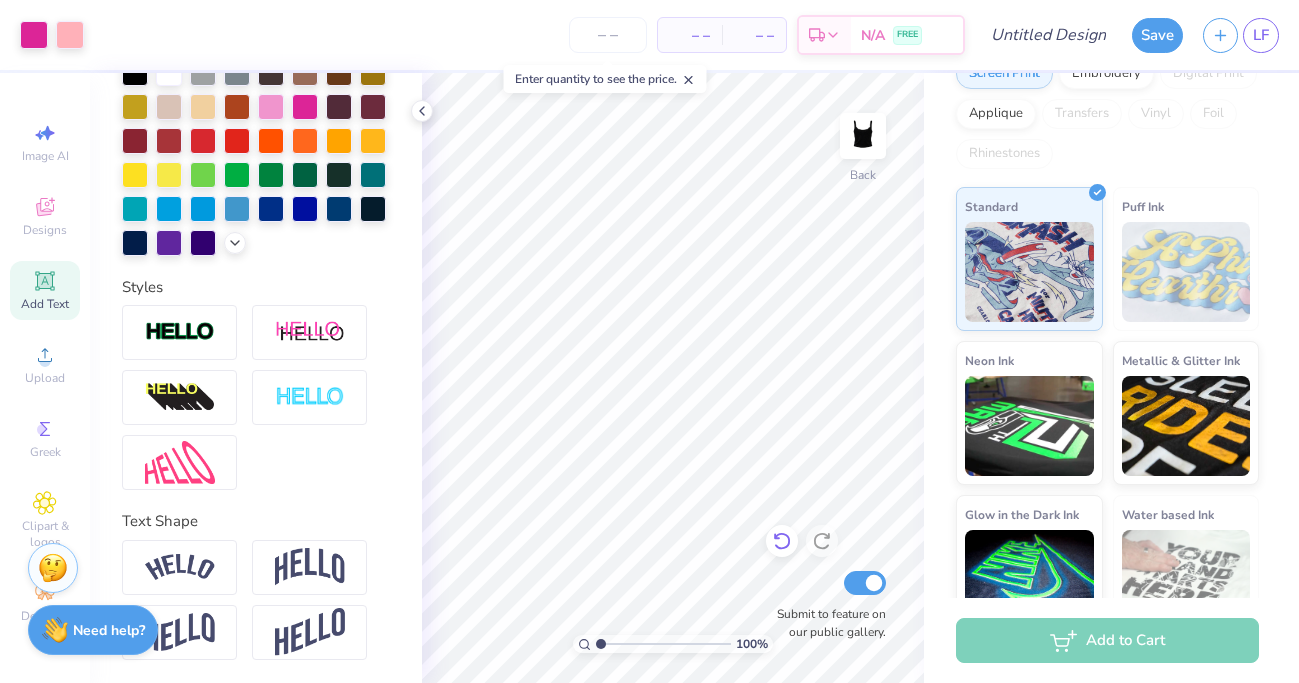 click on "100  % Back Submit to feature on our public gallery." at bounding box center (673, 378) 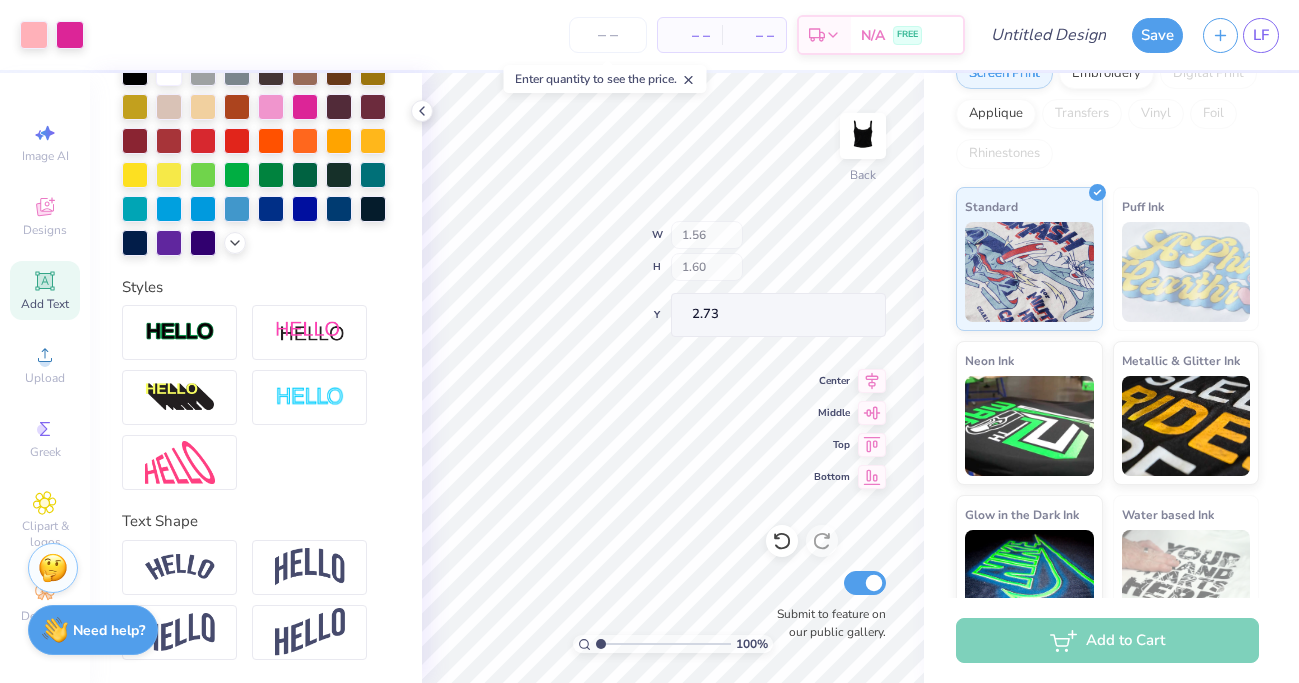 type on "1.56" 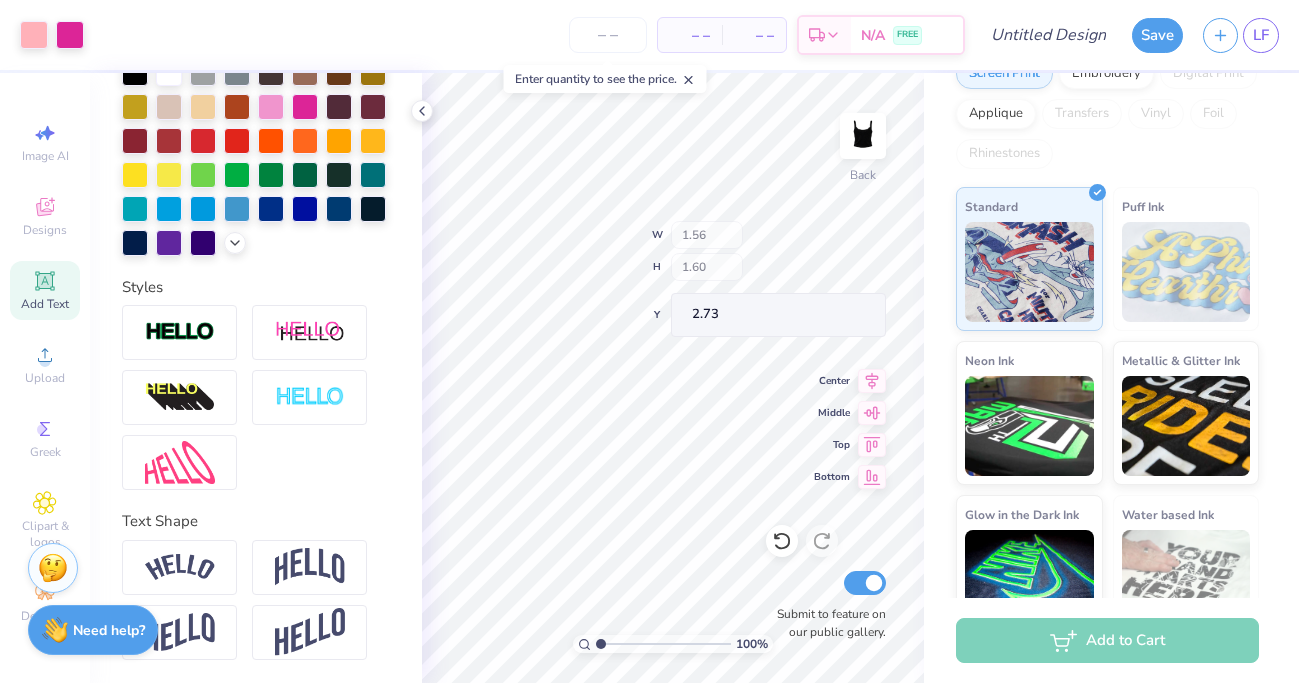 type on "1.60" 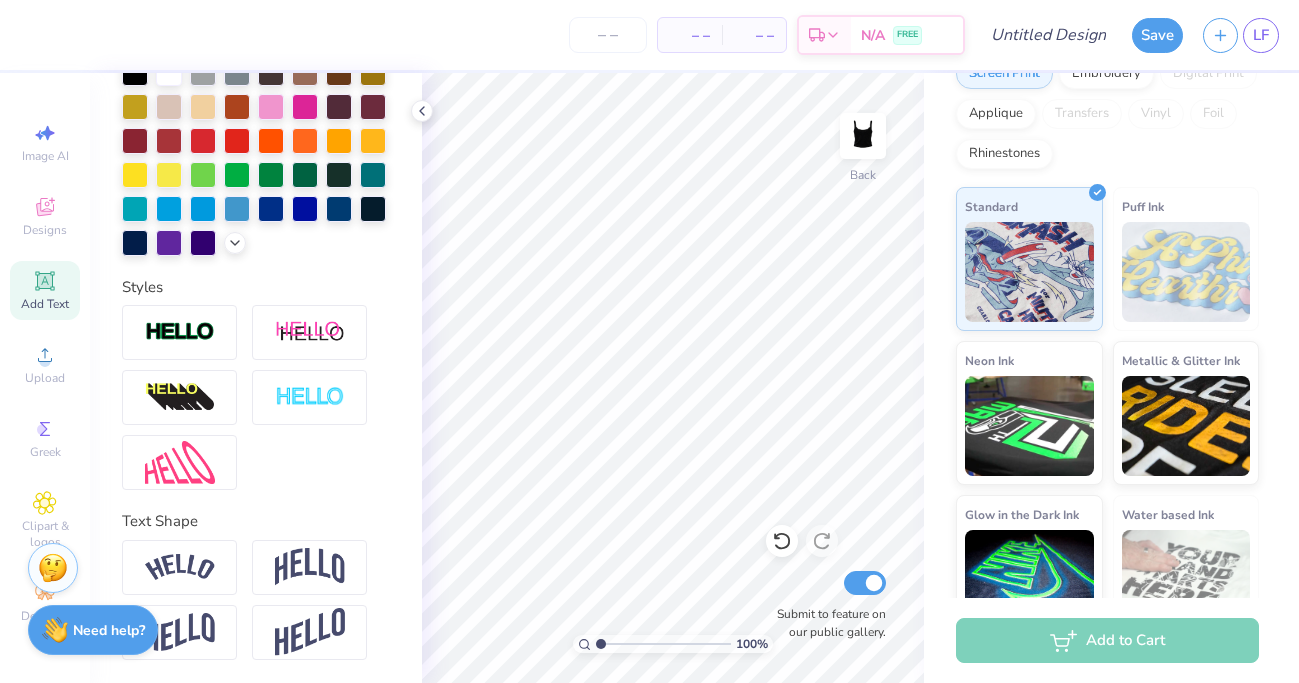 scroll, scrollTop: 0, scrollLeft: 0, axis: both 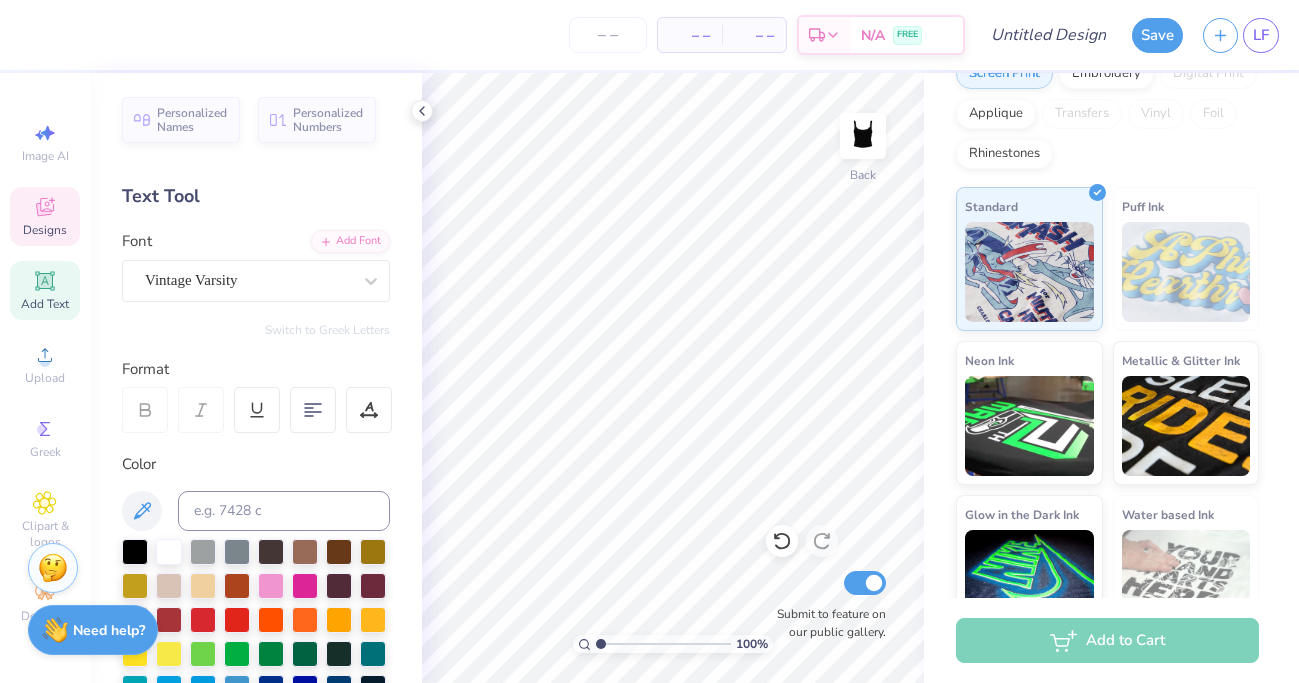 click on "Designs" at bounding box center [45, 230] 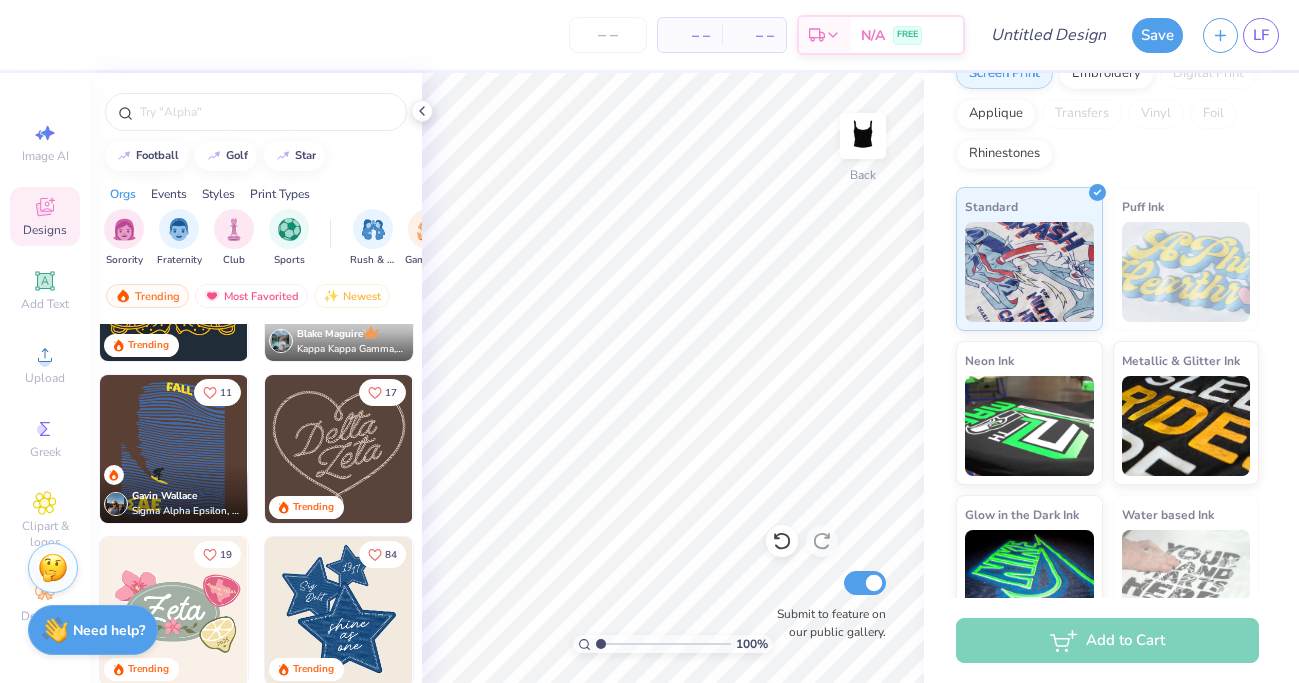 scroll, scrollTop: 595, scrollLeft: 0, axis: vertical 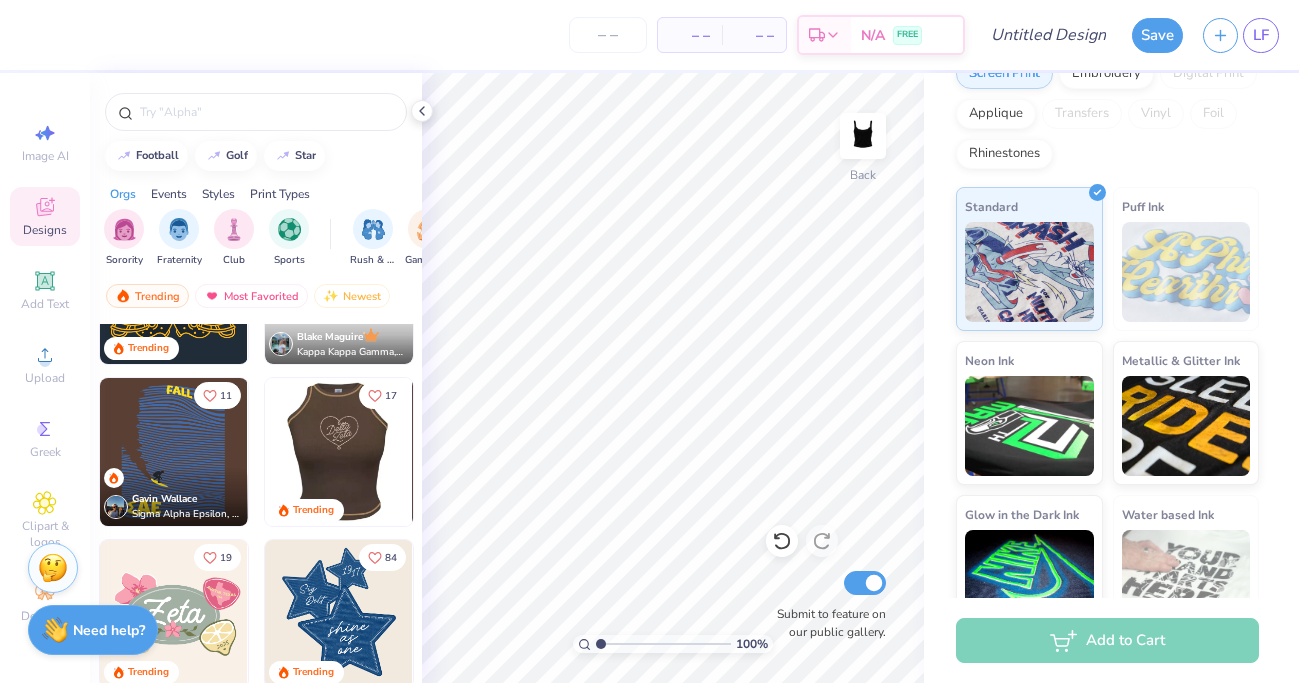 click at bounding box center (191, 452) 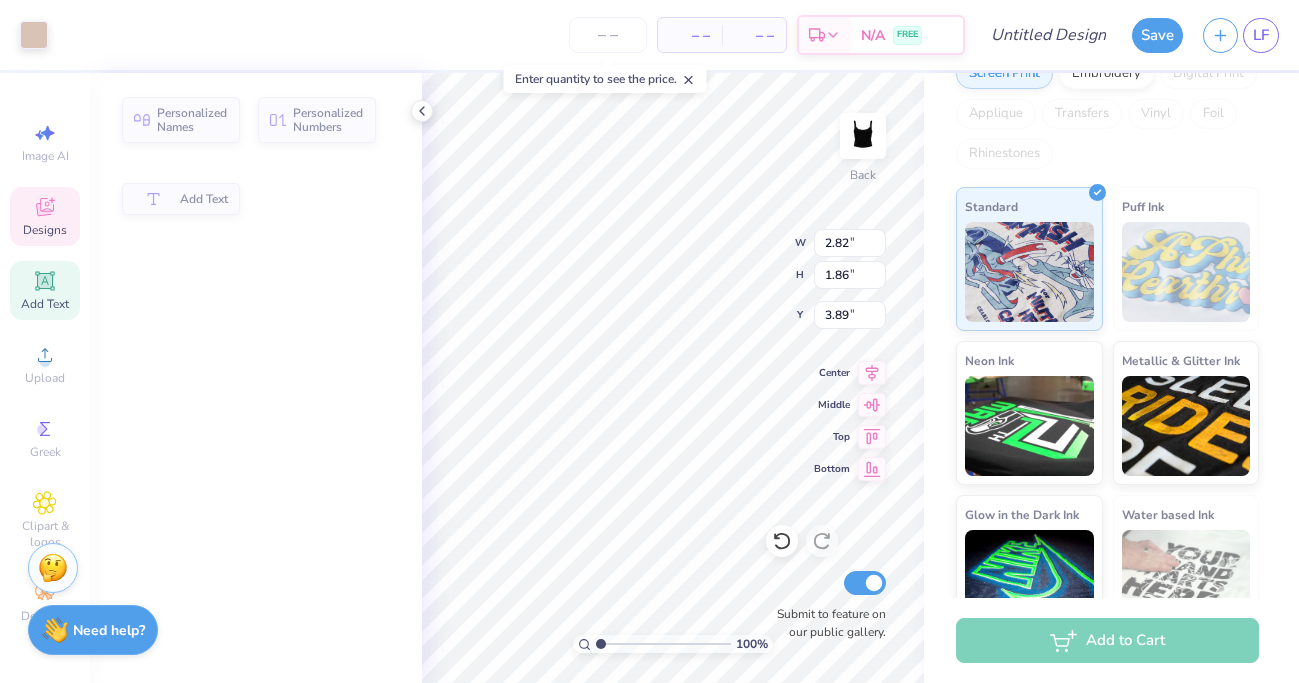 type on "2.82" 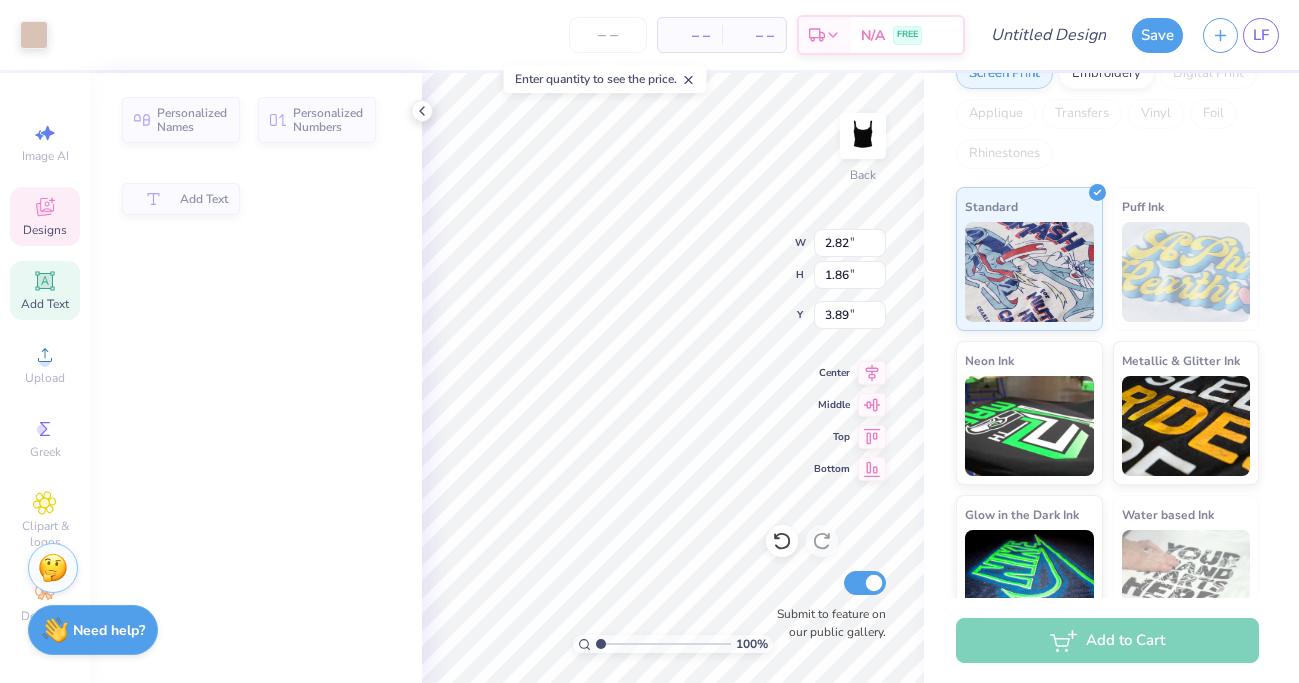 type on "1.86" 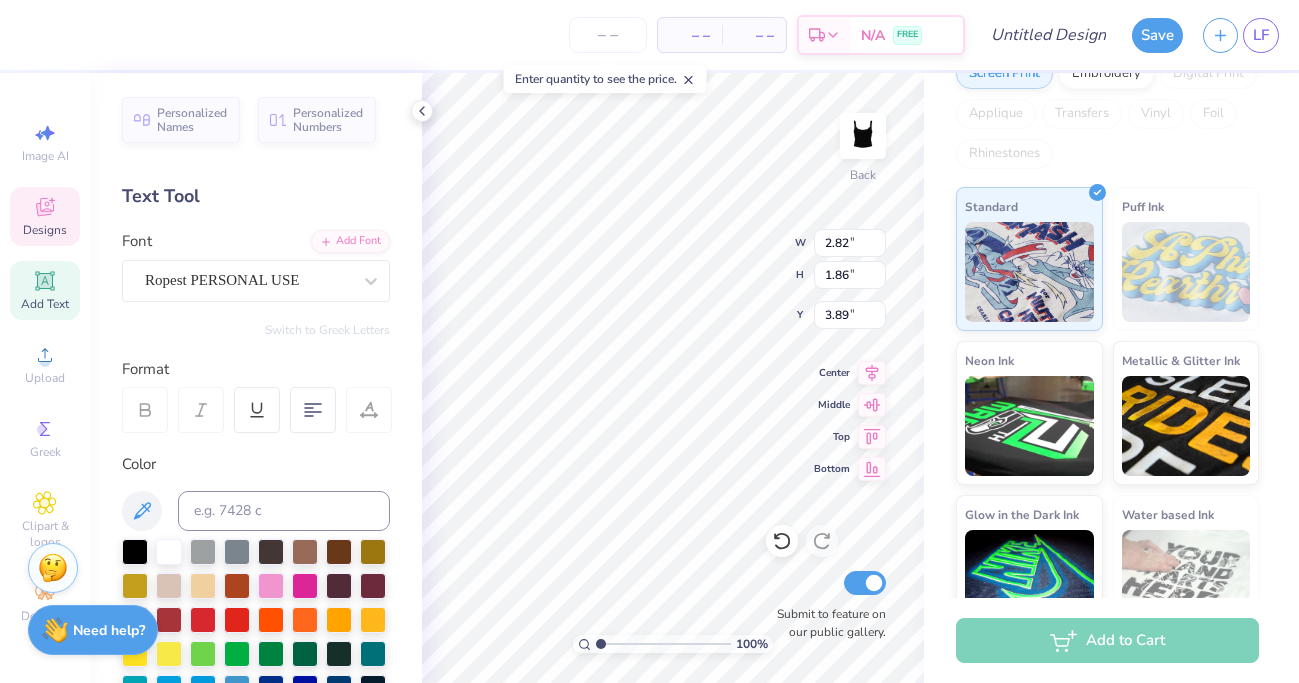 scroll, scrollTop: 0, scrollLeft: 0, axis: both 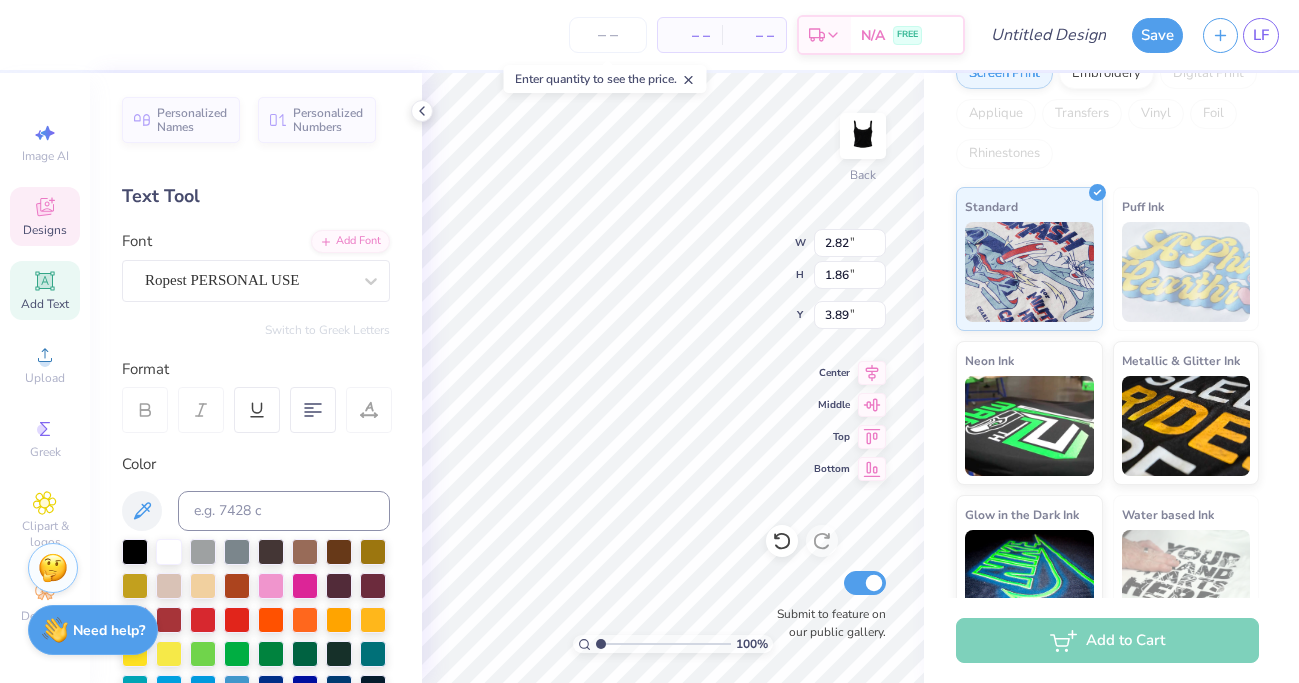 type on "Z" 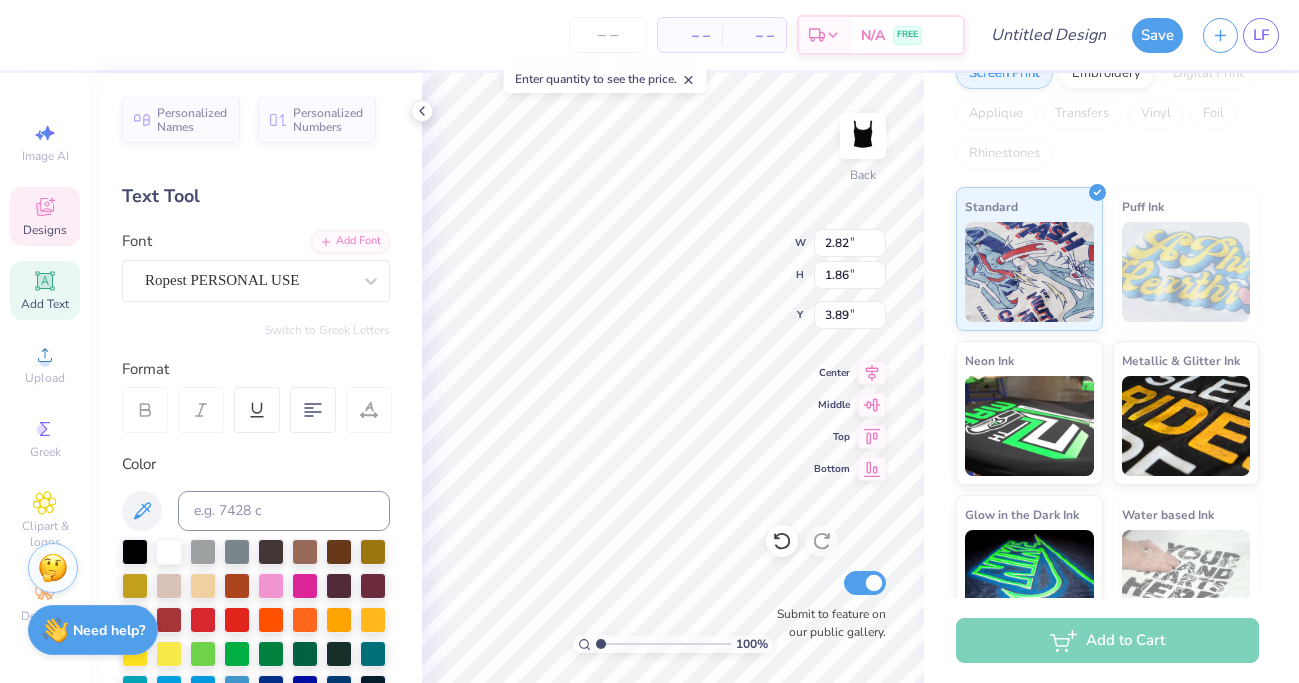 scroll, scrollTop: 0, scrollLeft: 0, axis: both 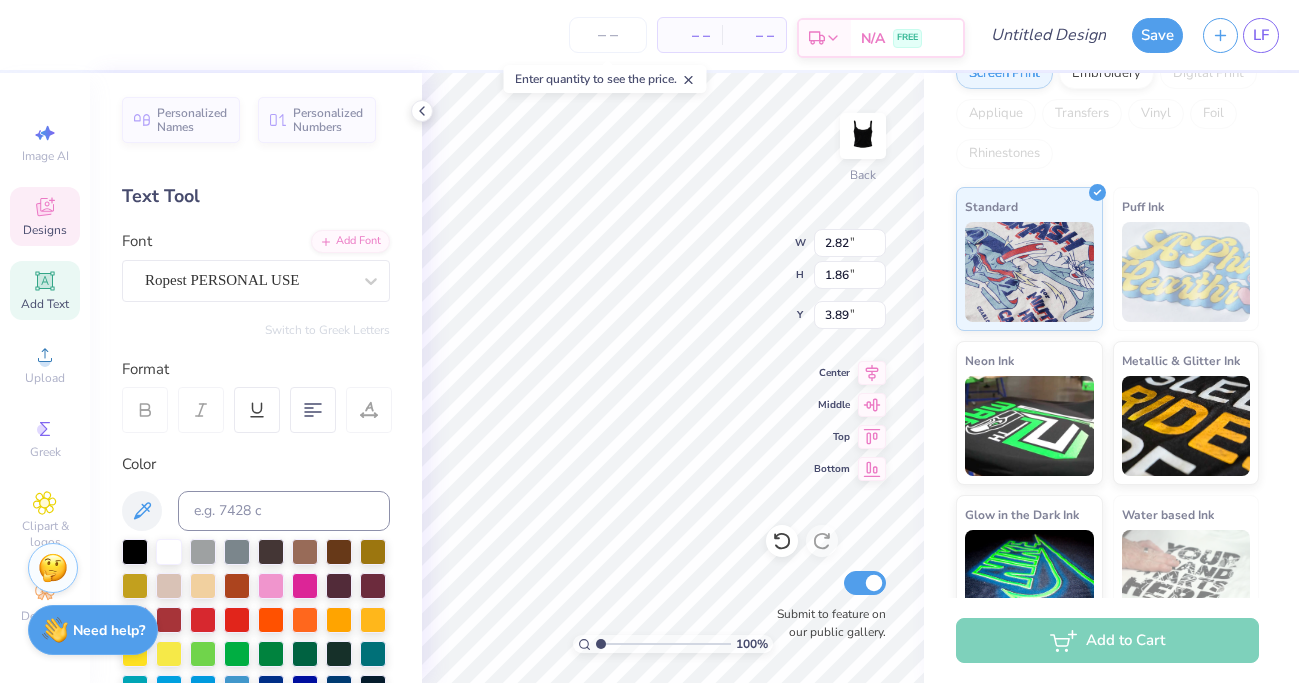 click on "Upload" at bounding box center (45, 378) 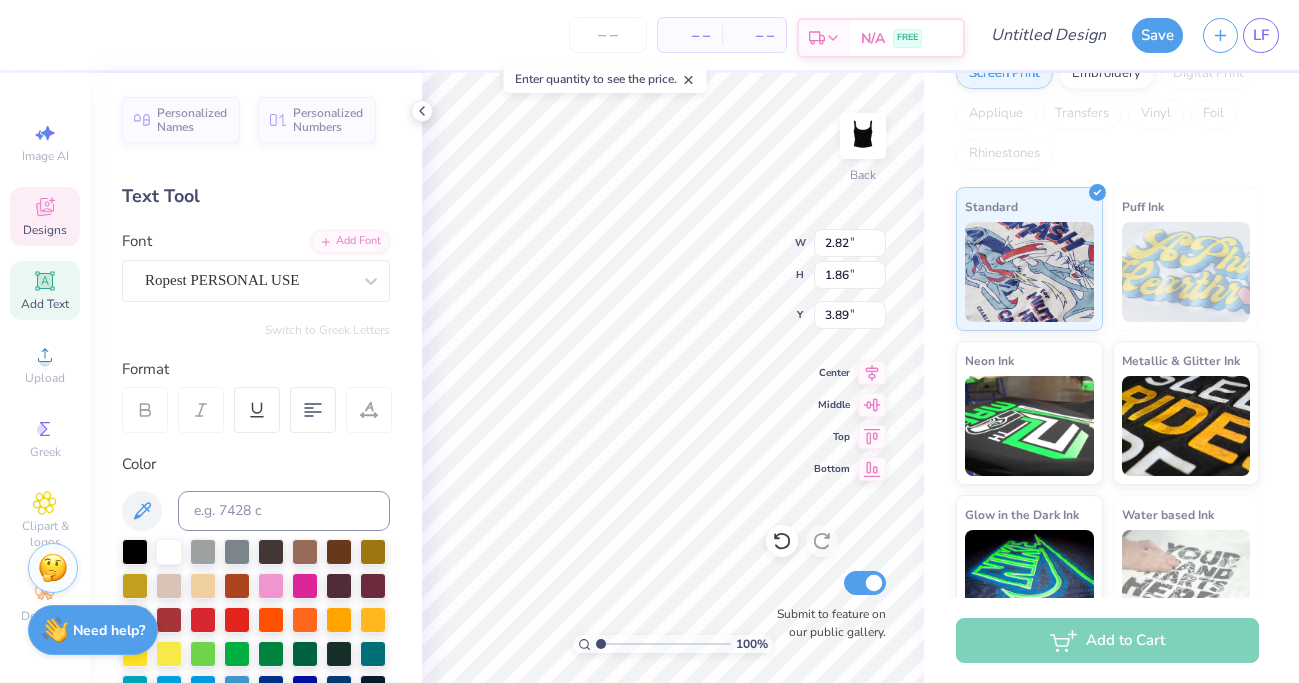 type on "3.58" 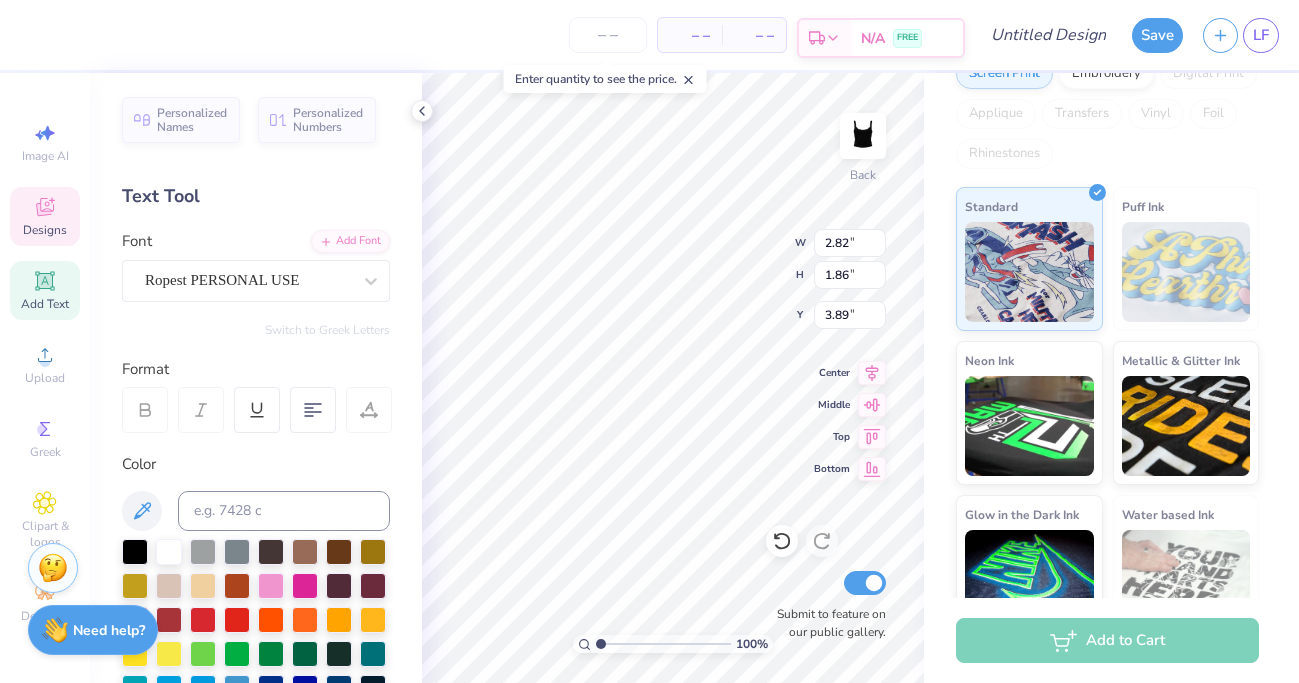 type on "1.99" 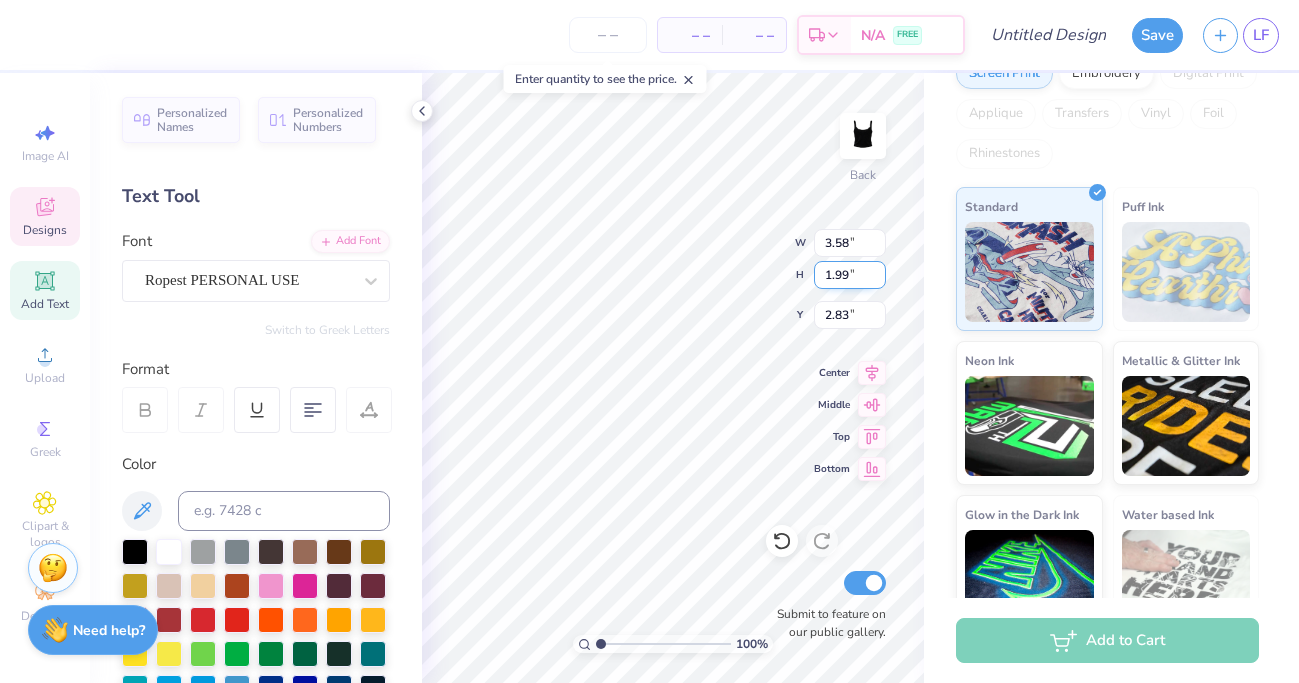 click on "100  % Back W 3.58 3.58 " H 1.99 1.99 " Y 2.83 2.83 " Center Middle Top Bottom Submit to feature on our public gallery." at bounding box center [673, 378] 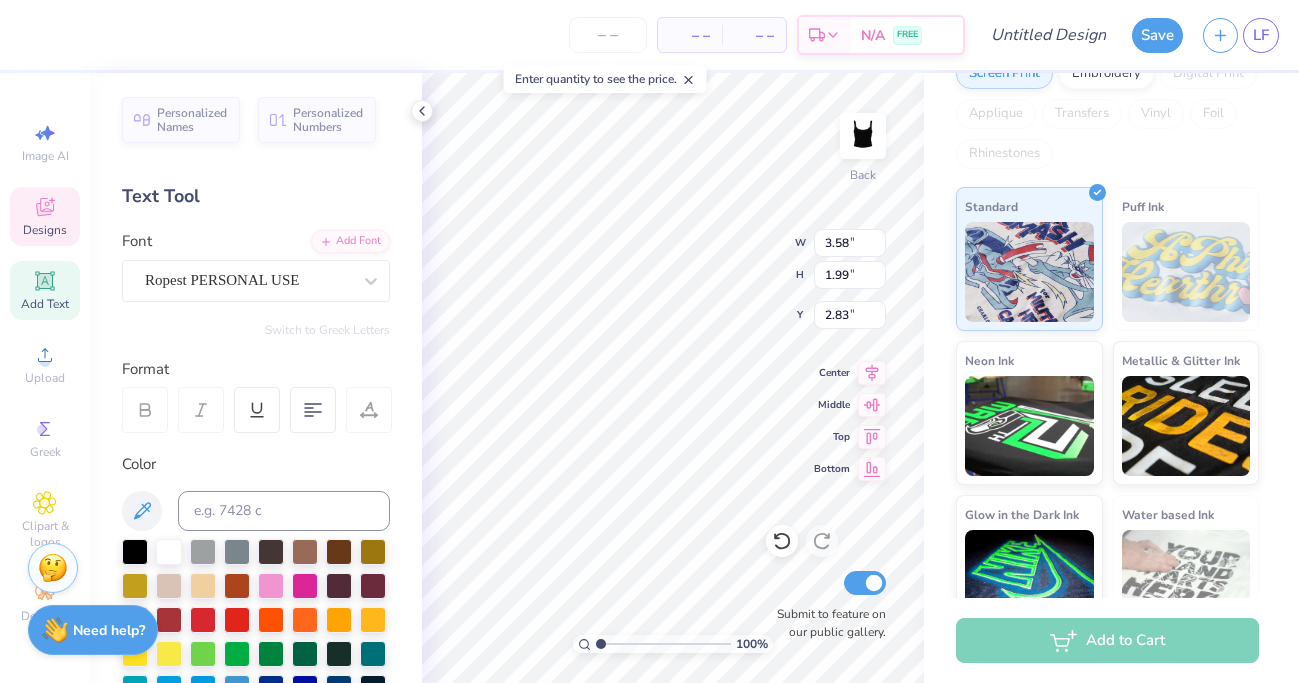 scroll, scrollTop: 0, scrollLeft: 0, axis: both 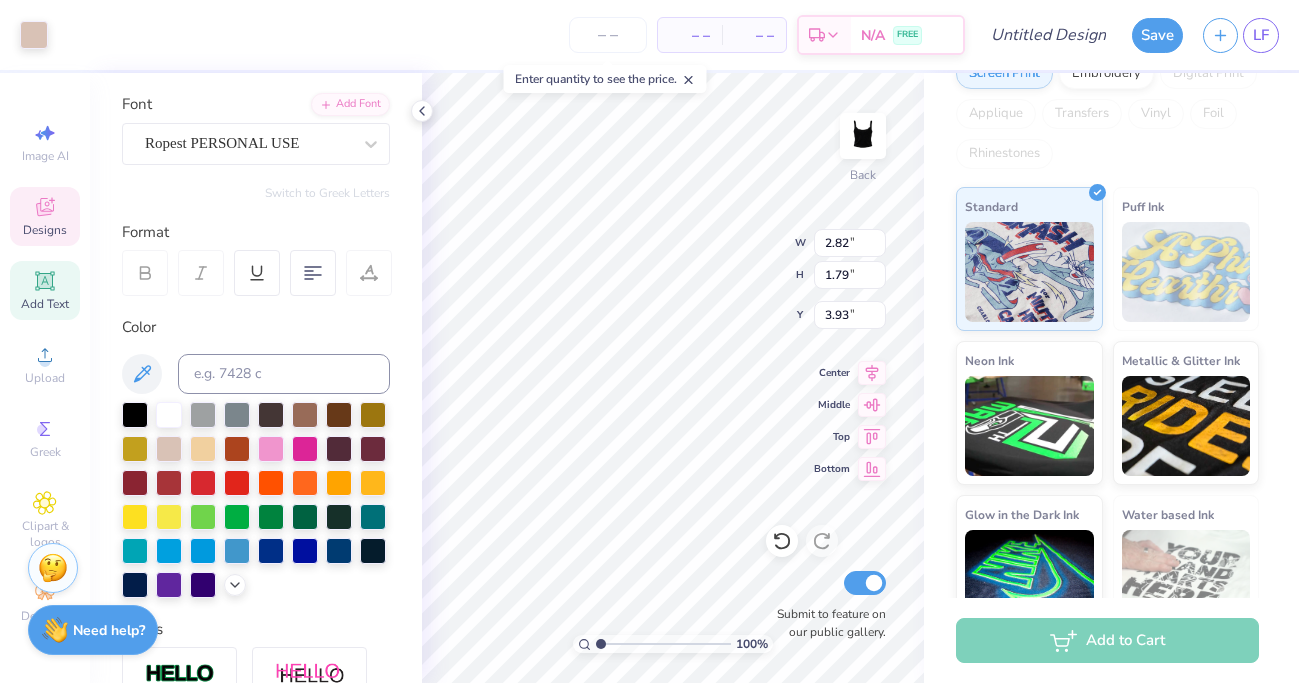 type on "2.82" 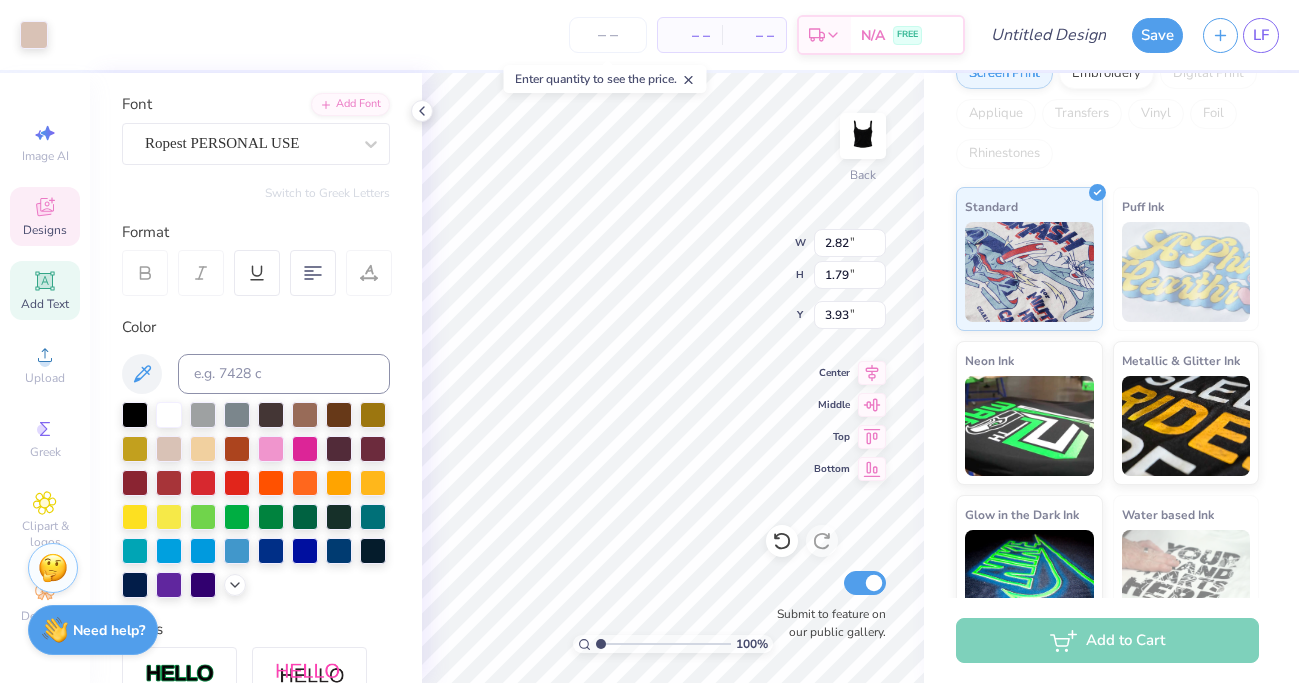type on "1.79" 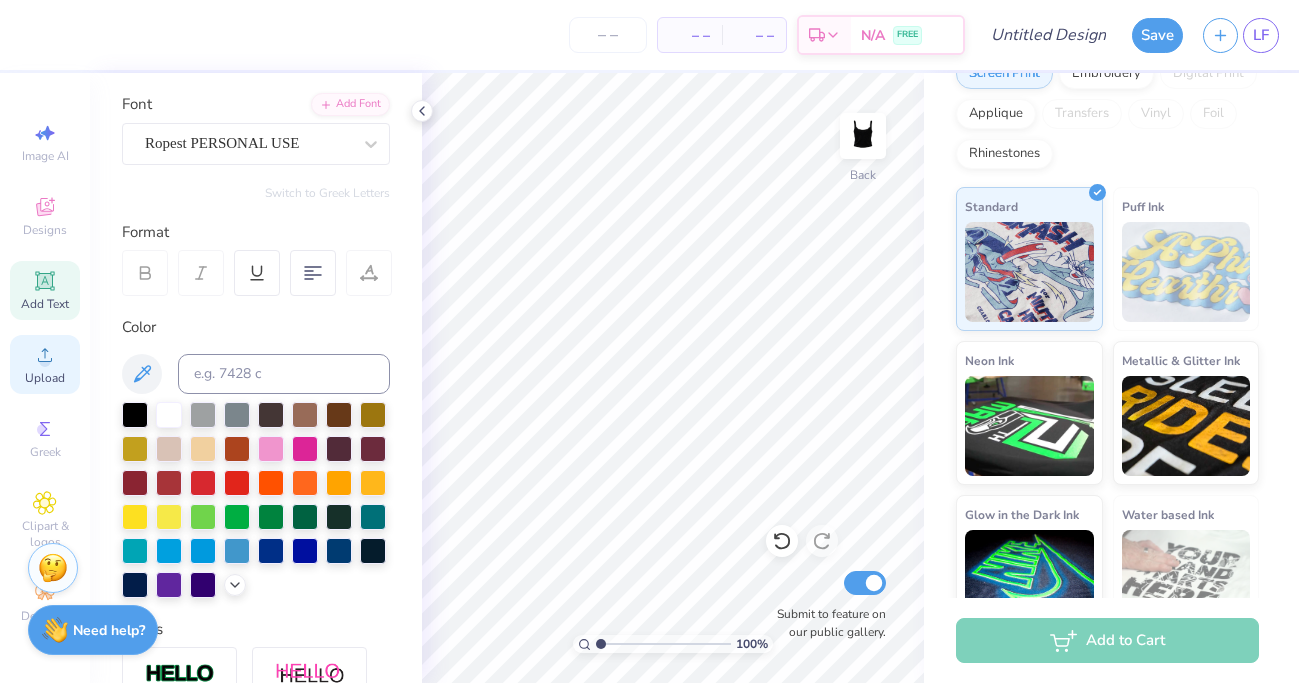 click on "Upload" at bounding box center (45, 378) 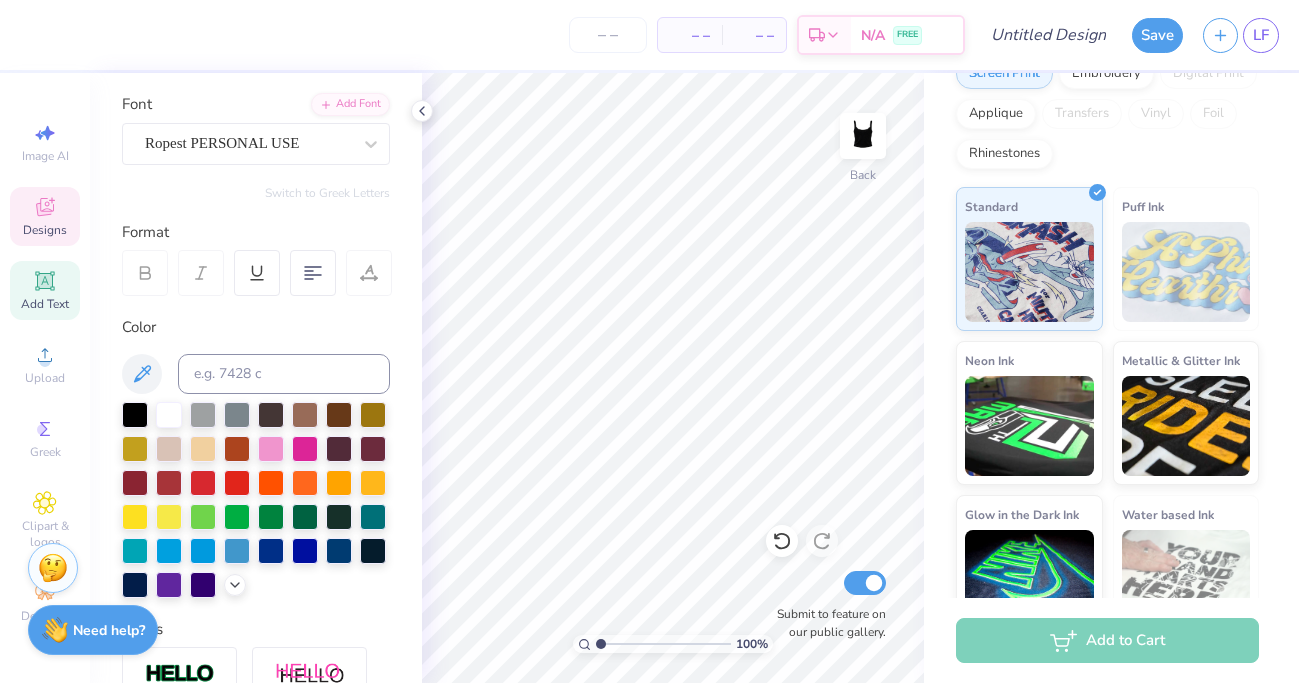 click on "Designs" at bounding box center [45, 216] 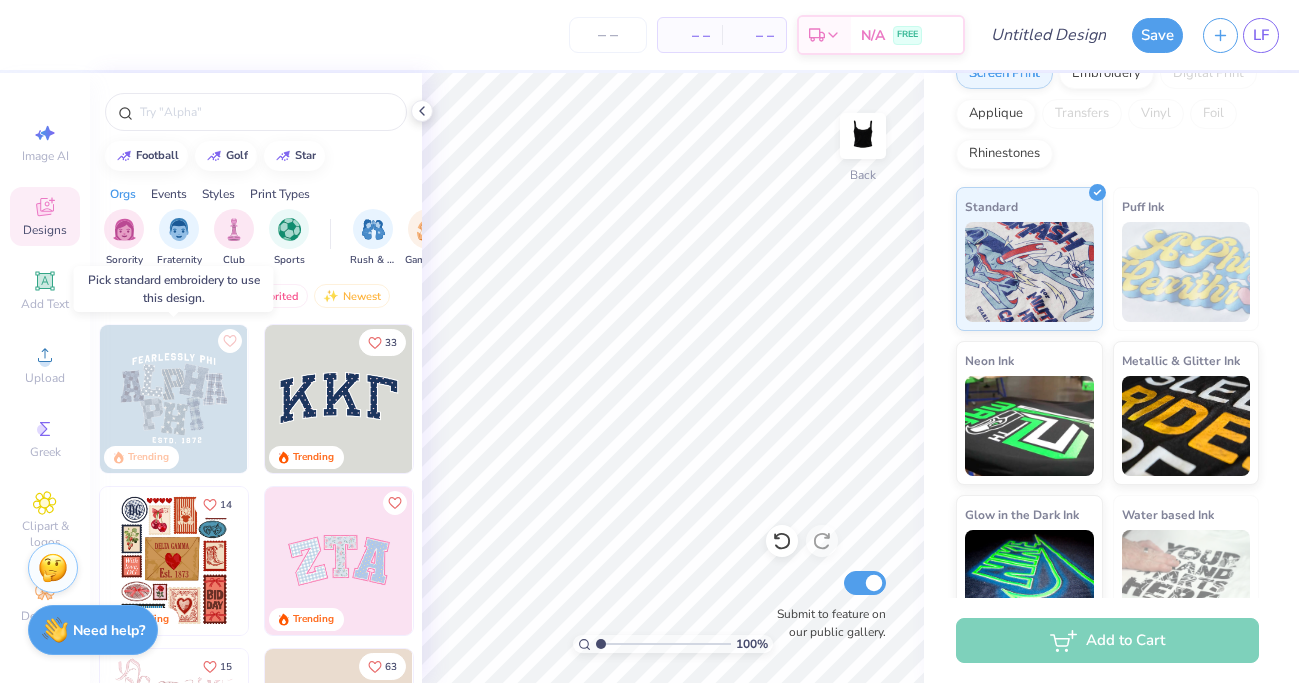 click at bounding box center (174, 399) 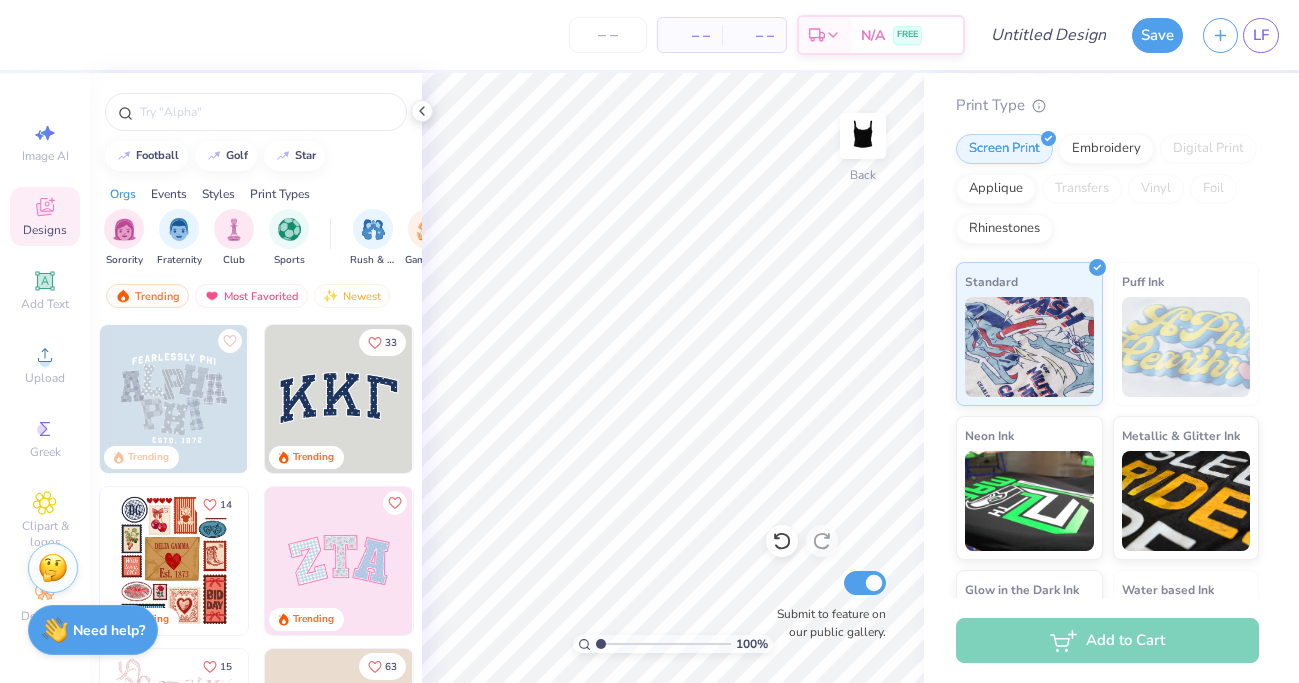 scroll, scrollTop: 131, scrollLeft: 0, axis: vertical 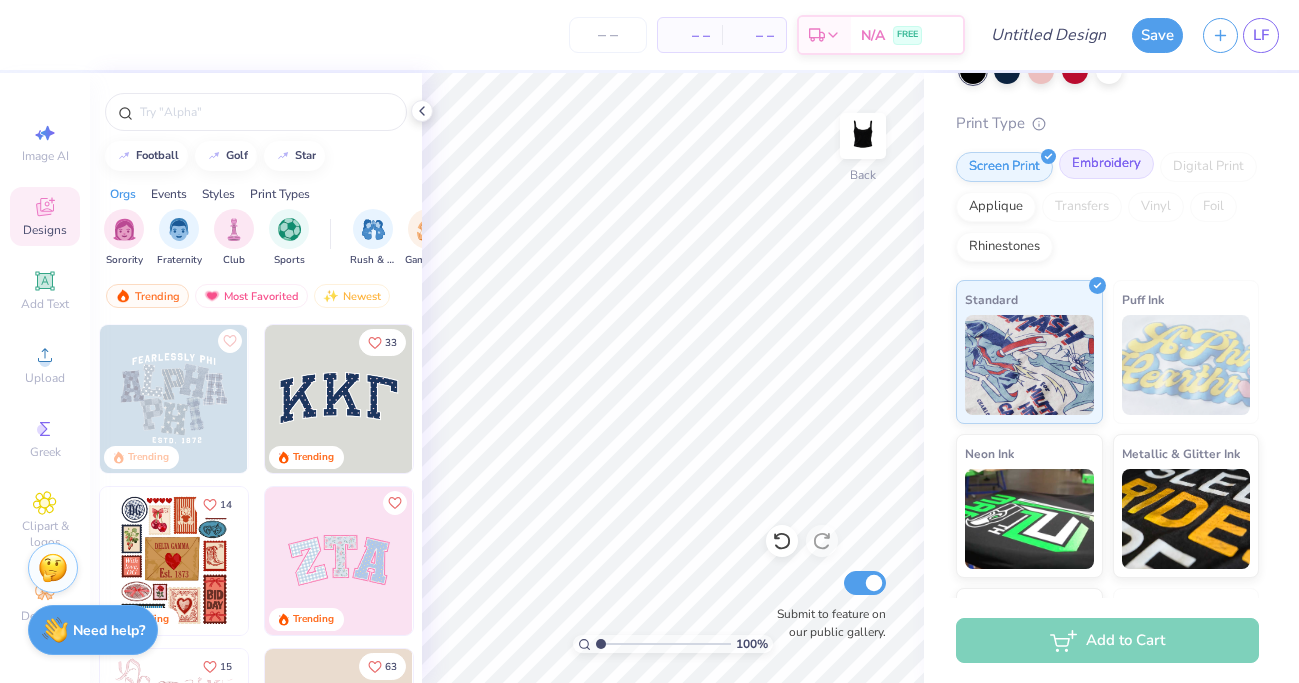 click on "Embroidery" at bounding box center [1106, 164] 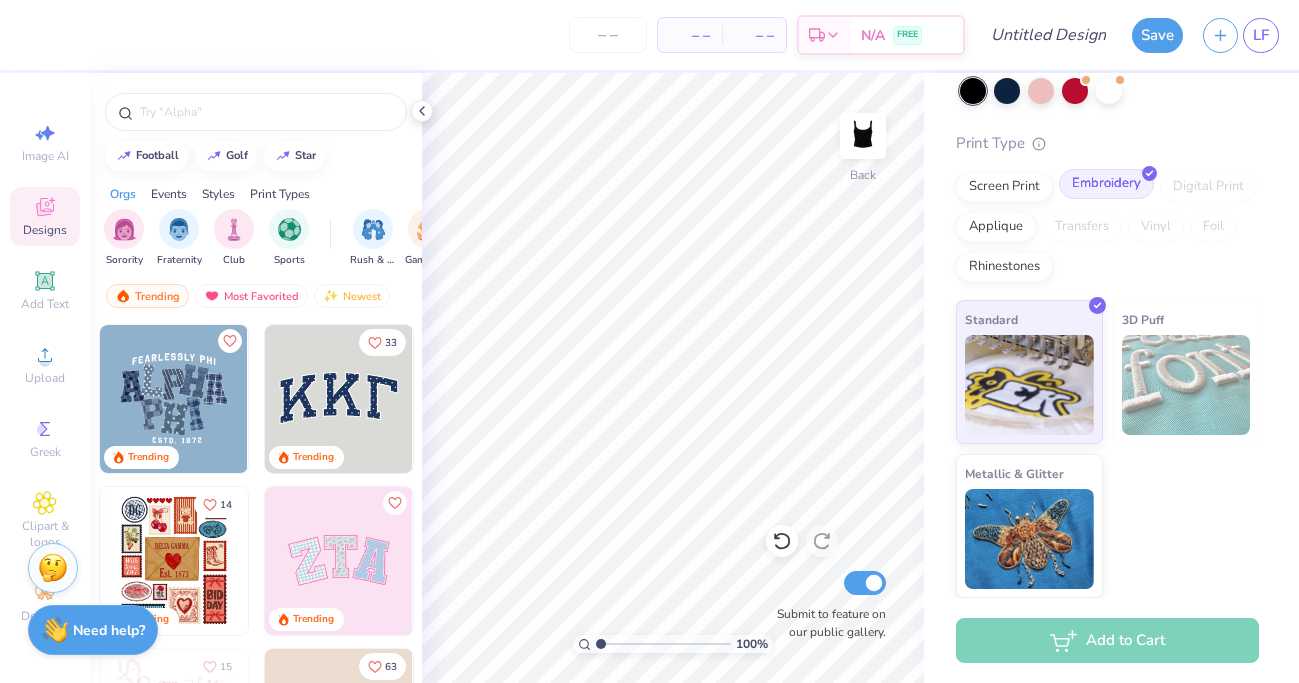 scroll, scrollTop: 111, scrollLeft: 0, axis: vertical 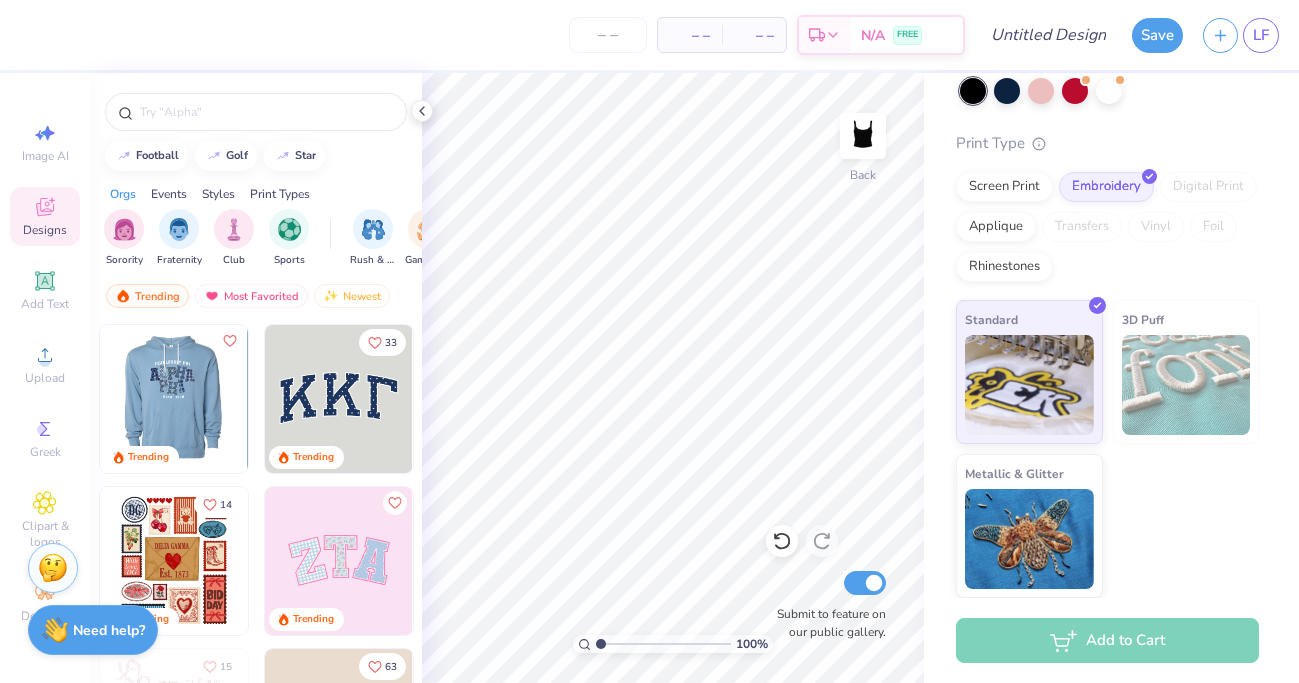 click at bounding box center [173, 399] 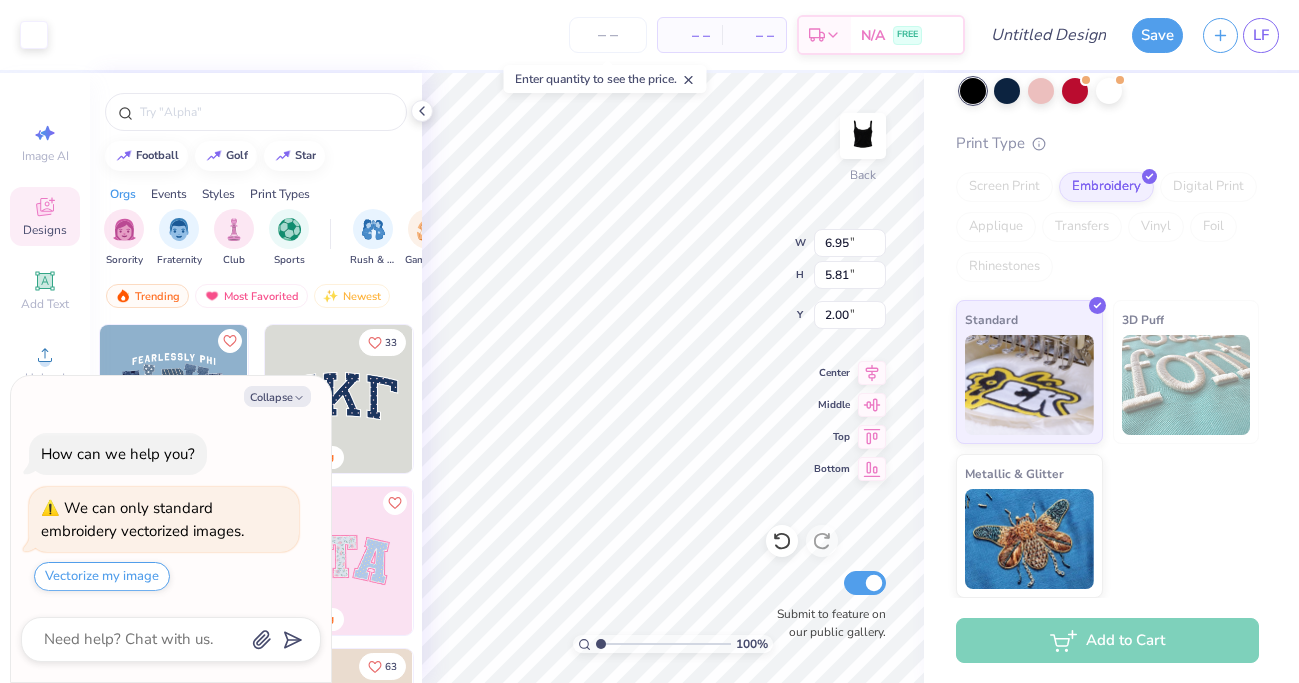 type on "x" 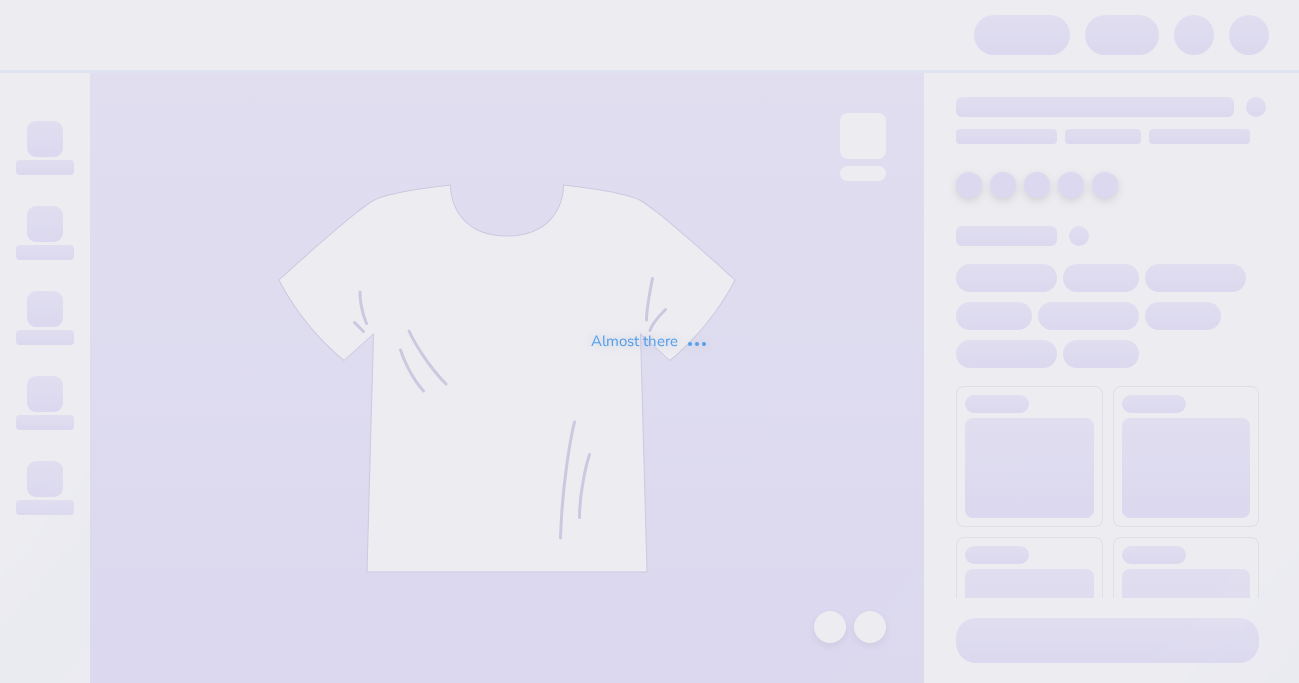 scroll, scrollTop: 0, scrollLeft: 0, axis: both 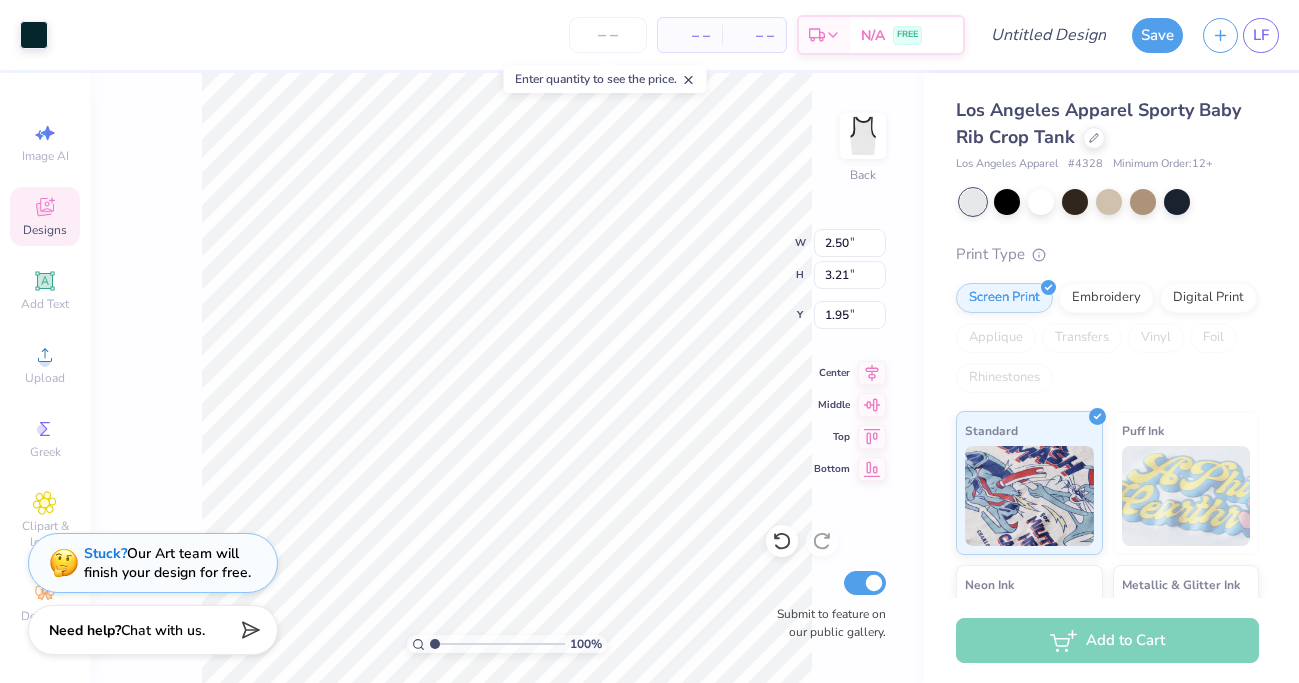 type on "2.50" 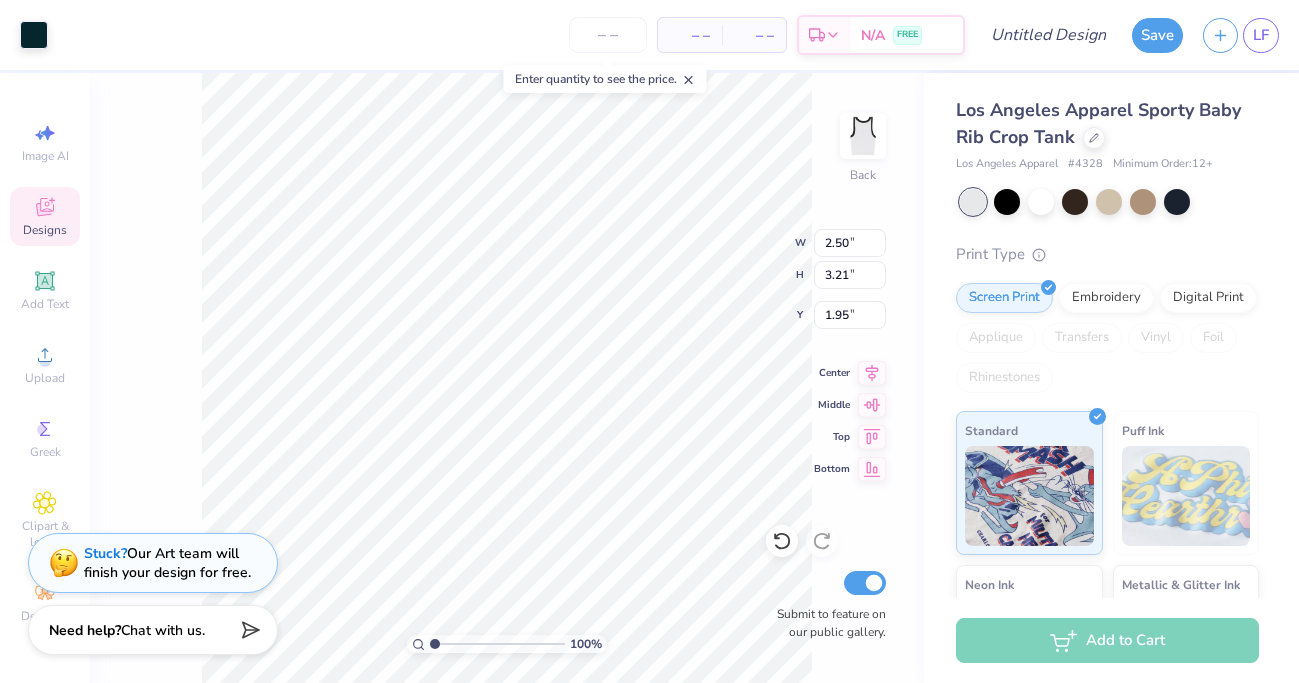 type on "3.21" 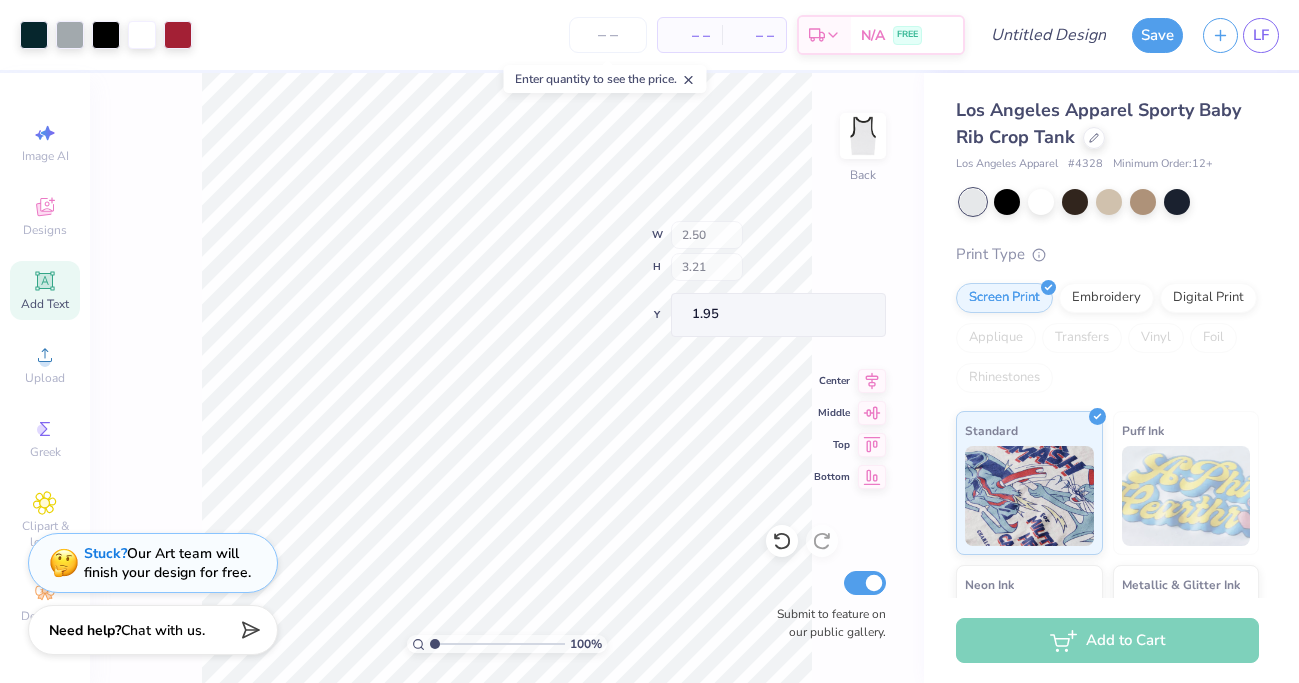 type on "1.39" 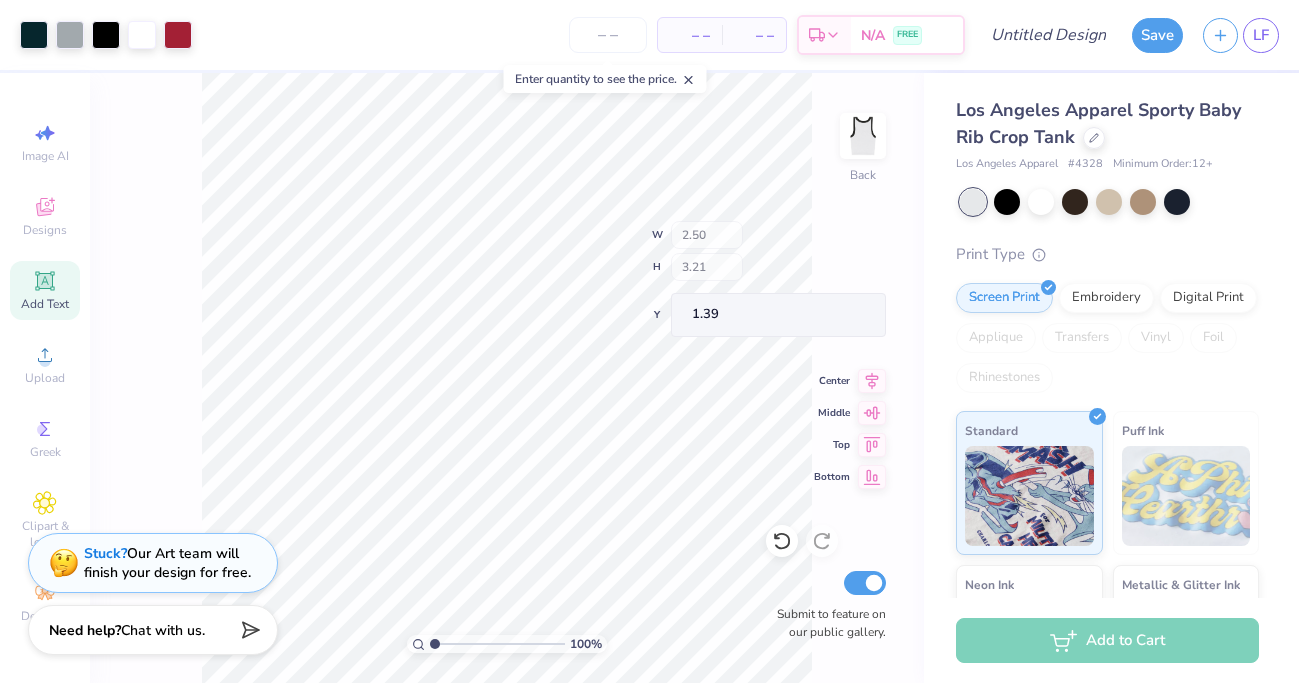 click 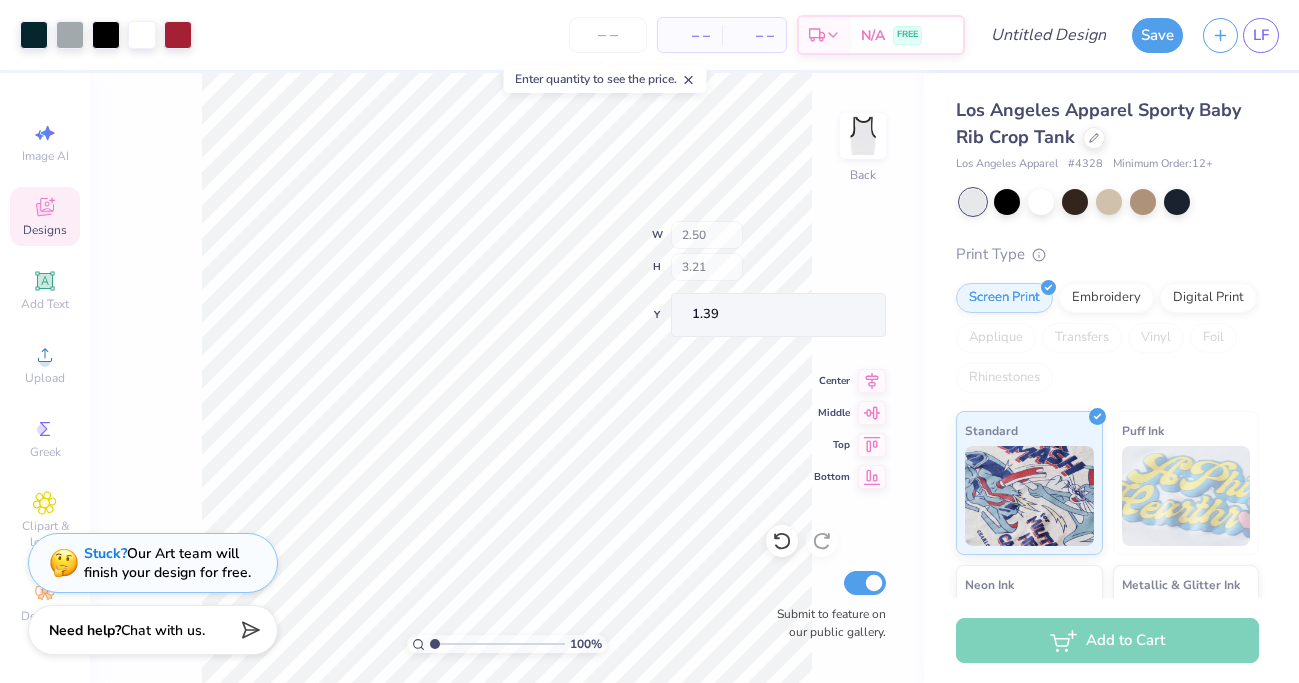 click 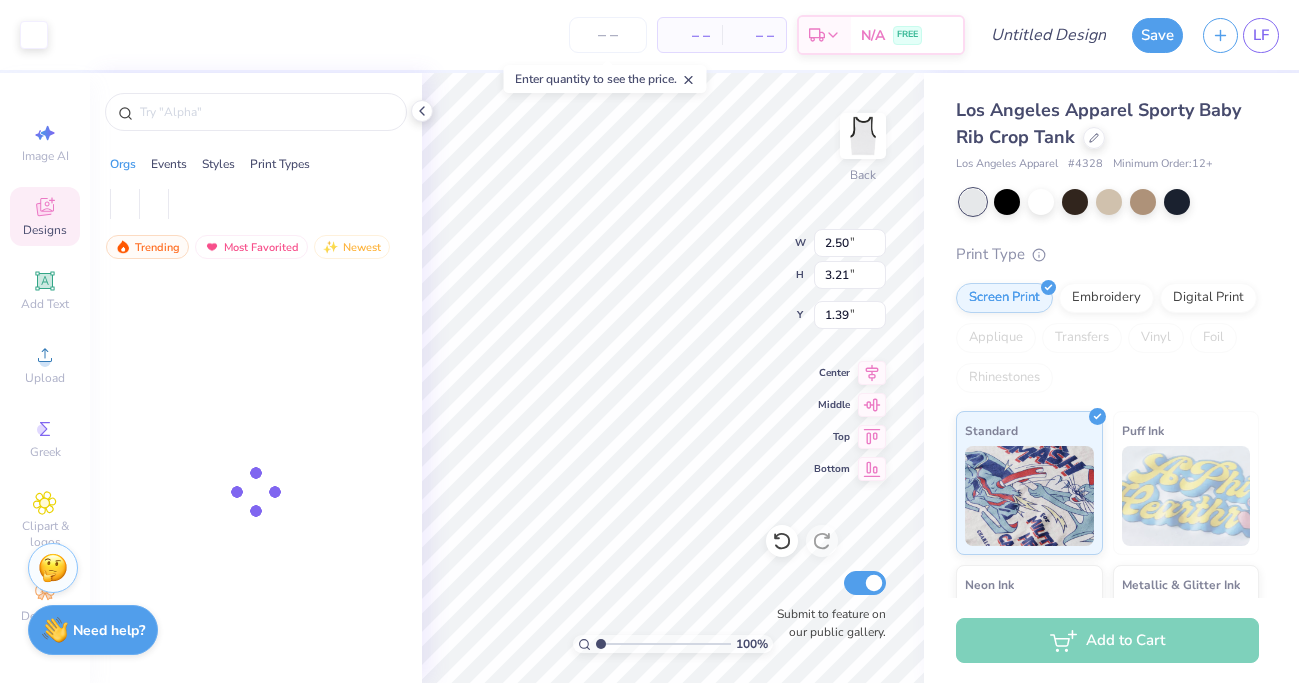 type on "2.51" 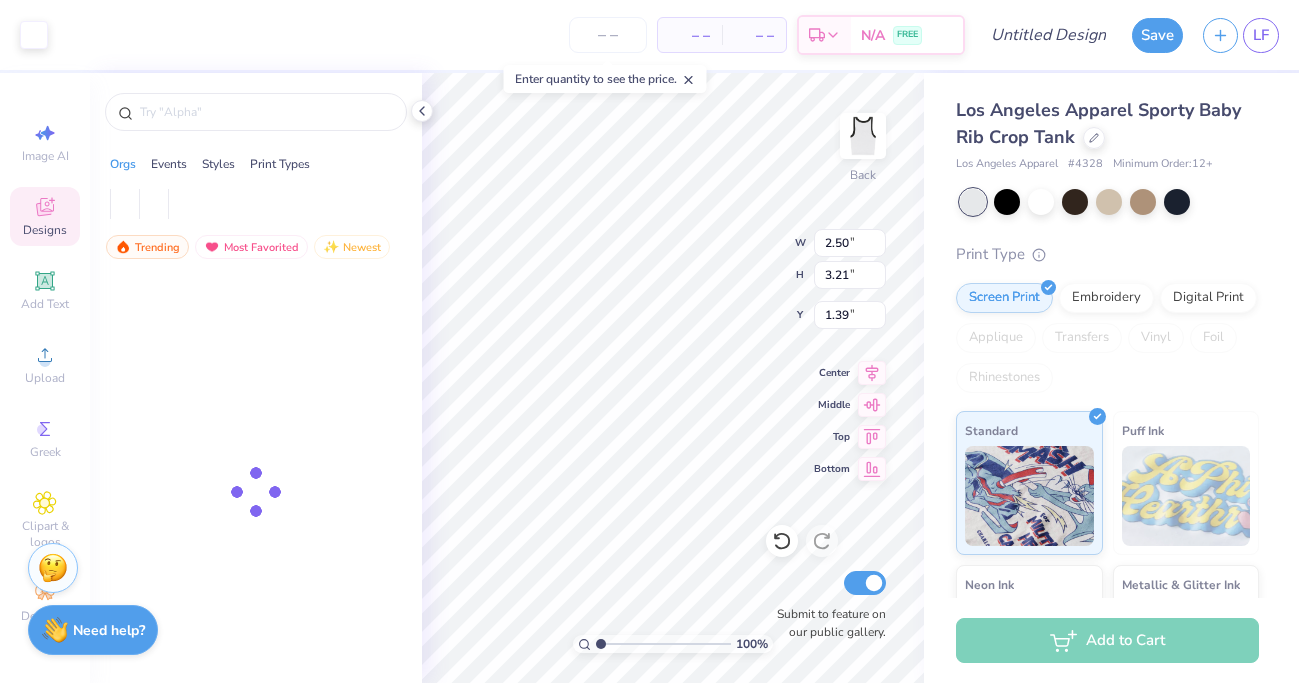 type on "3.19" 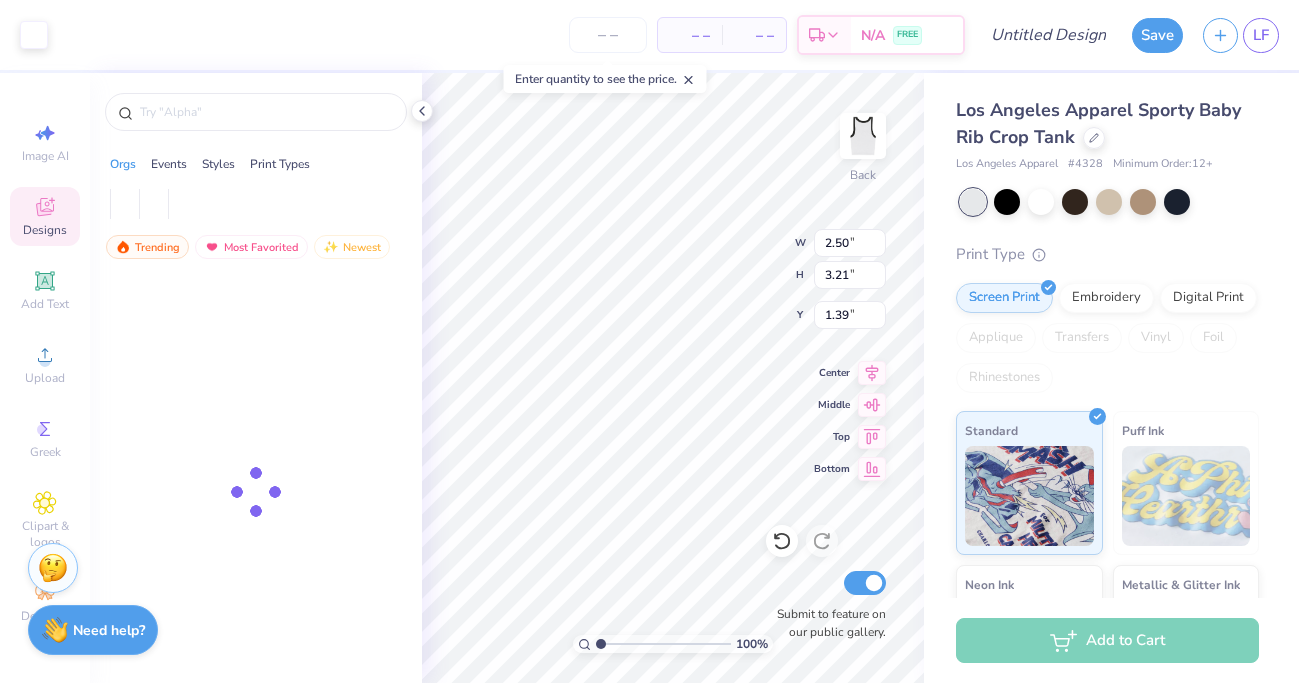 type on "2.05" 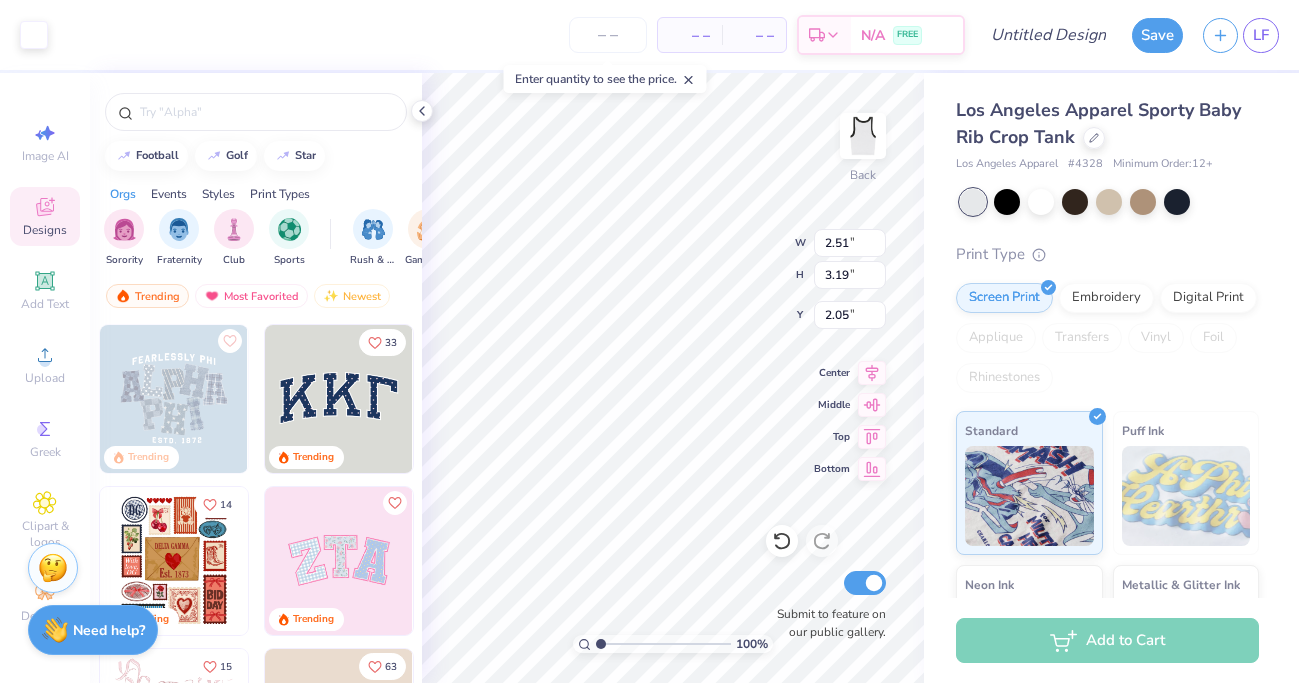 type on "3.19" 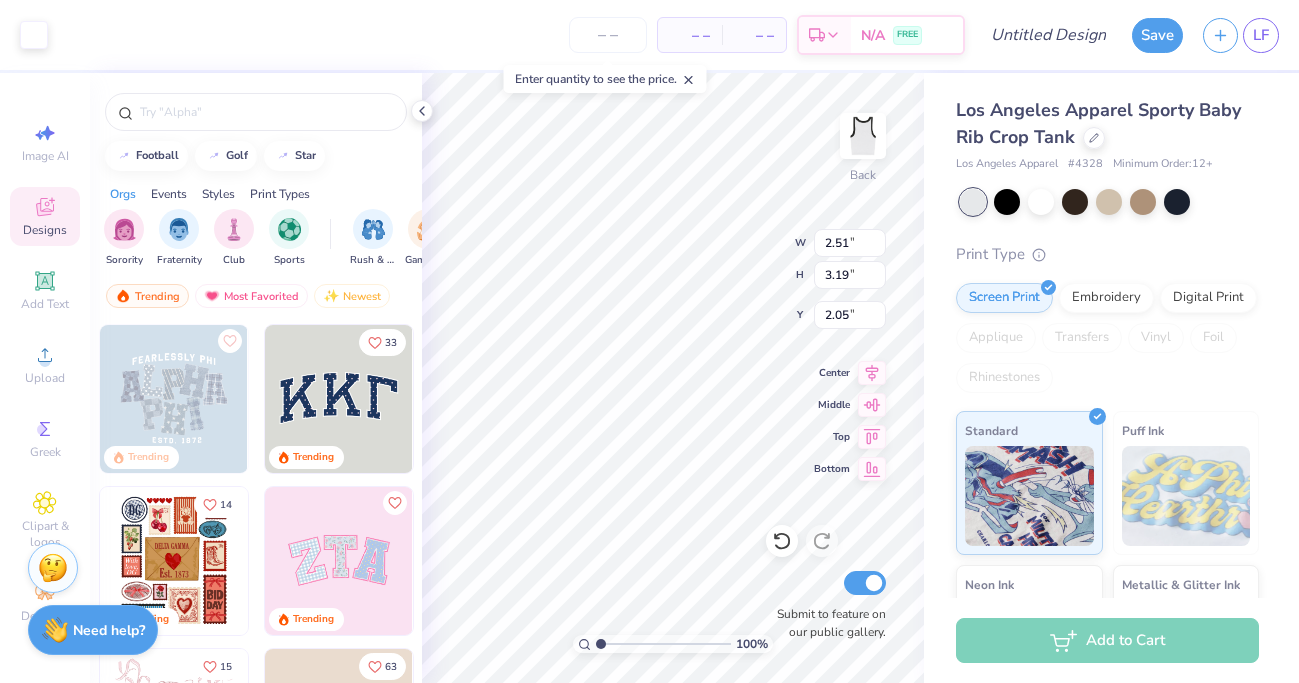 type on "2.05" 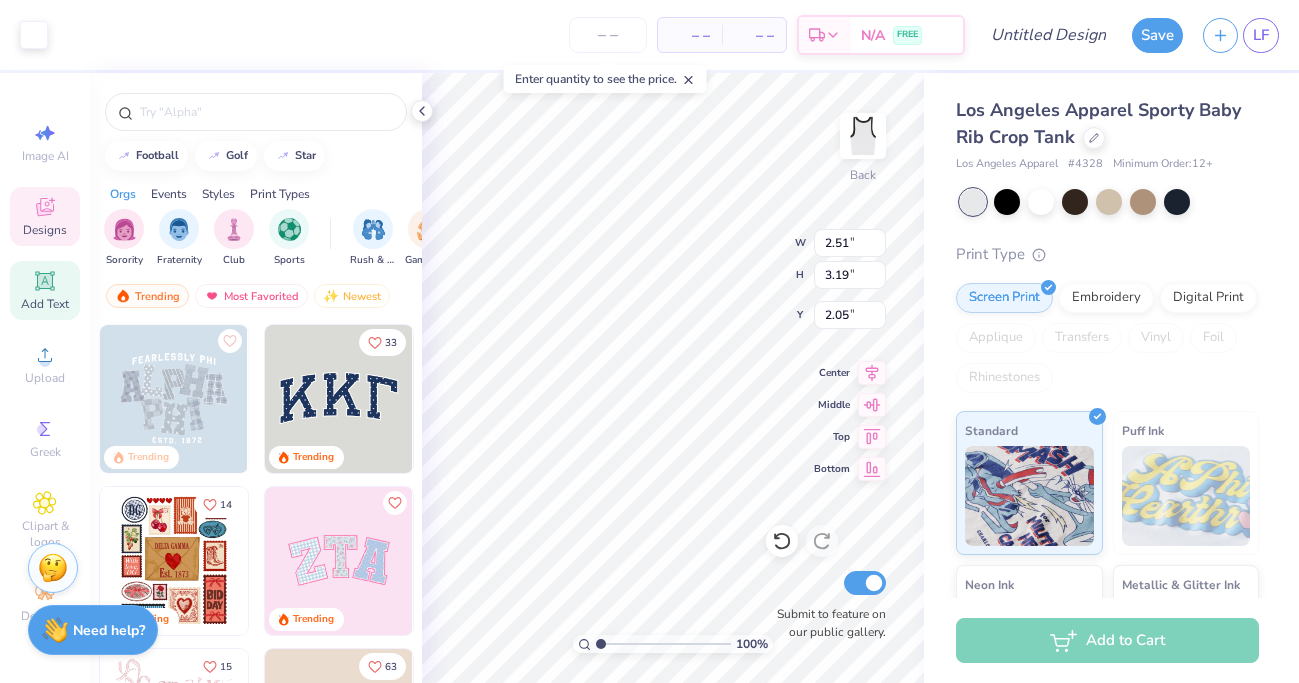click 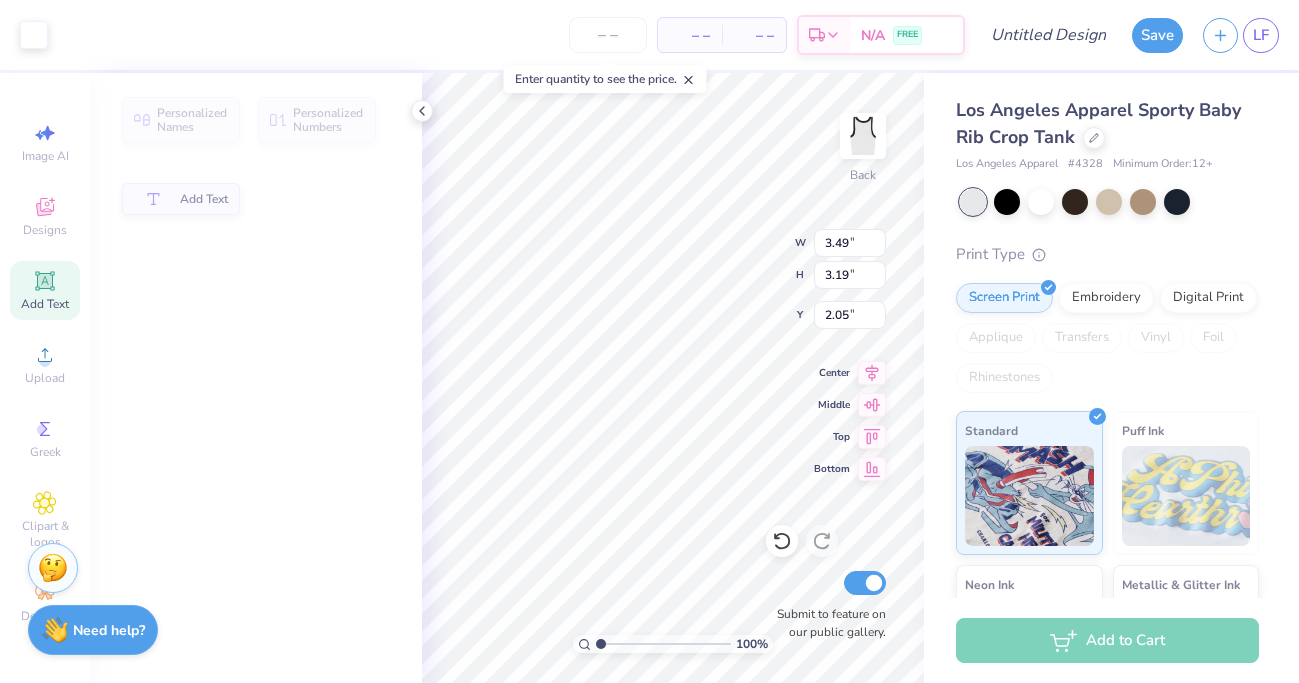 type on "3.49" 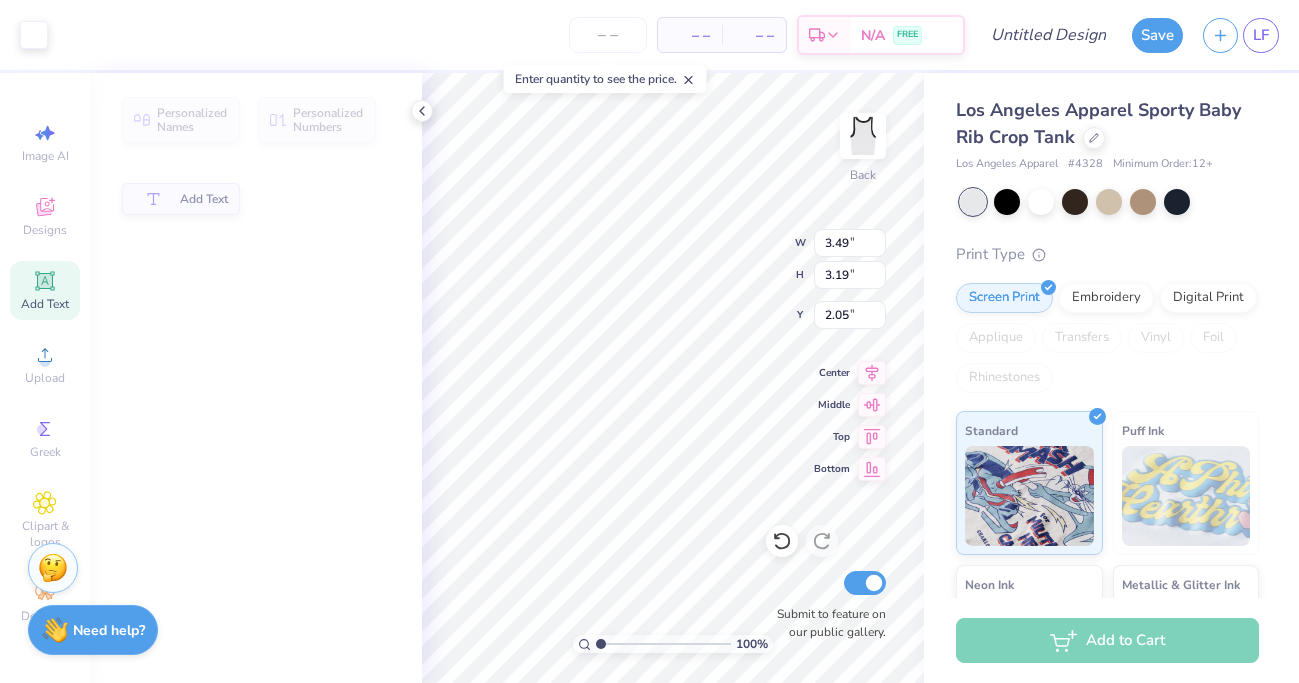 type on "1.01" 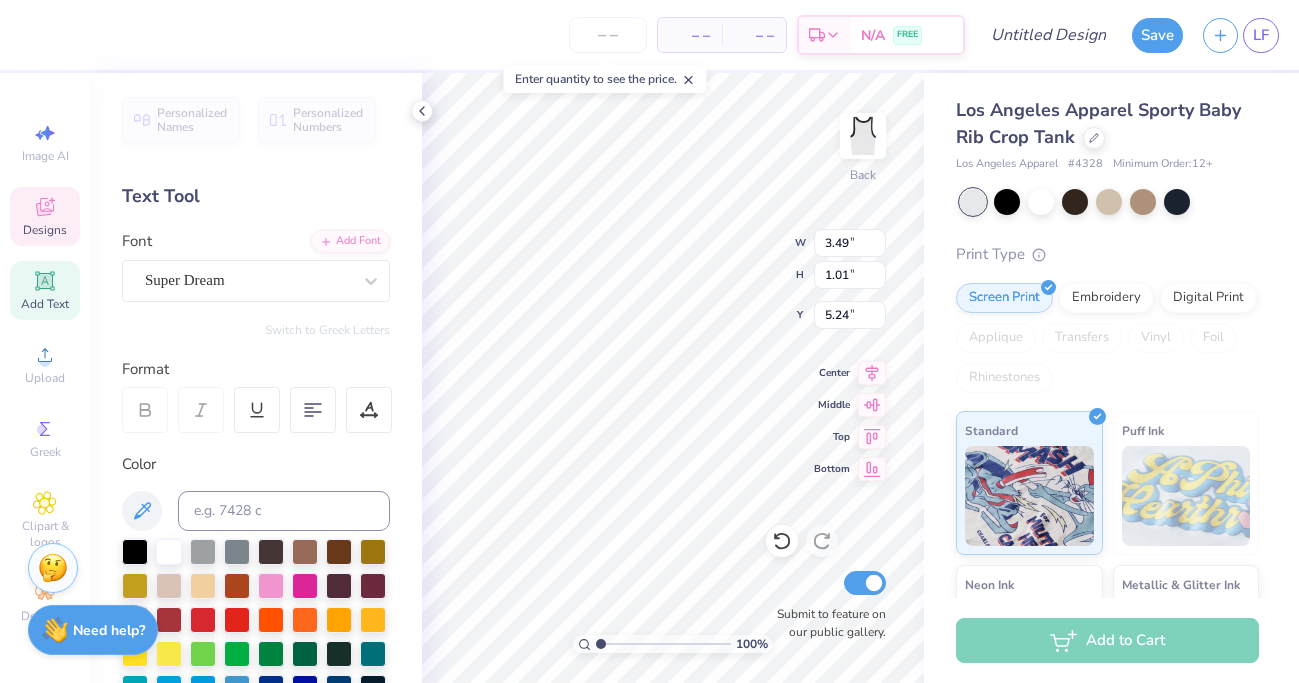 click on "Designs" at bounding box center [45, 216] 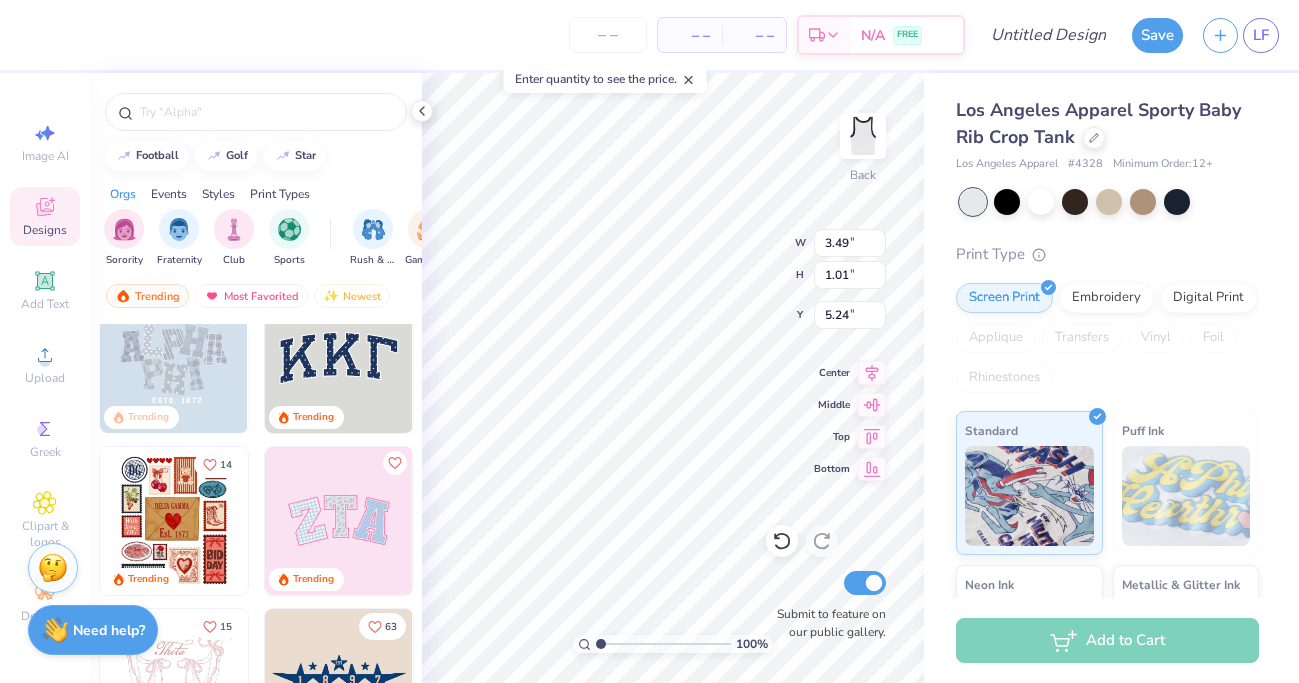 scroll, scrollTop: 0, scrollLeft: 0, axis: both 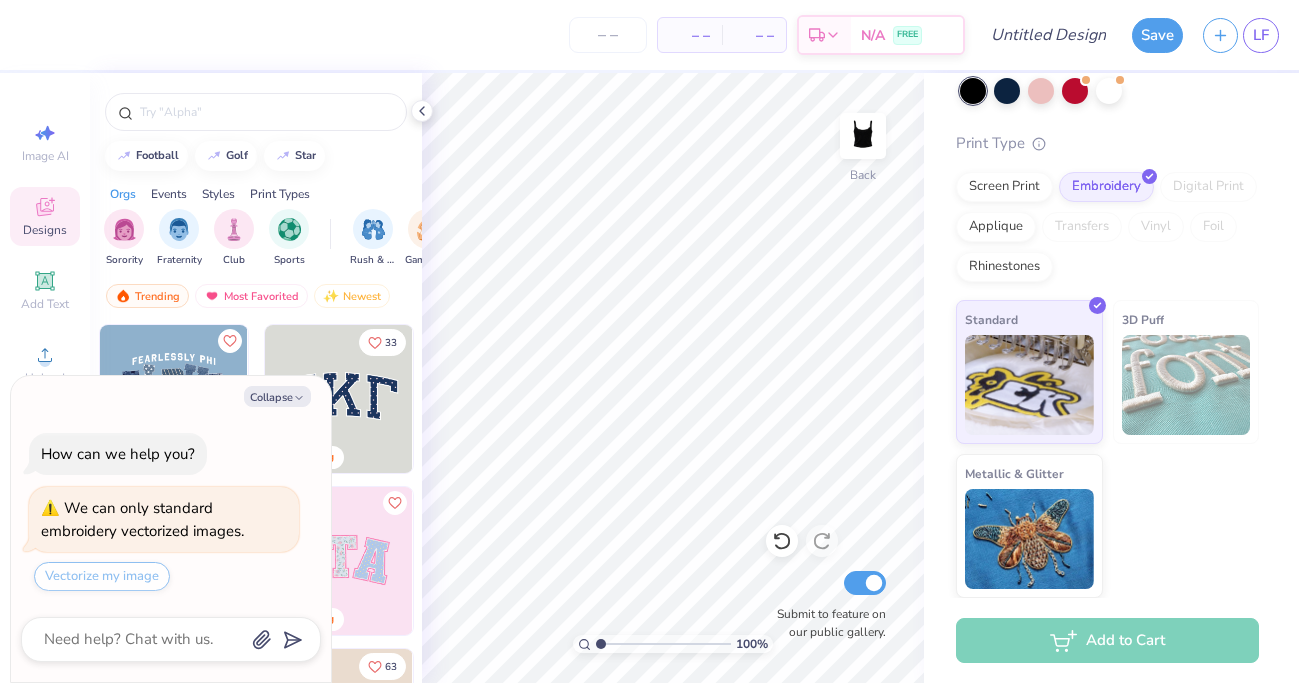 click on "Collapse" at bounding box center (171, 396) 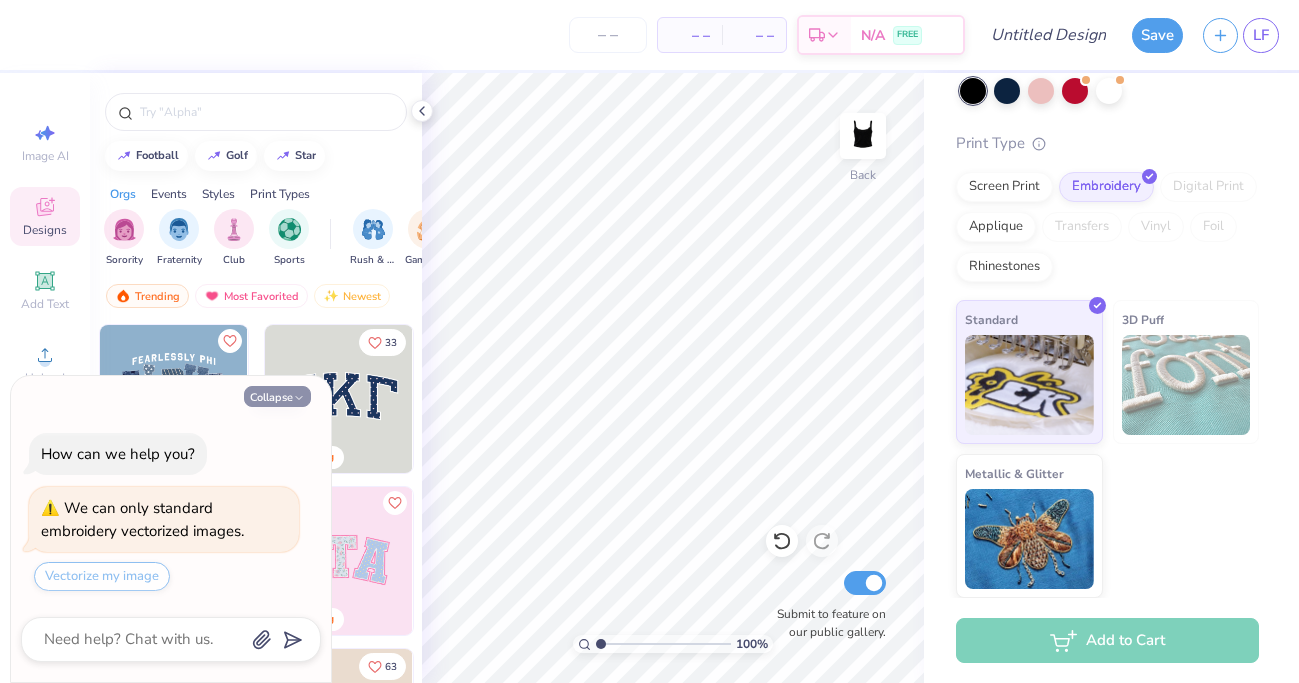 click on "Collapse" at bounding box center (277, 396) 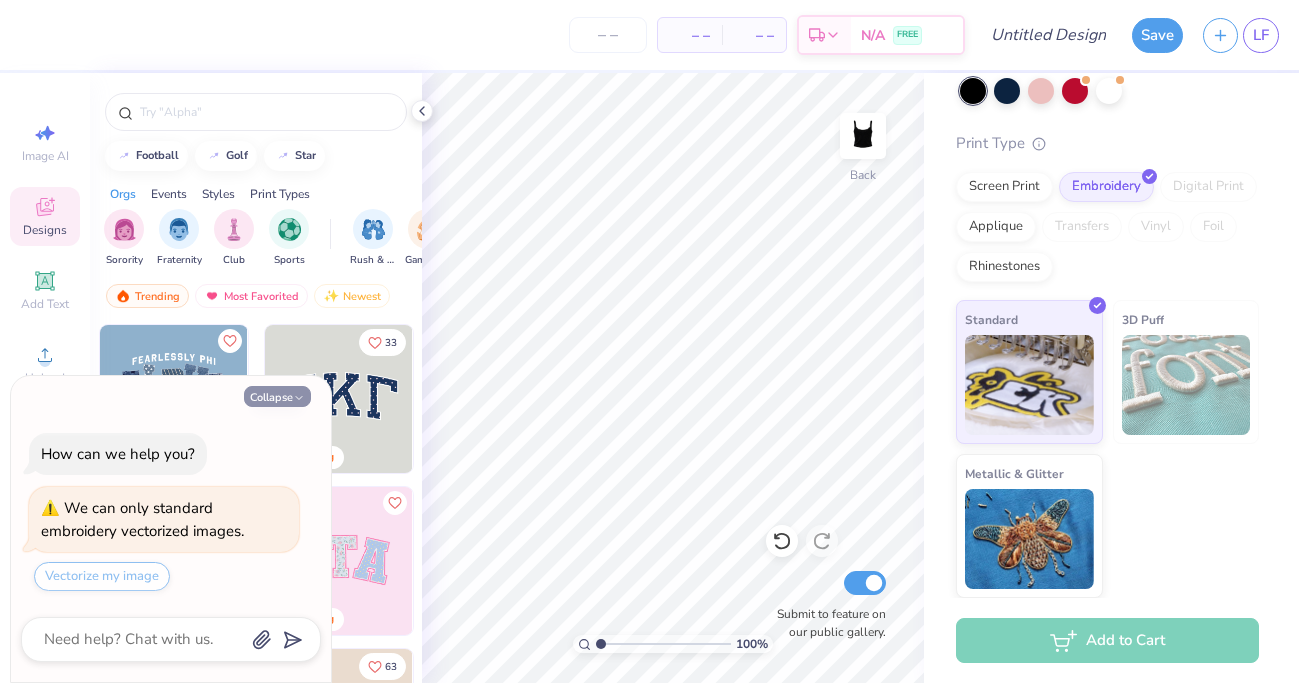 type on "x" 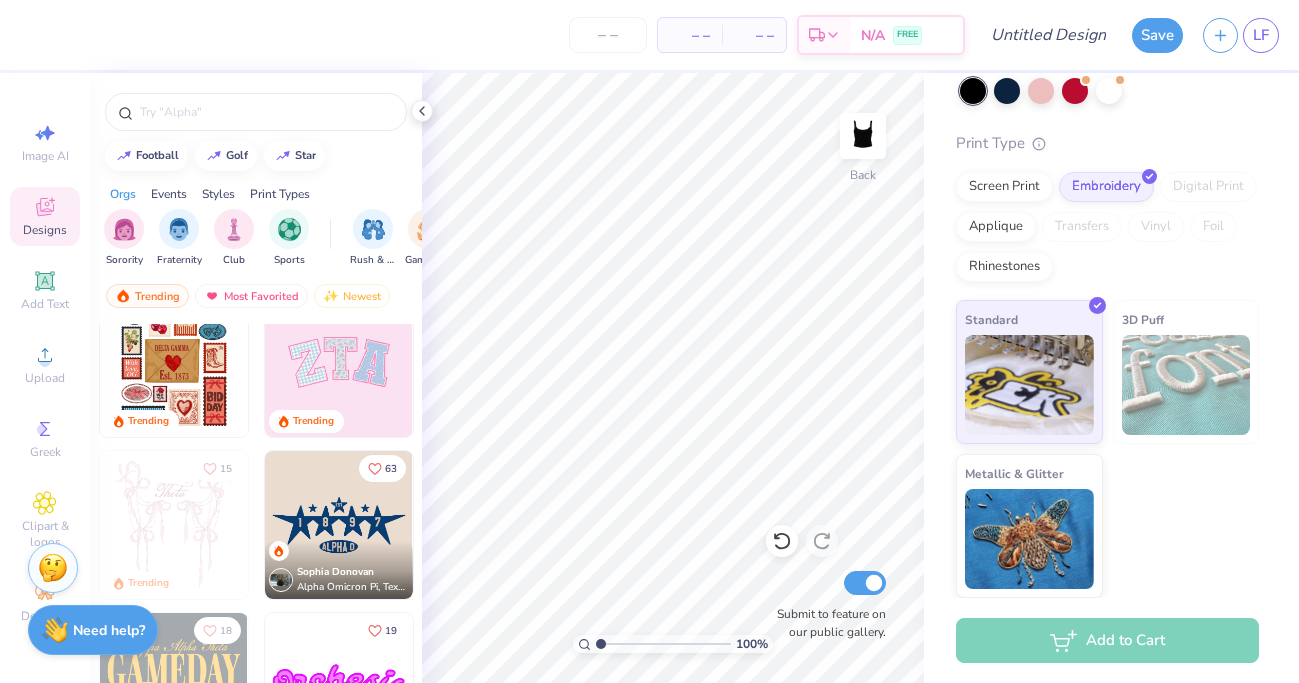 scroll, scrollTop: 245, scrollLeft: 0, axis: vertical 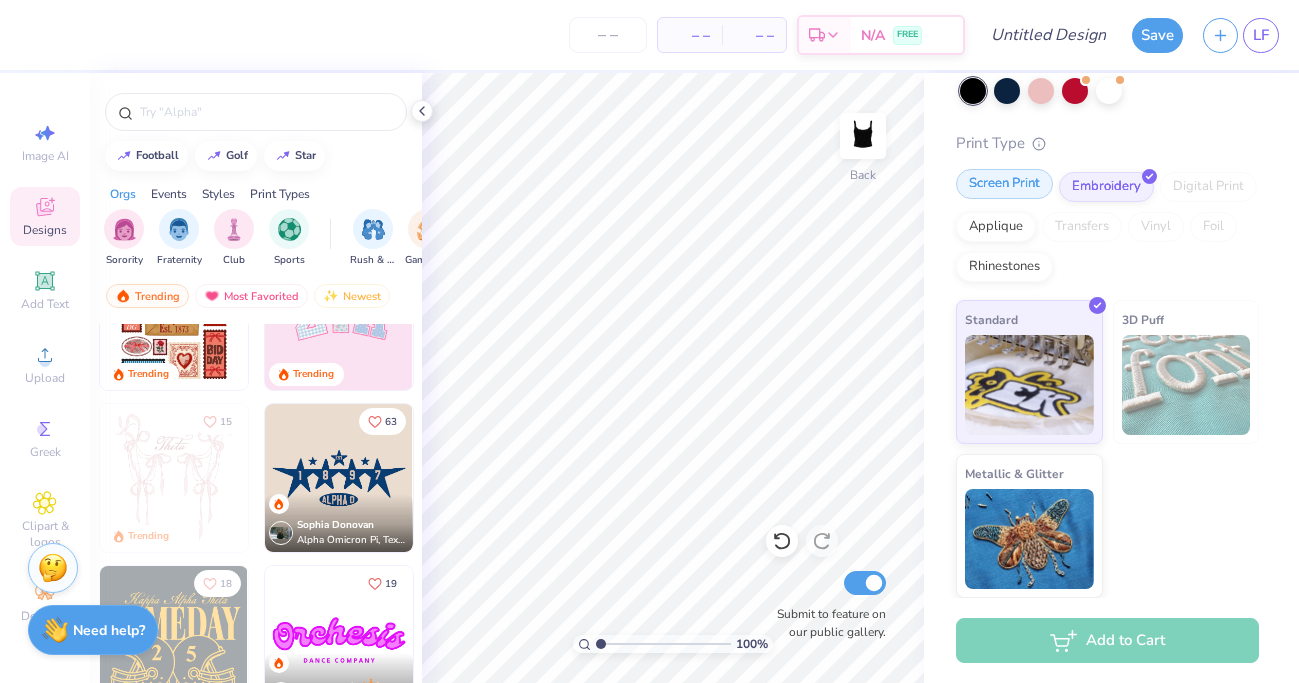 click on "Screen Print" at bounding box center (1004, 184) 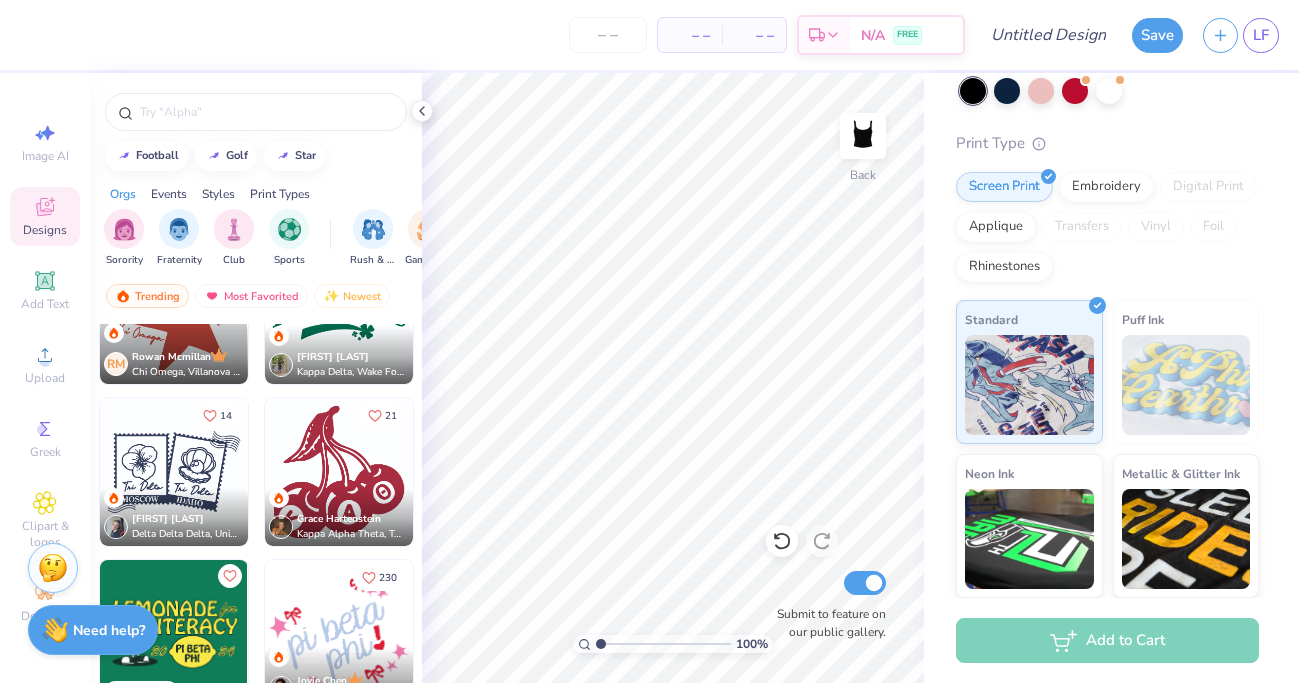 scroll, scrollTop: 9172, scrollLeft: 0, axis: vertical 